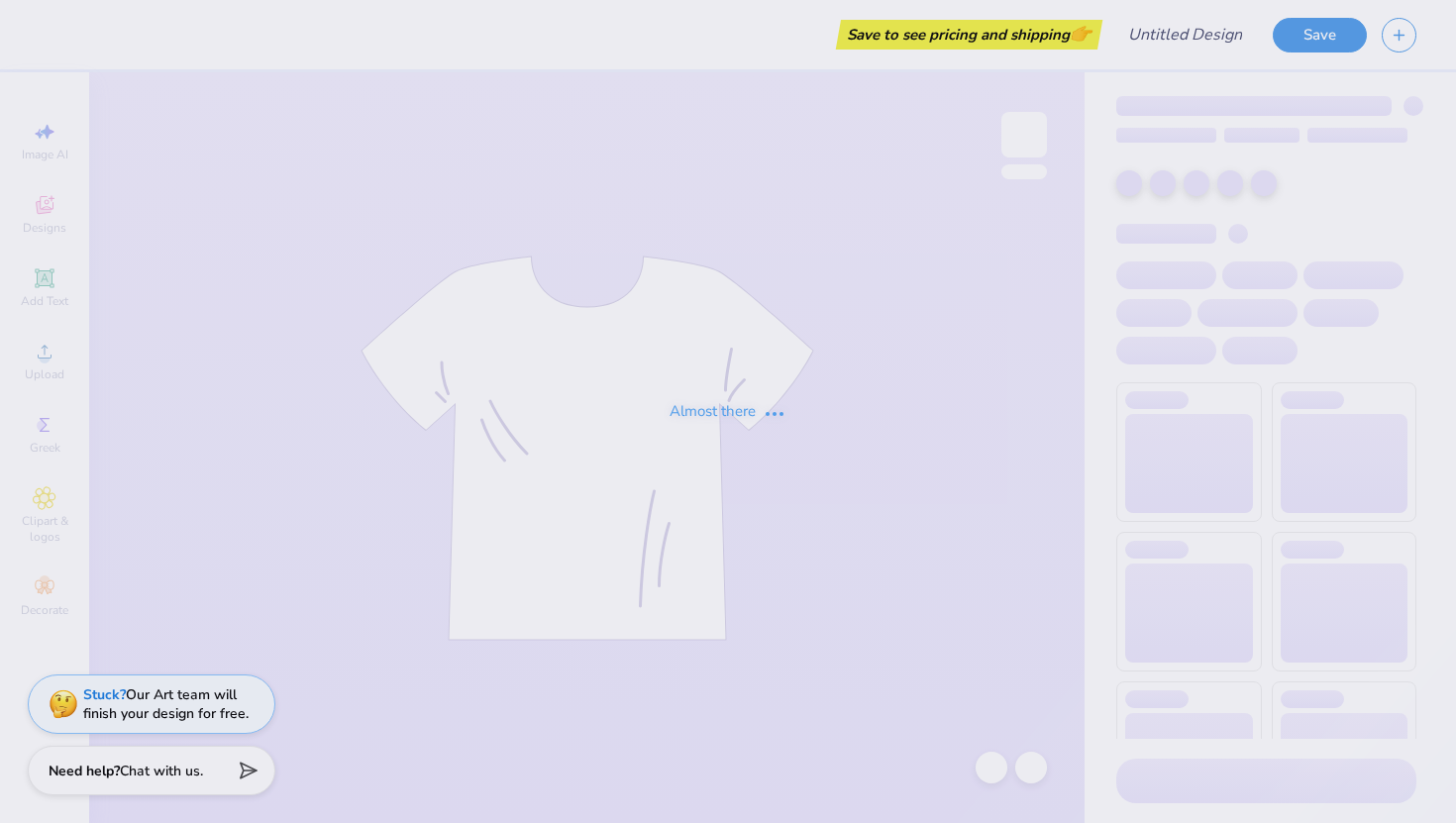 scroll, scrollTop: 0, scrollLeft: 0, axis: both 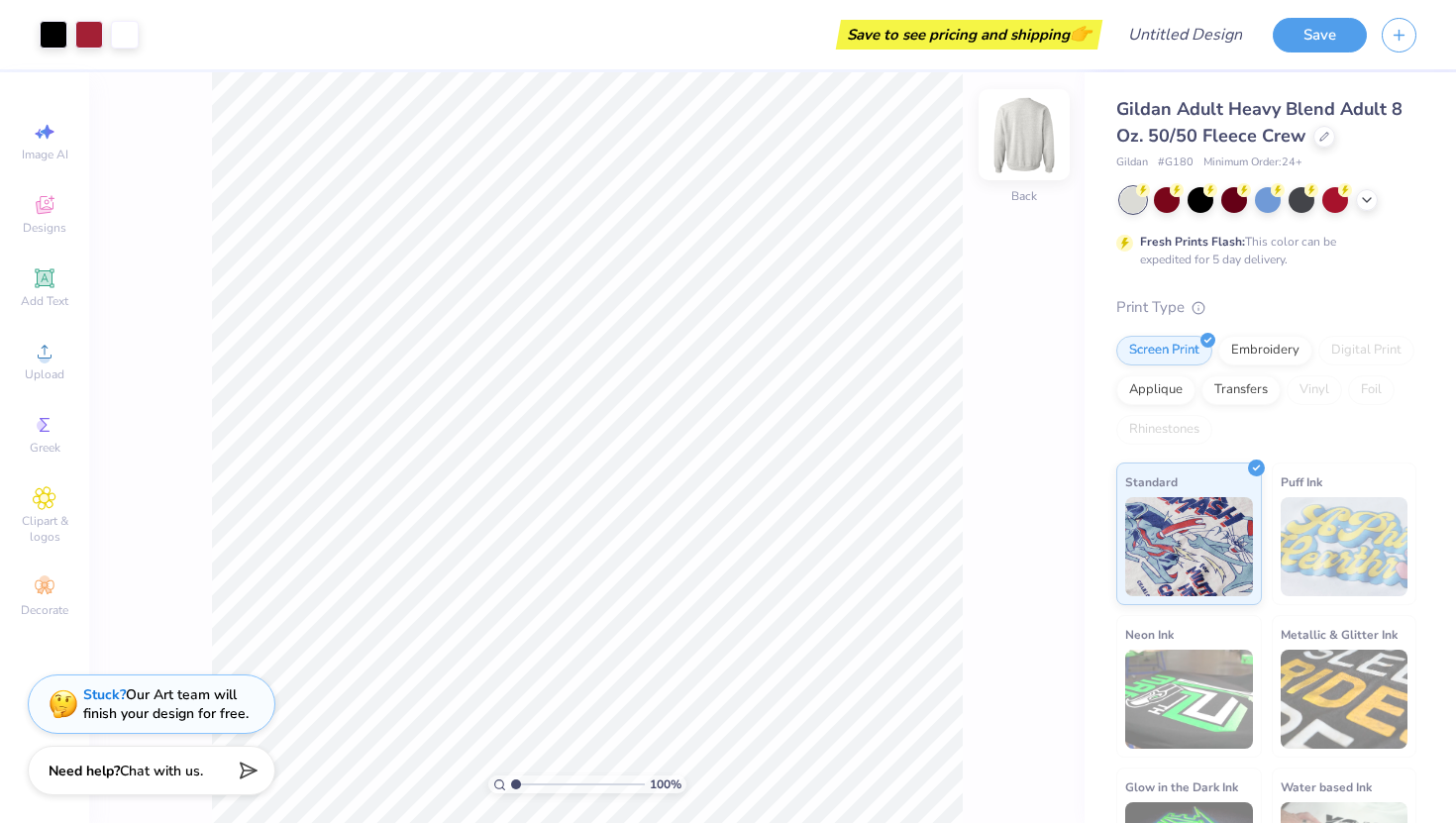 click at bounding box center [1024, 135] 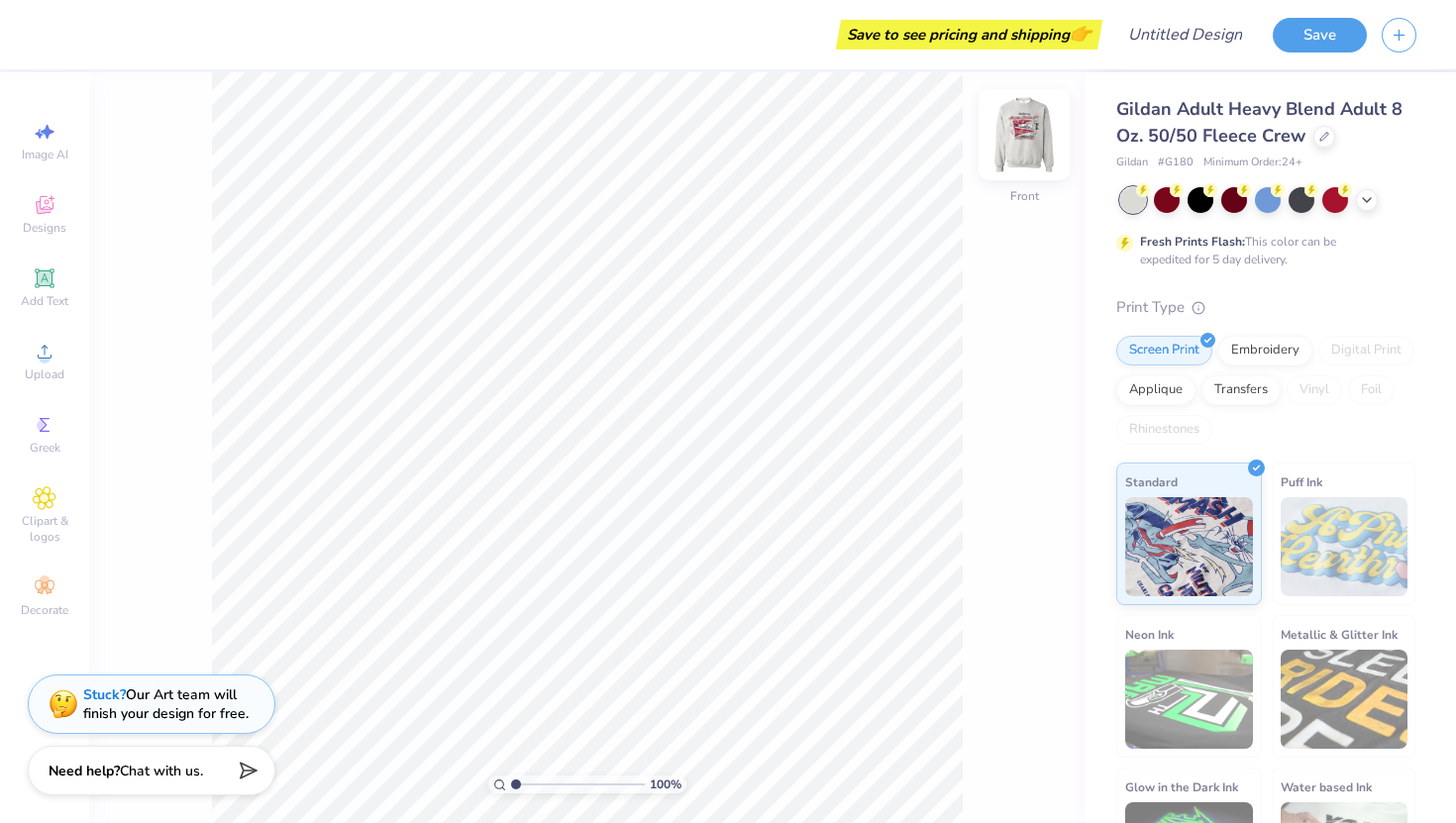 click at bounding box center [1024, 135] 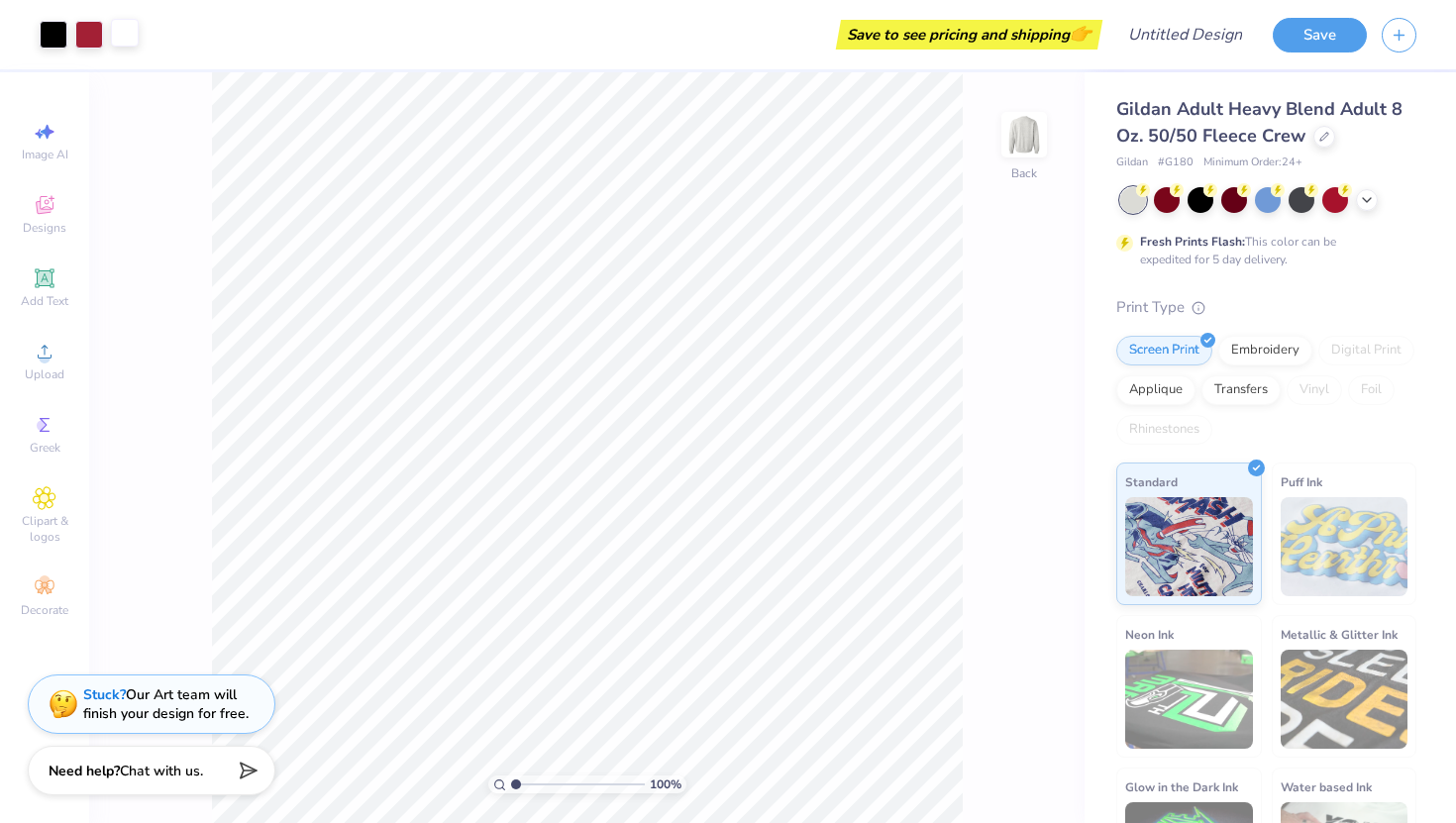 click at bounding box center (125, 33) 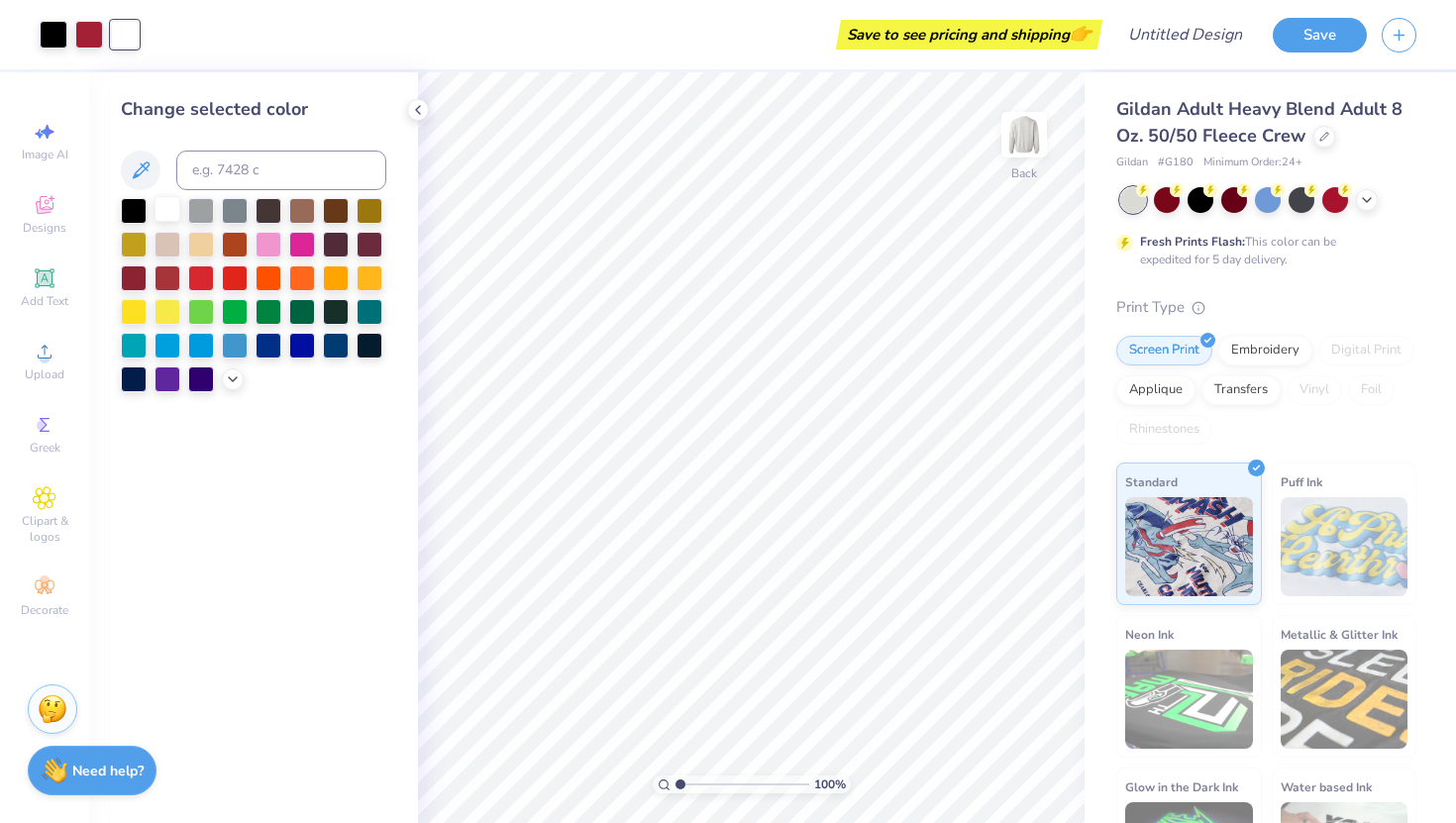 click at bounding box center (167, 209) 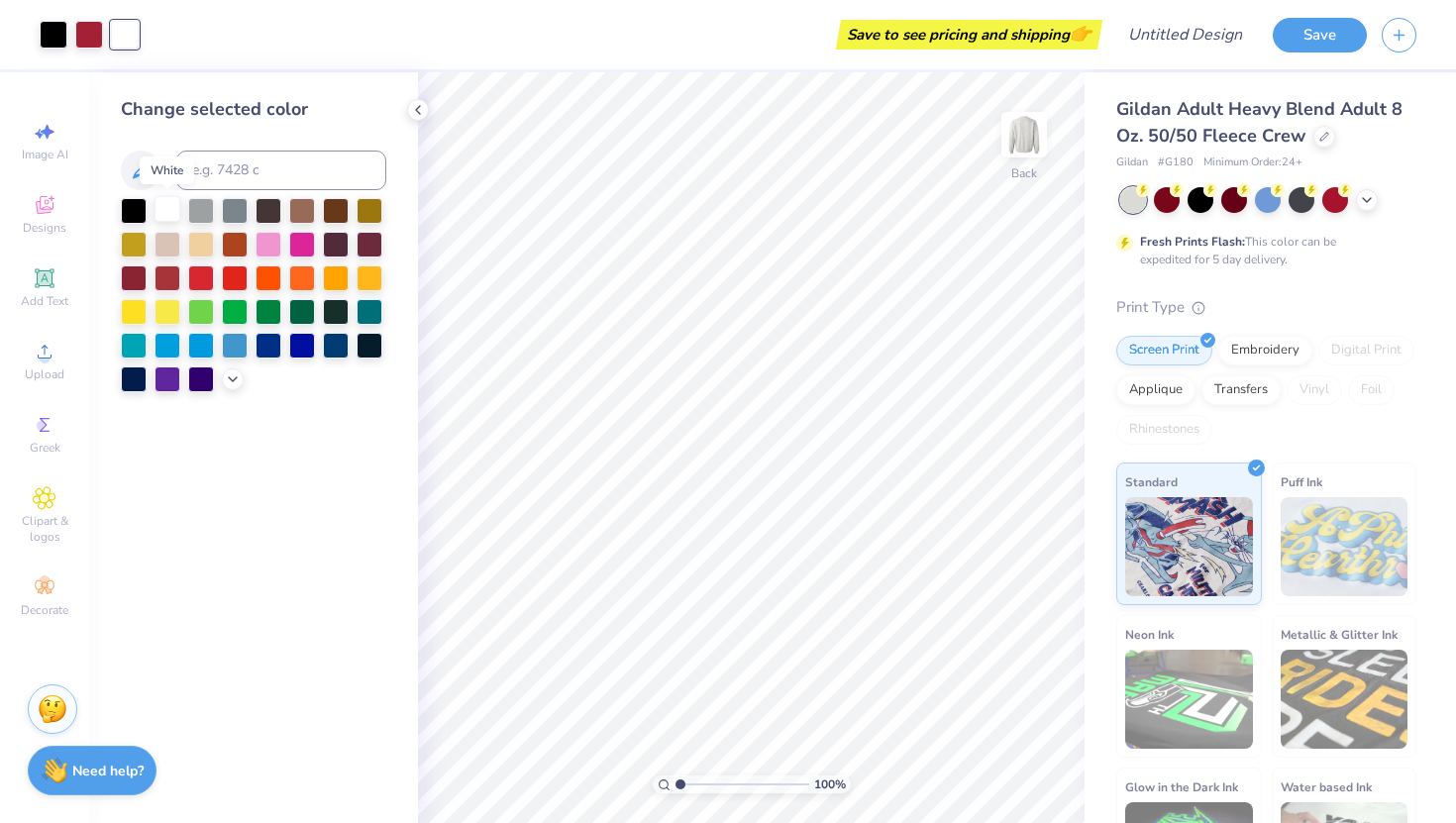 click at bounding box center [167, 209] 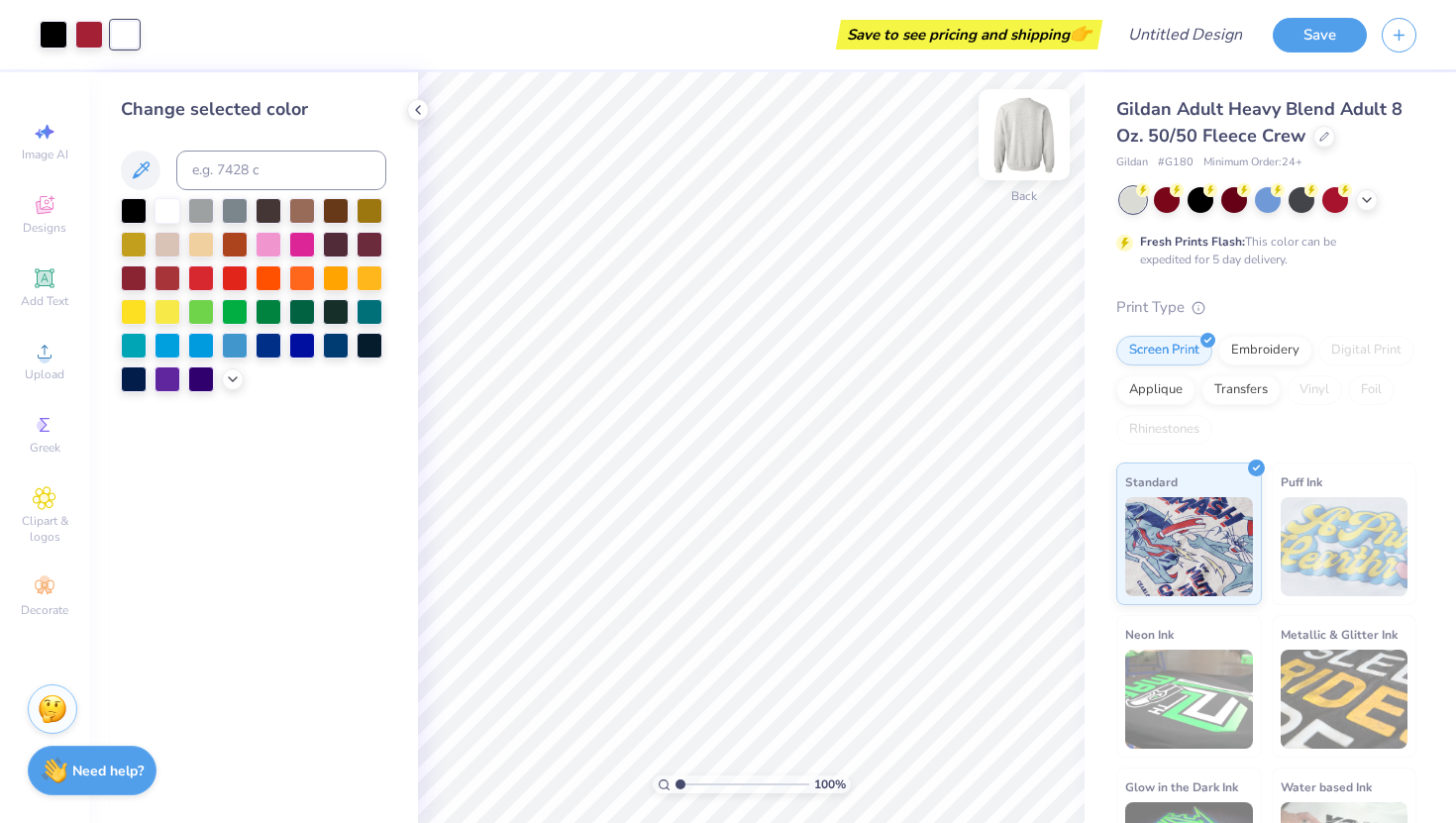 click on "Back" at bounding box center (1024, 196) 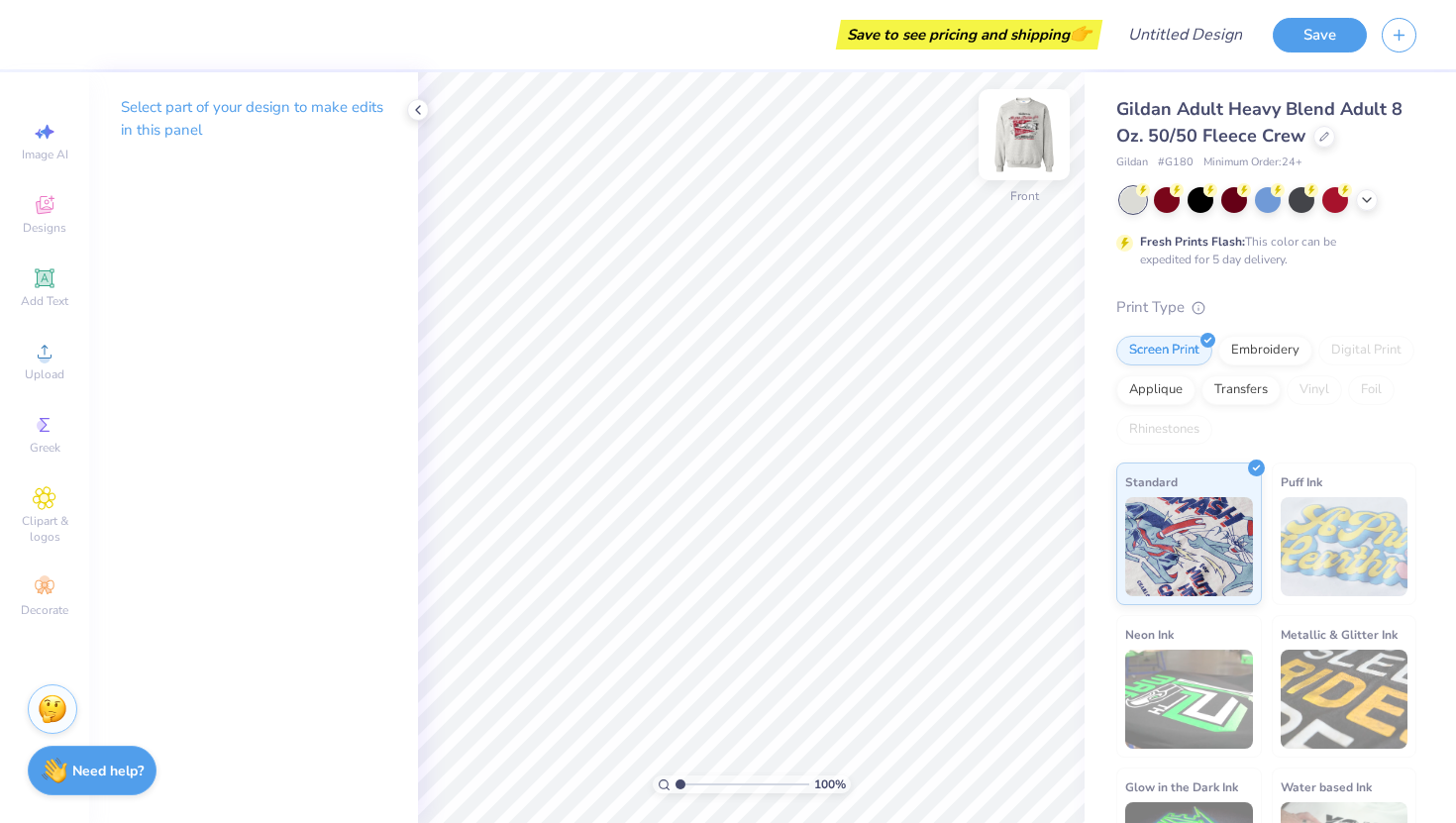 click at bounding box center [1024, 135] 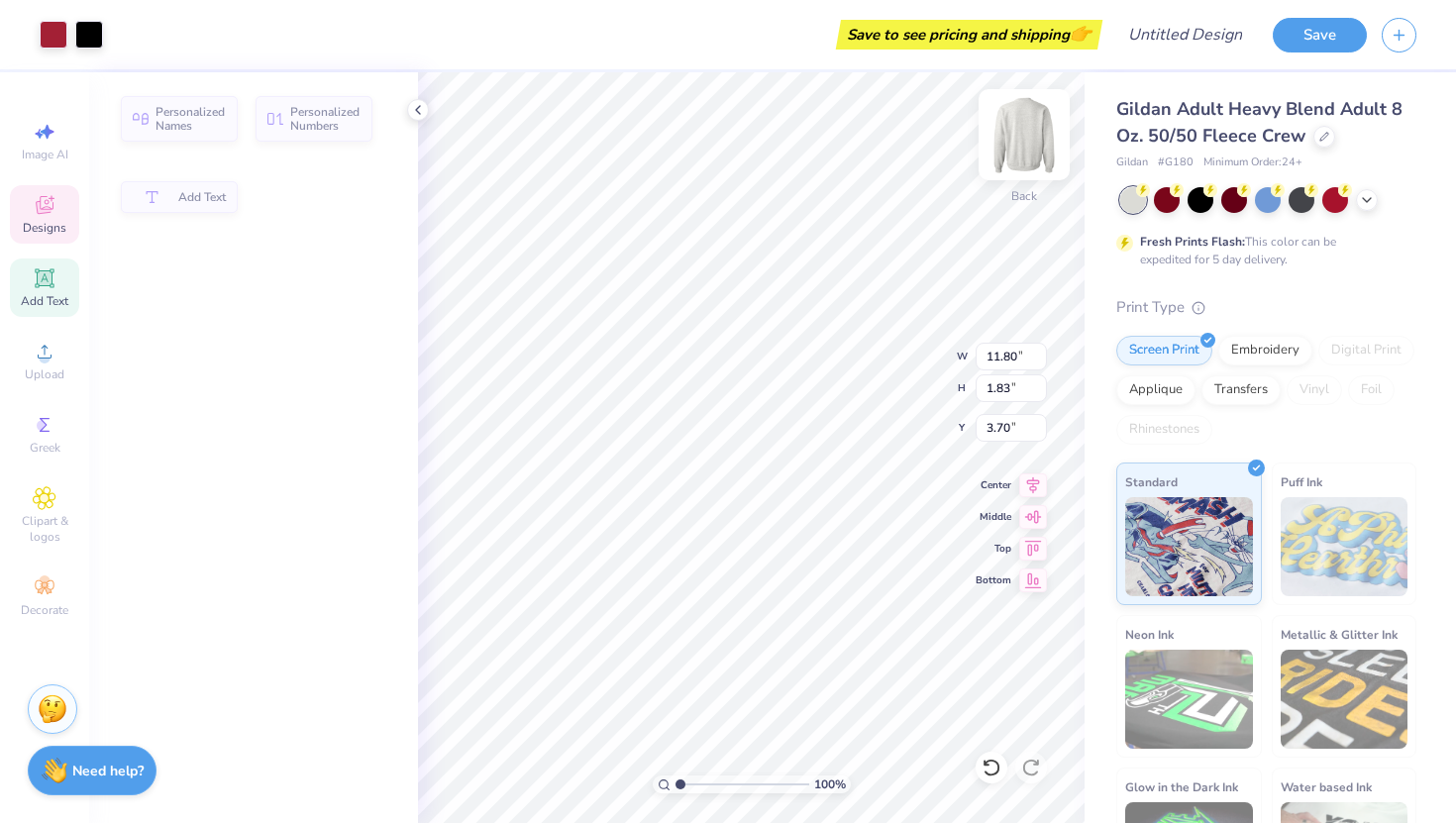 type on "11.80" 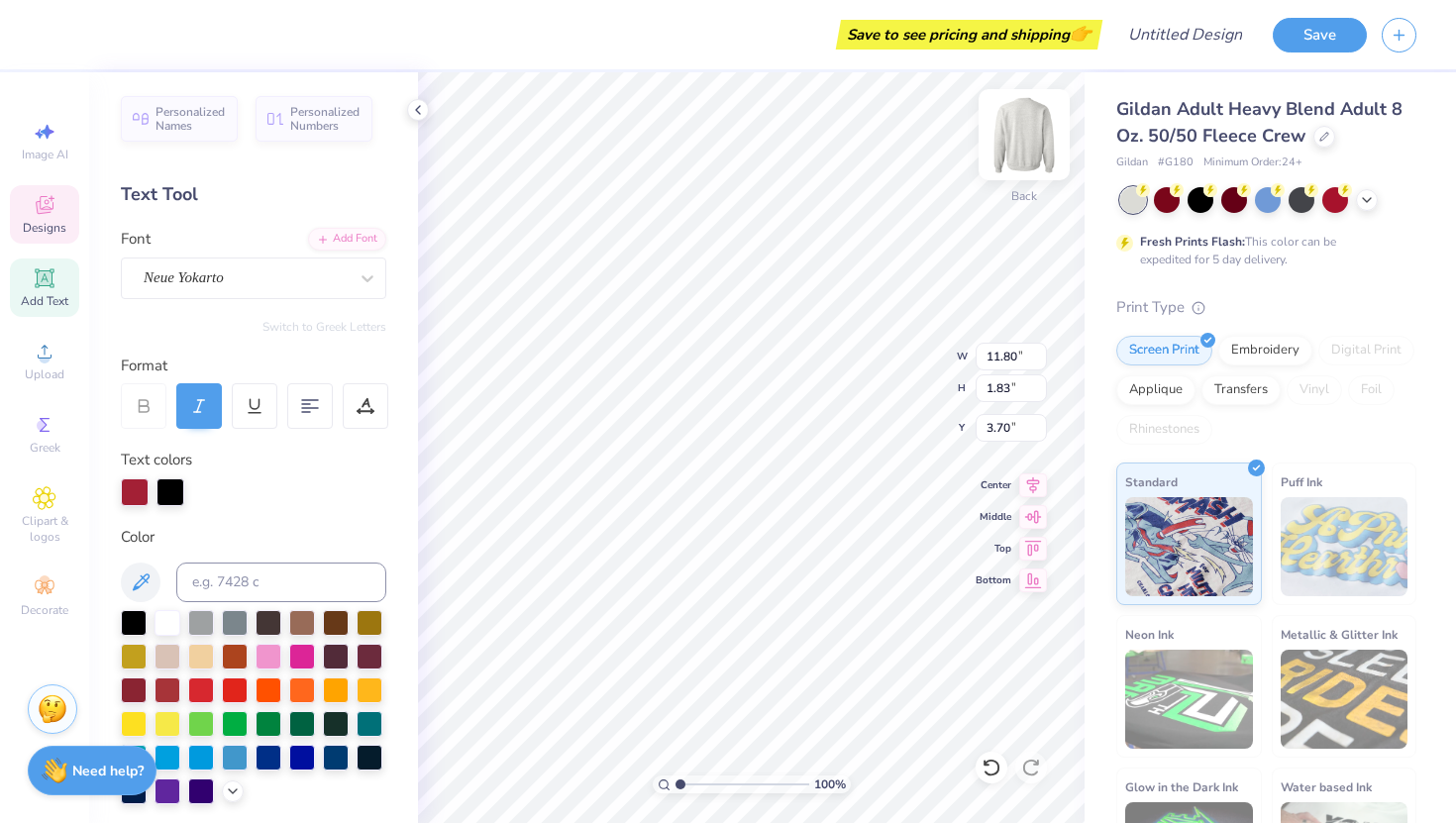 scroll, scrollTop: 0, scrollLeft: 4, axis: horizontal 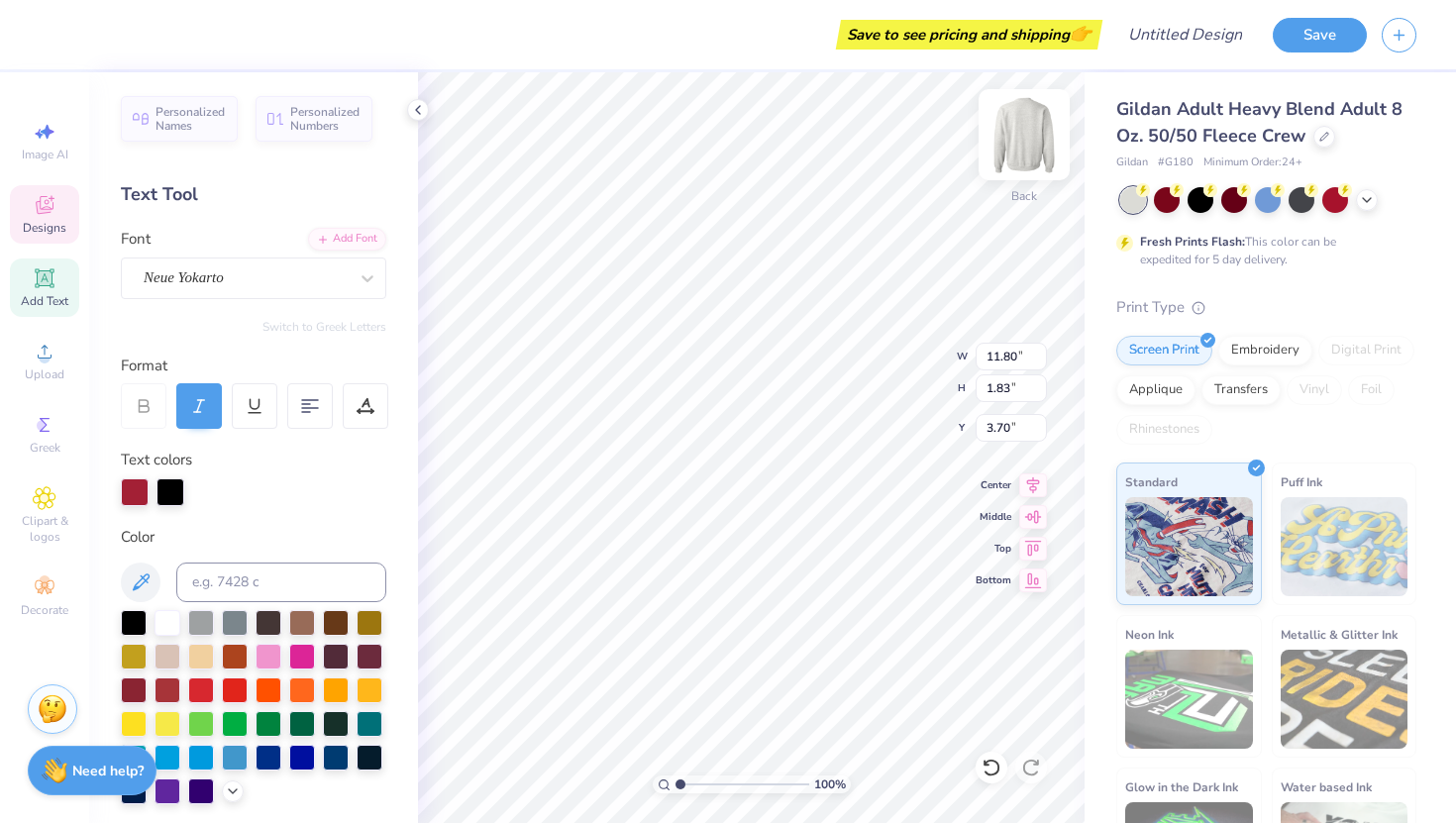 type on "A" 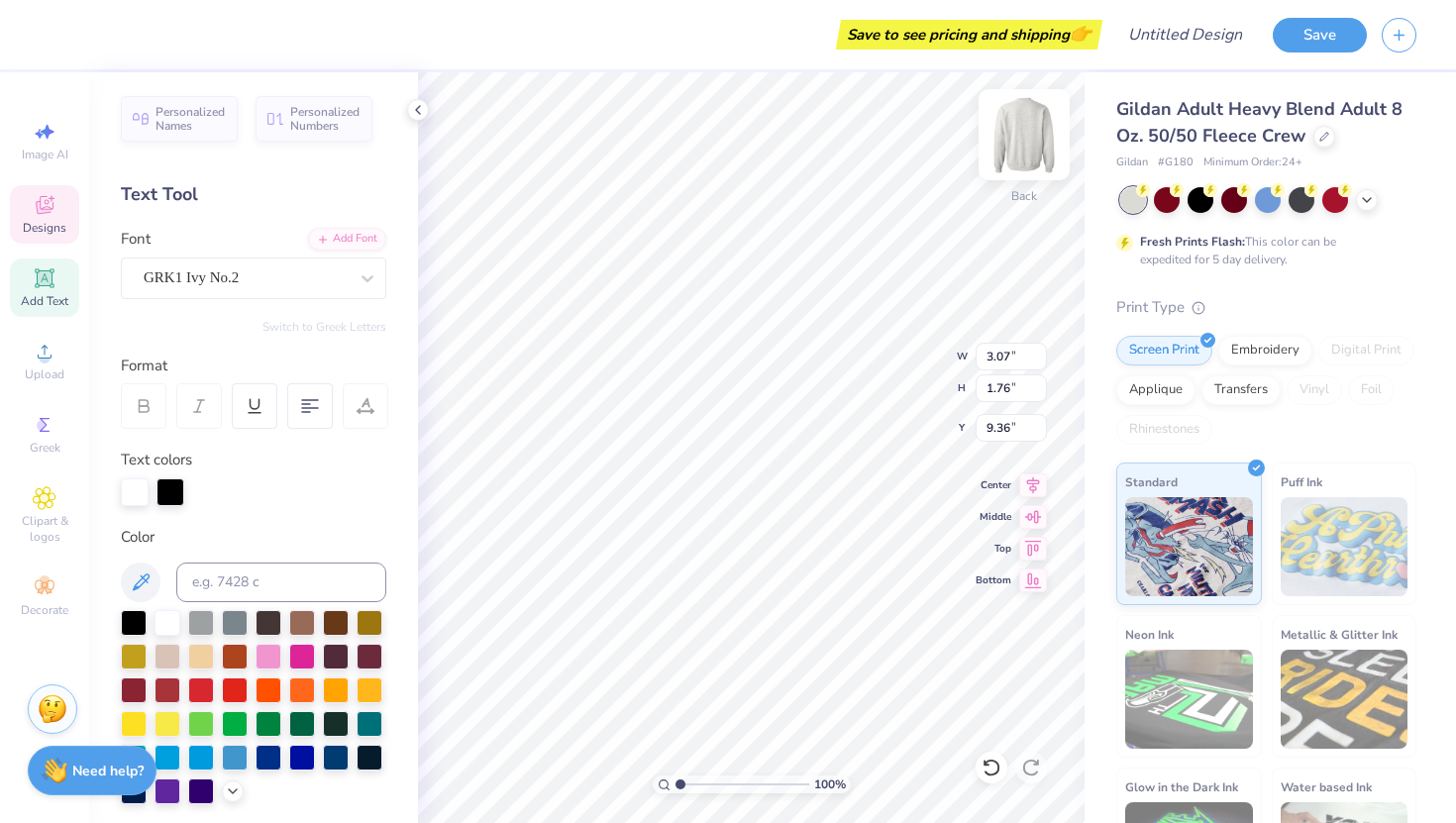 type on "A" 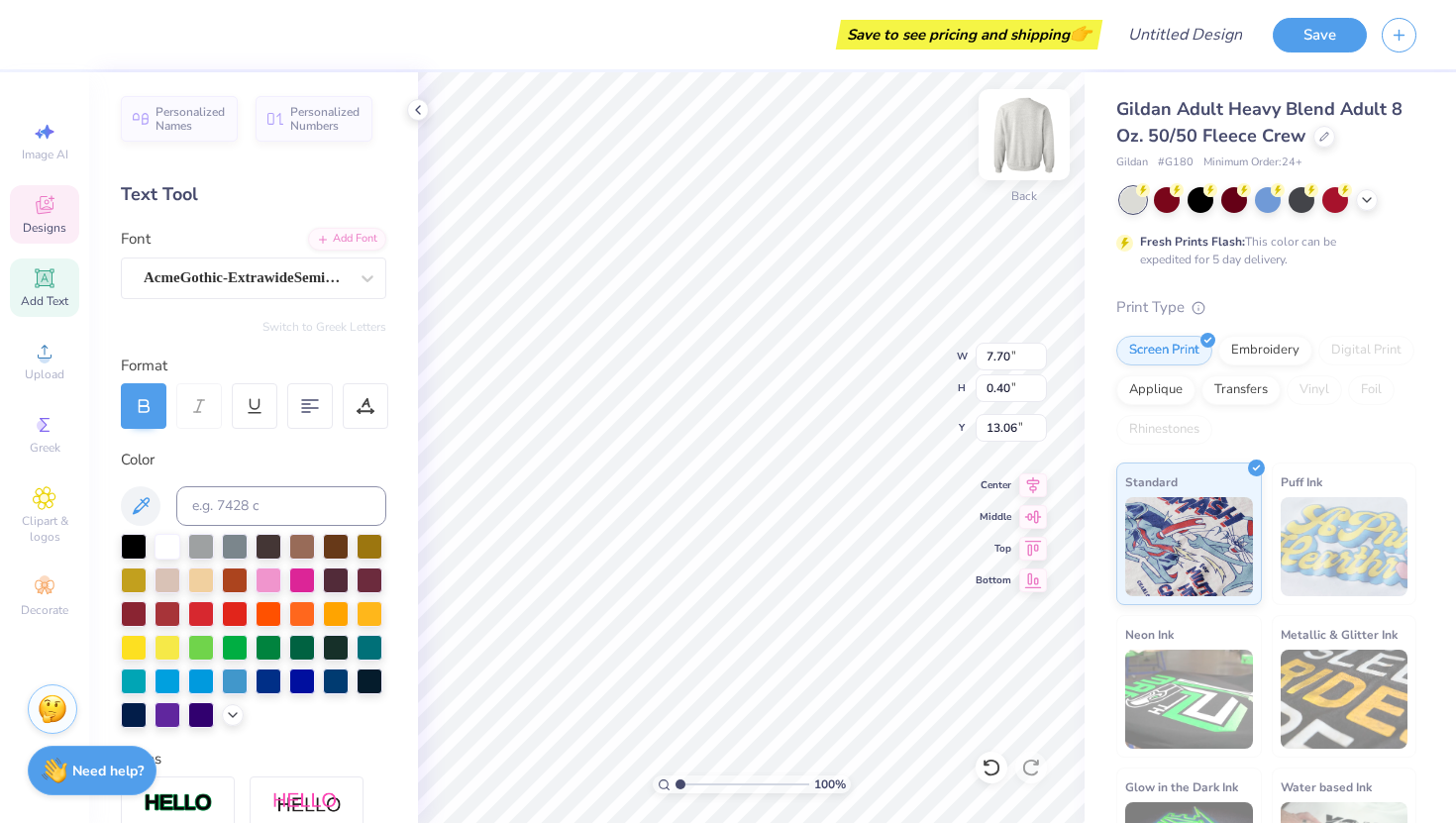 scroll, scrollTop: 0, scrollLeft: 7, axis: horizontal 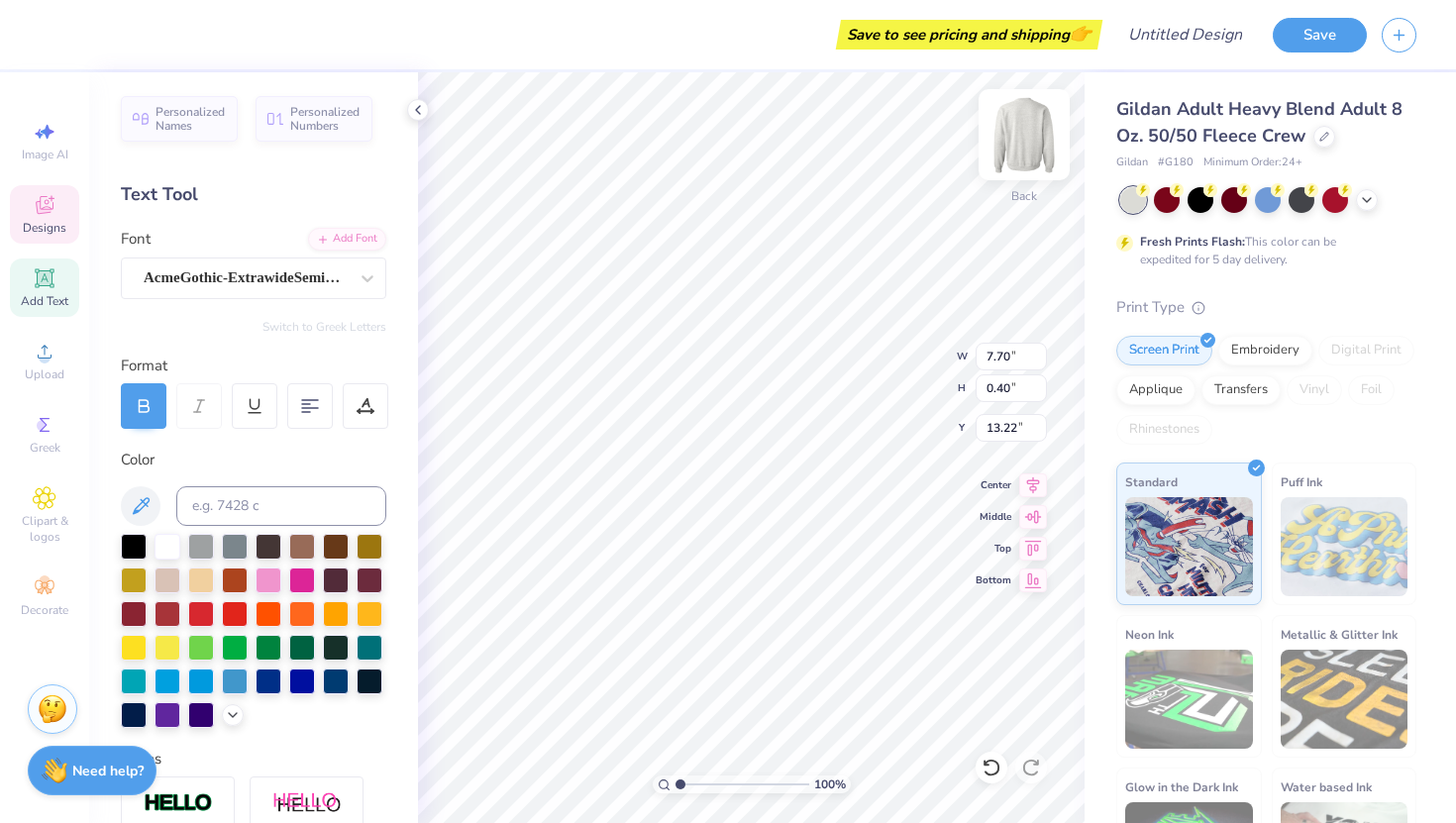 type on "13.22" 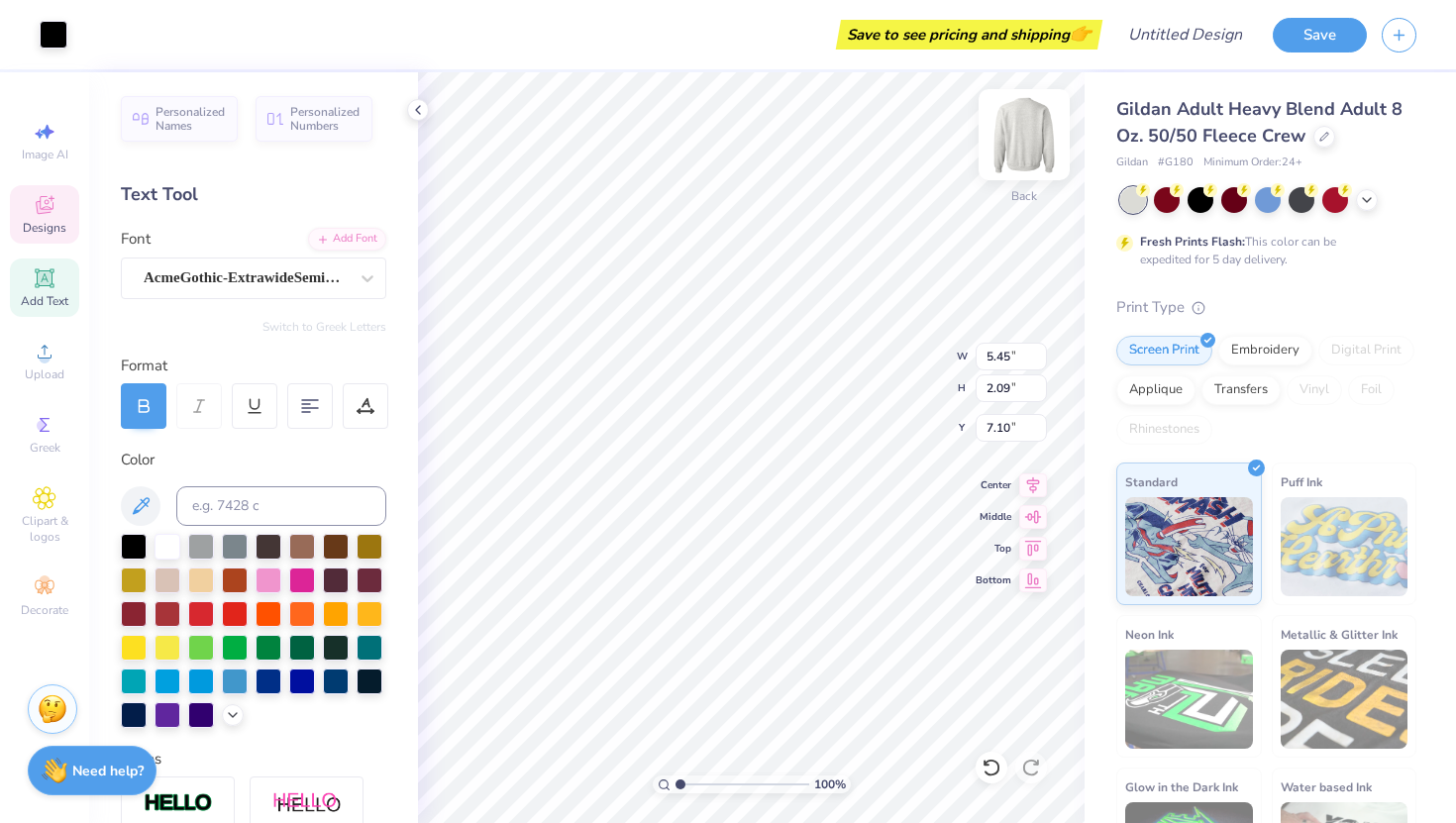 type on "10.00" 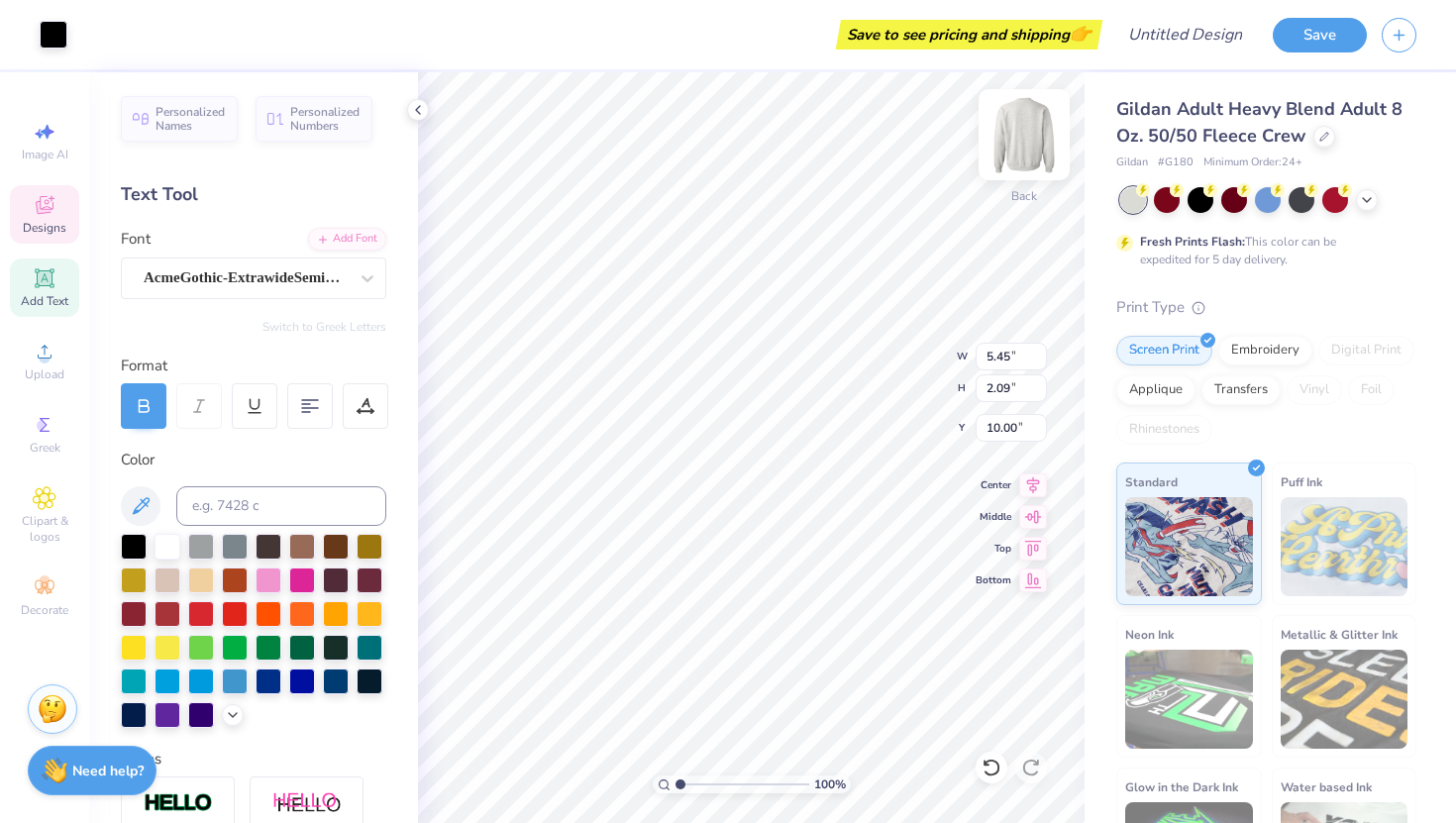 type on "8.72" 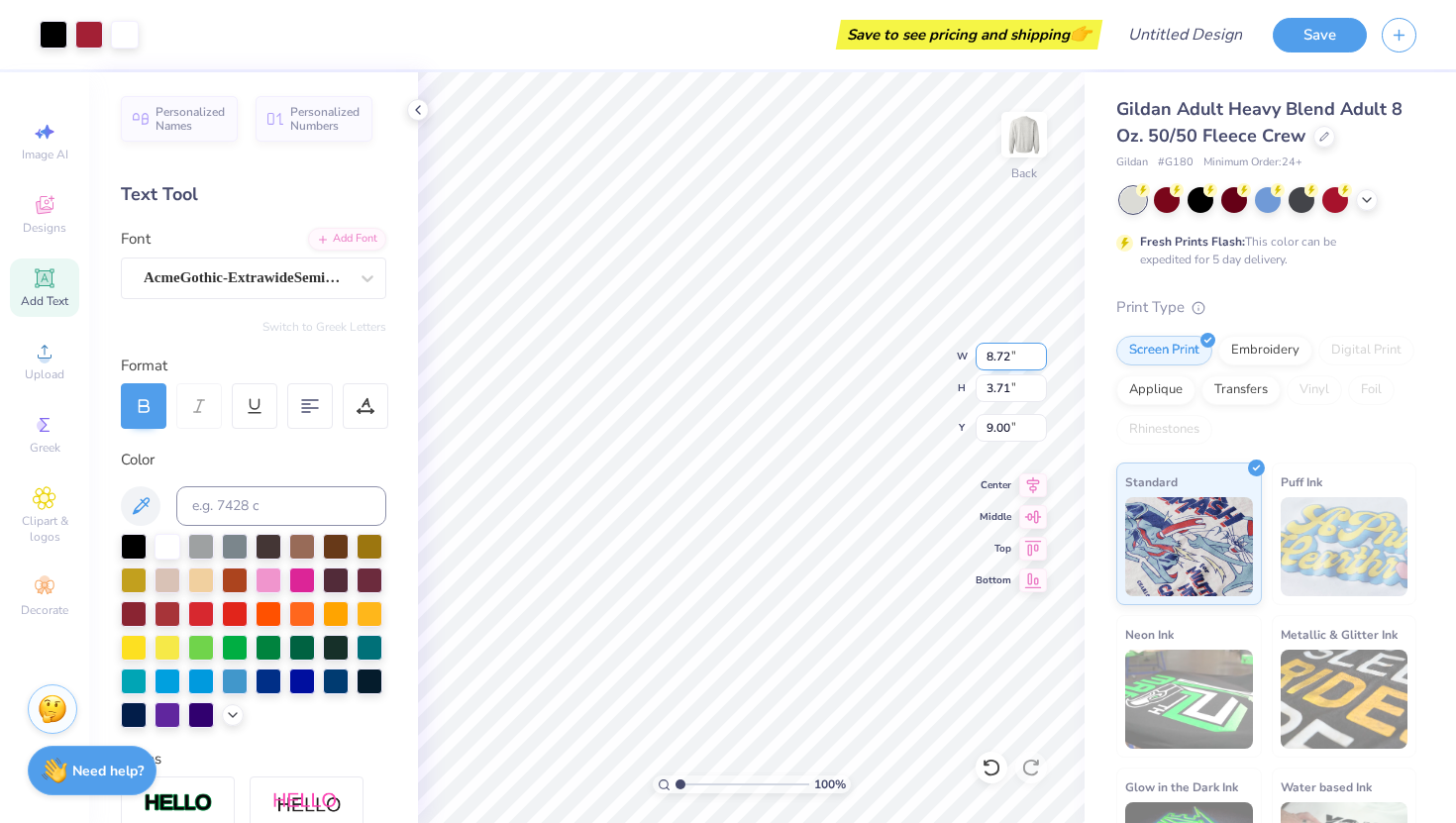type on "8.41" 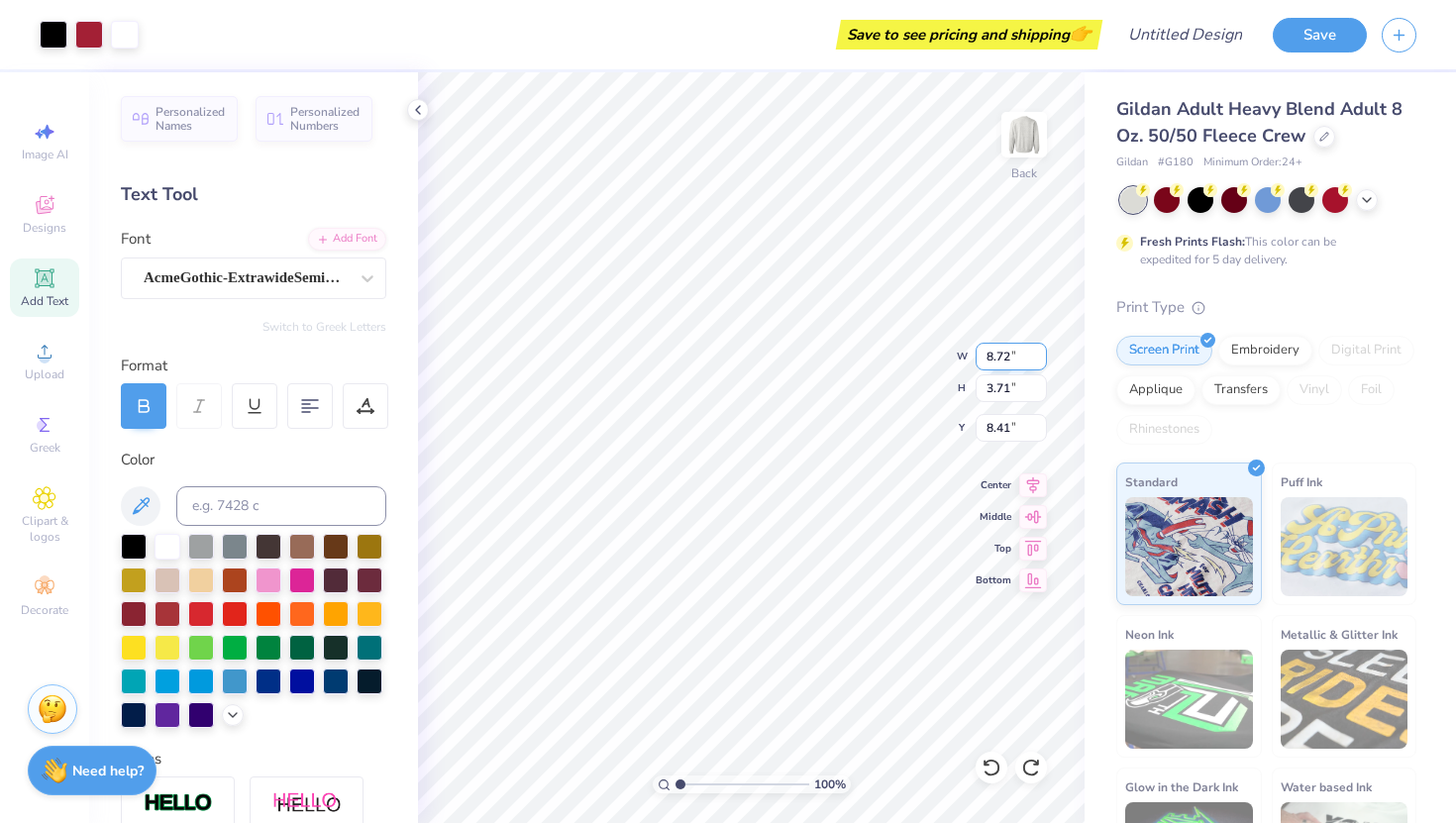 type on "8.81" 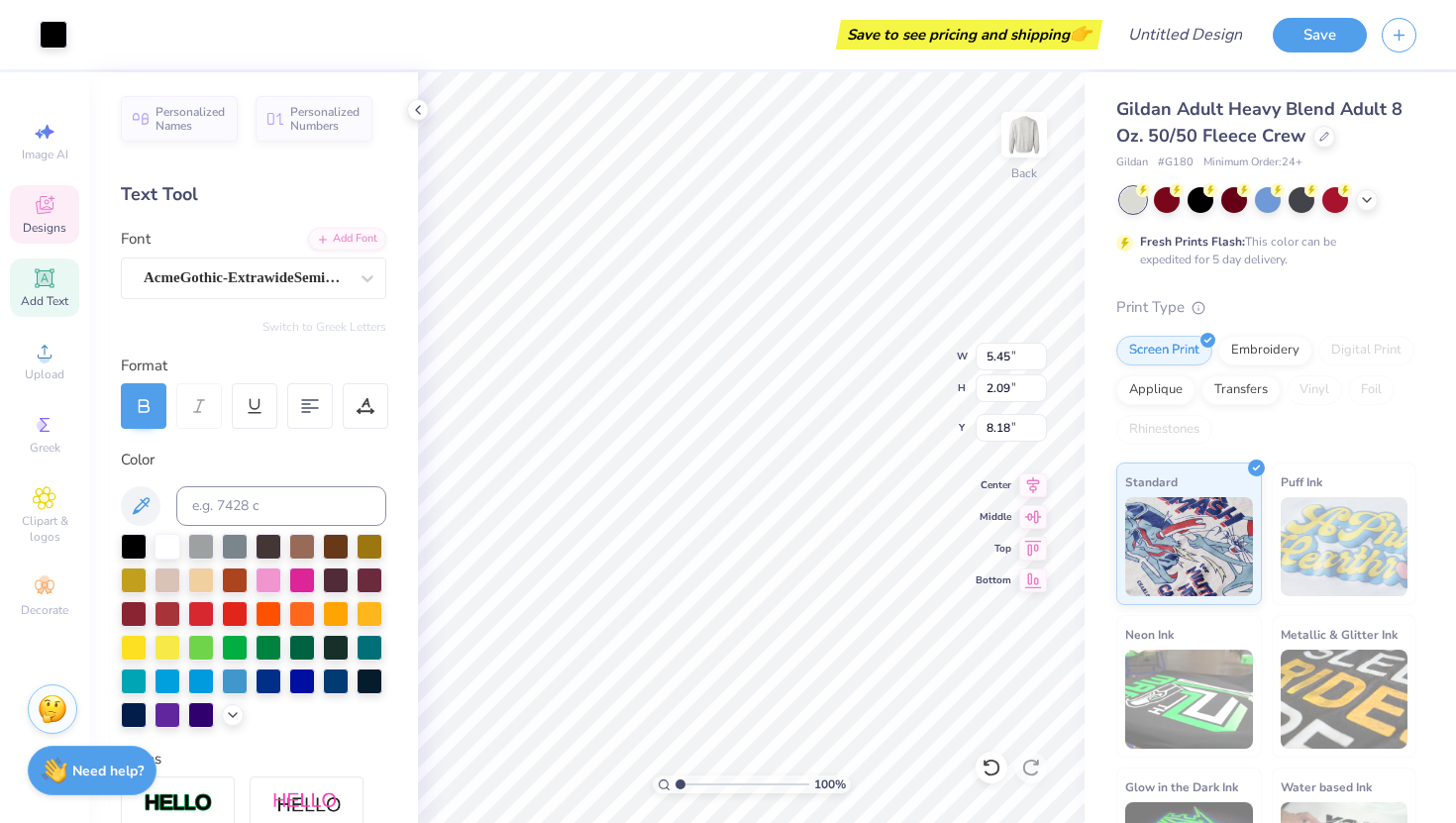 type on "8.18" 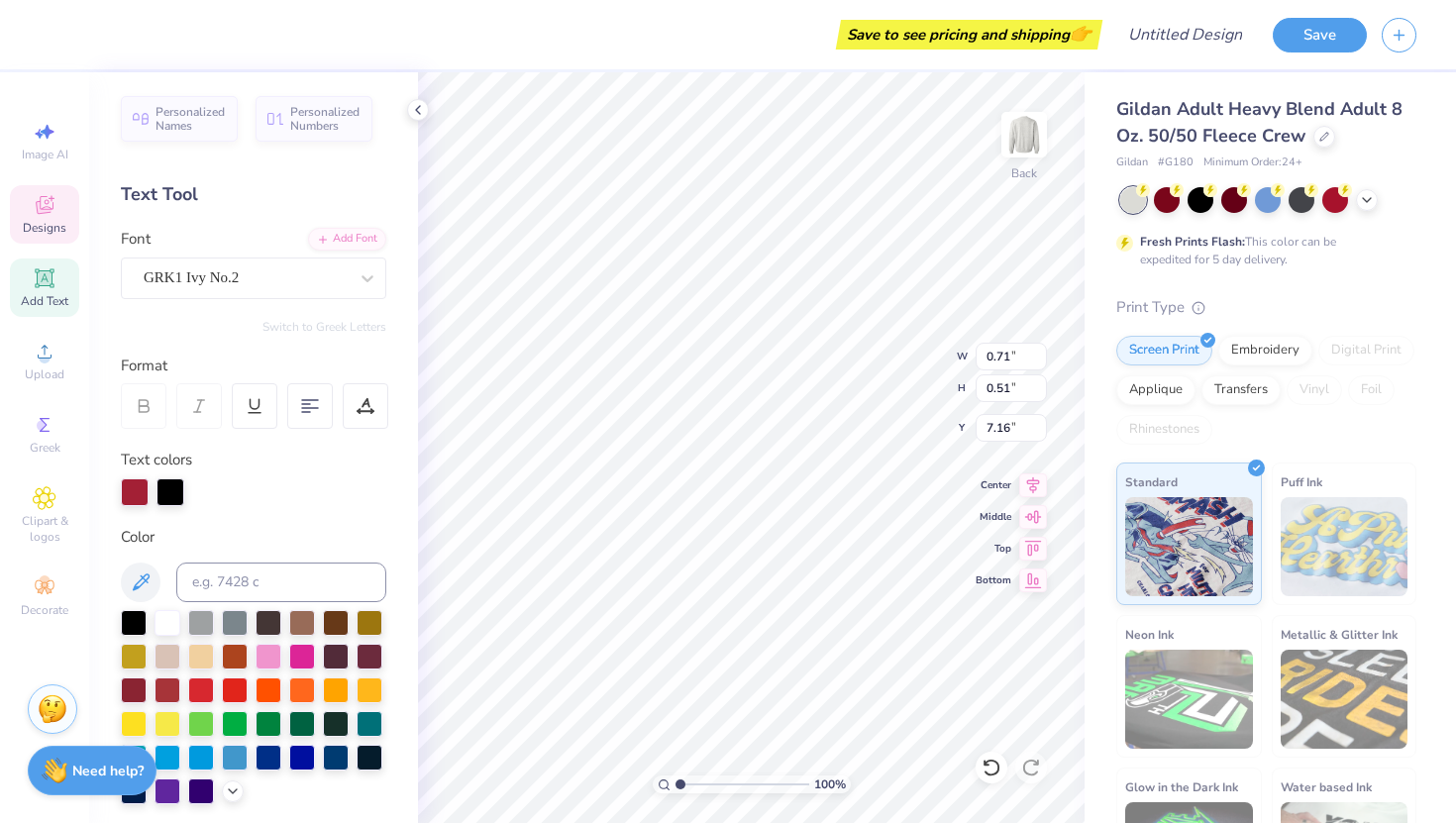 type on "12.96" 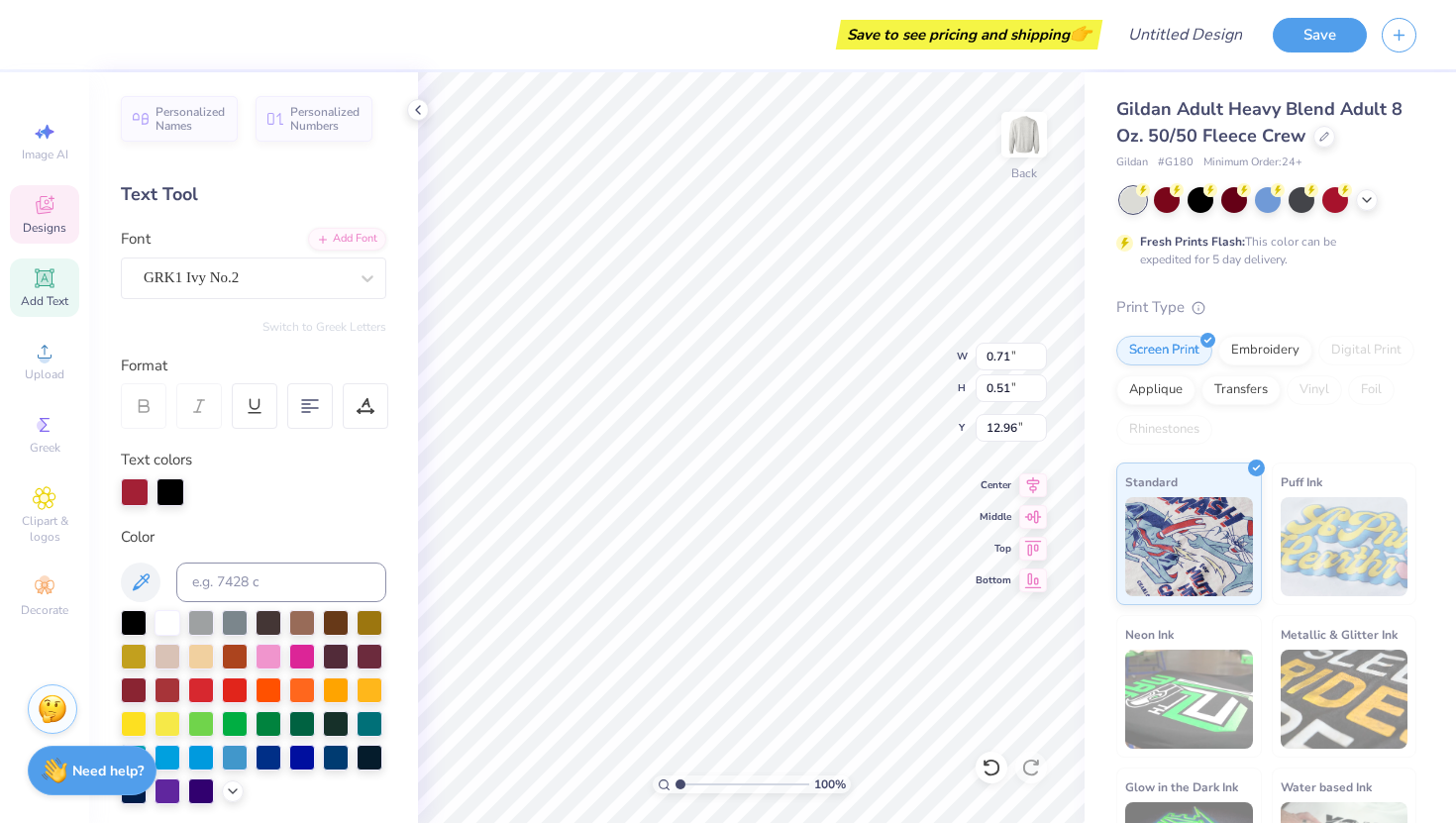 type on "0.69" 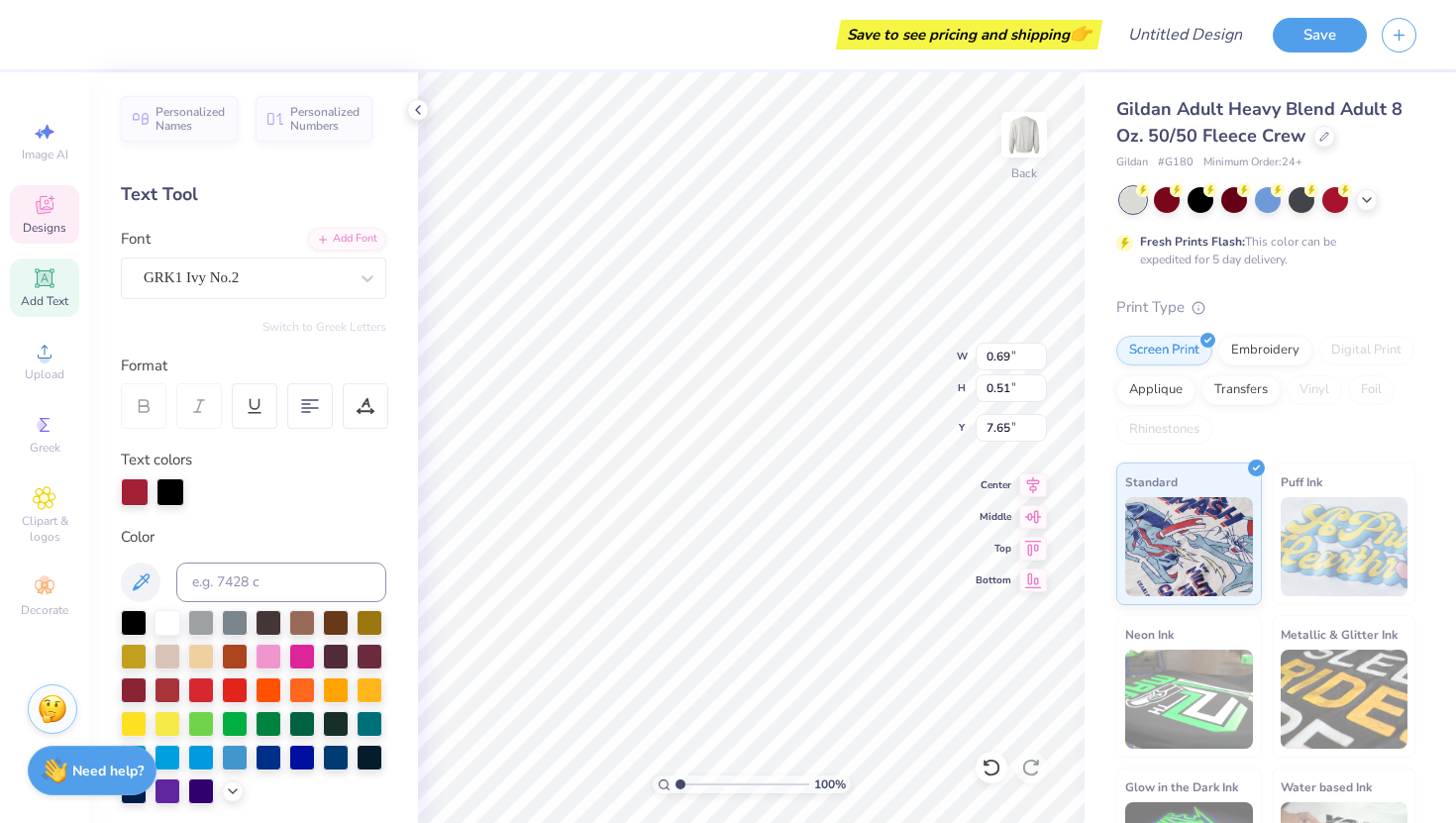 type on "14.38" 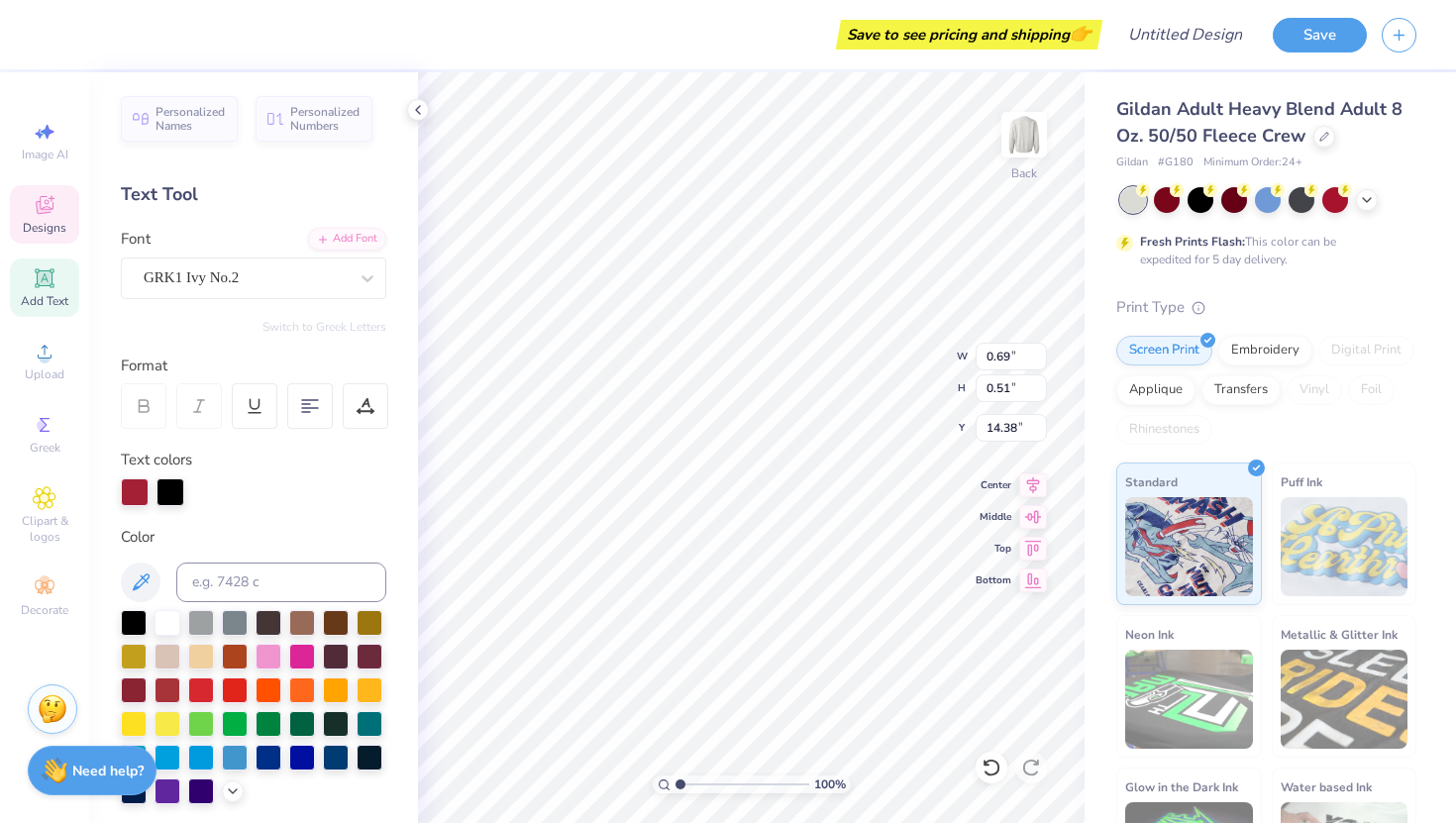 type on "7.66" 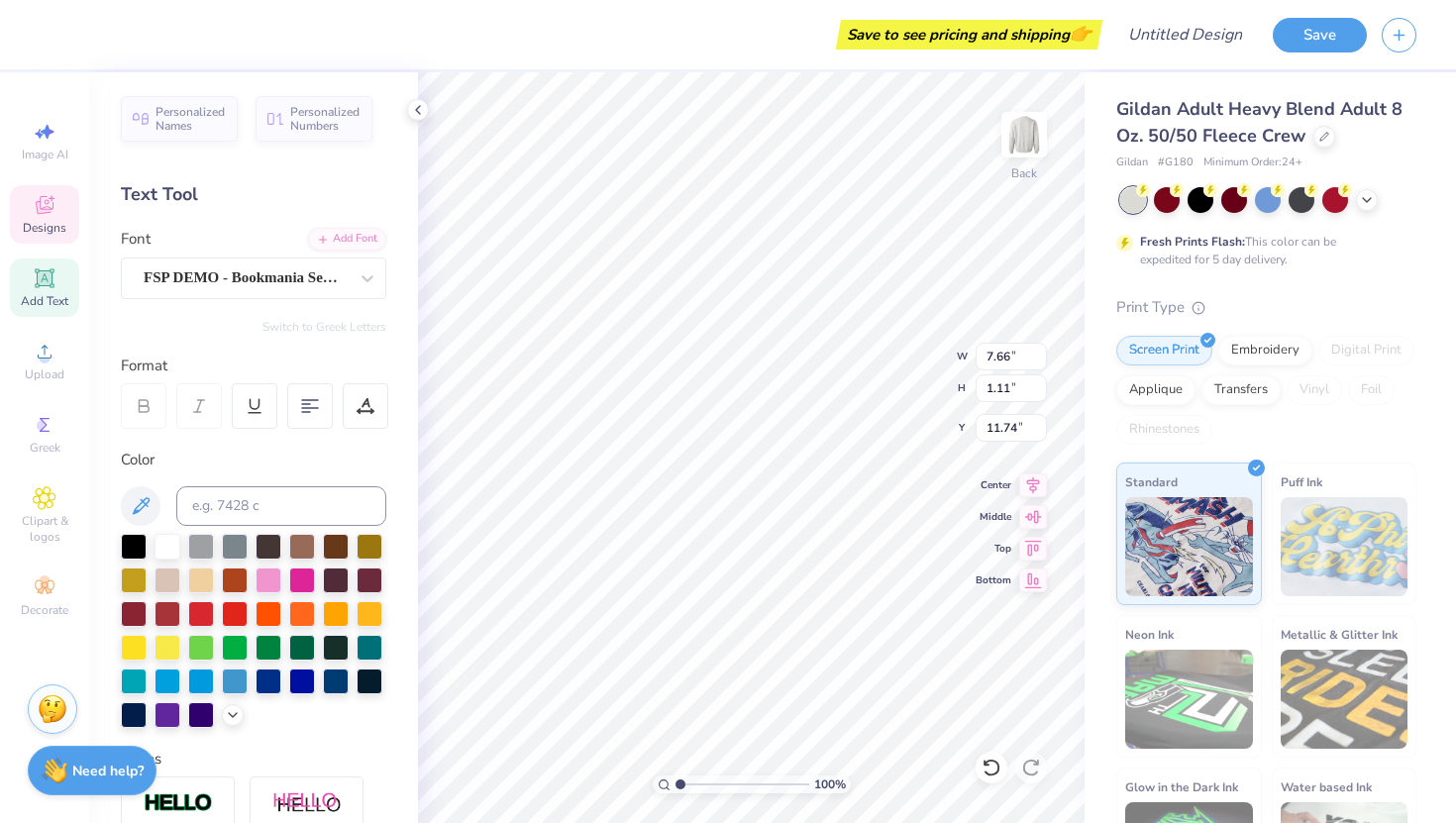 type on "7.24" 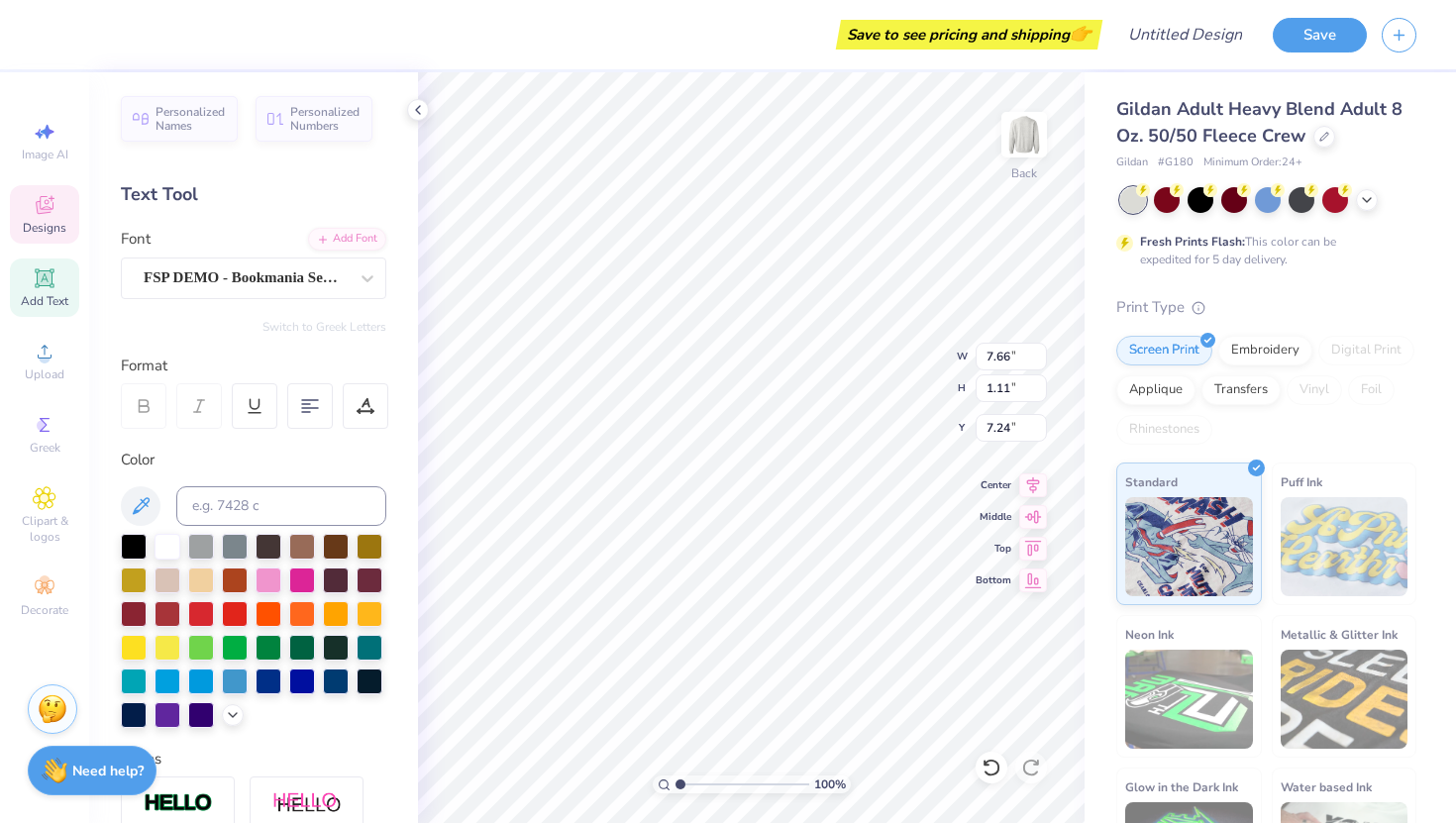 type on "6.44" 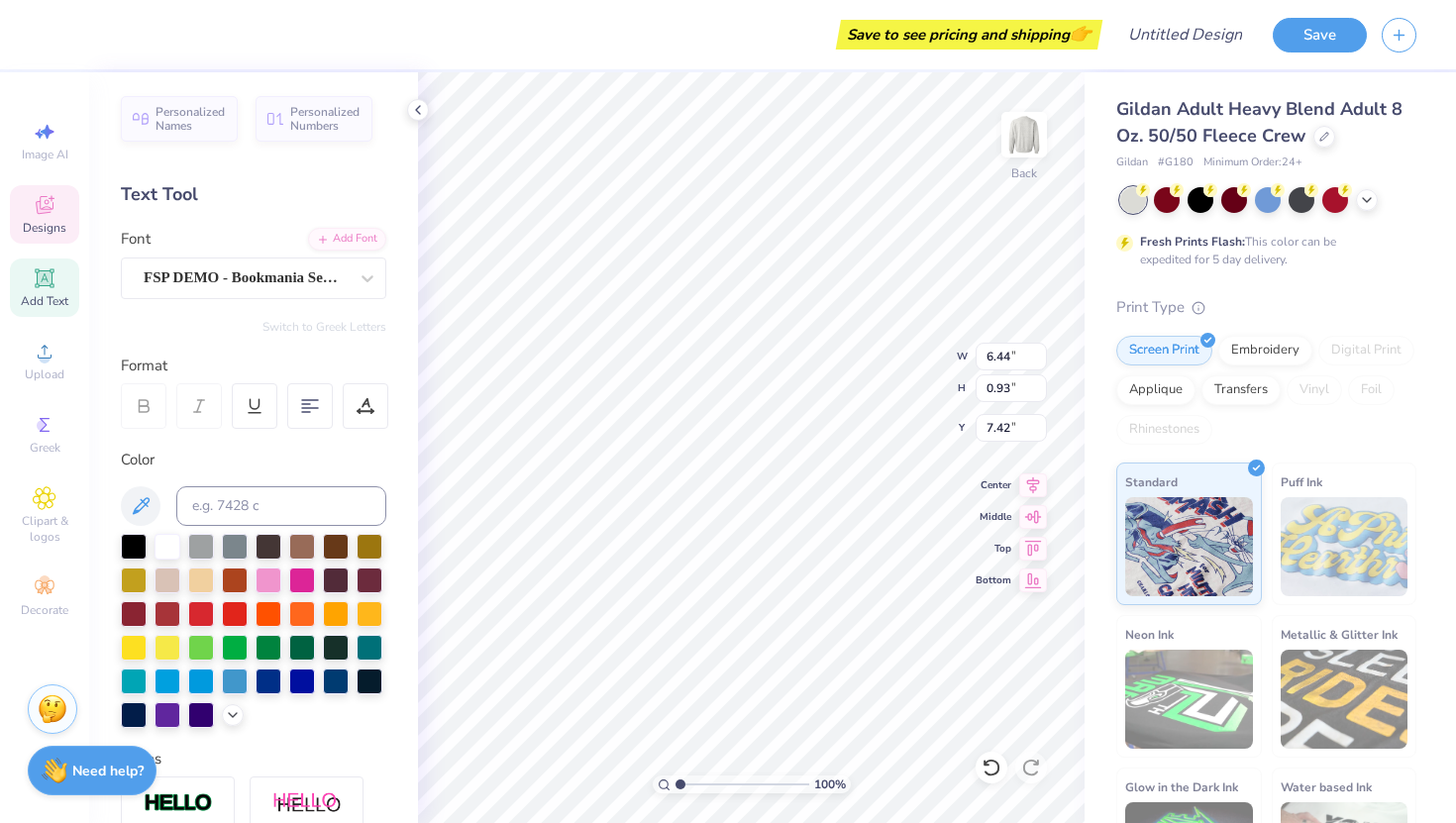 scroll, scrollTop: 328, scrollLeft: 0, axis: vertical 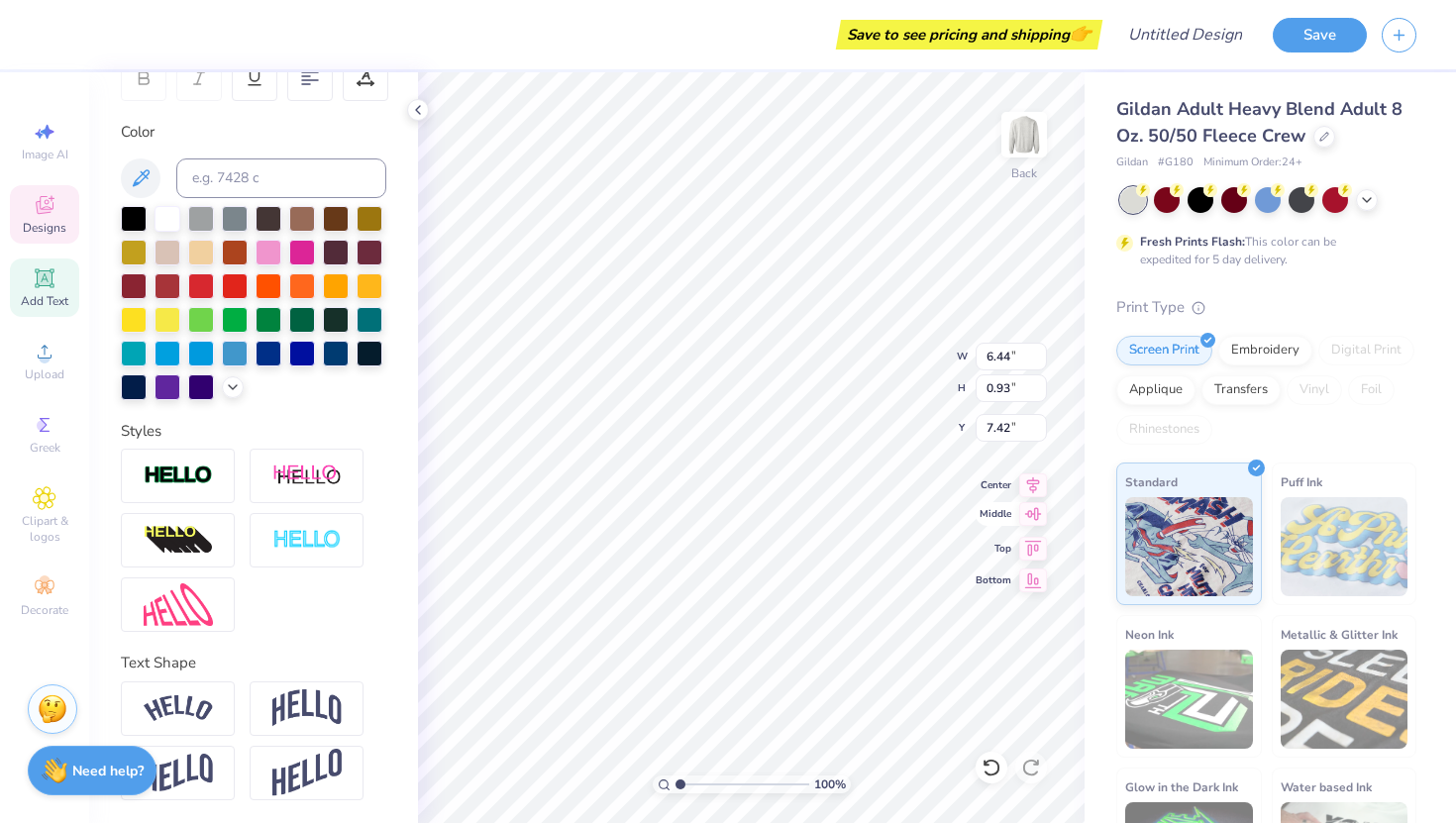 click 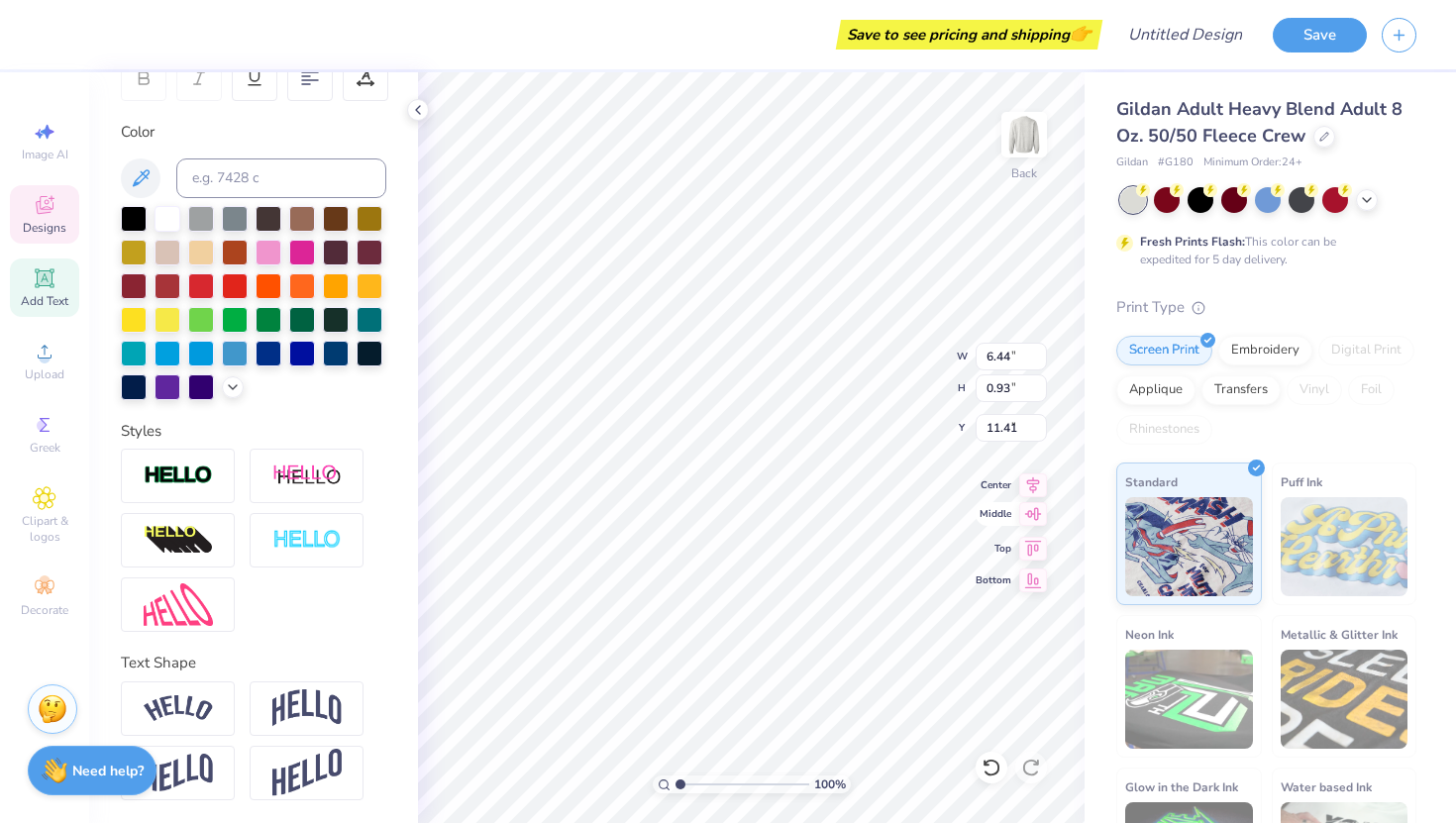 type on "7.42" 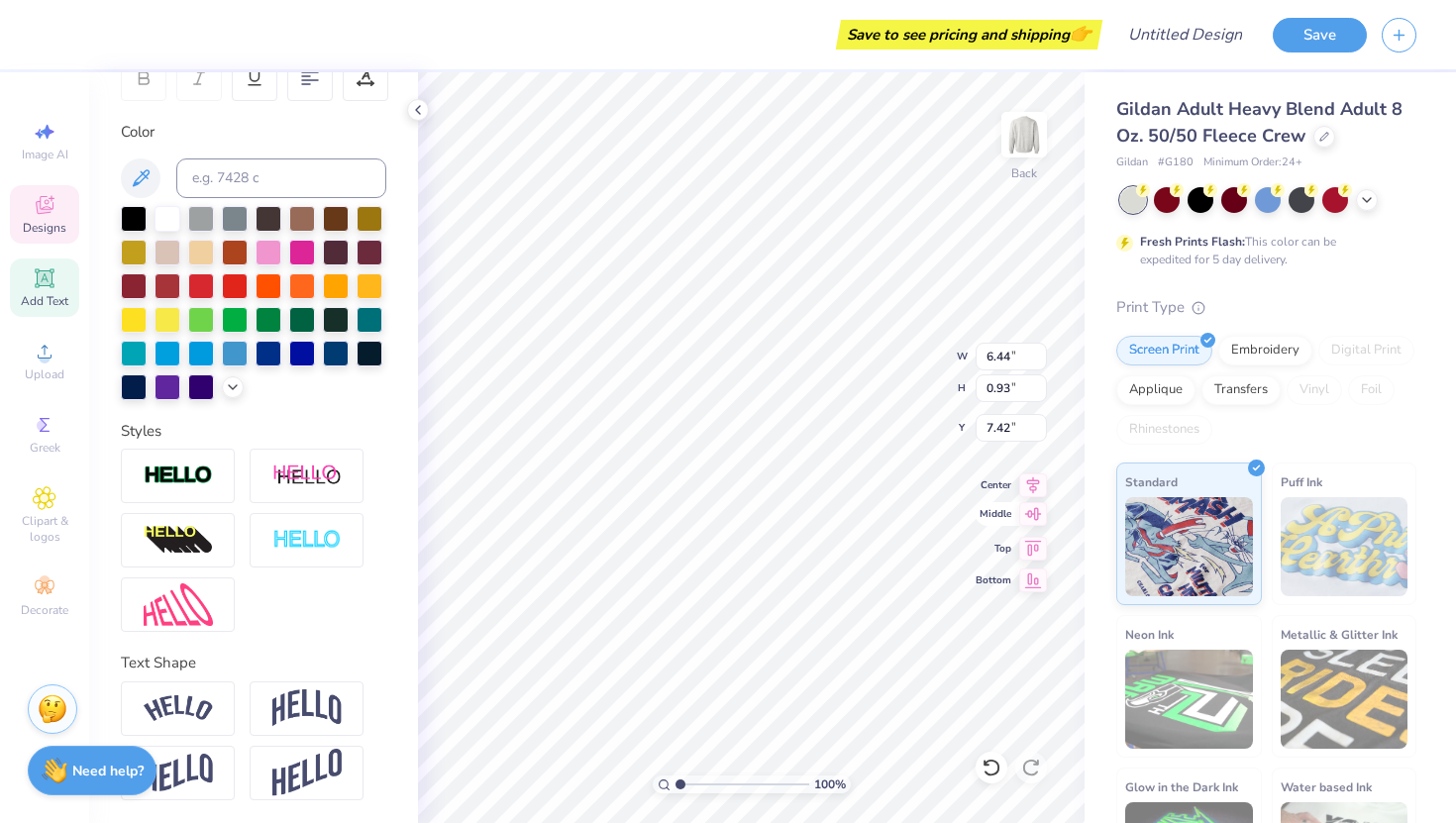 type on "5.84" 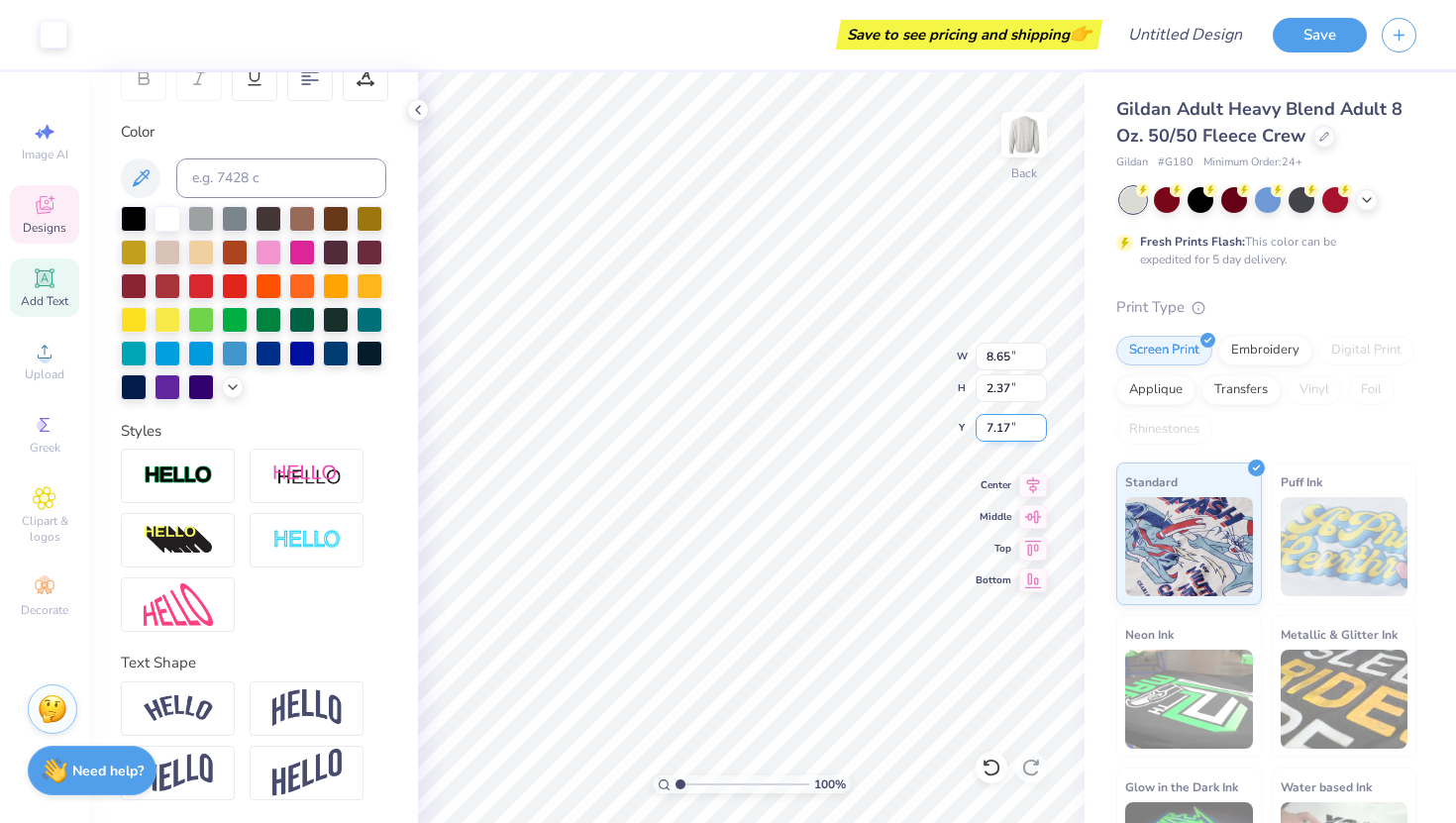 click on "7.17" at bounding box center [1011, 428] 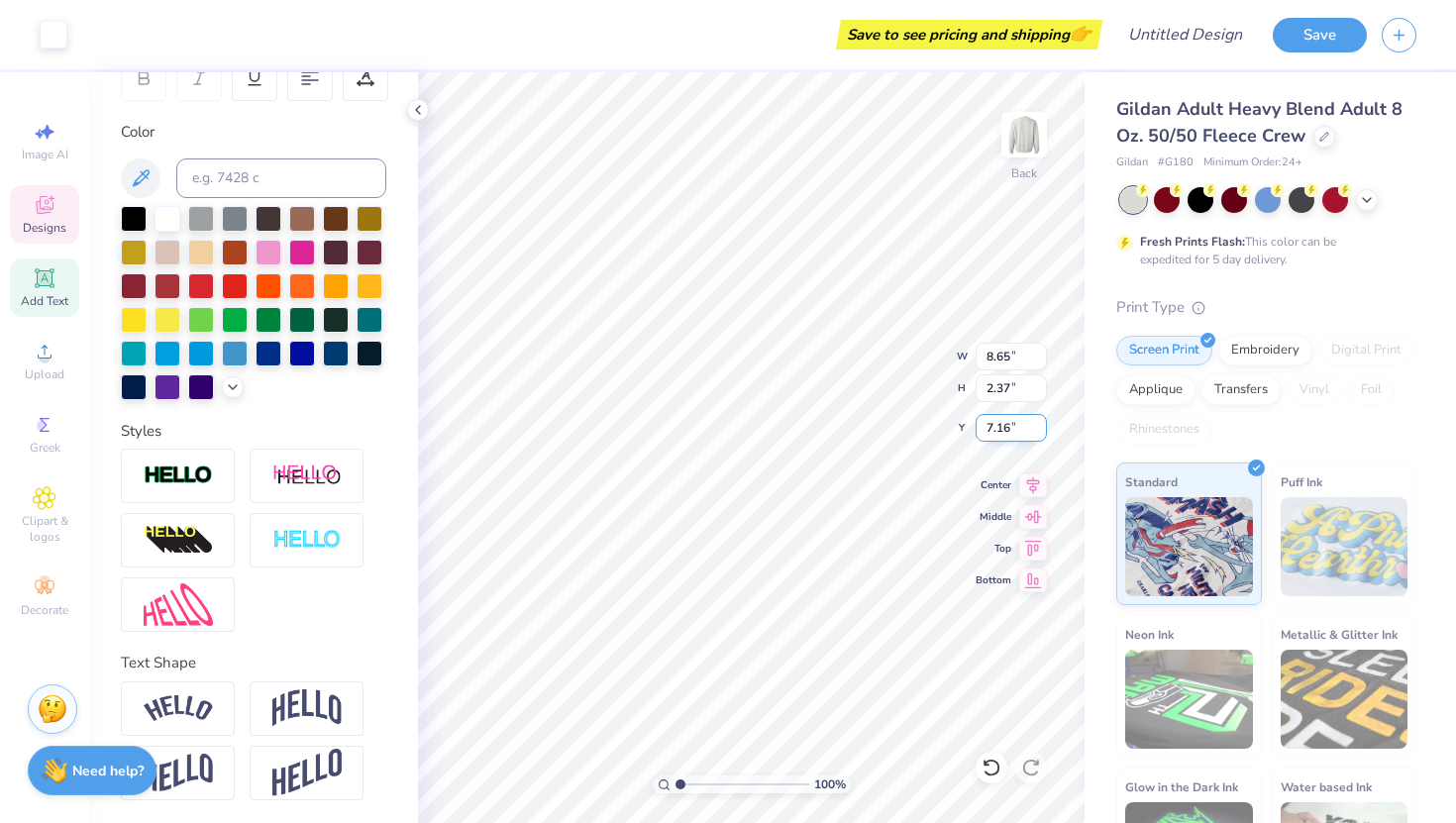 click on "7.16" at bounding box center (1011, 428) 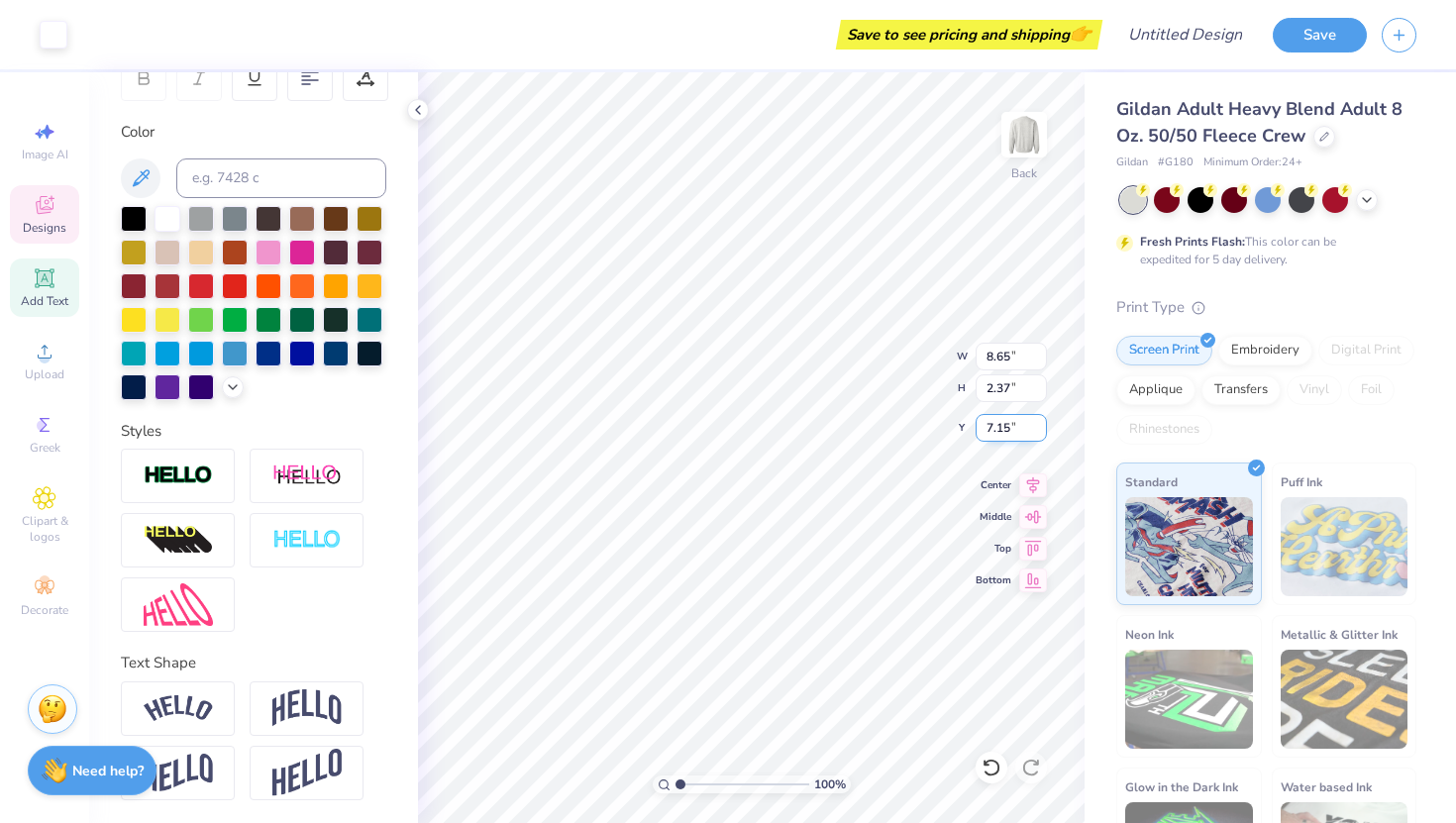 click on "7.15" at bounding box center (1011, 428) 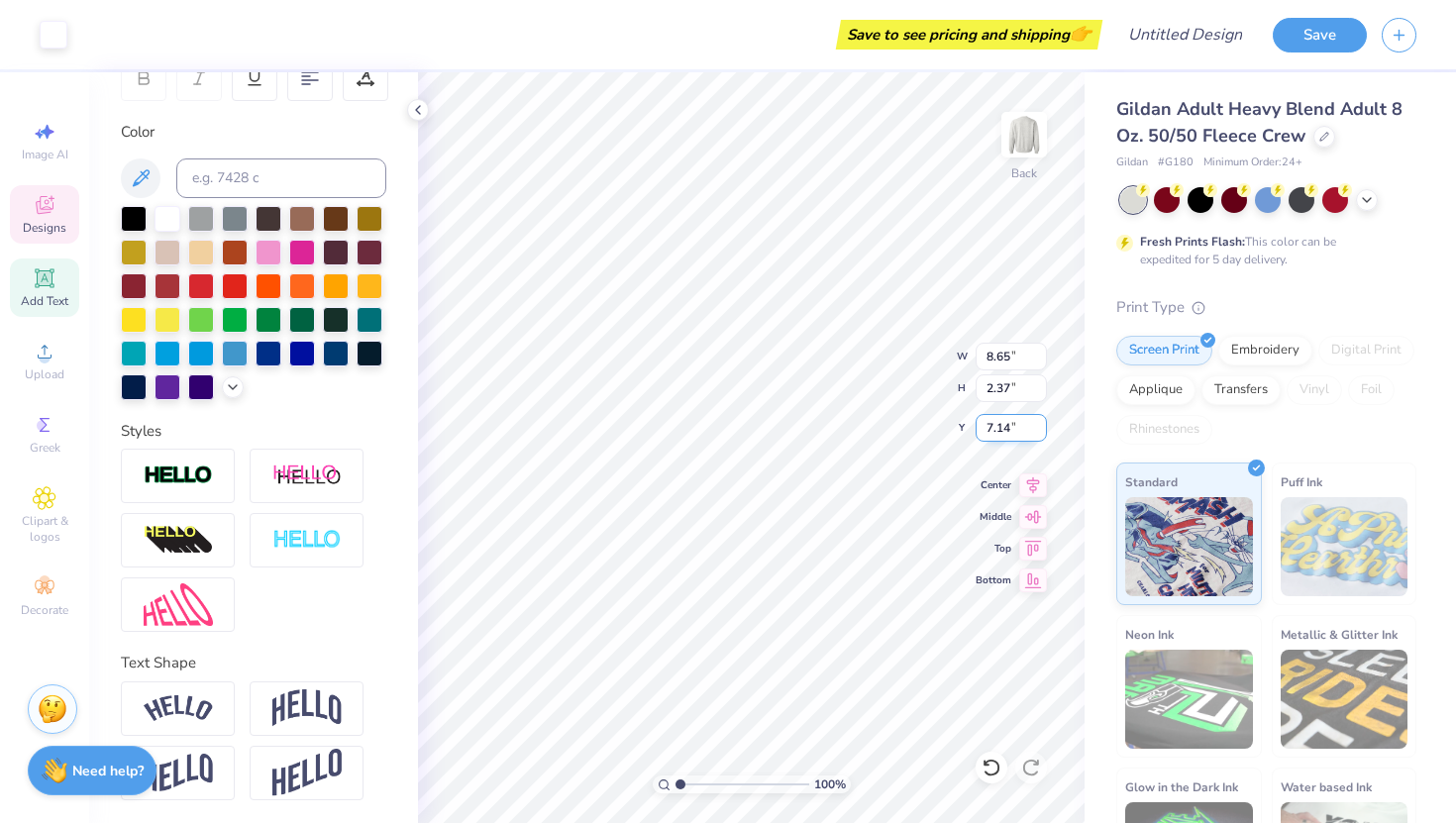 type on "7.14" 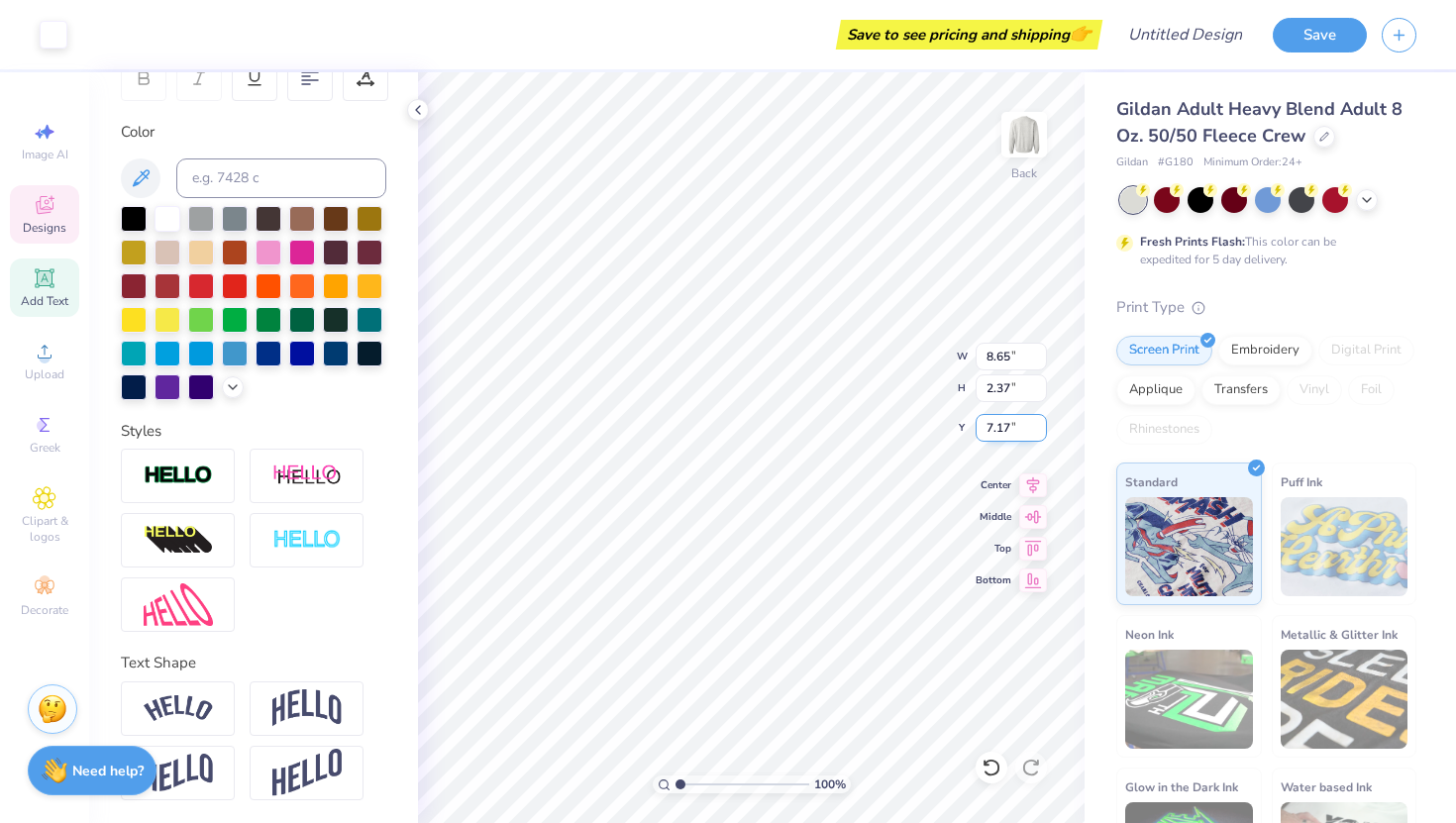 click on "7.17" at bounding box center [1011, 428] 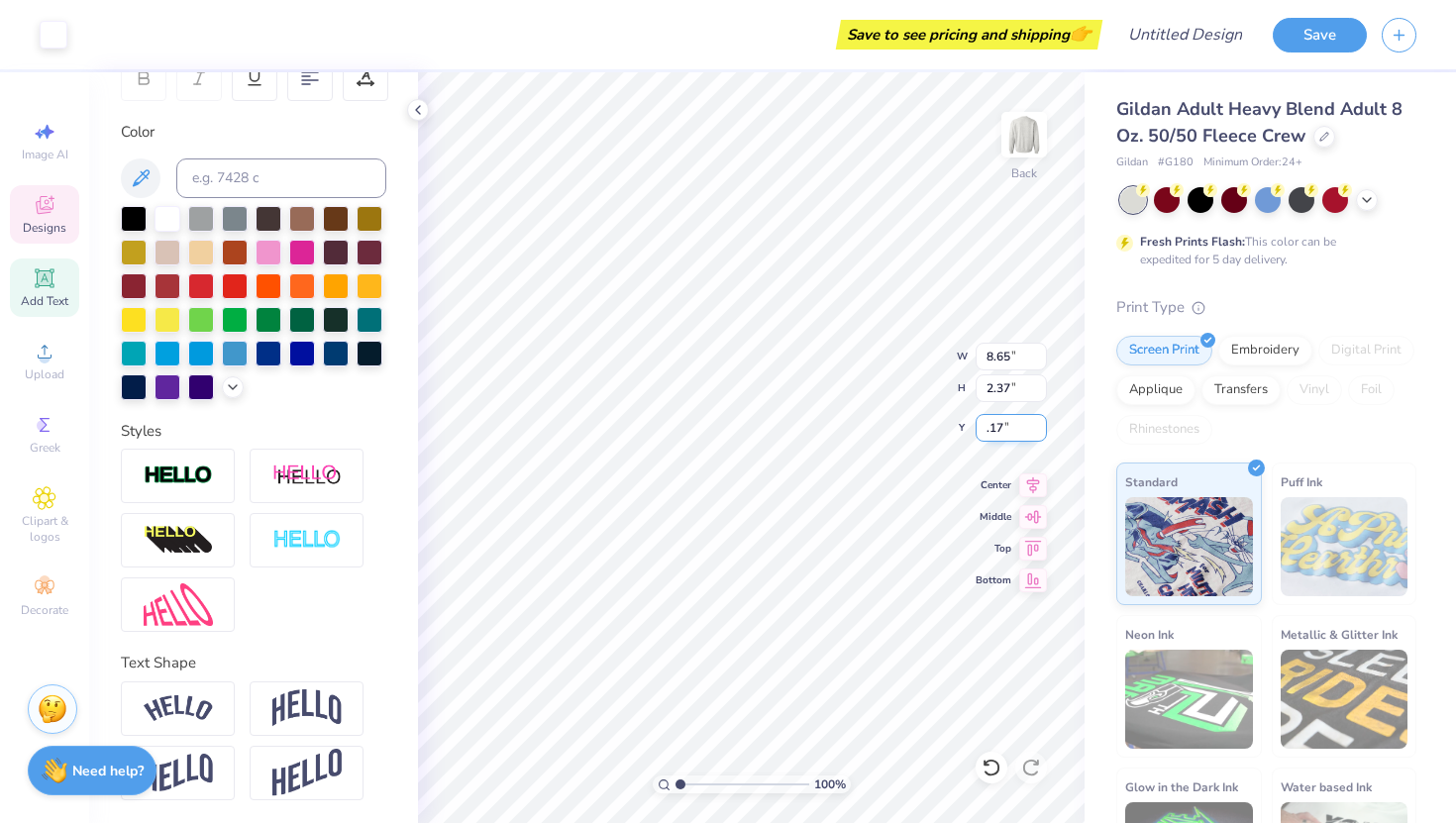 type on "5.17" 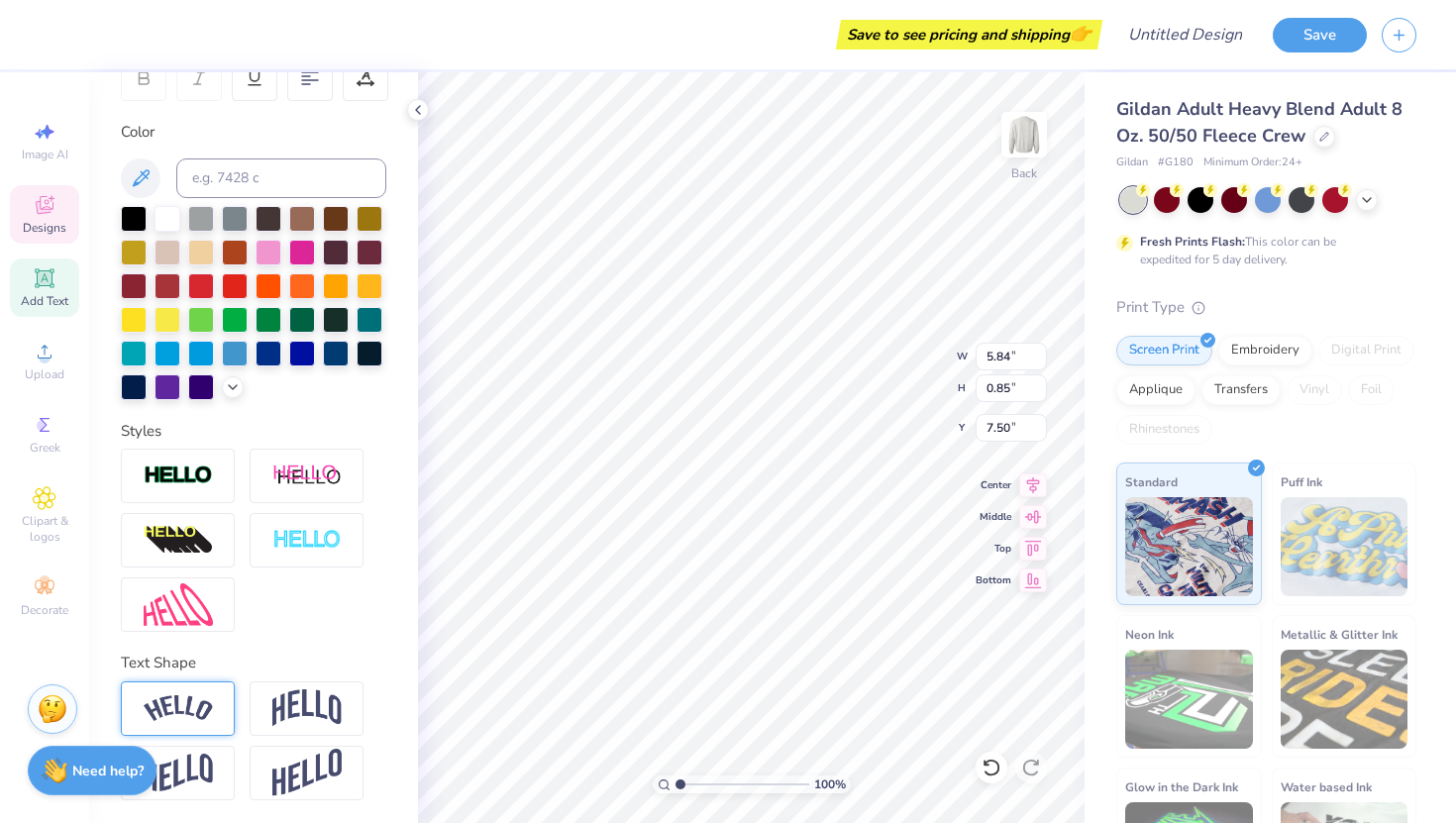 click at bounding box center [178, 708] 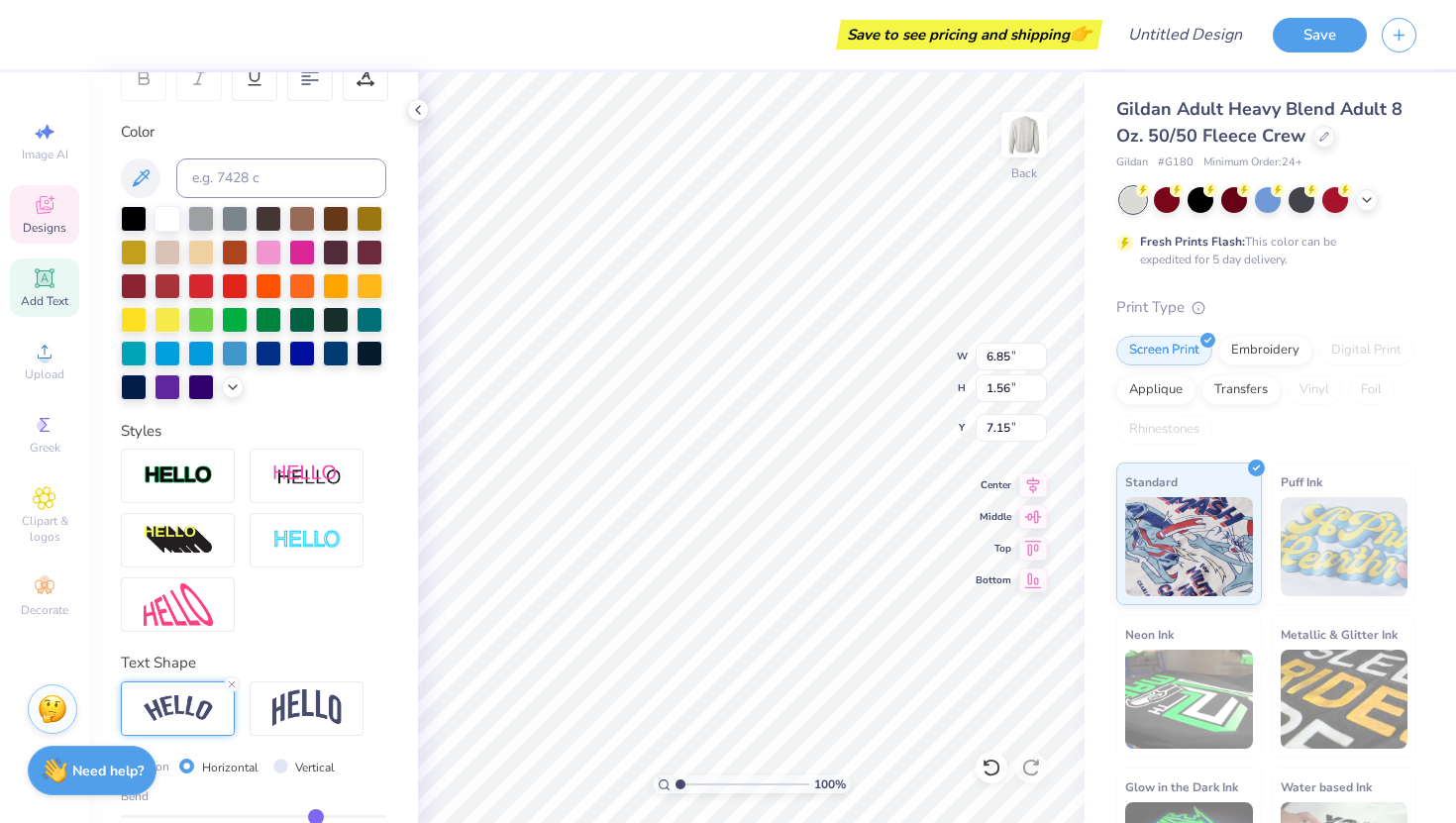 type on "6.85" 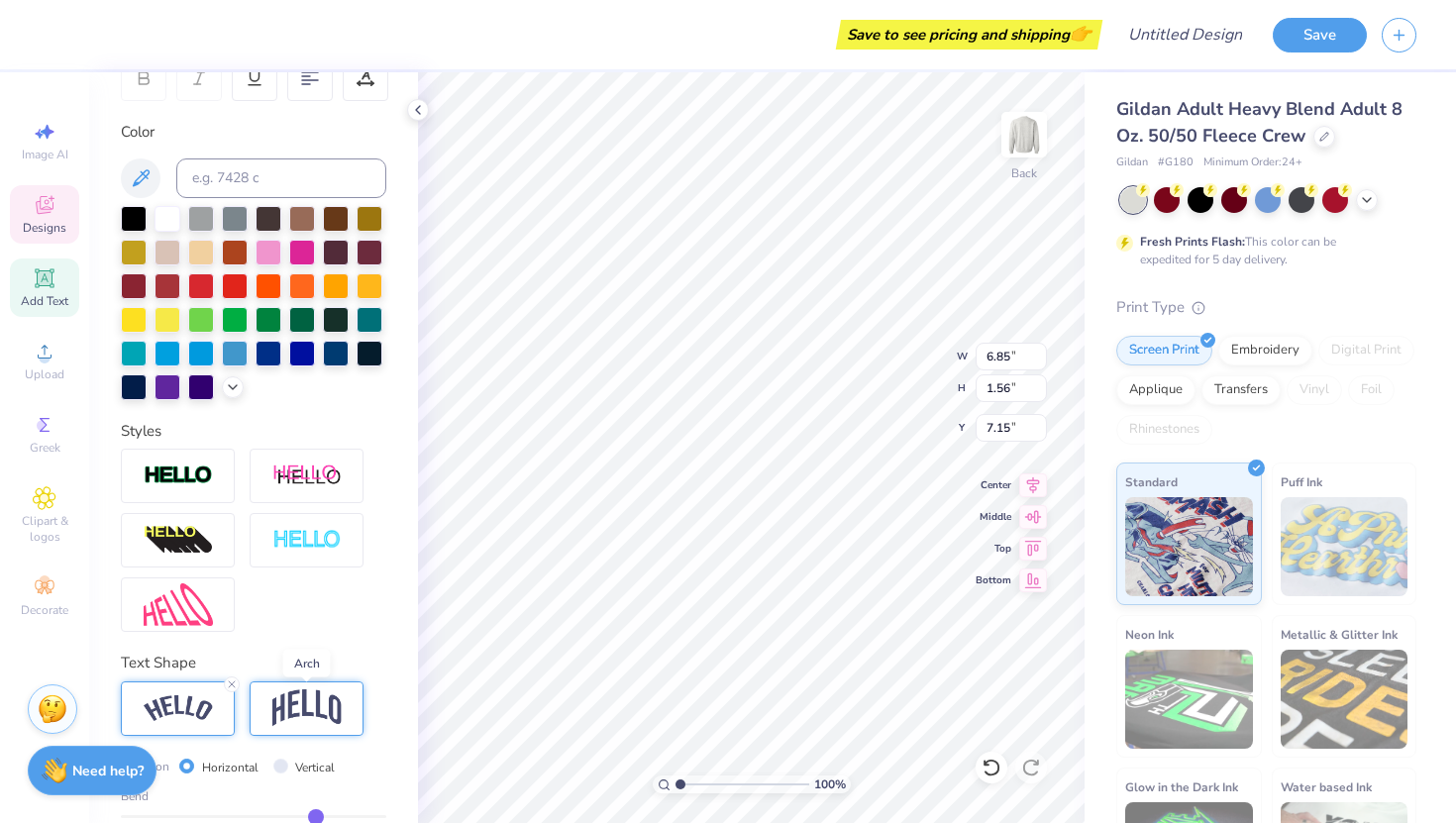 click at bounding box center [307, 708] 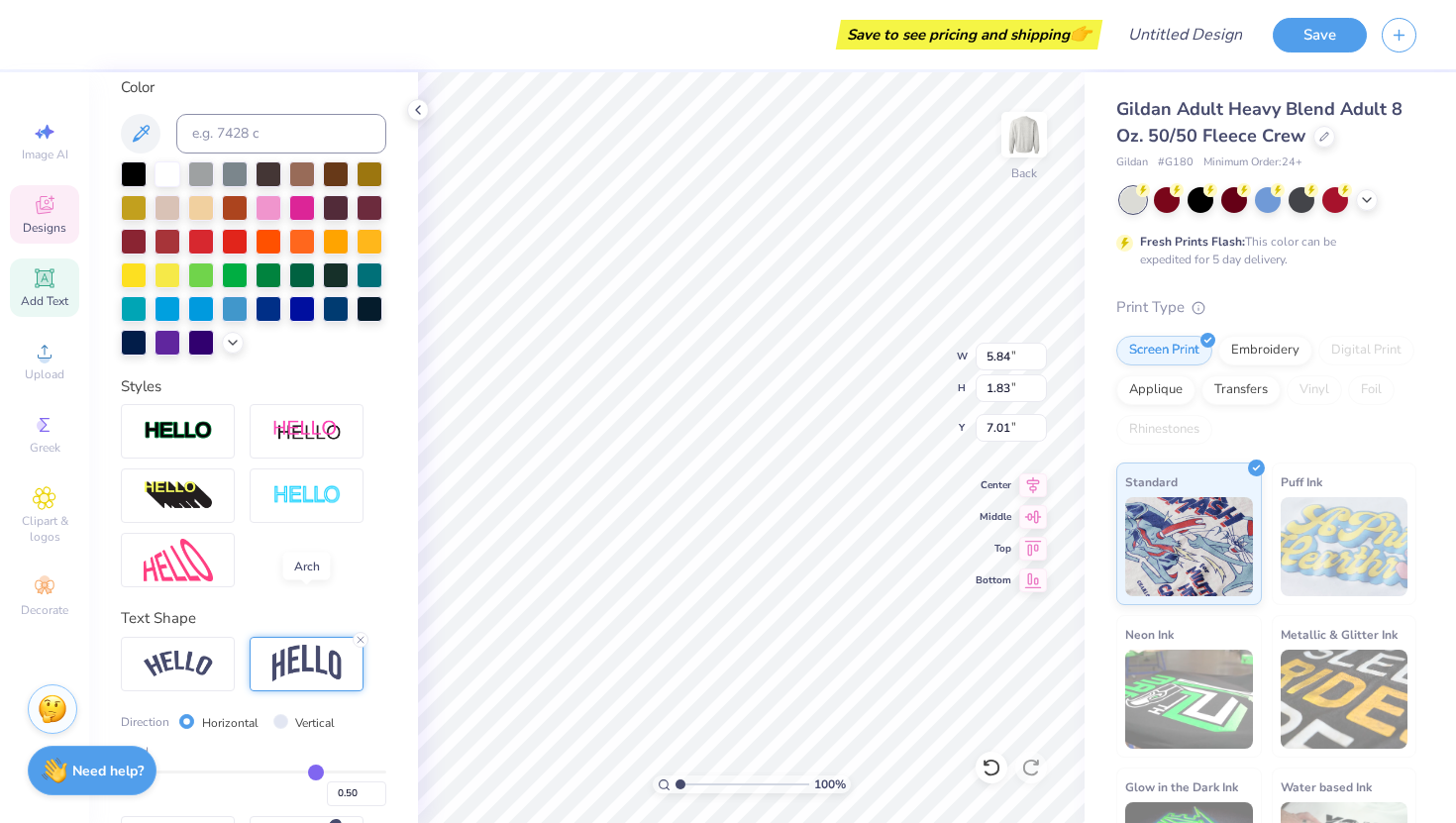 scroll, scrollTop: 444, scrollLeft: 0, axis: vertical 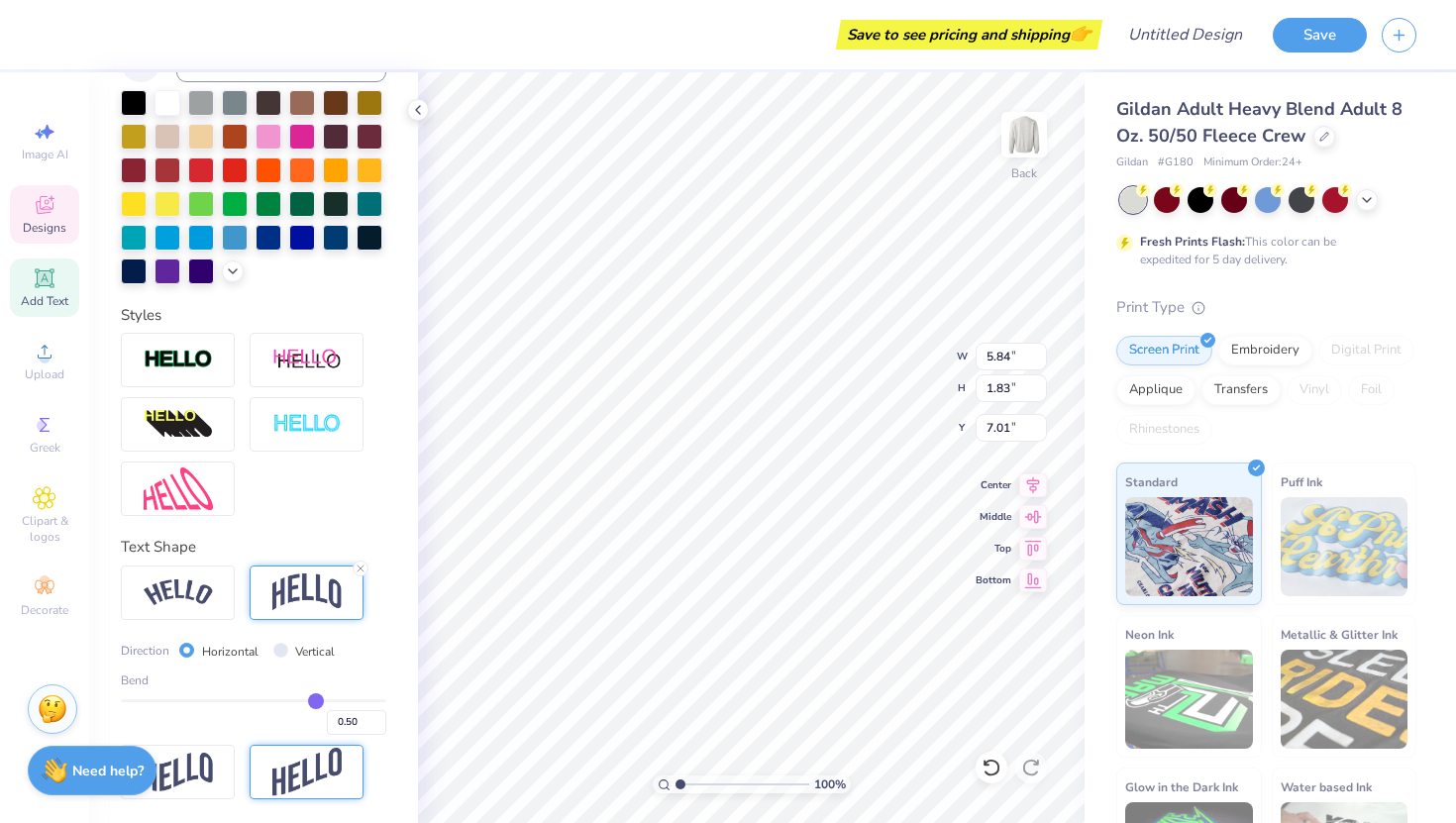 click at bounding box center (307, 772) 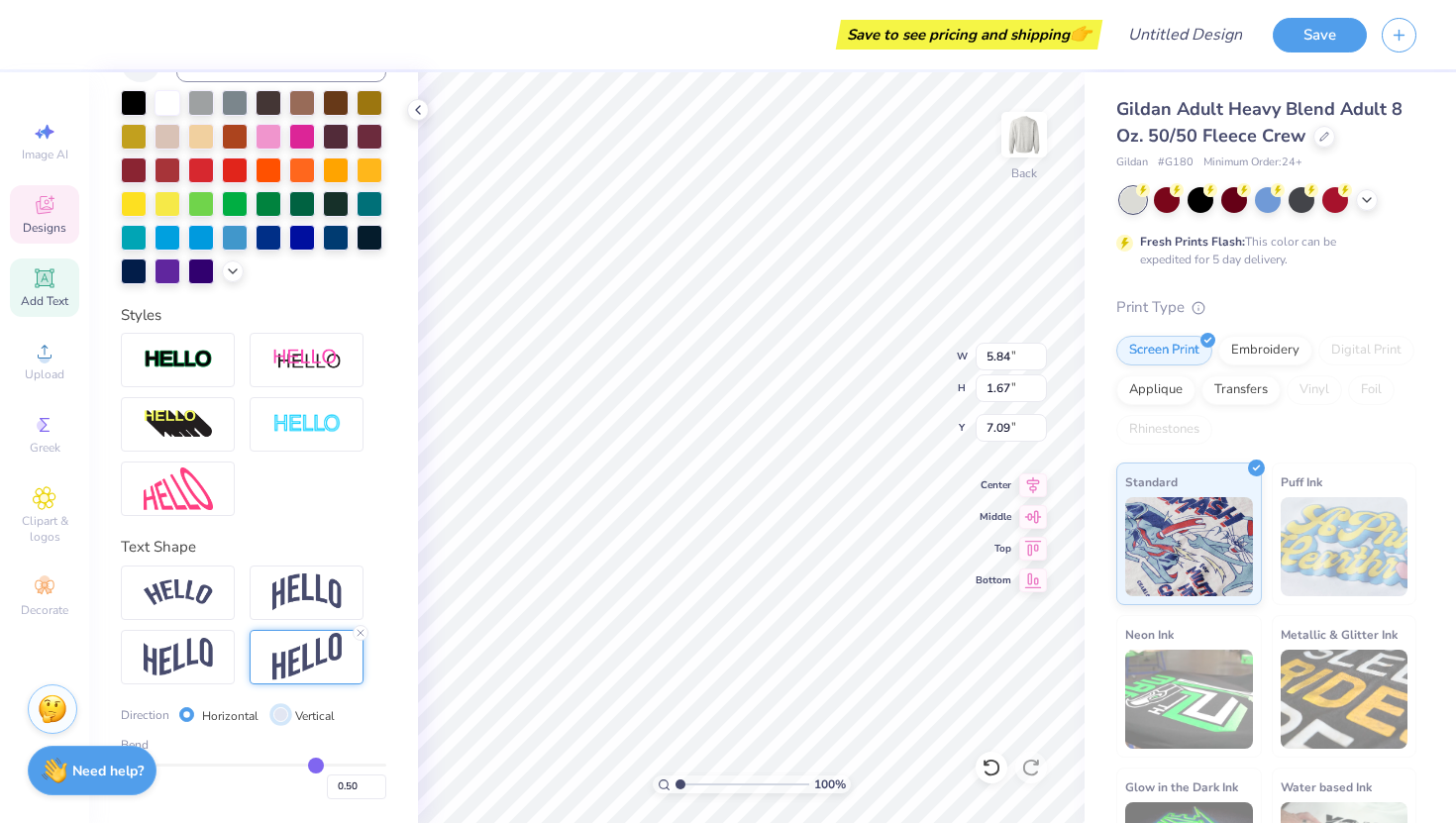click on "Vertical" at bounding box center (280, 714) 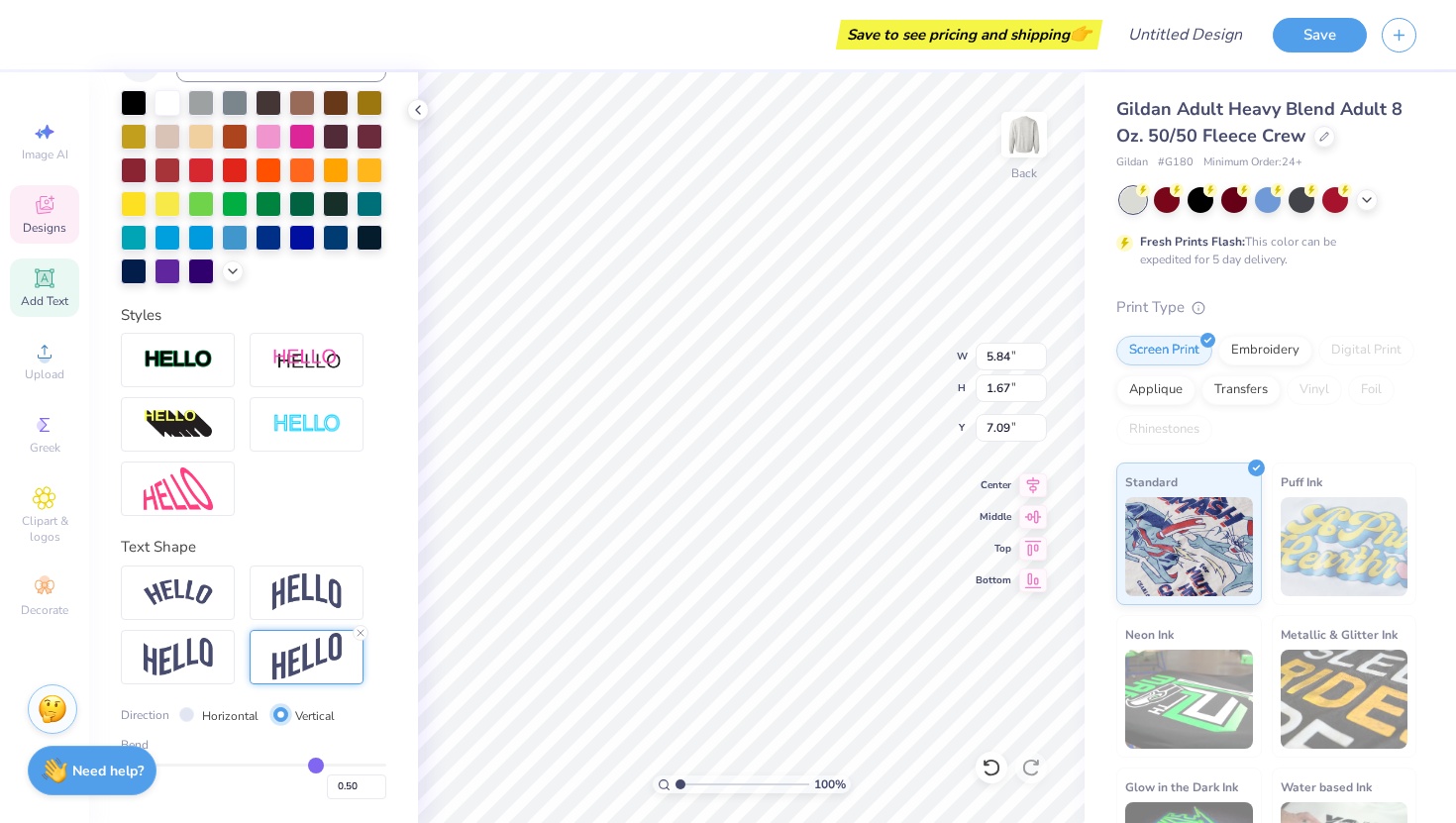 type on "11.44" 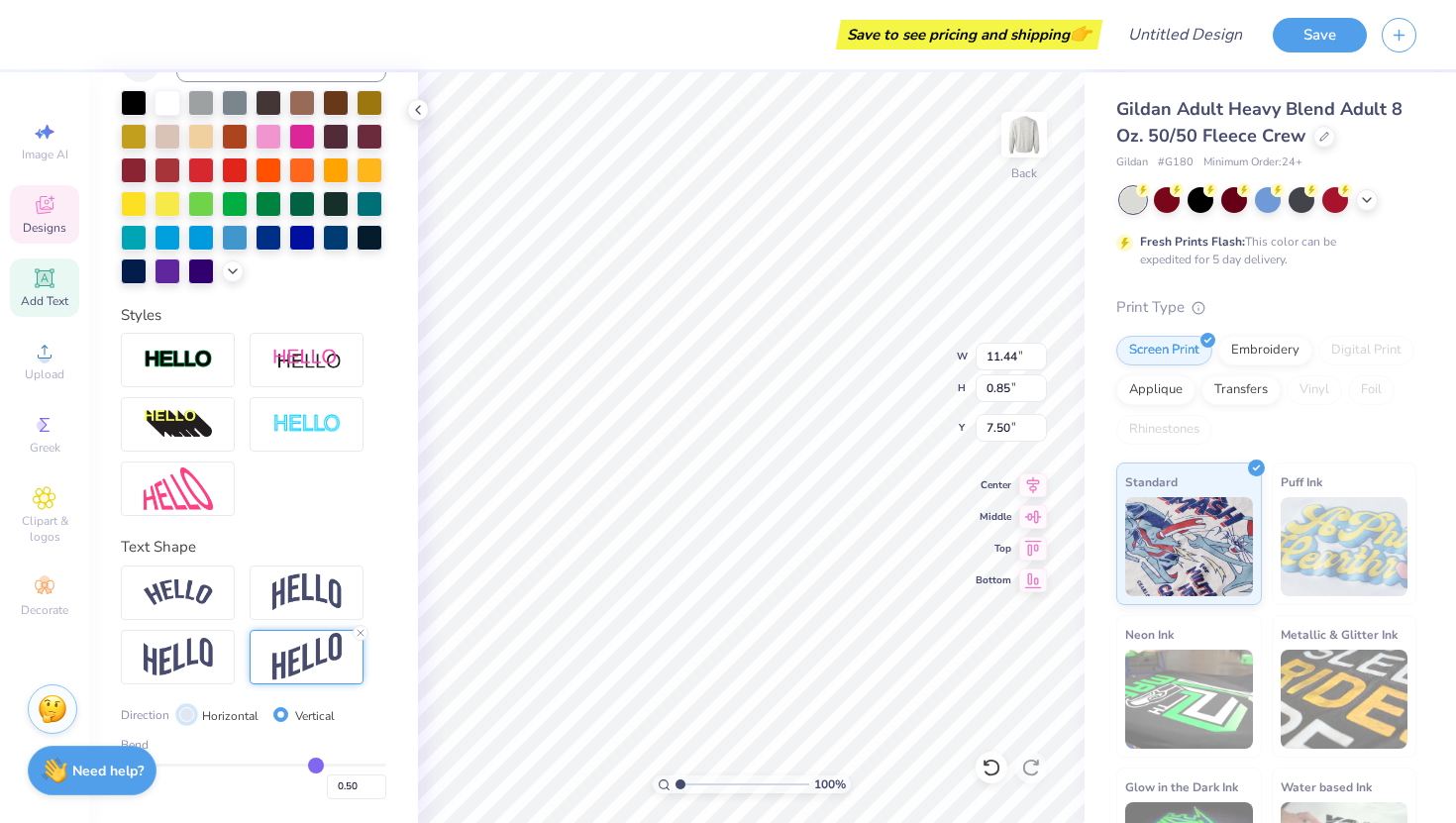 click on "Horizontal" at bounding box center [186, 714] 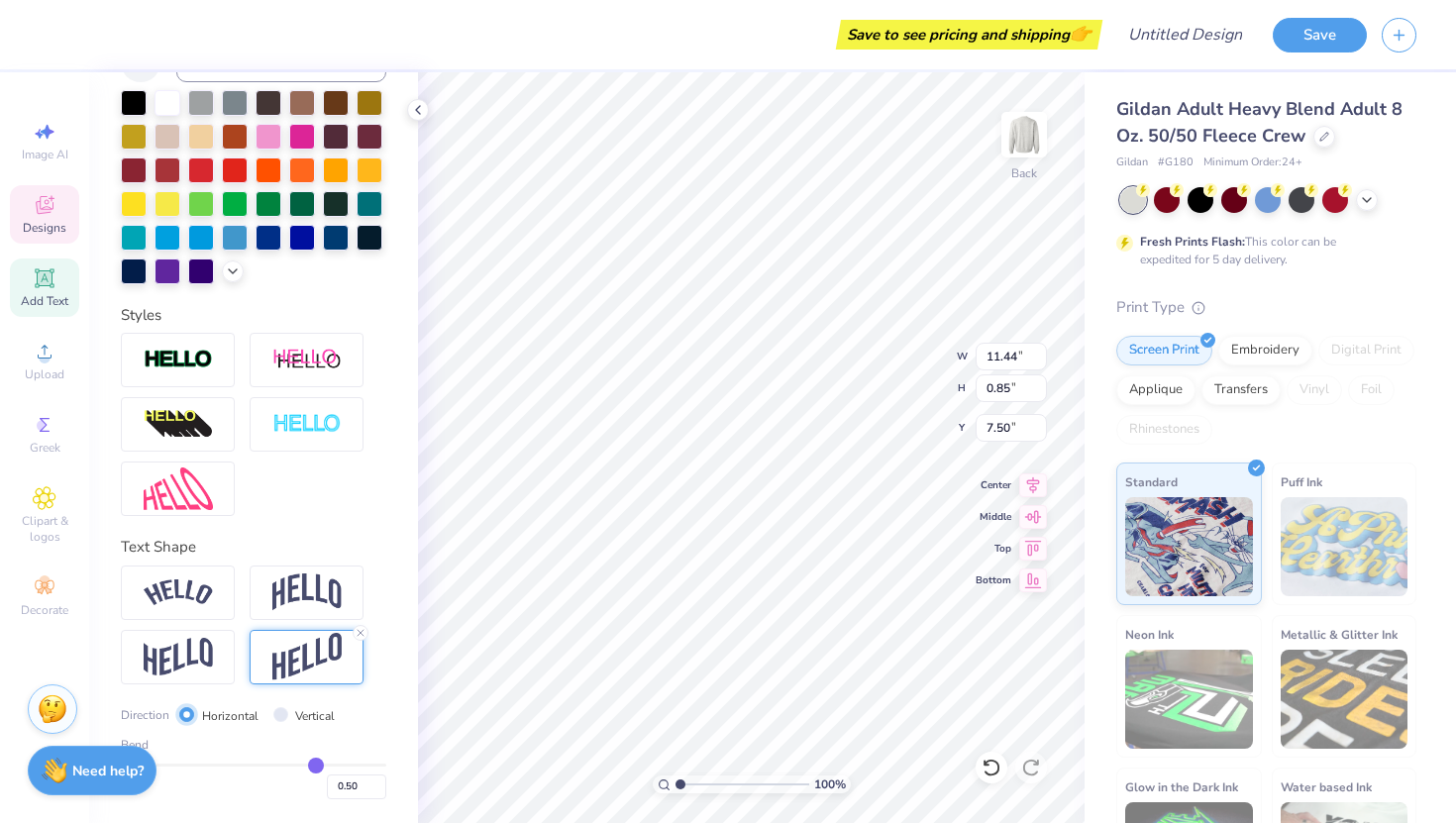 type on "5.84" 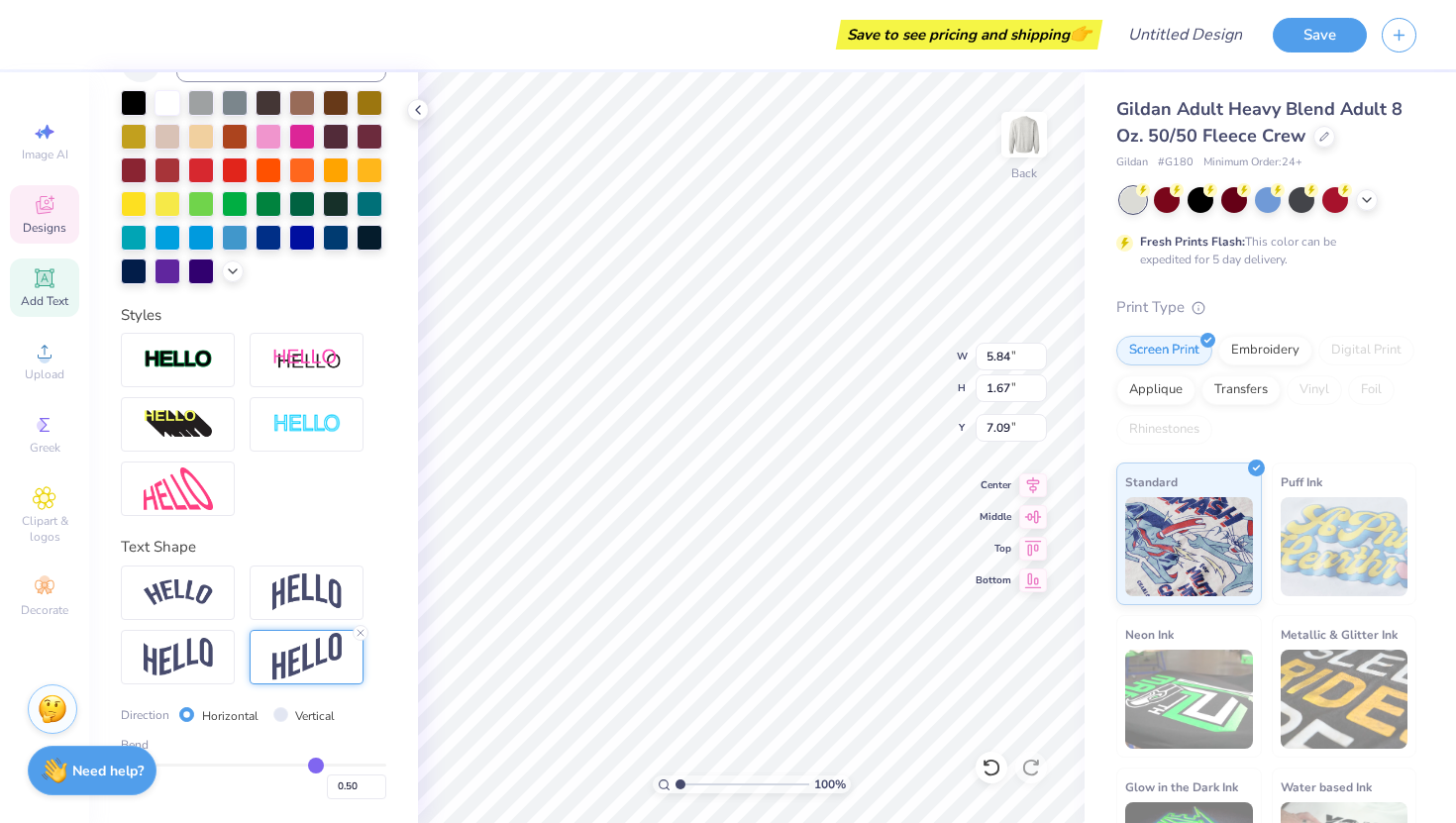 type on "0.51" 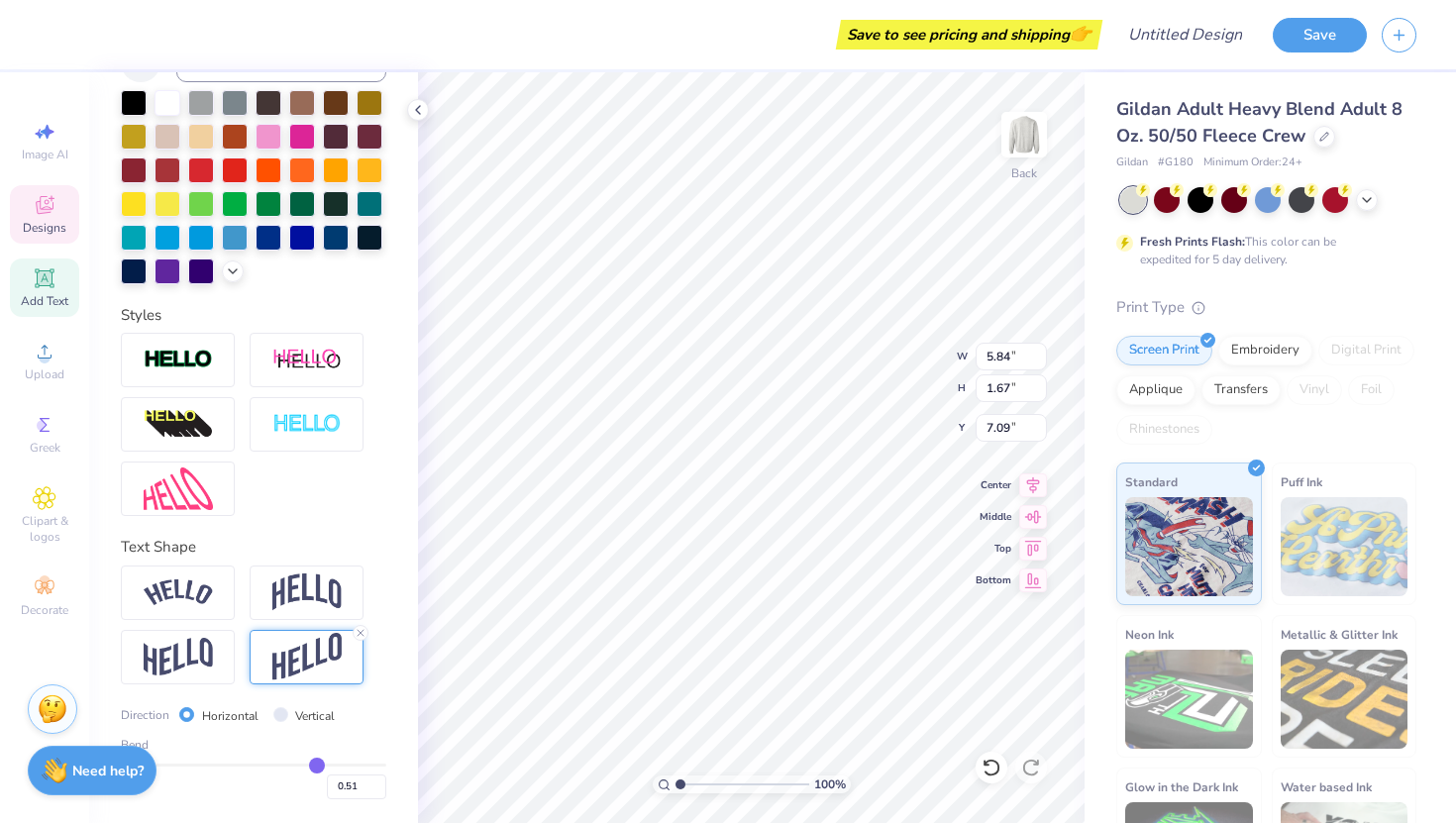 type on "0.5" 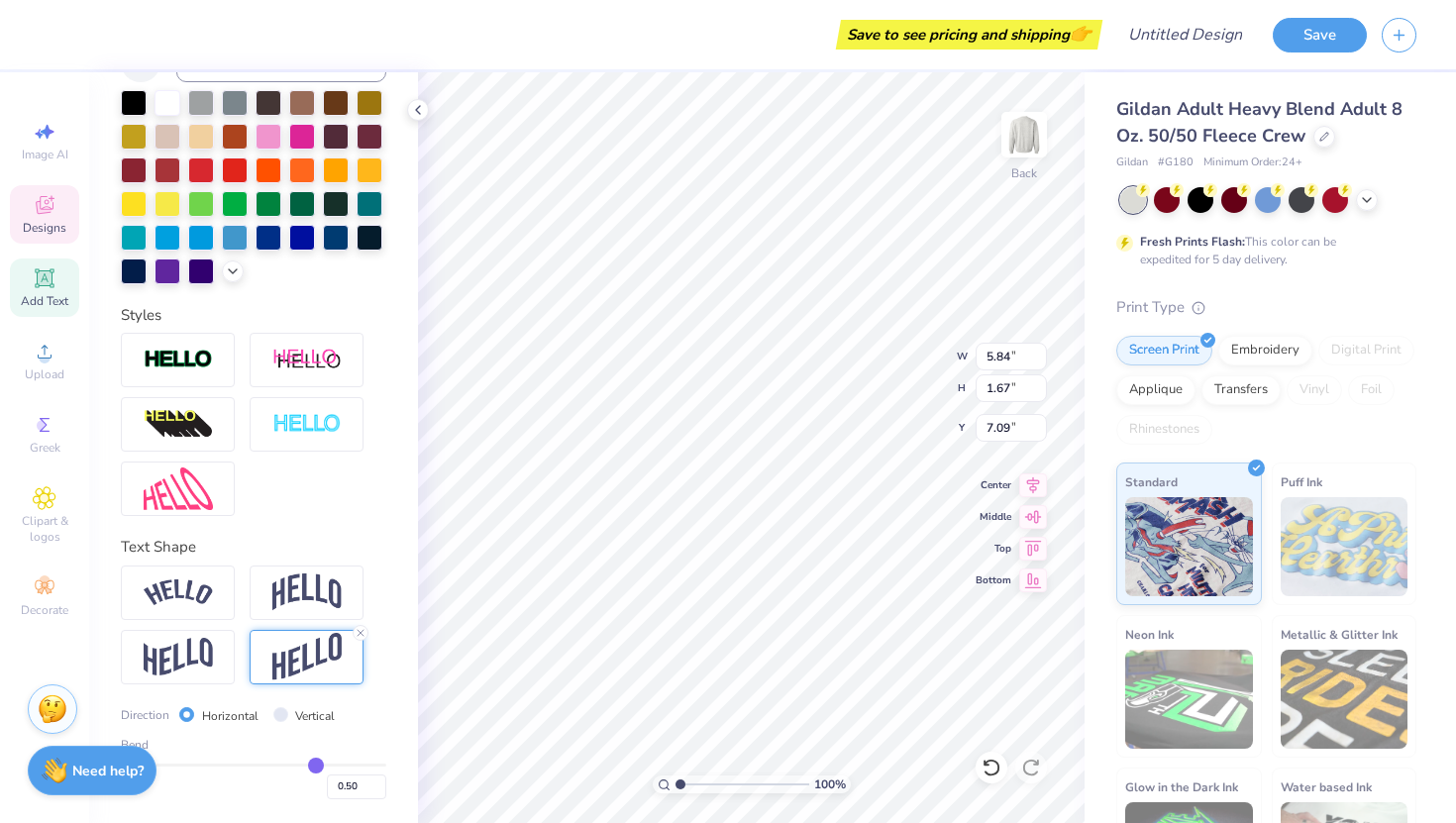 type on "0.48" 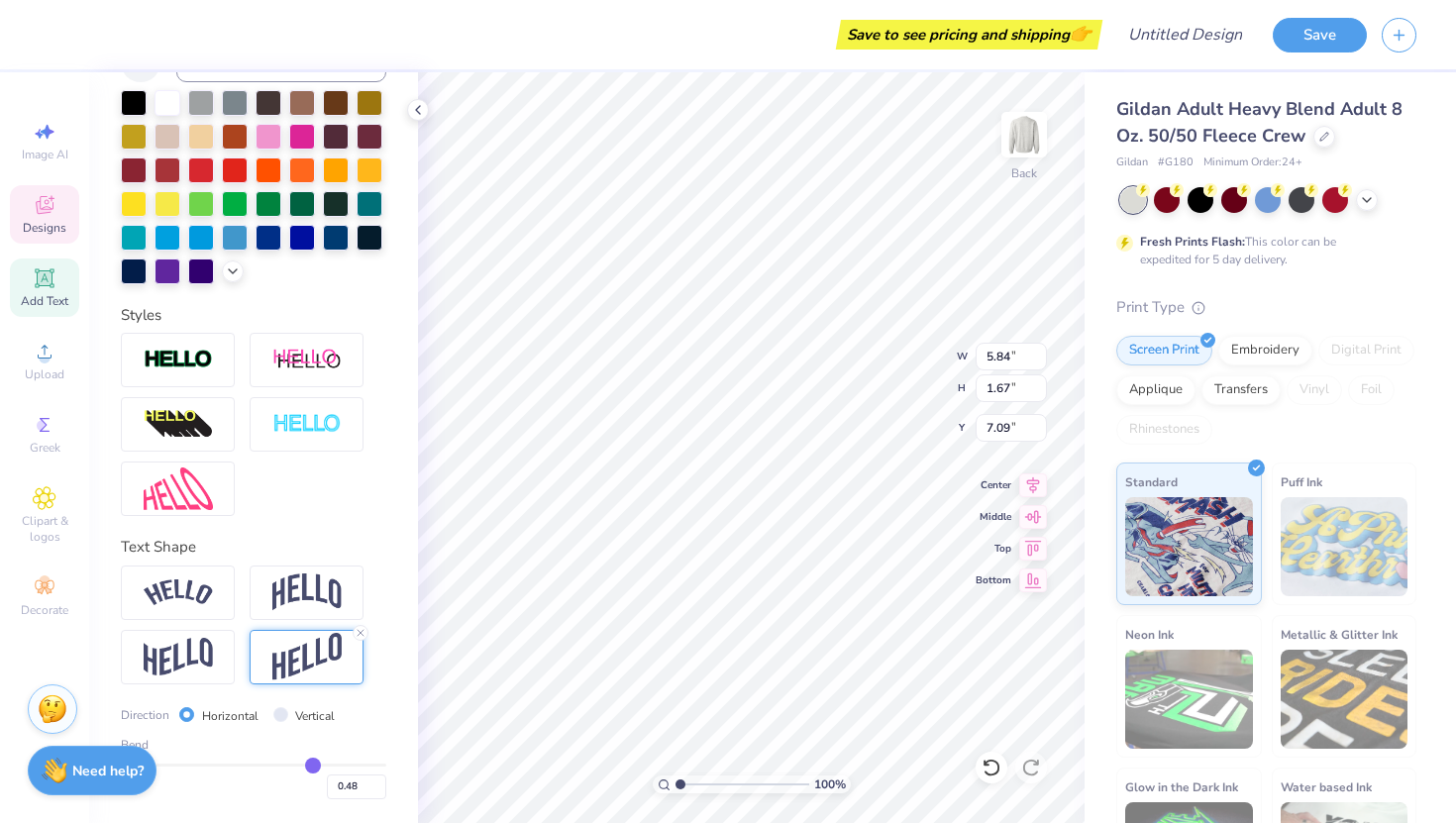 type on "0.46" 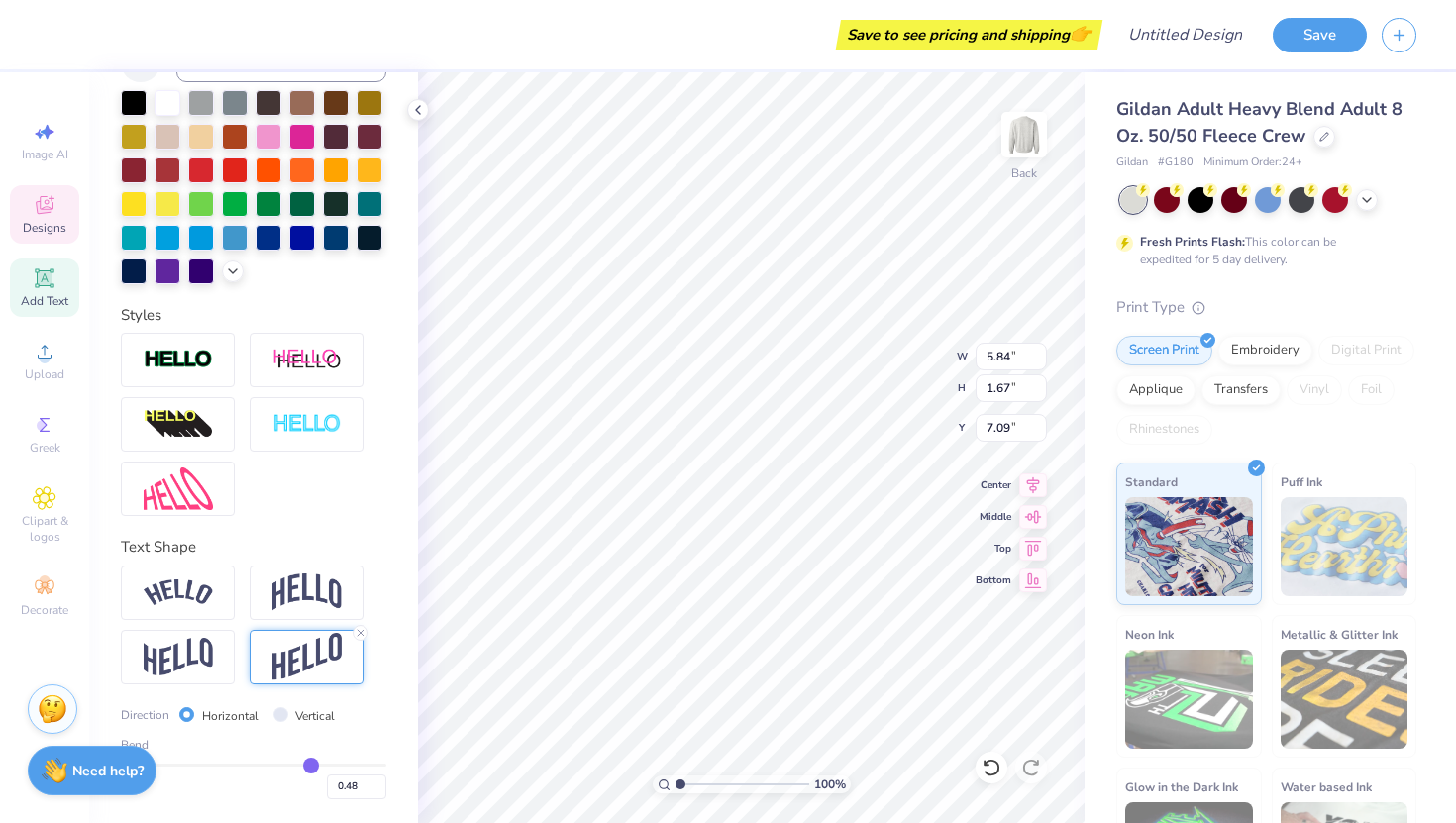type on "0.46" 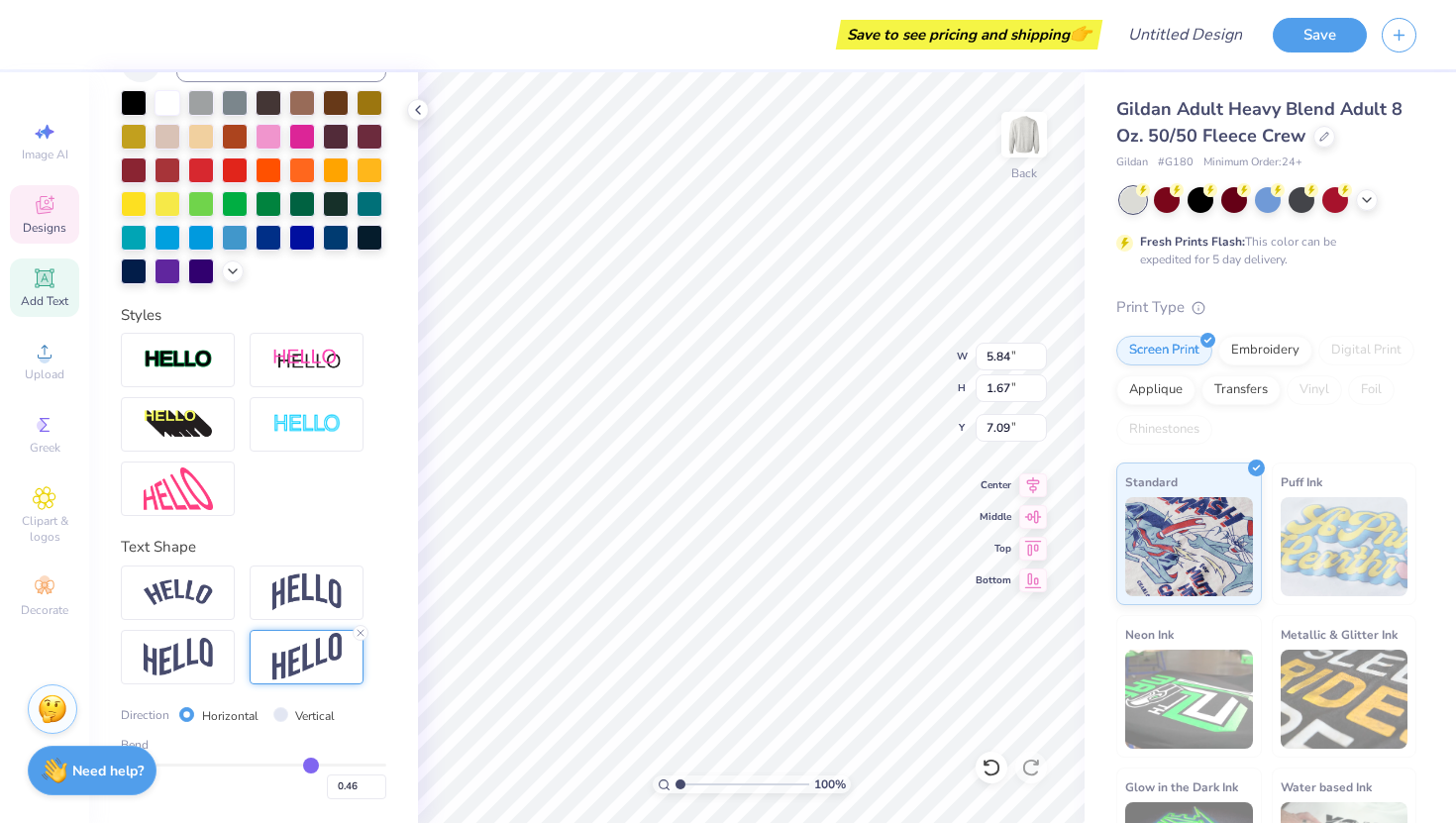 type on "0.44" 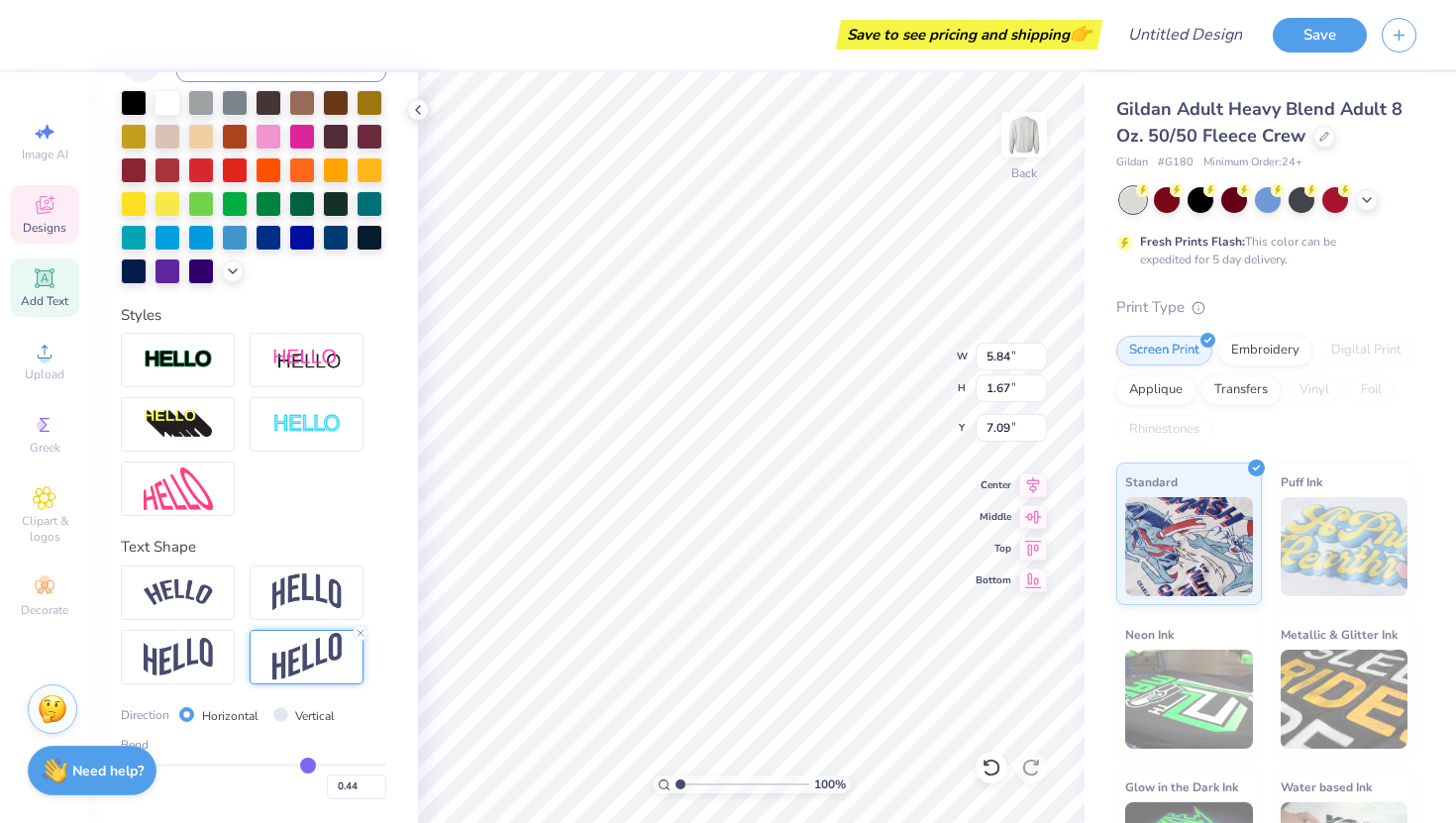 type on "0.41" 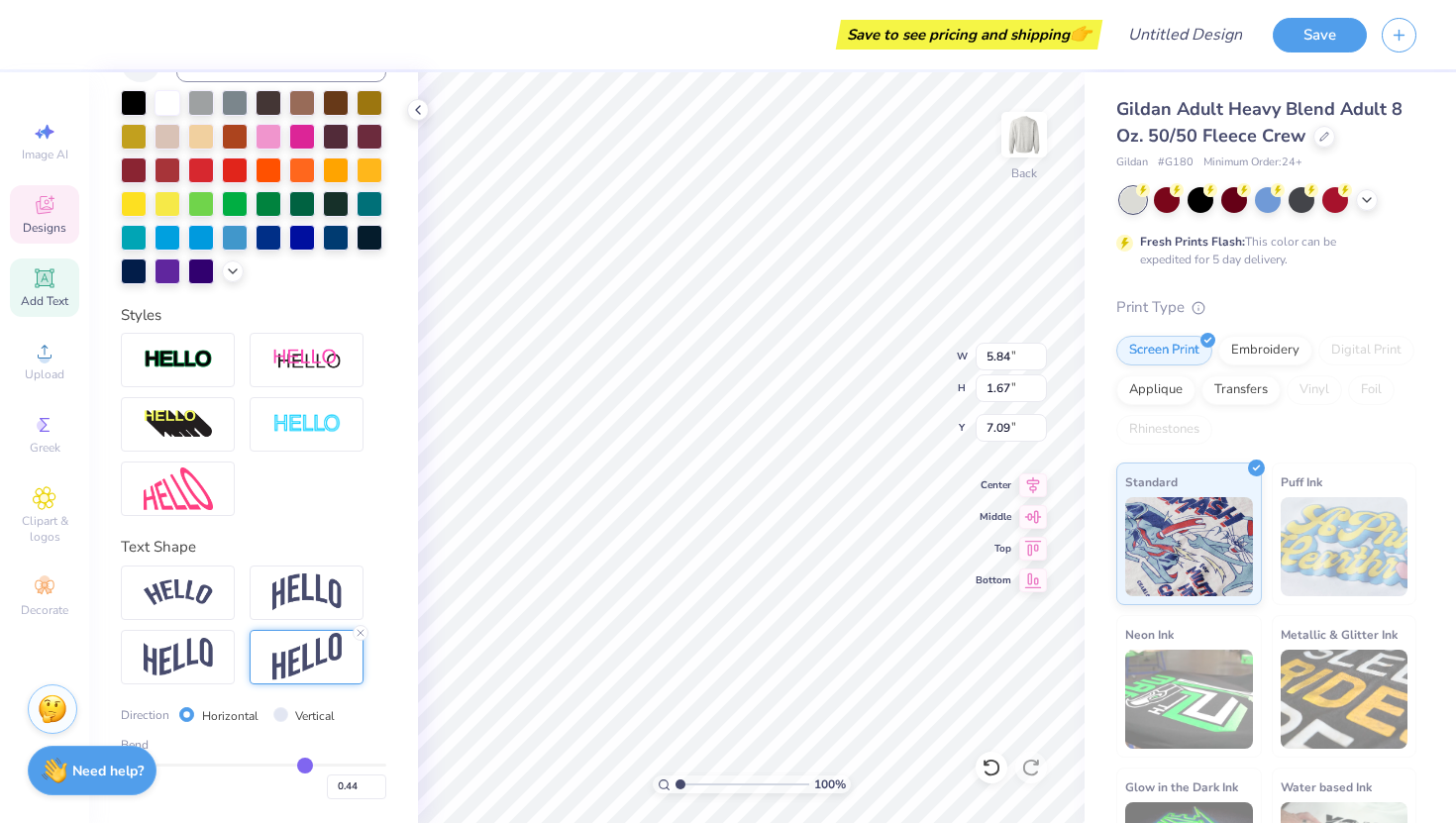 type on "0.41" 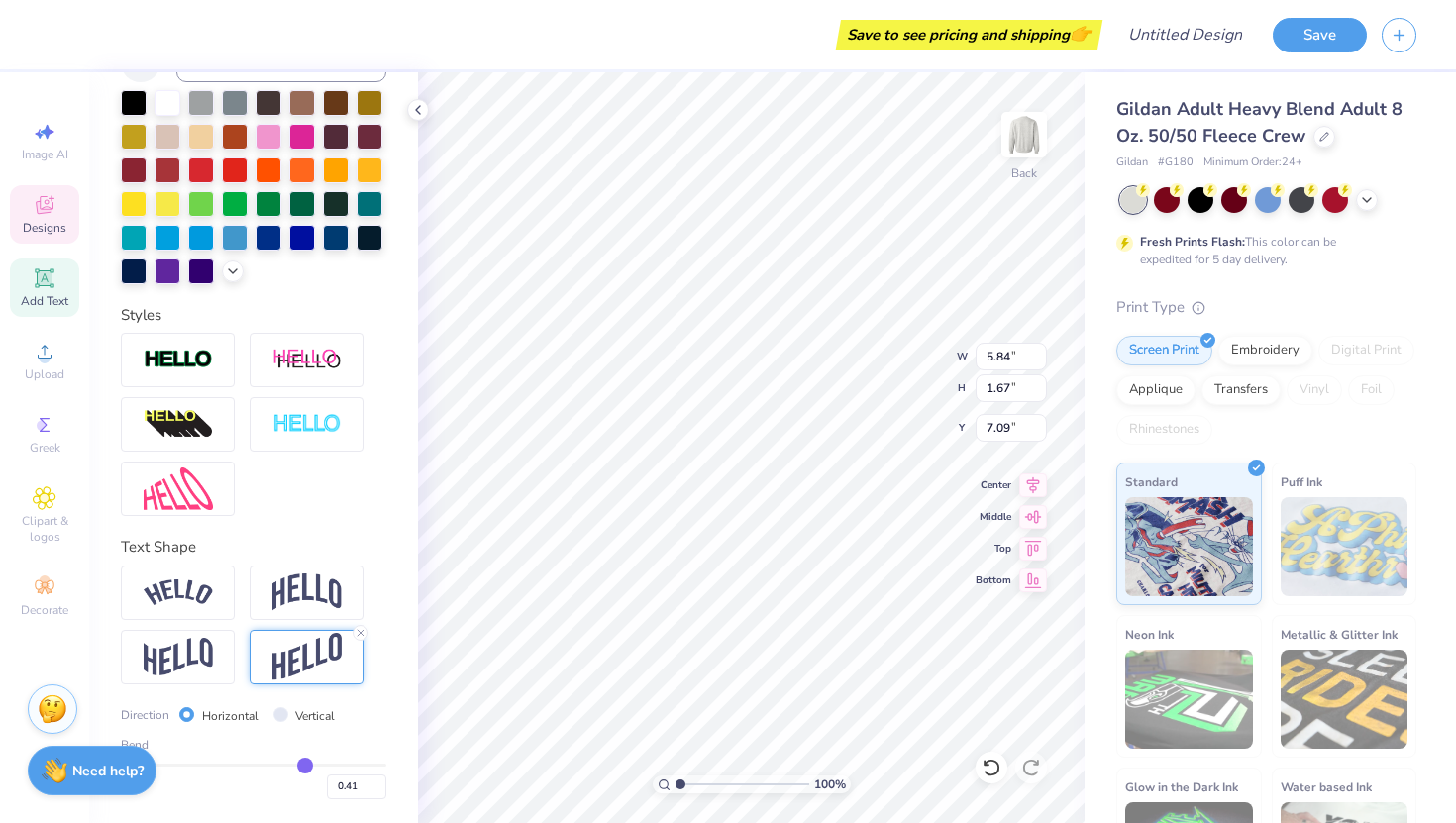 type on "0.38" 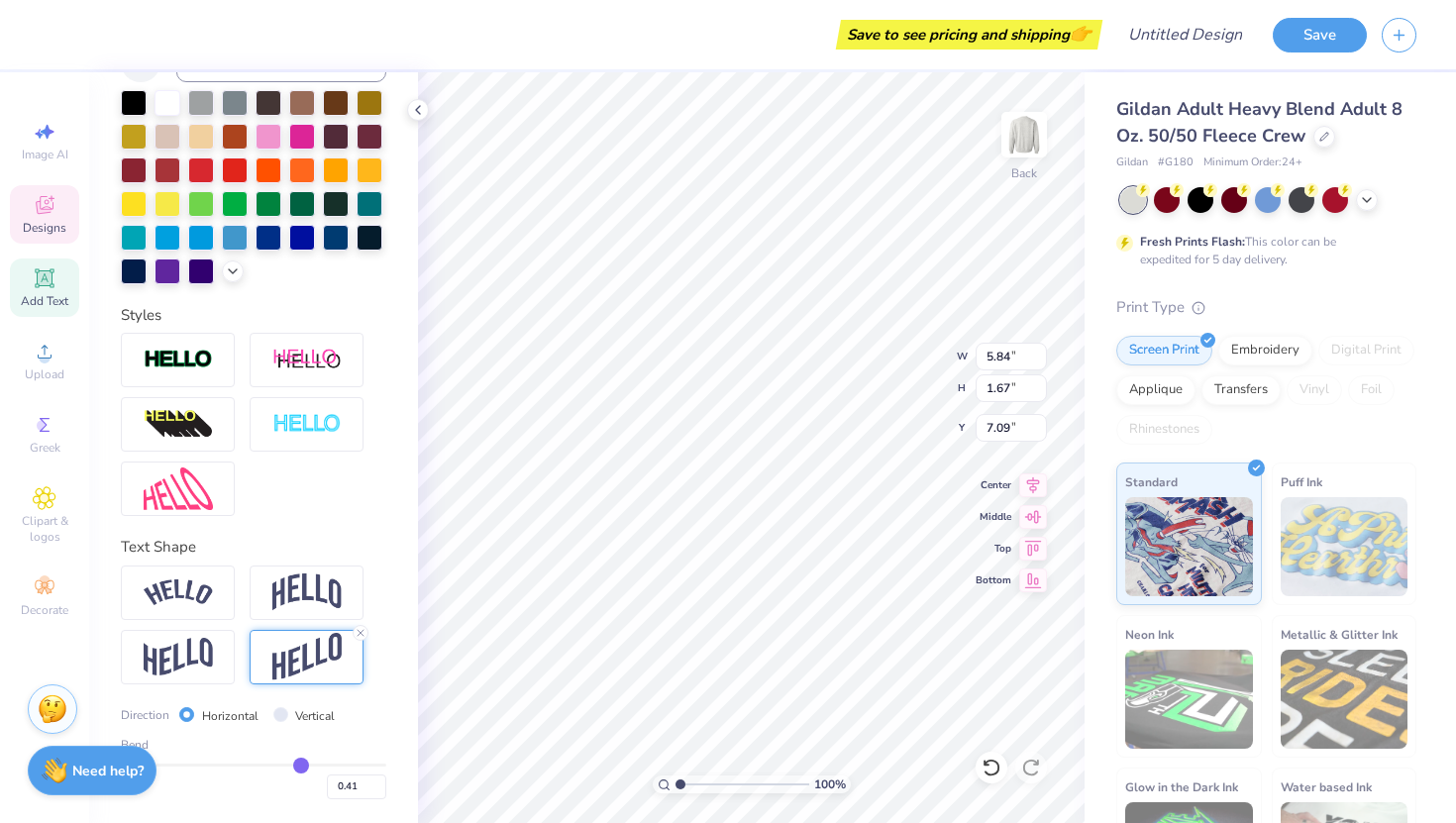 type on "0.38" 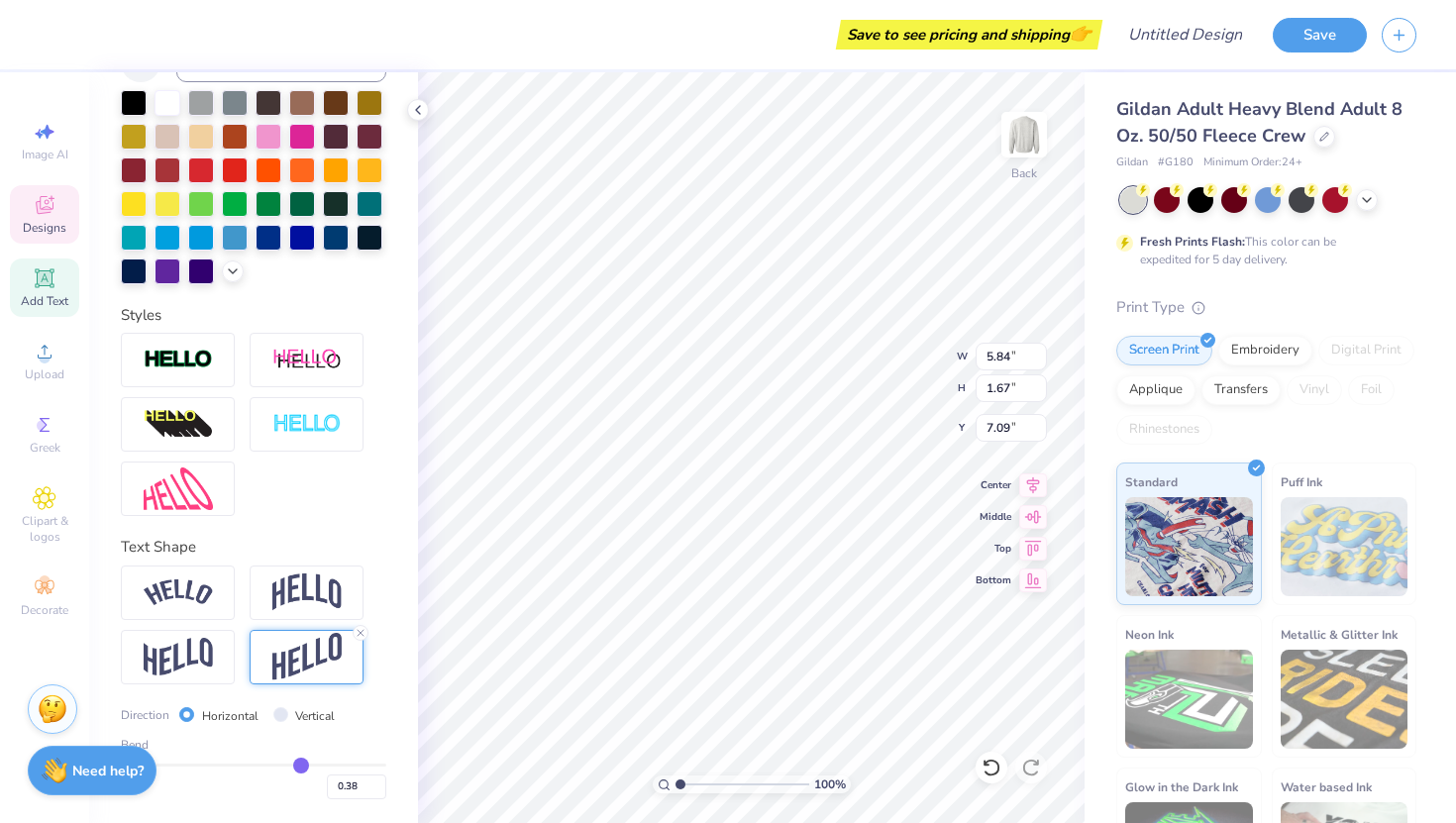 type on "0.36" 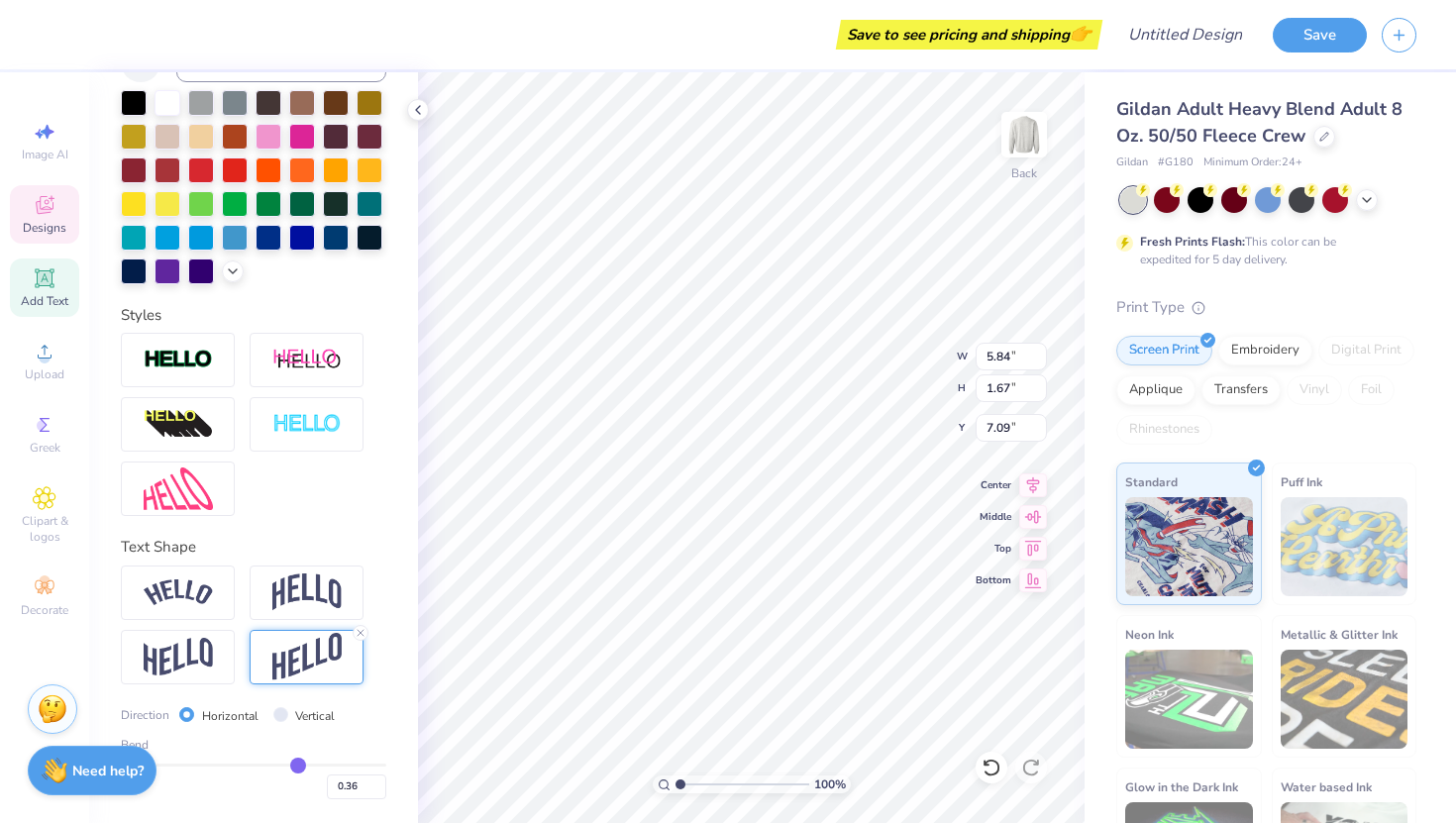 type on "0.34" 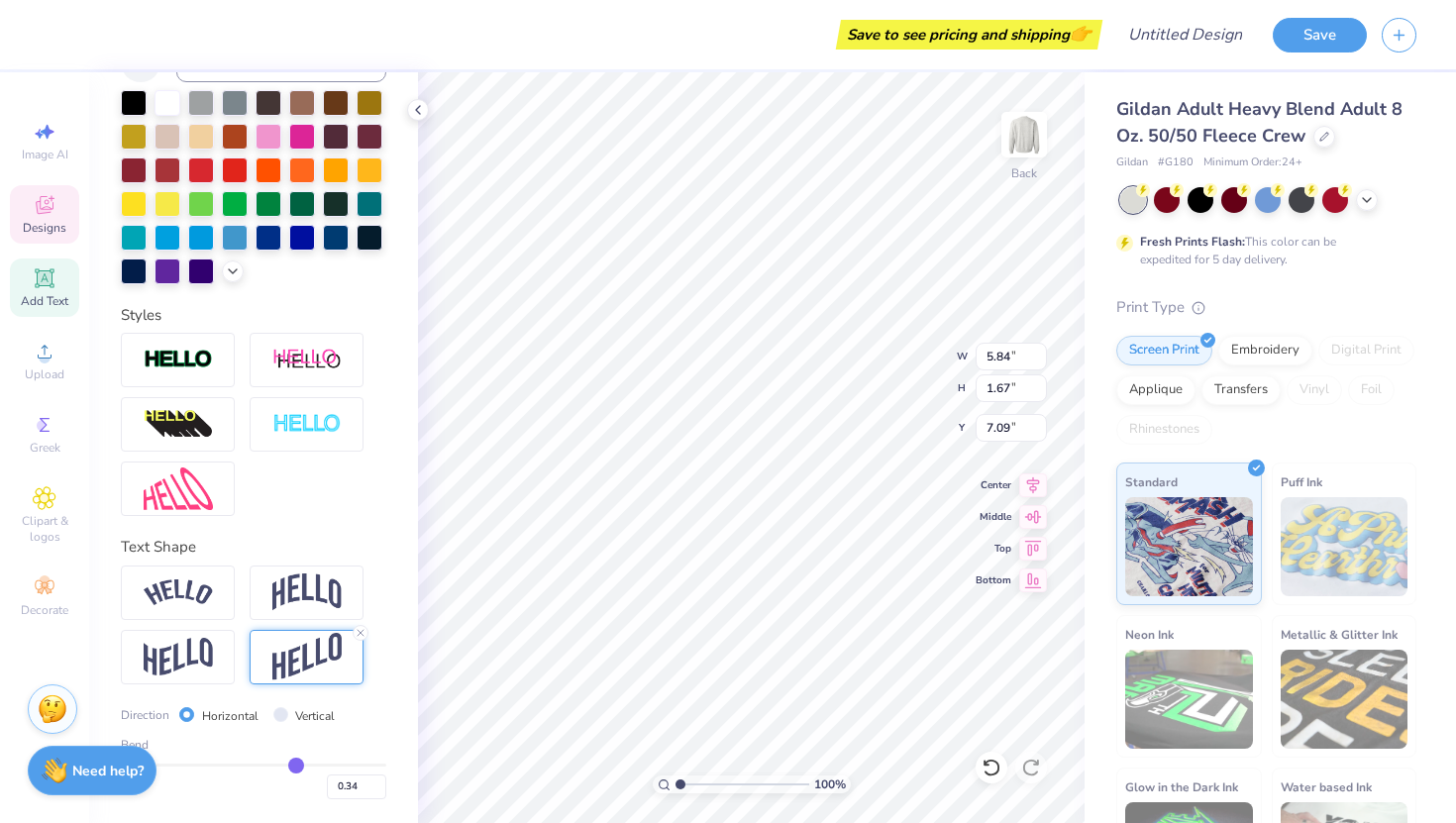 type on "0.33" 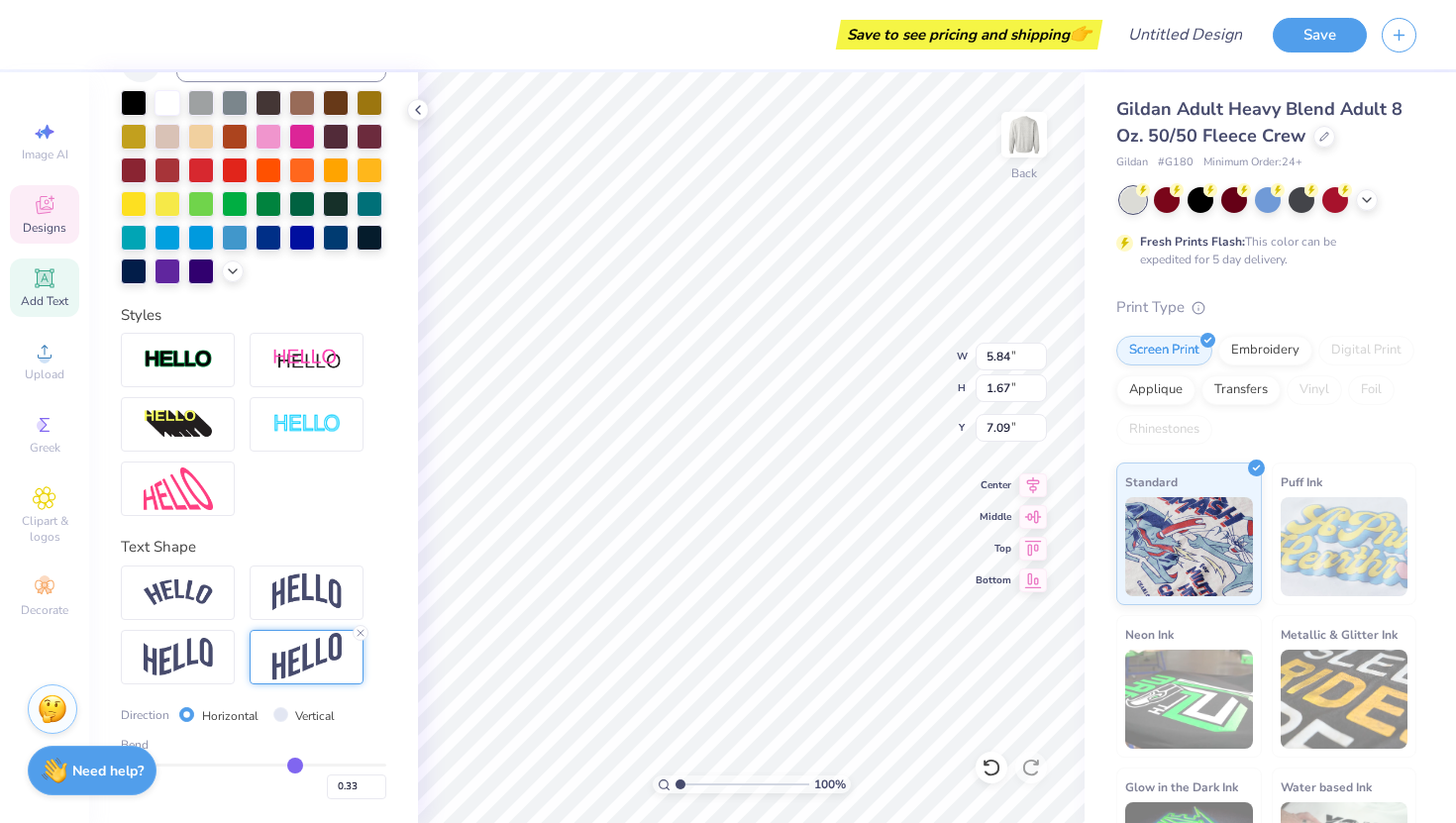 type on "0.31" 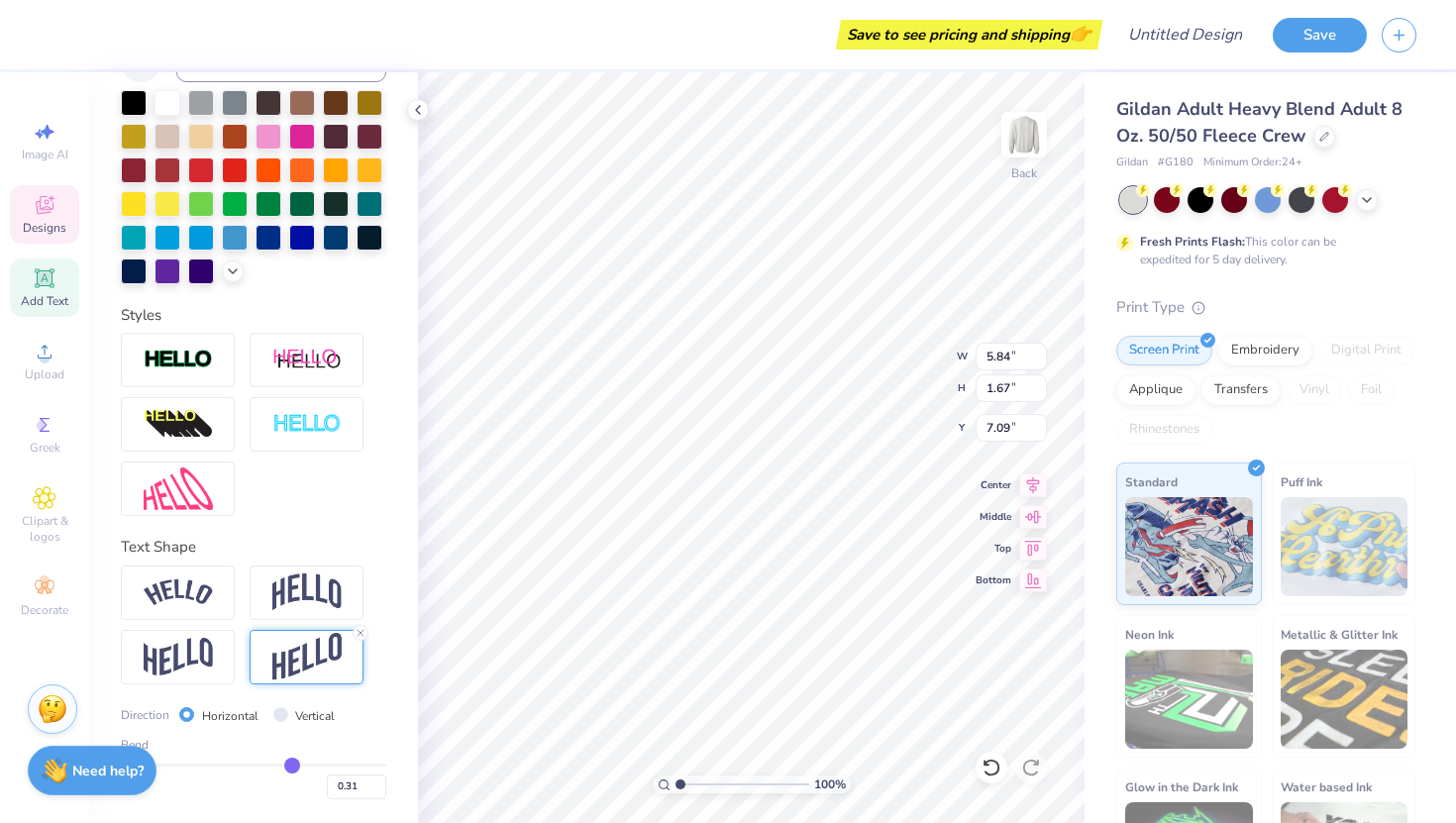 type on "0.3" 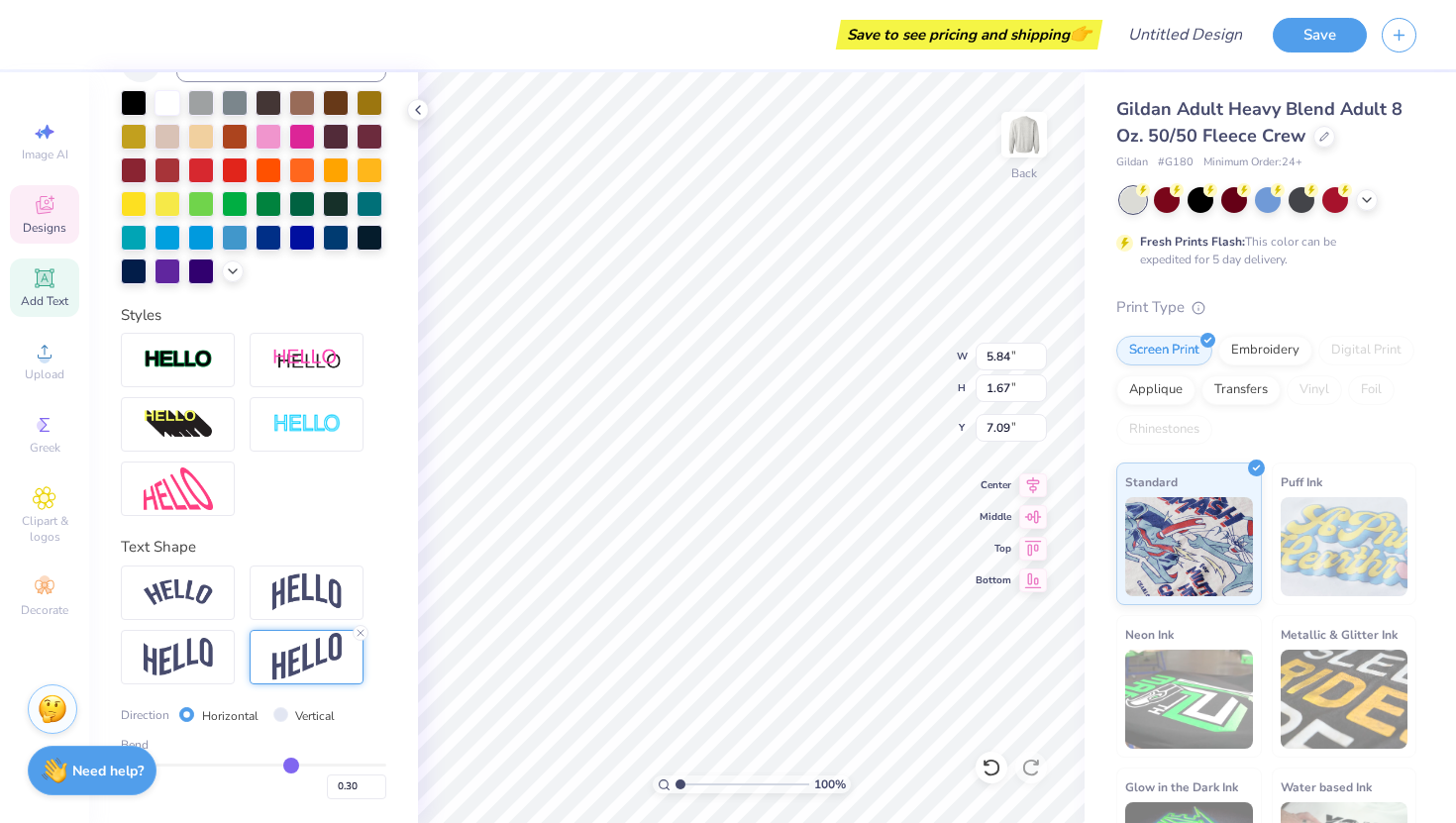 type on "0.29" 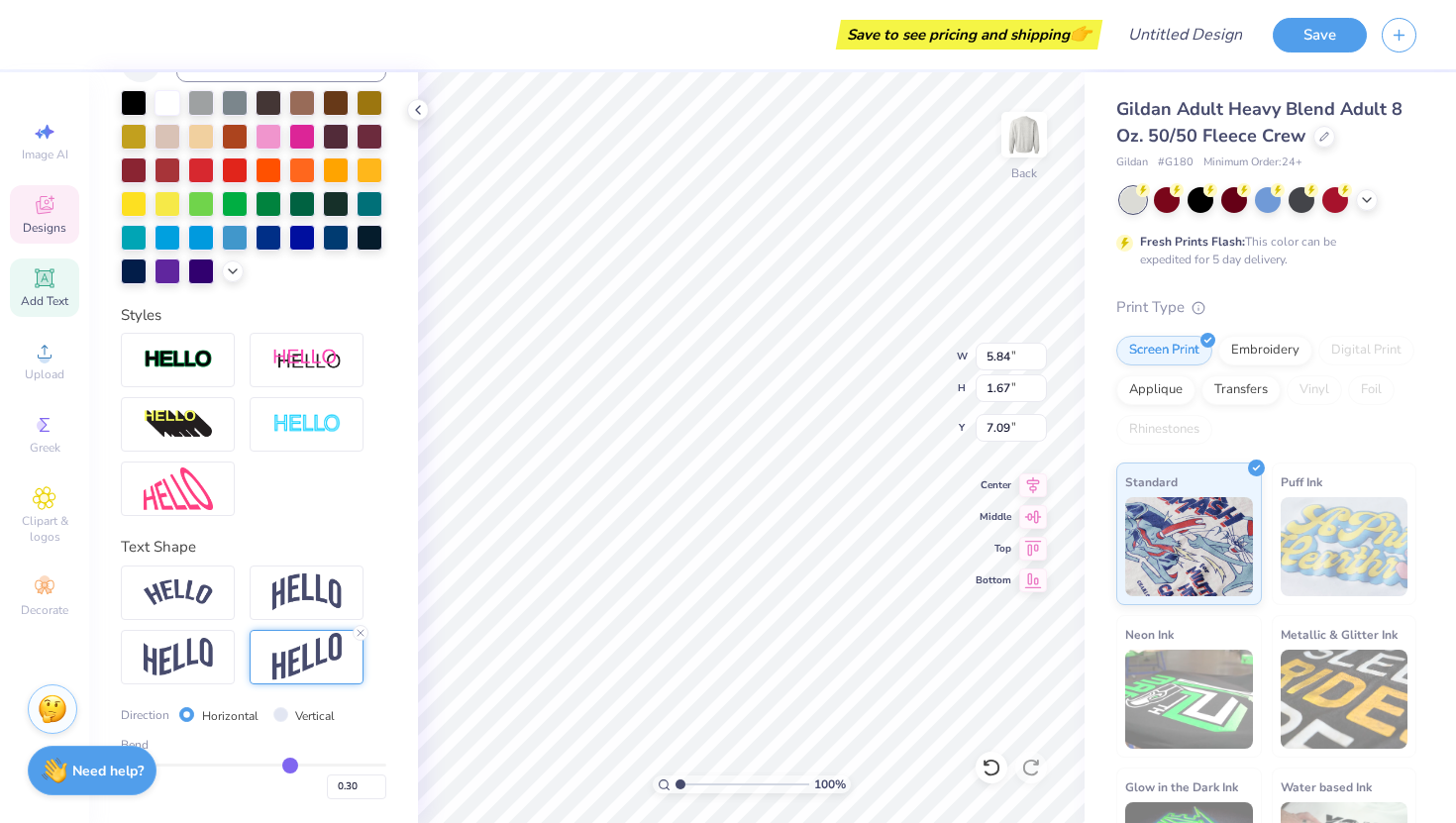type on "0.29" 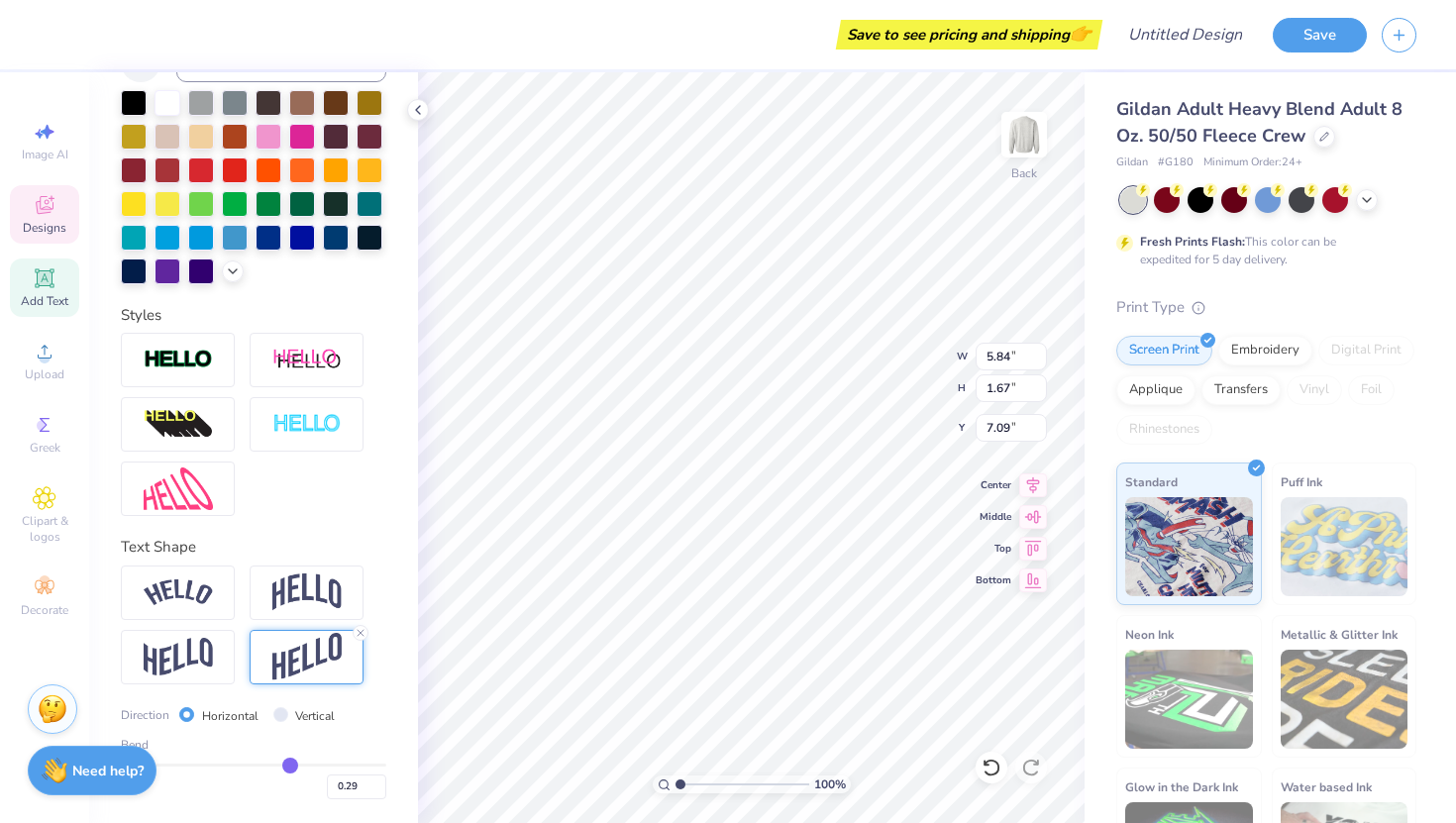 type on "0.28" 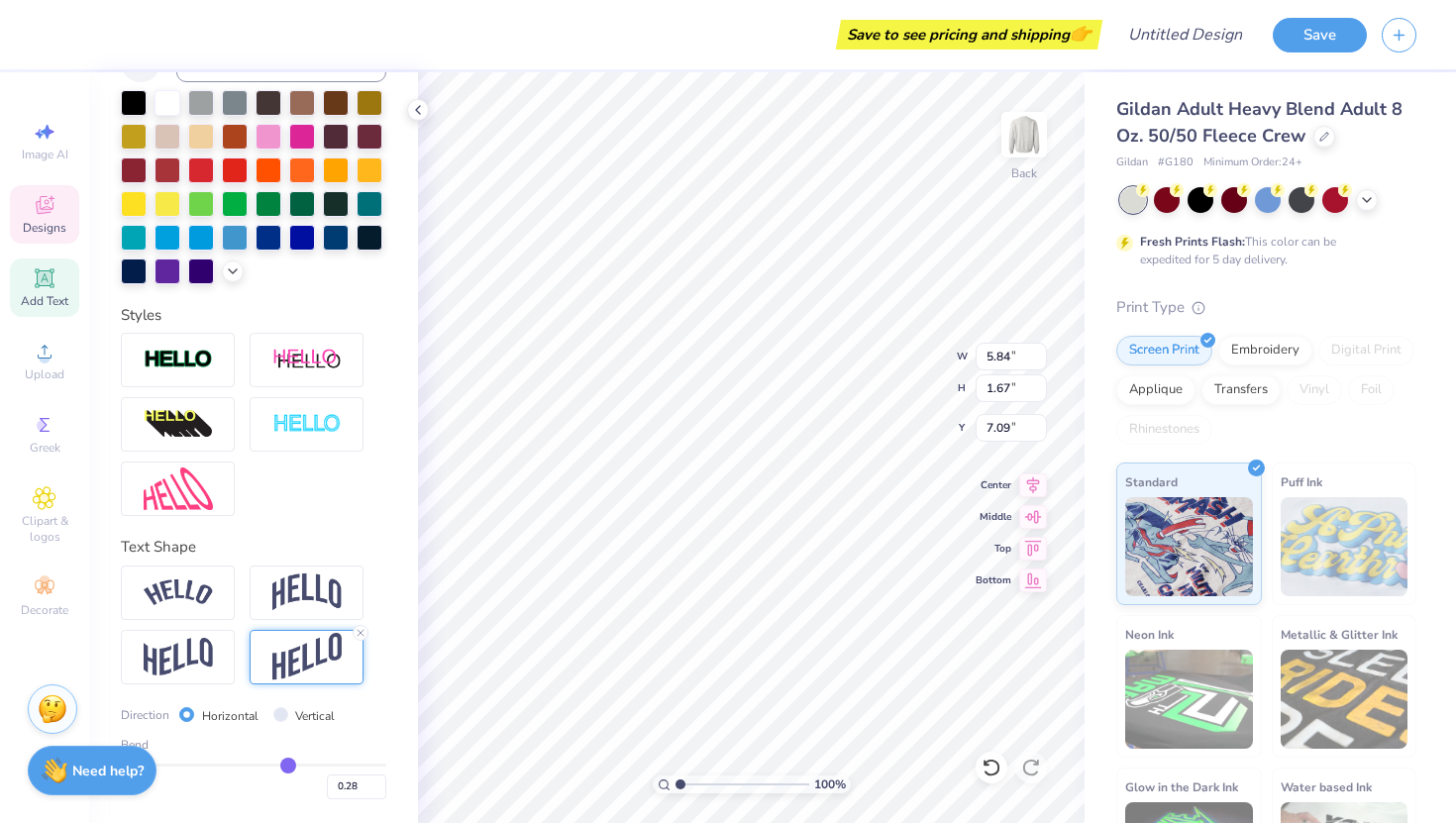 type on "0.27" 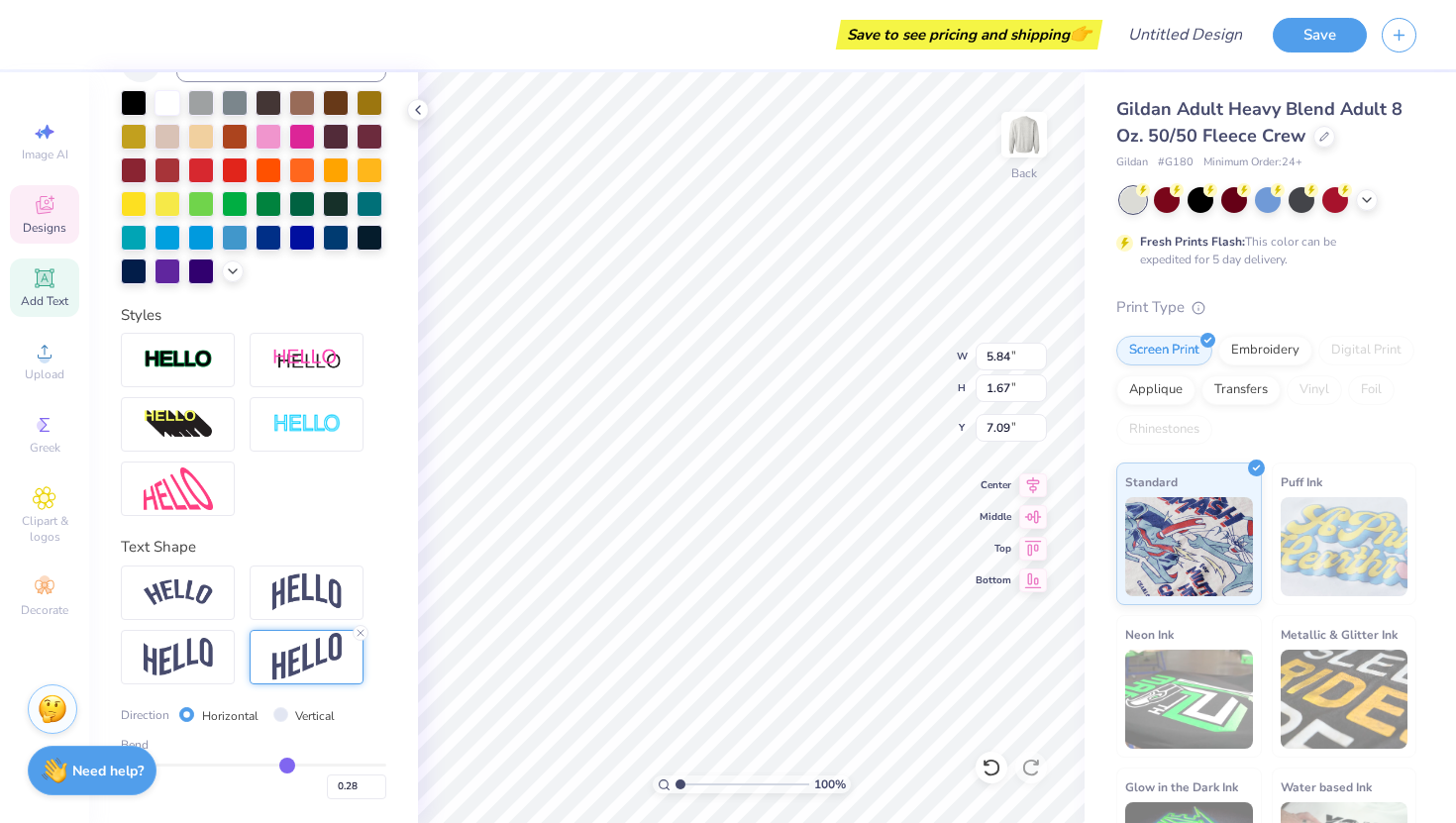type on "0.27" 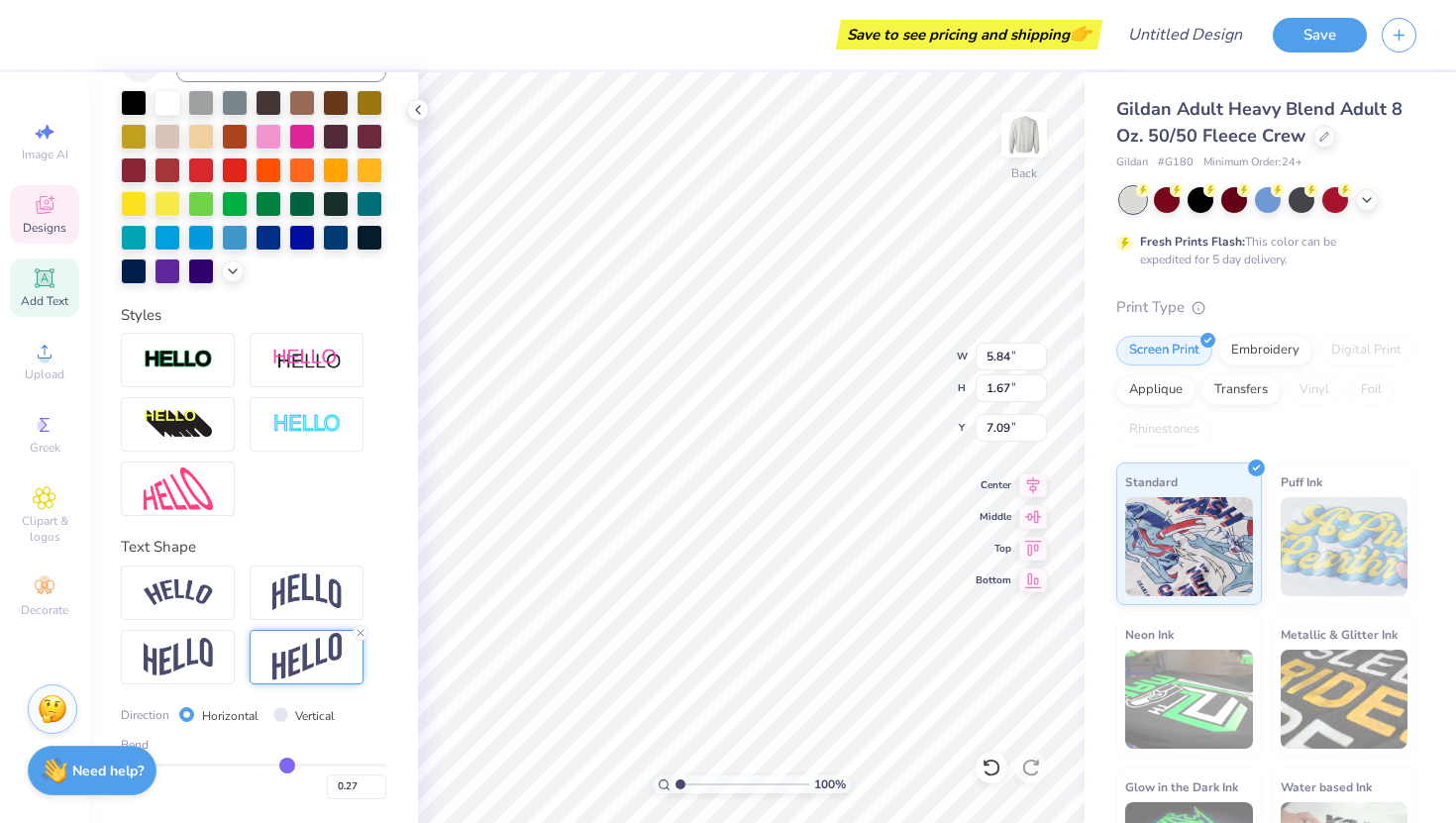 type on "0.26" 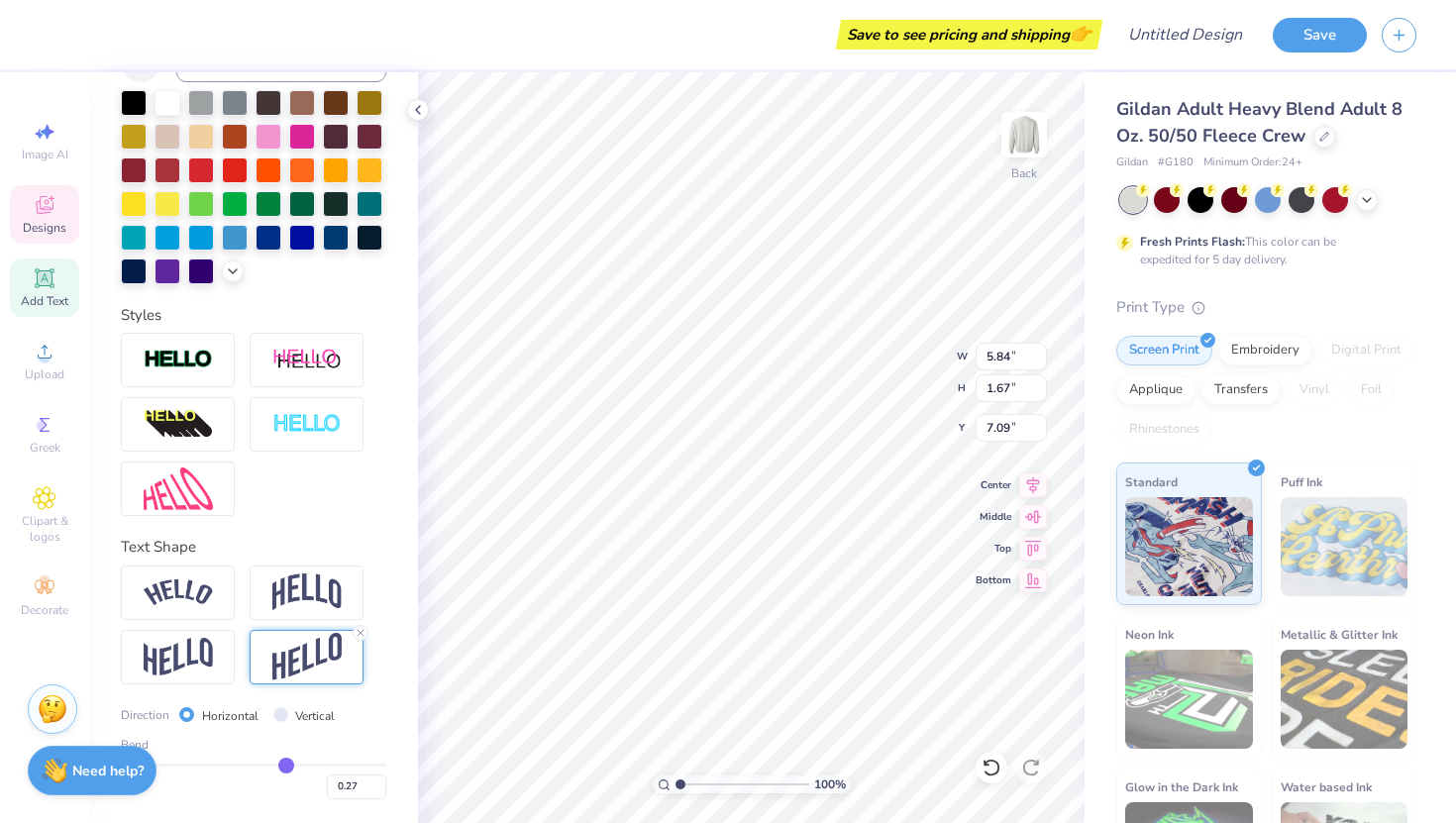 type on "0.26" 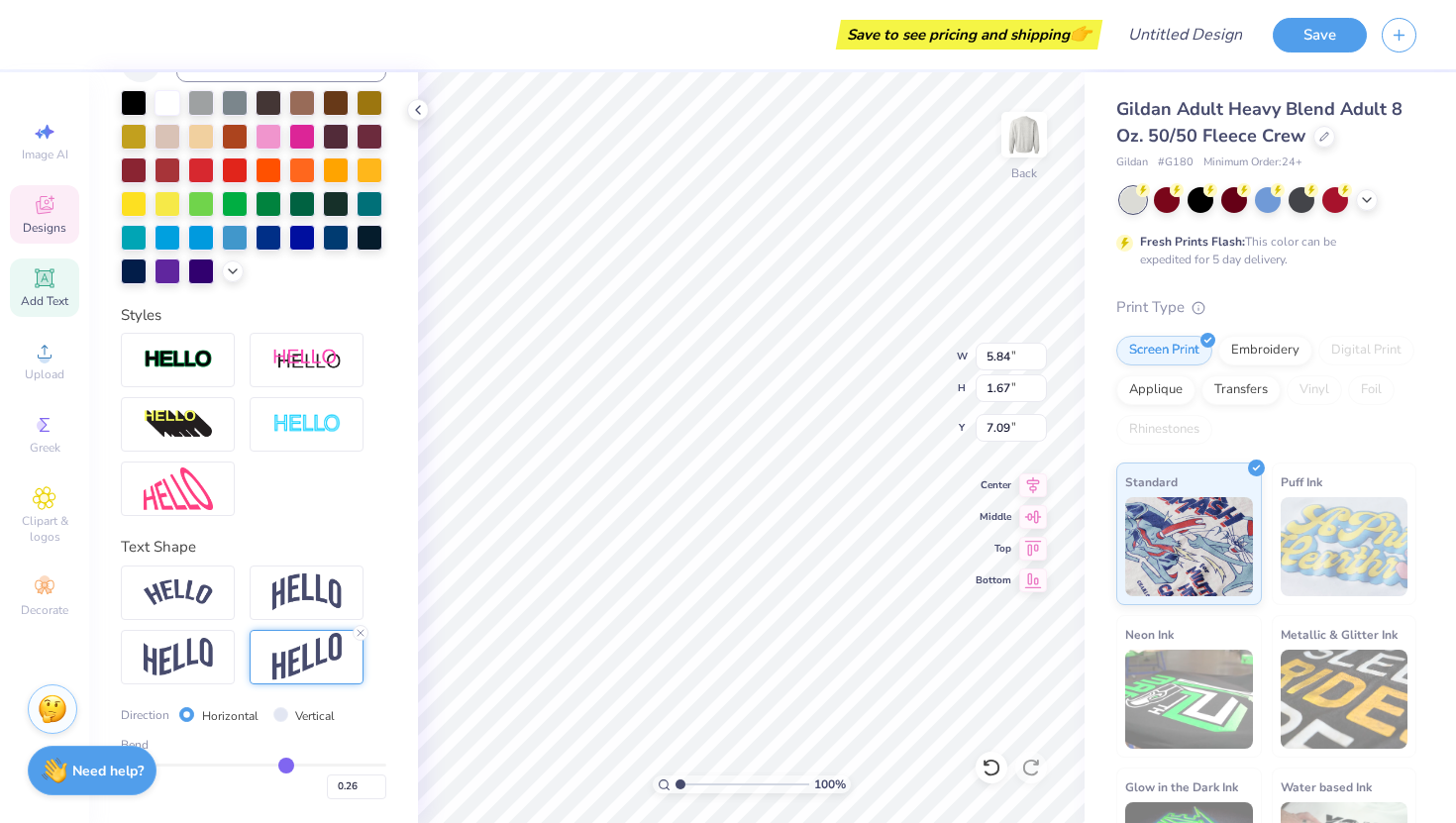 type on "0.25" 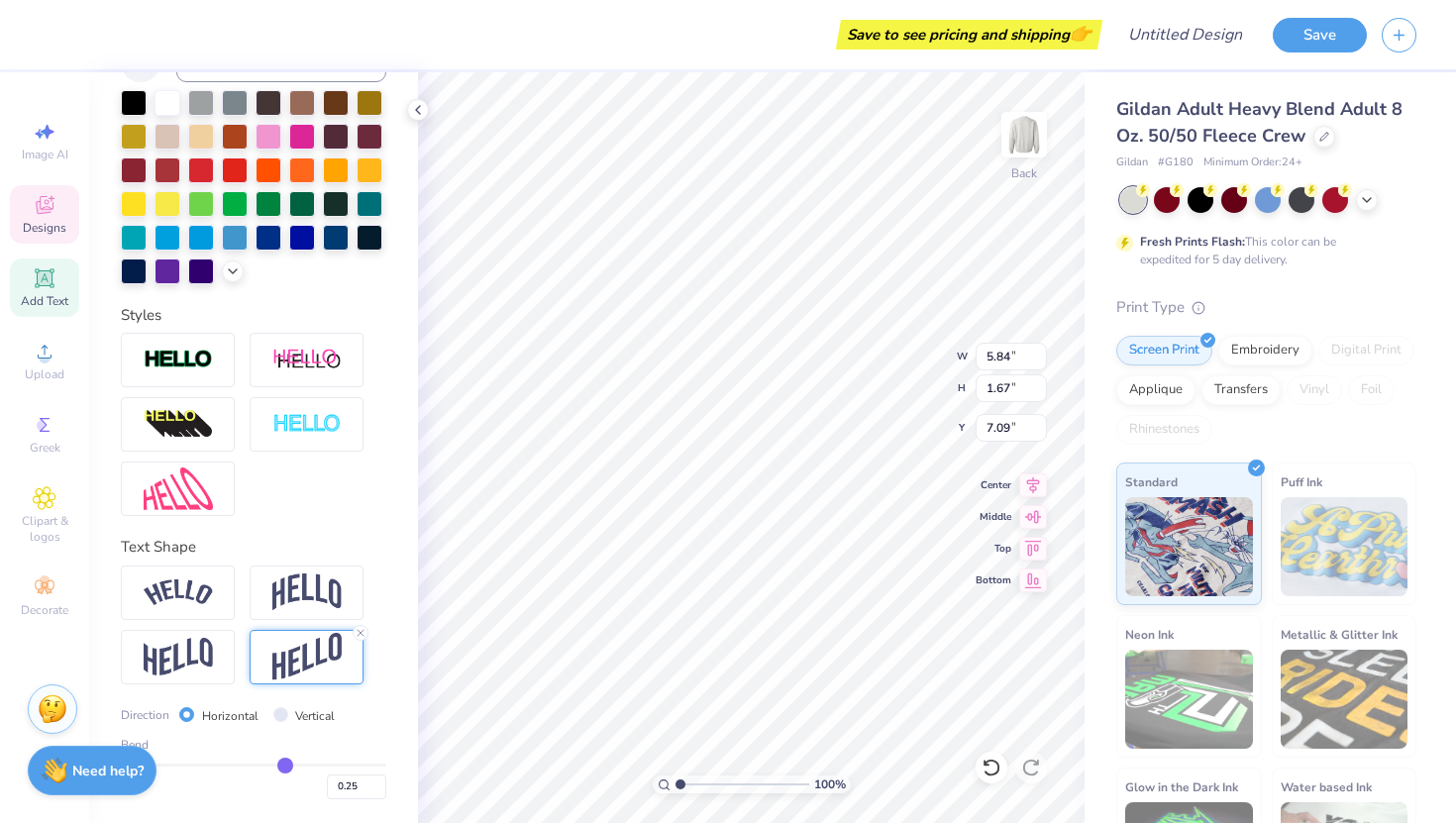 type on "0.24" 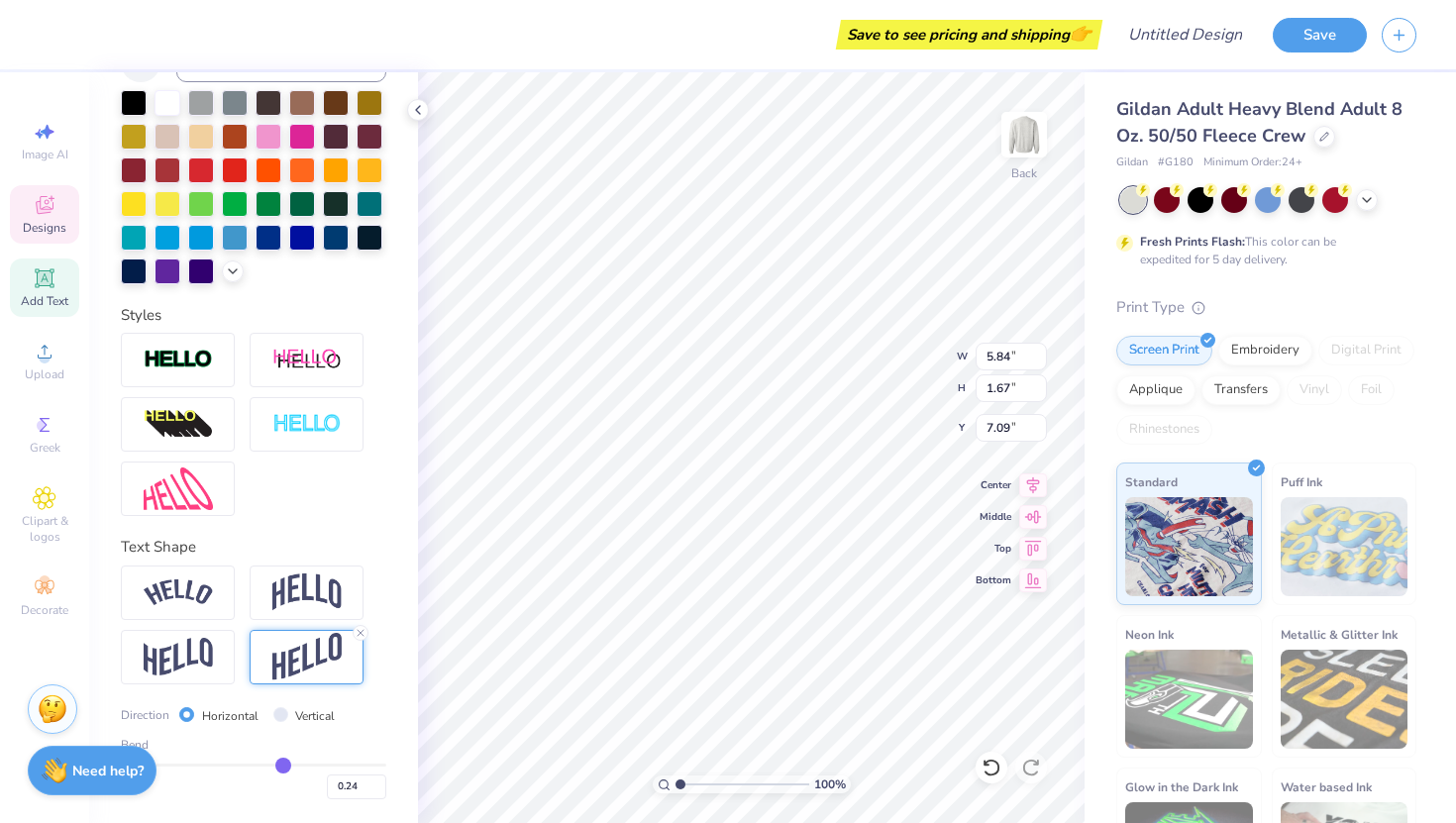 type on "0.23" 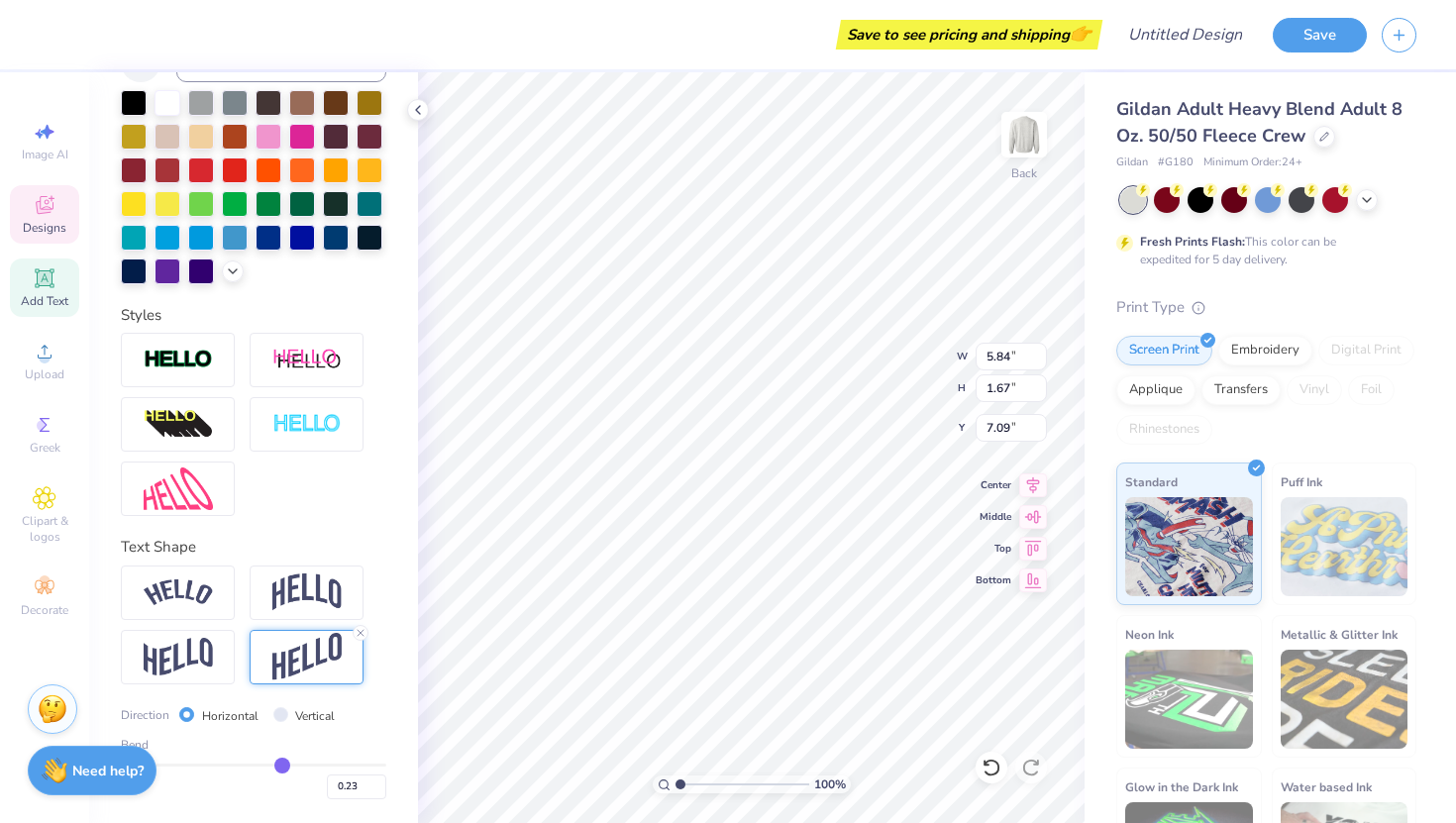 type on "0.22" 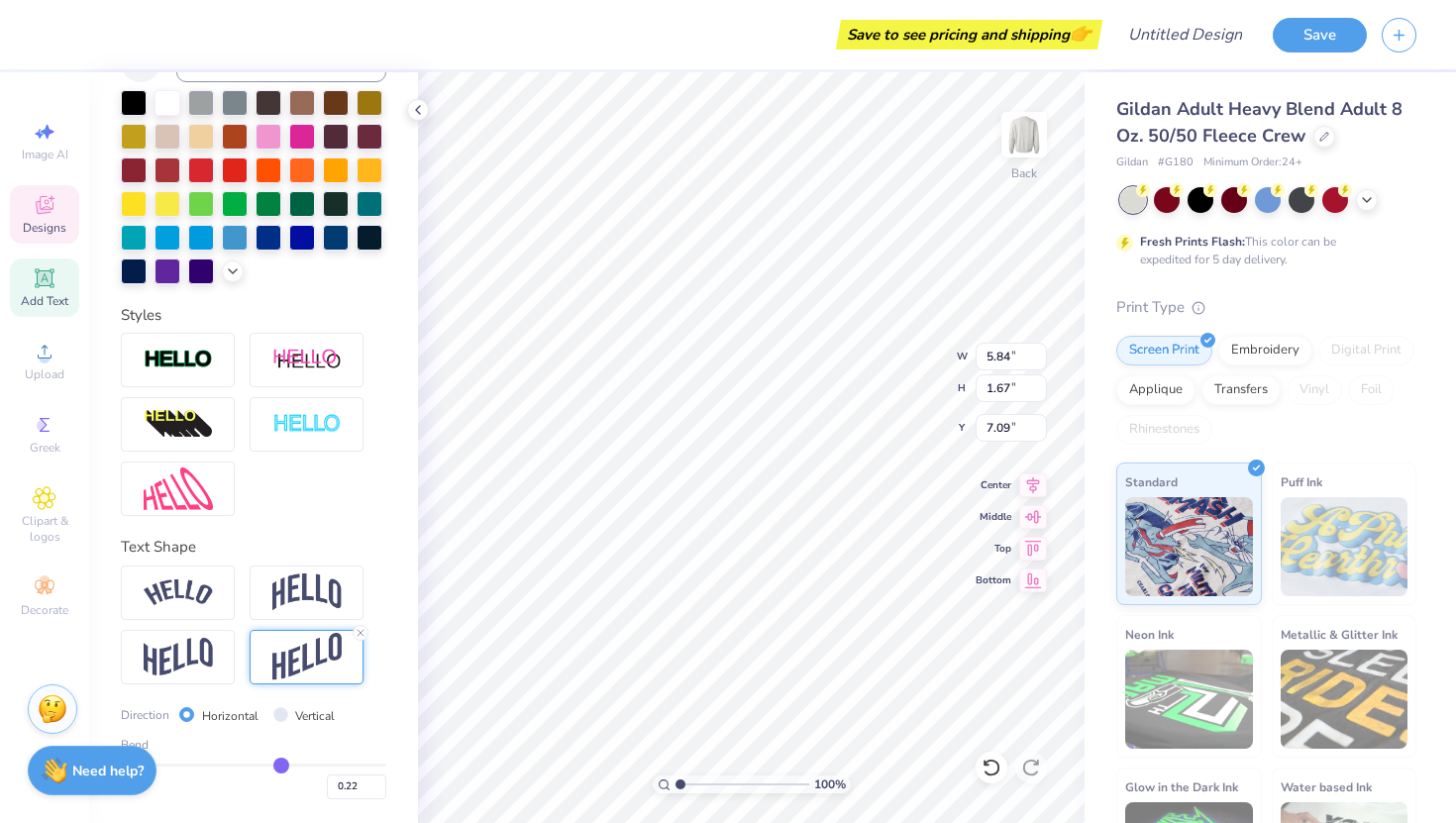 type on "0.21" 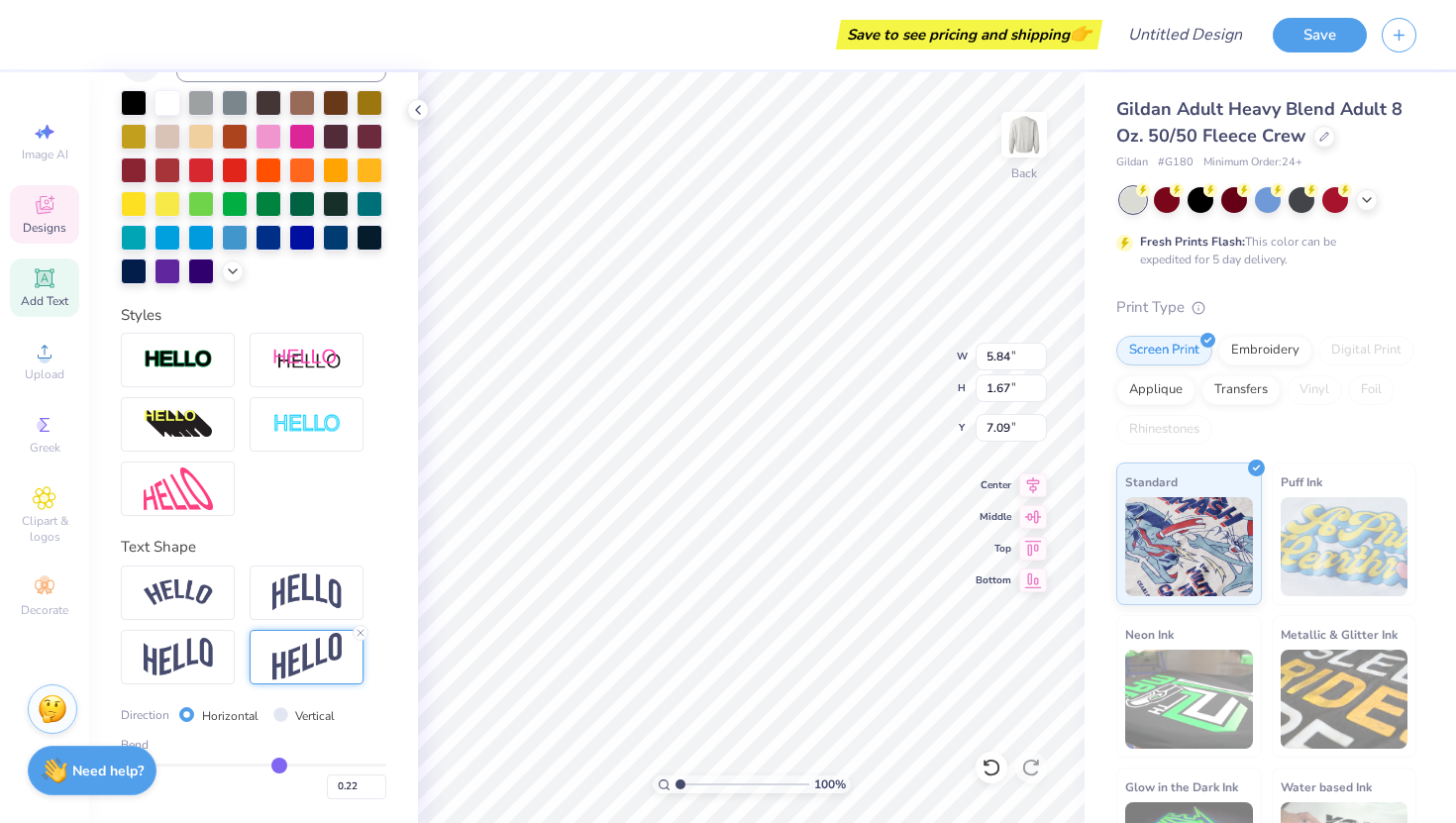 type on "0.21" 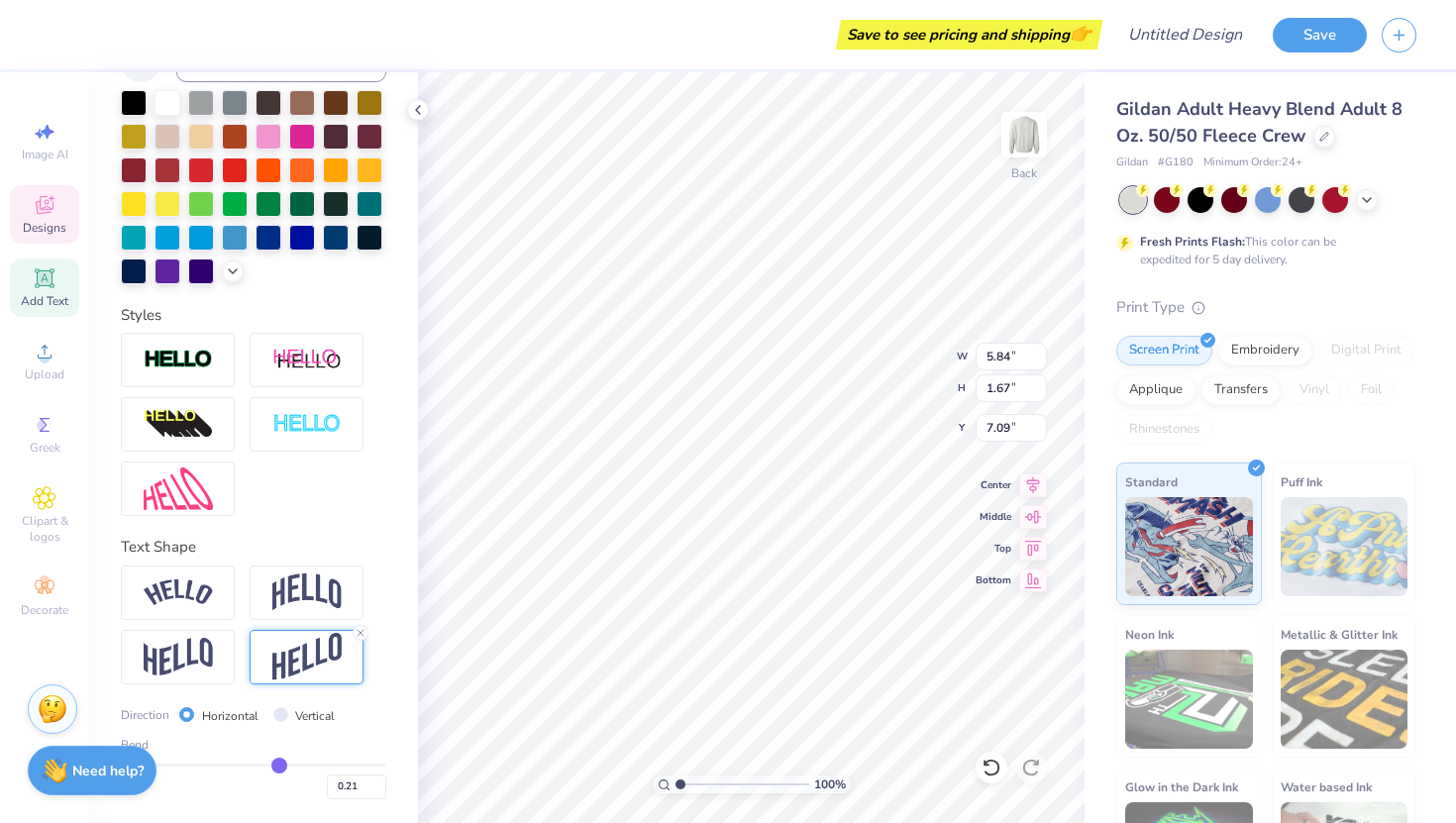 type on "0.2" 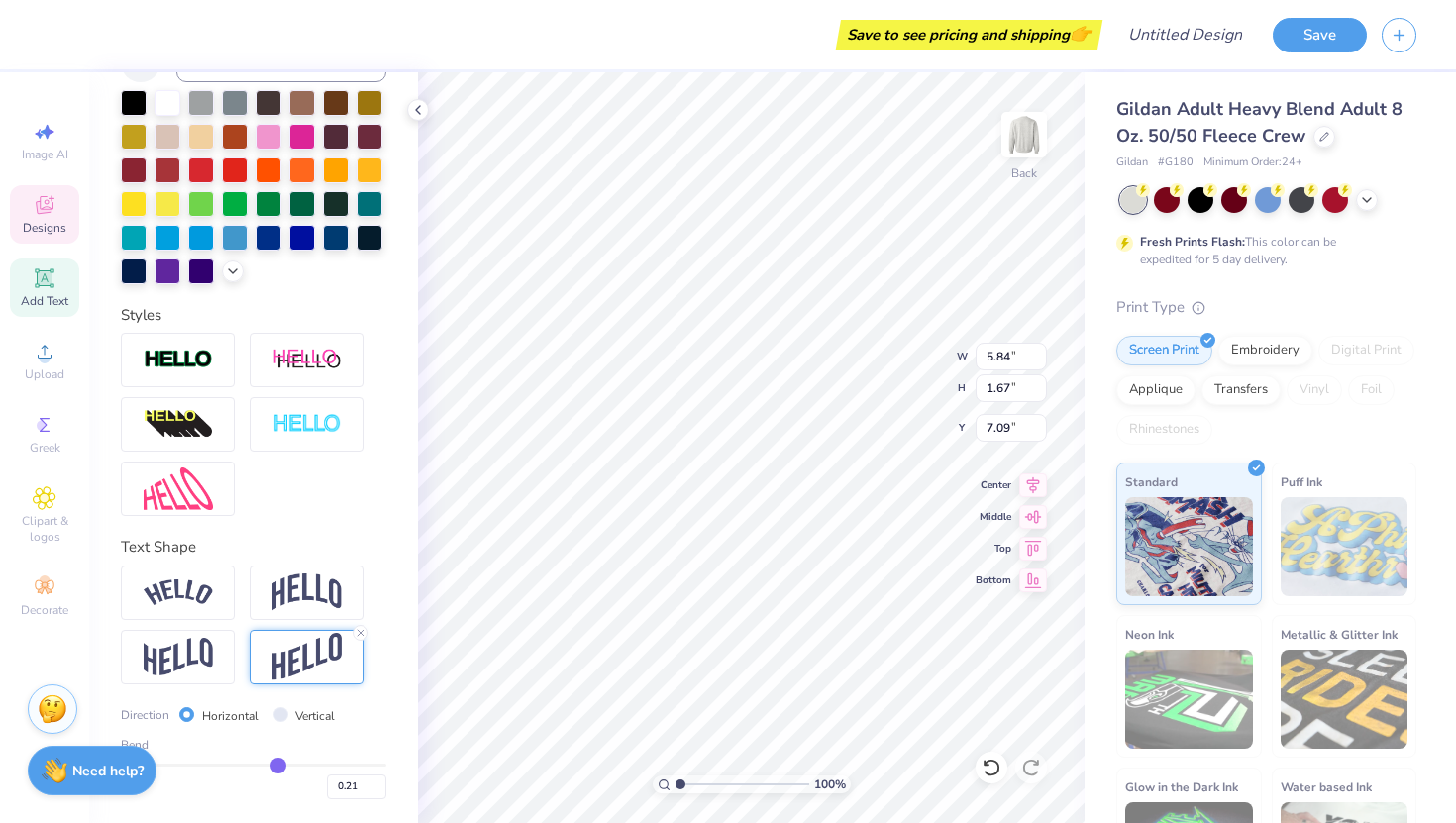 type on "0.20" 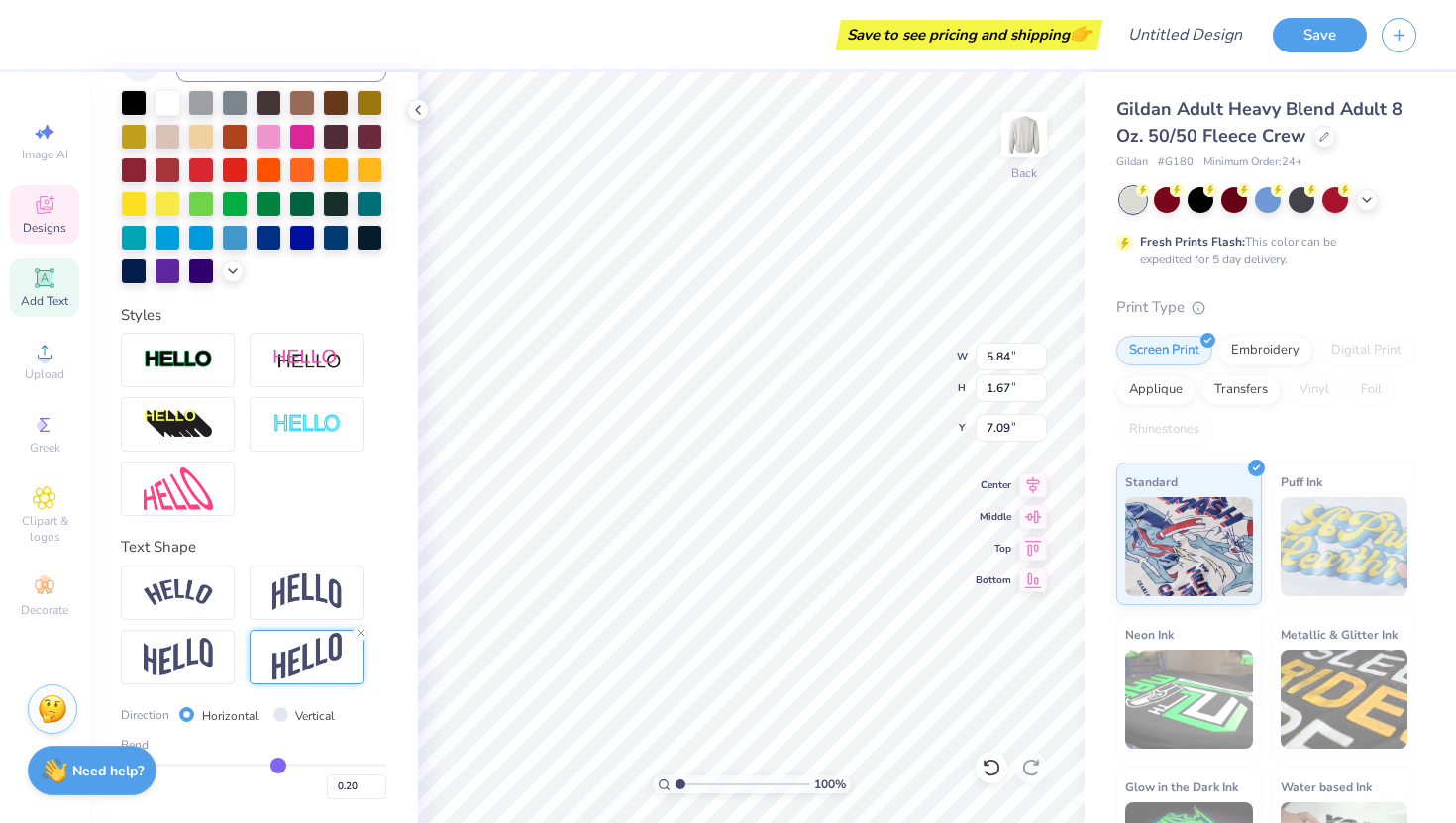 type on "0.19" 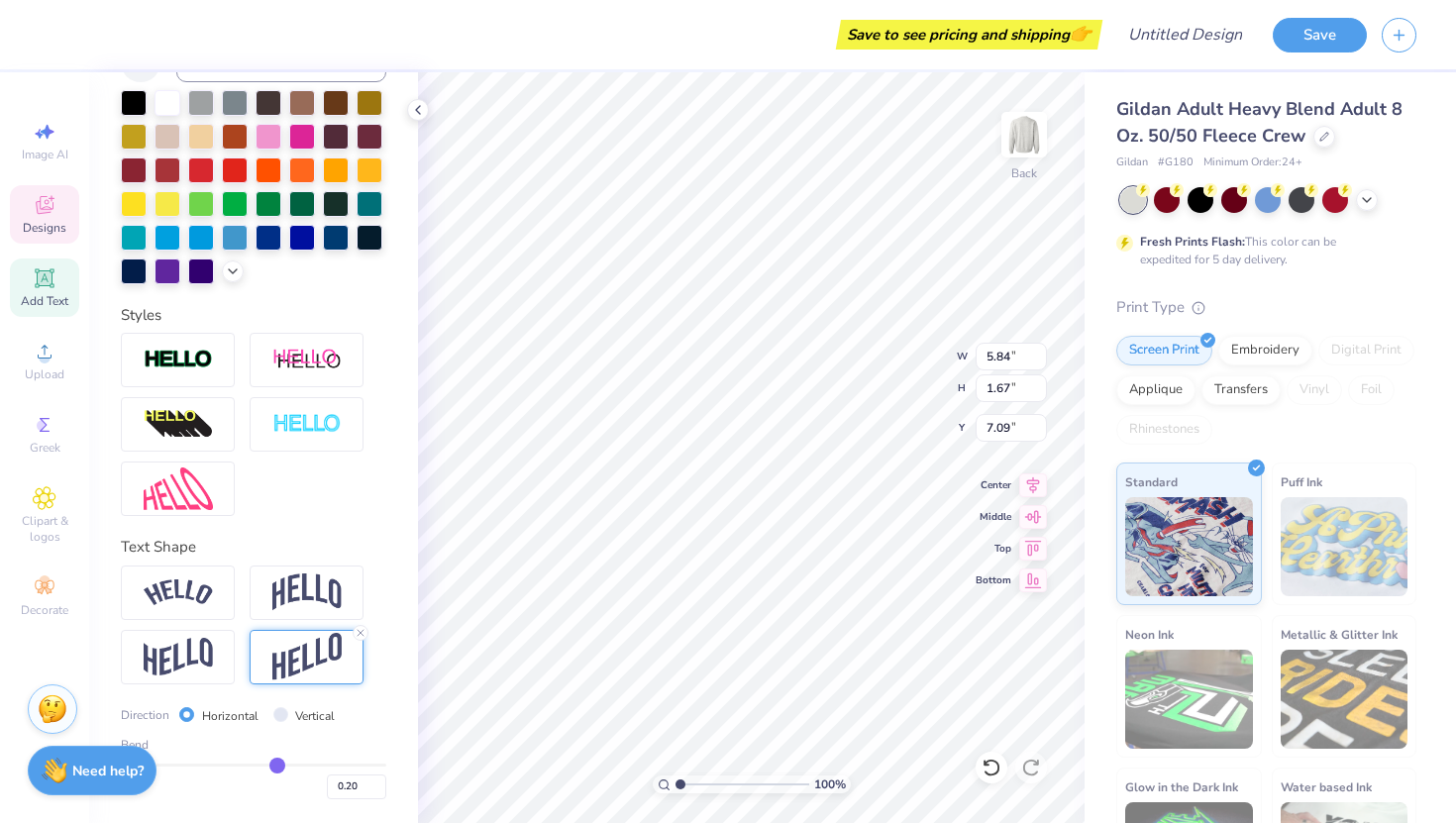 type on "0.19" 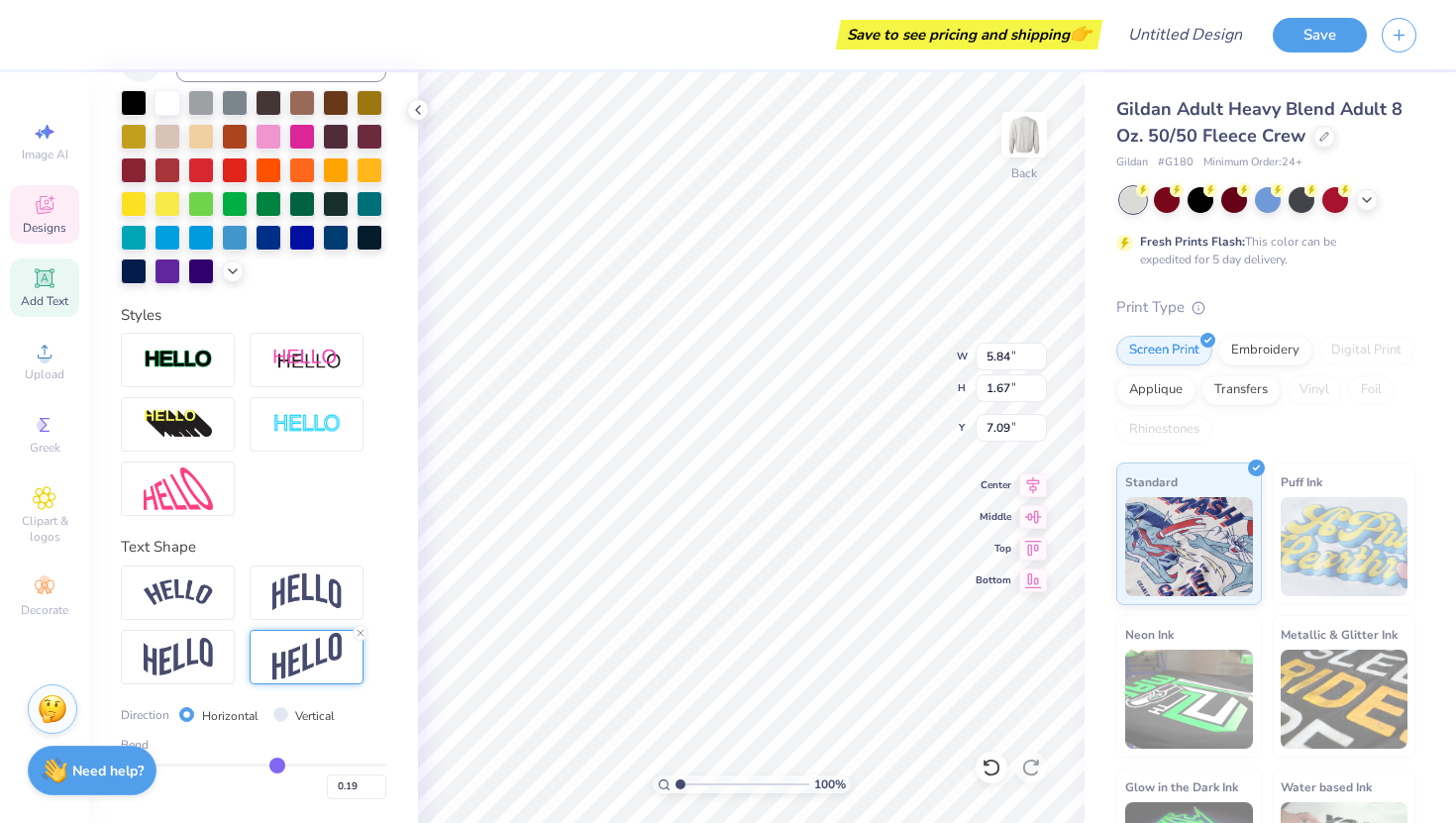 type on "0.18" 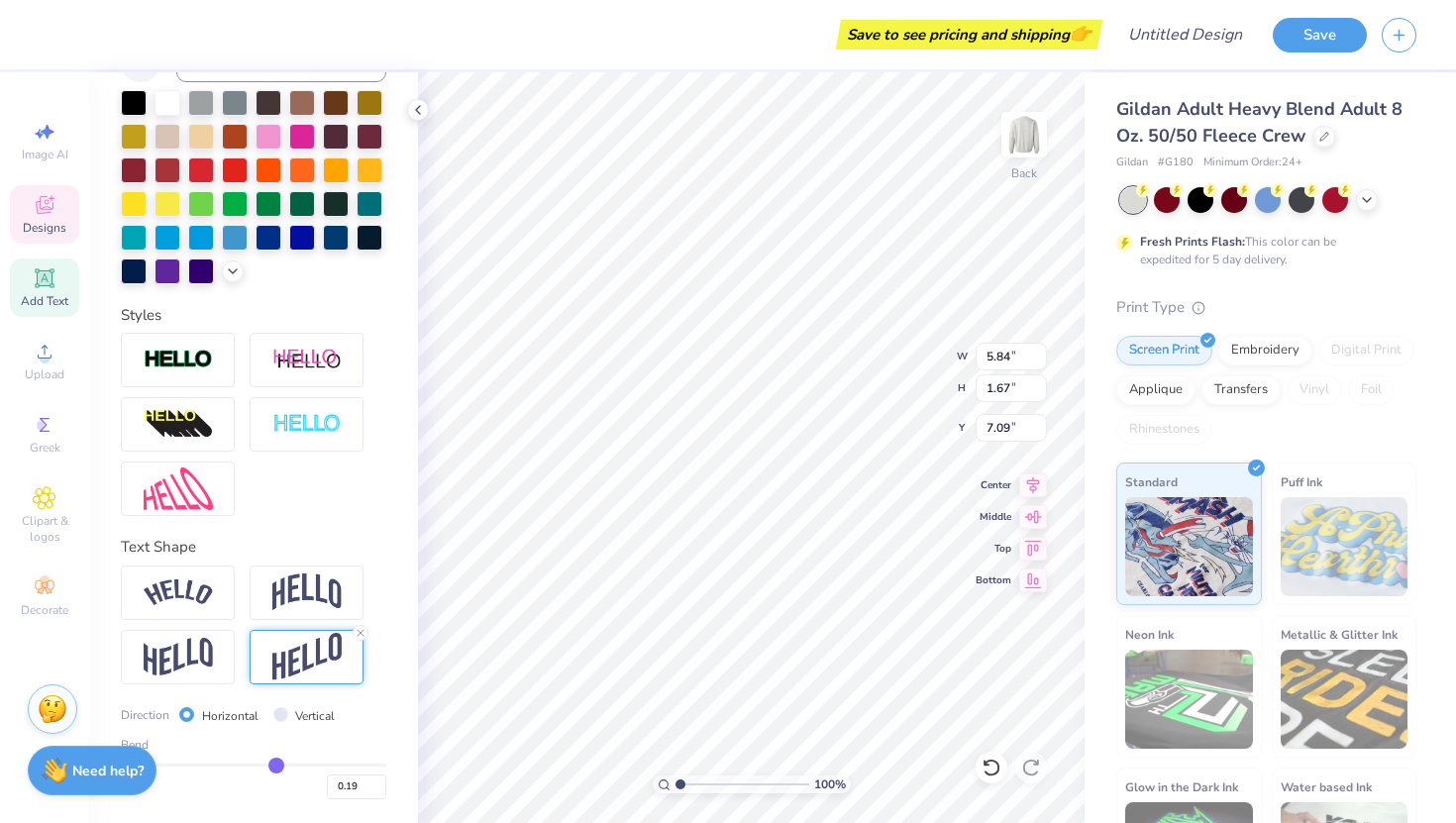 type on "0.18" 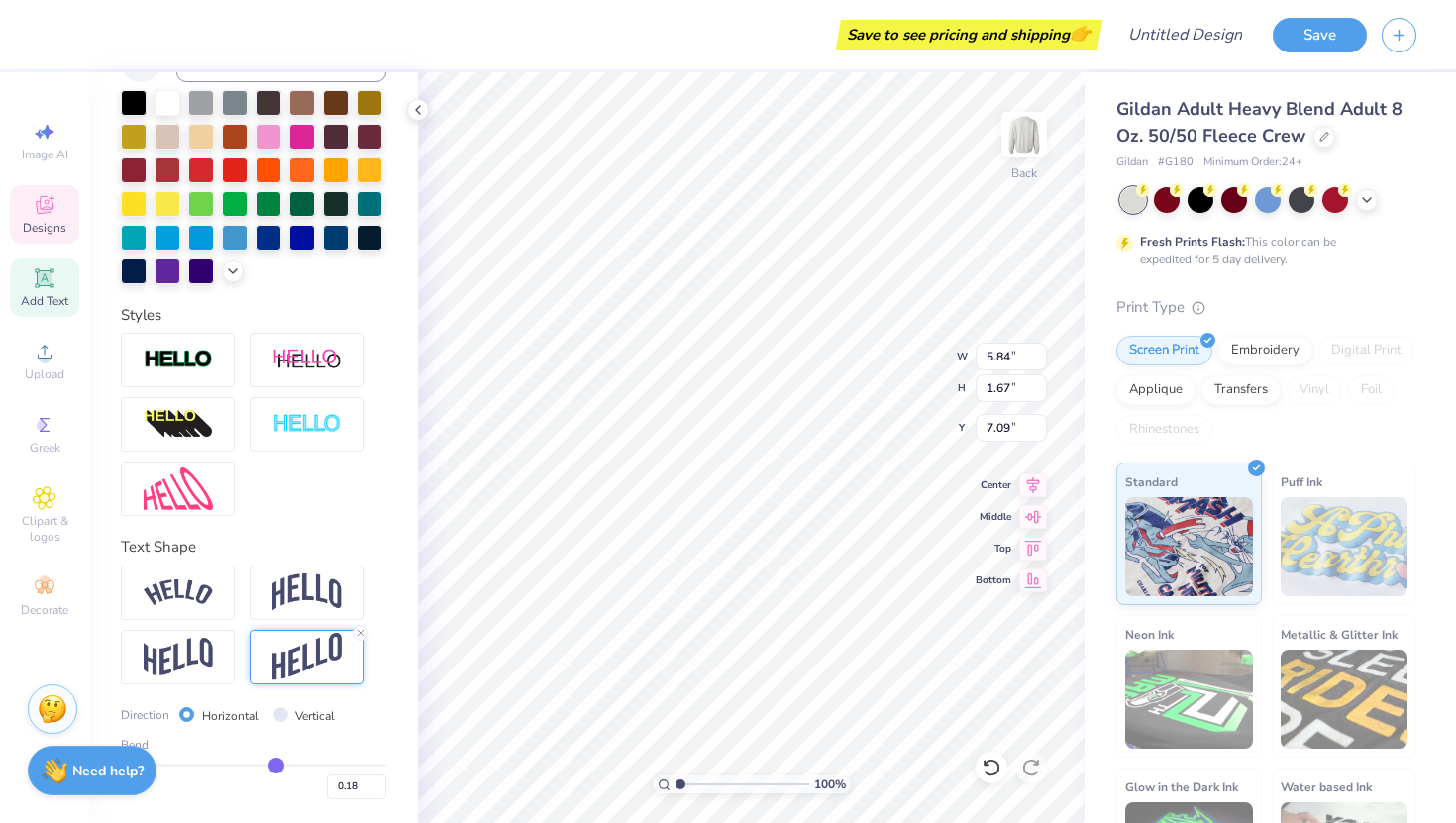 type on "0.17" 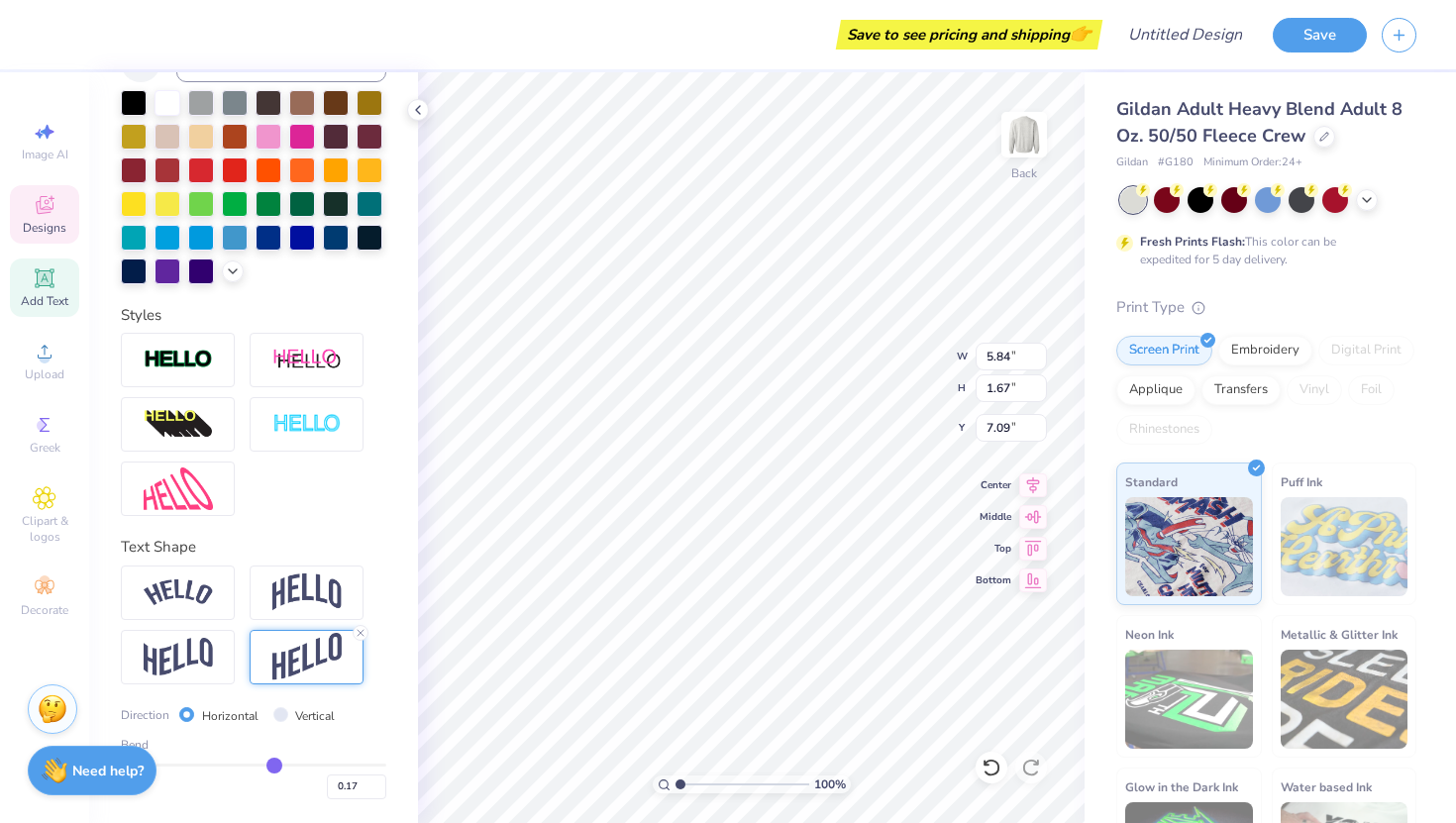 type on "0.16" 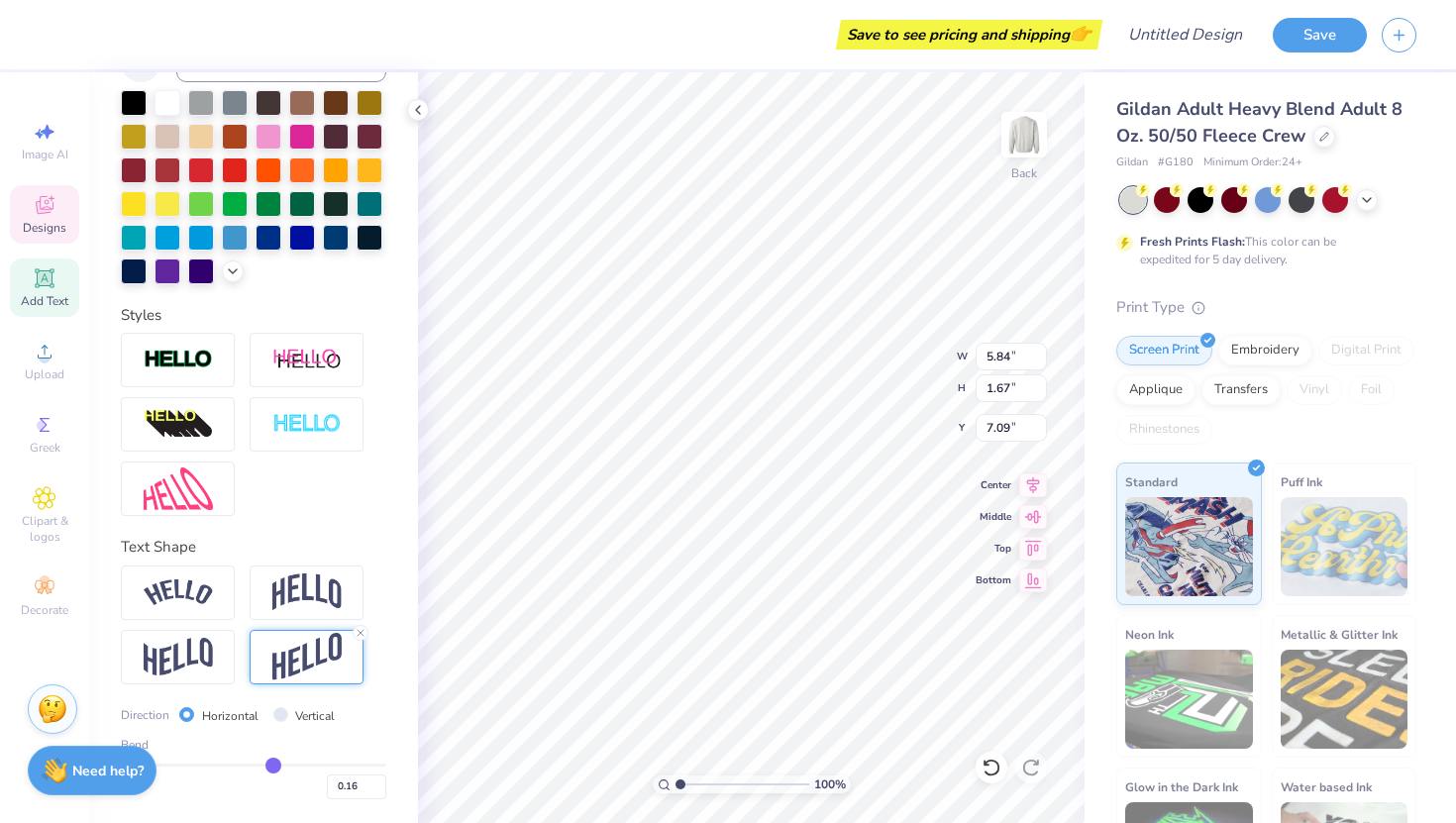 type on "0.15" 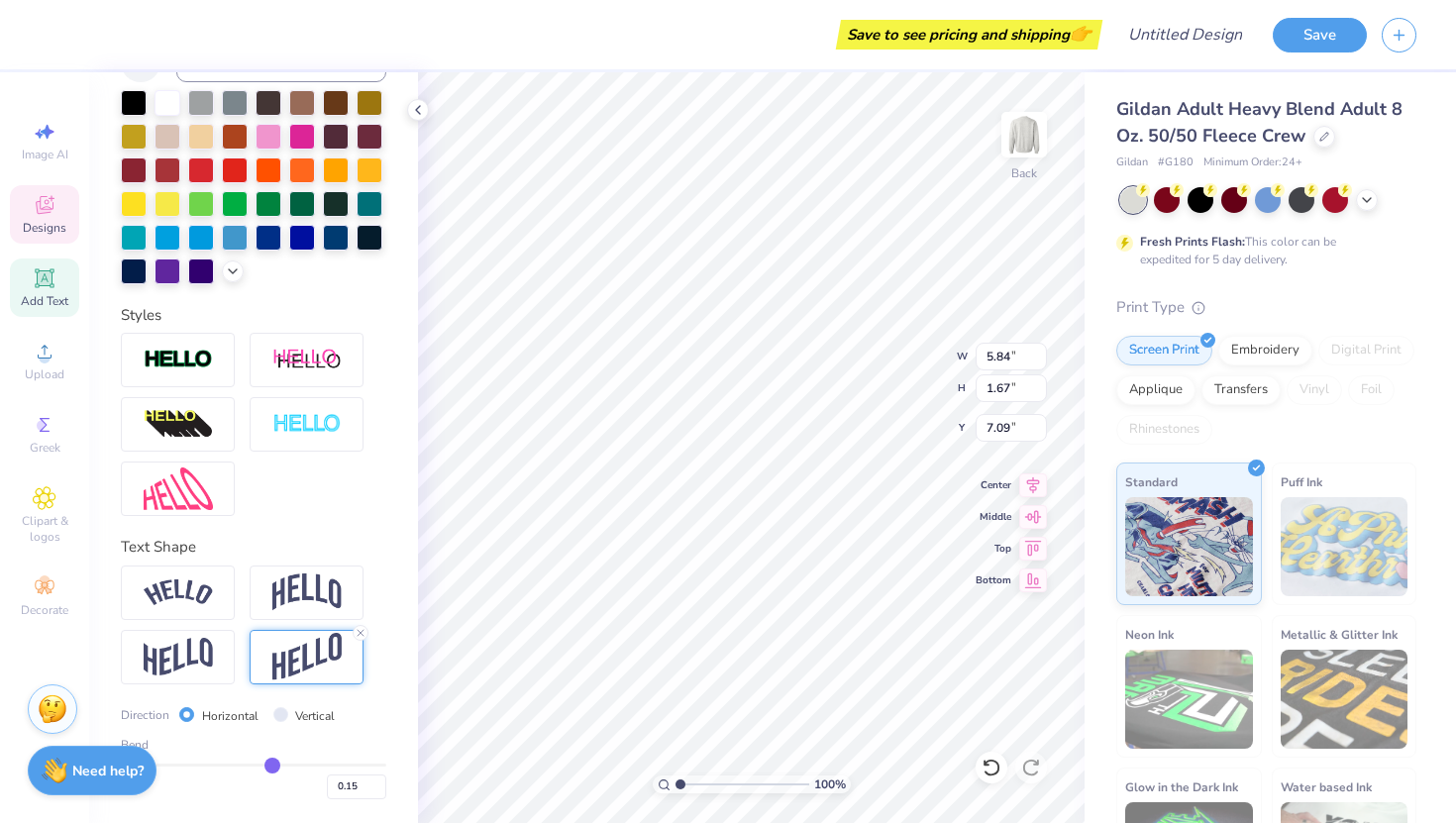 type on "0.14" 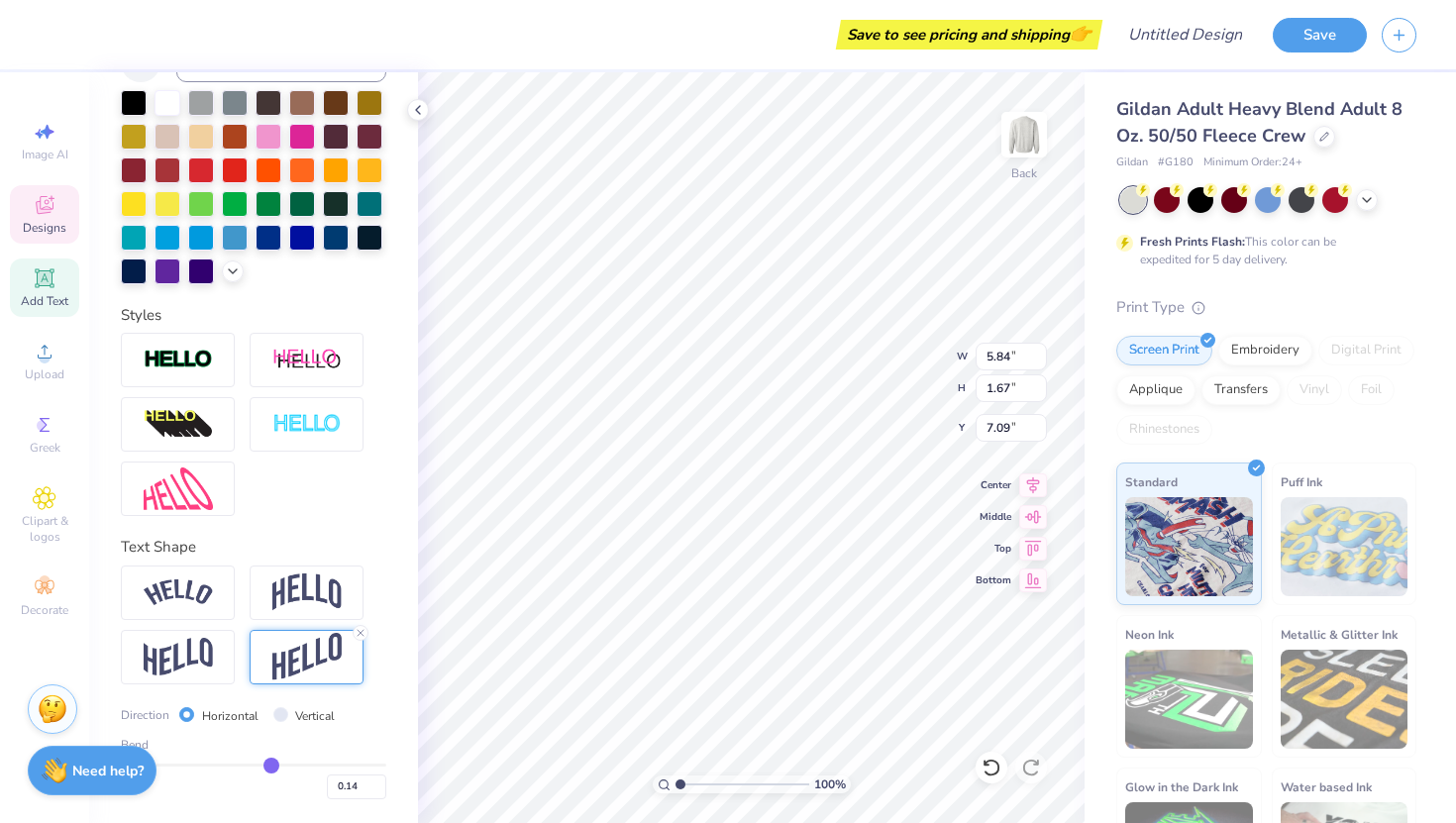 drag, startPoint x: 317, startPoint y: 762, endPoint x: 270, endPoint y: 764, distance: 47.042534 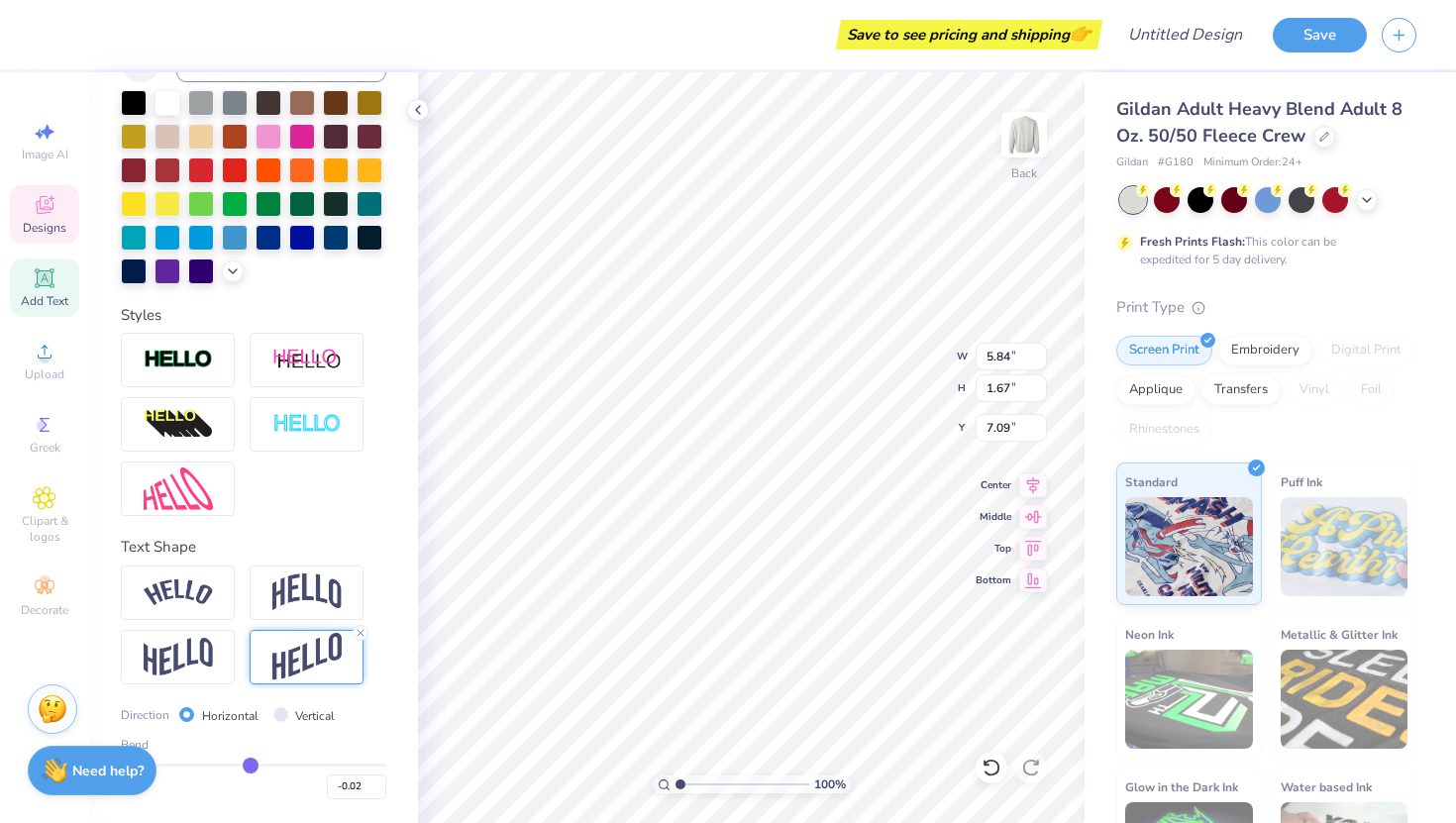 type on "1.06" 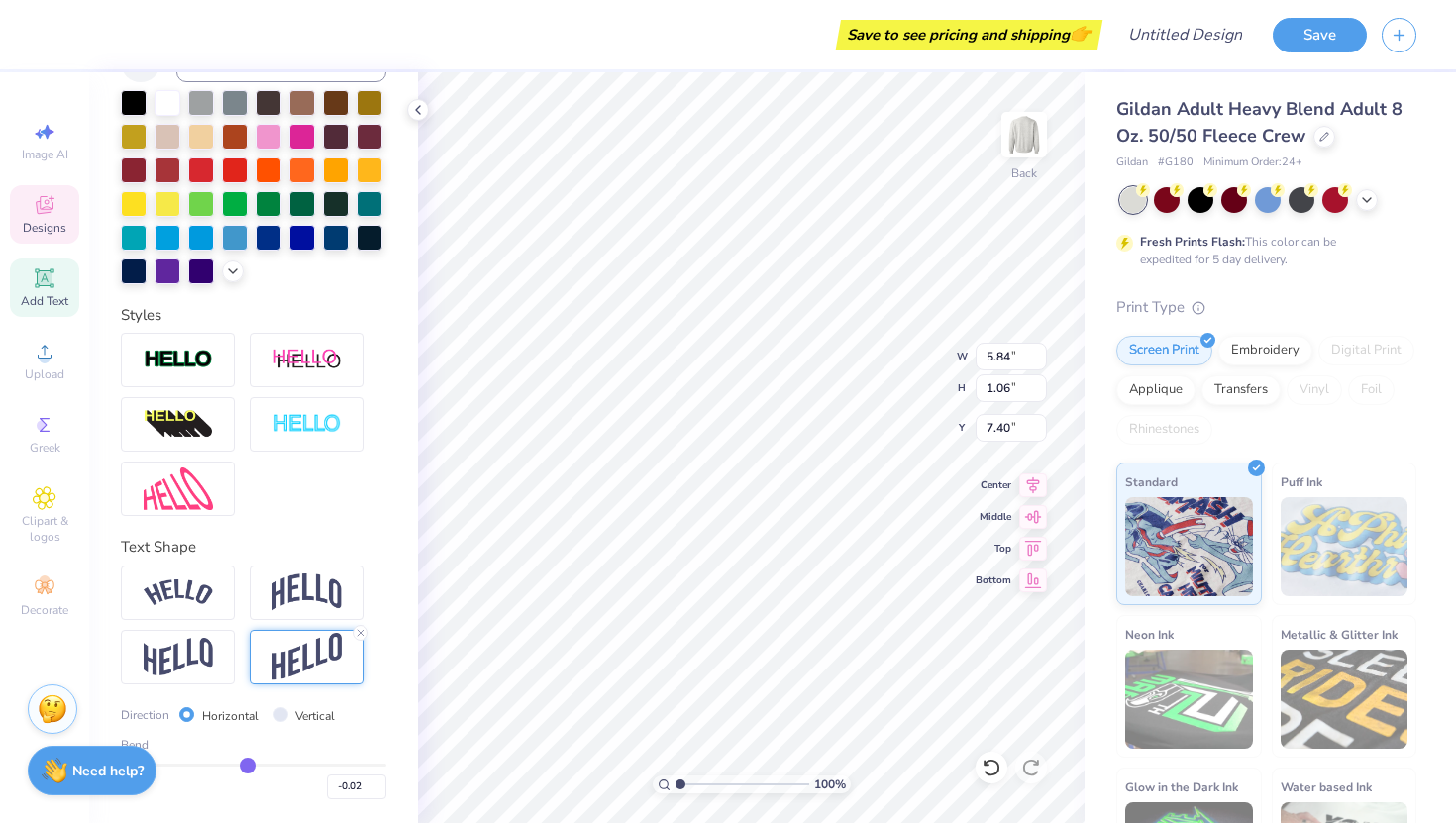 type on "-0.05" 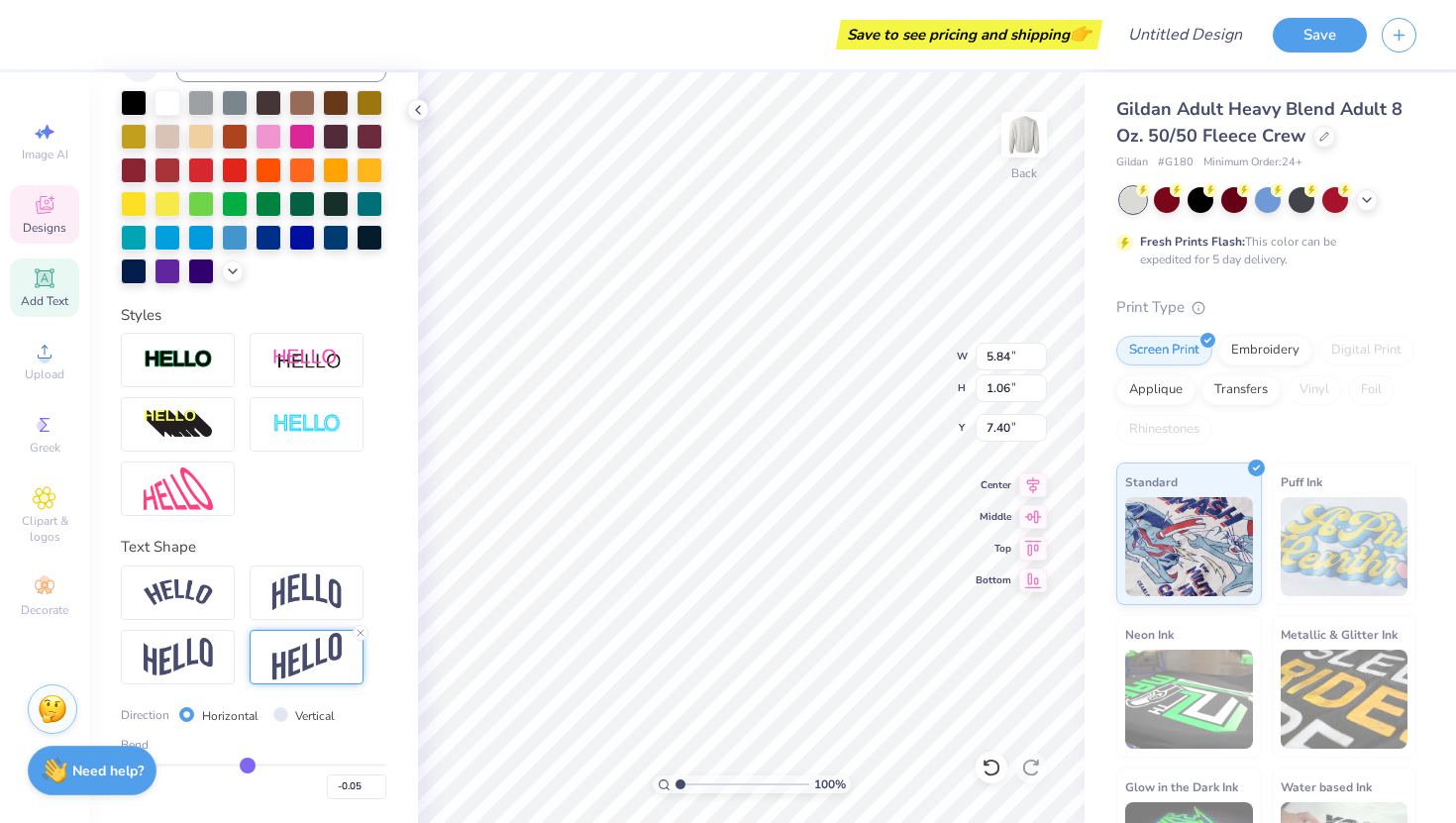 type on "-0.08" 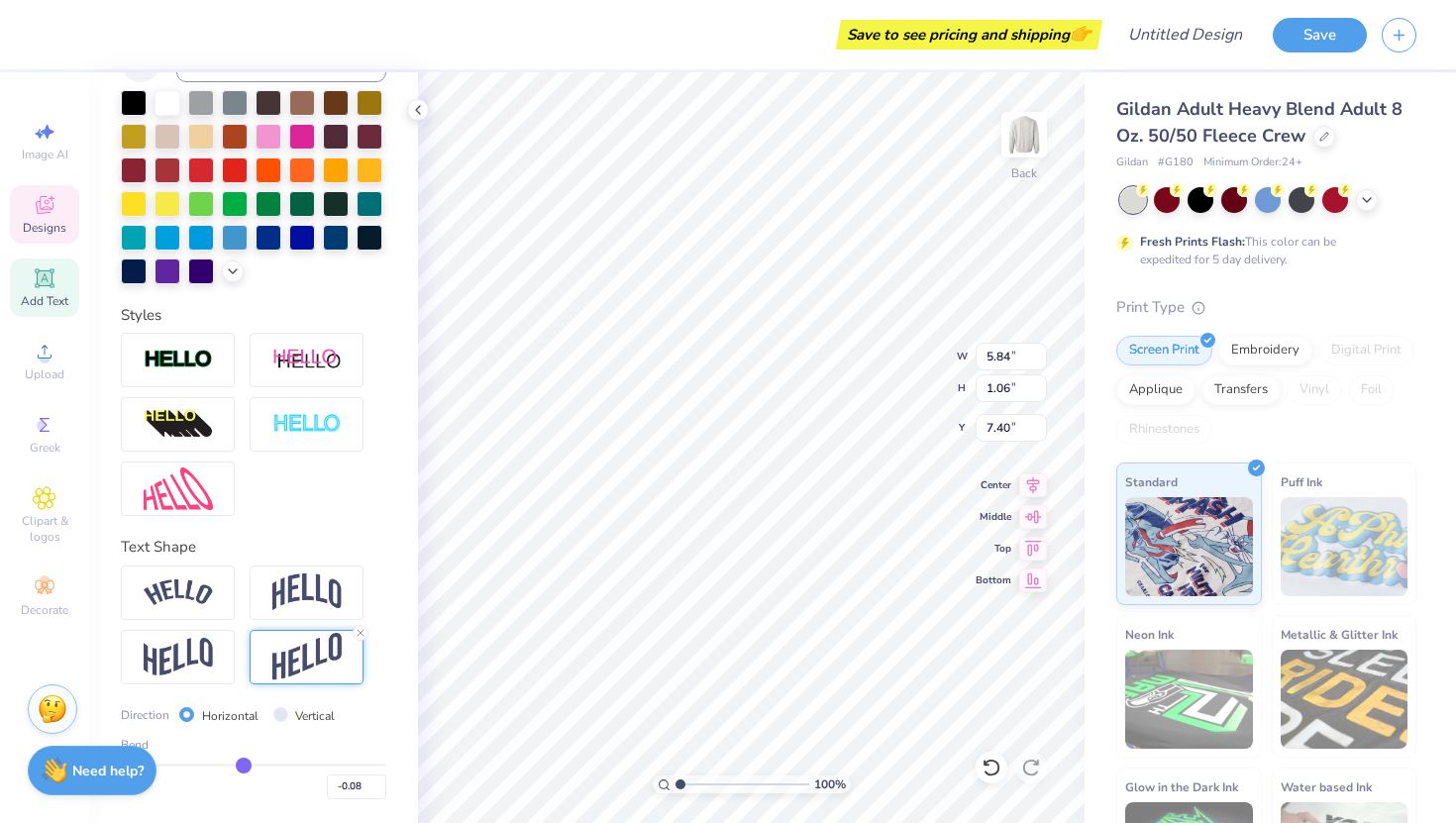 type on "-0.1" 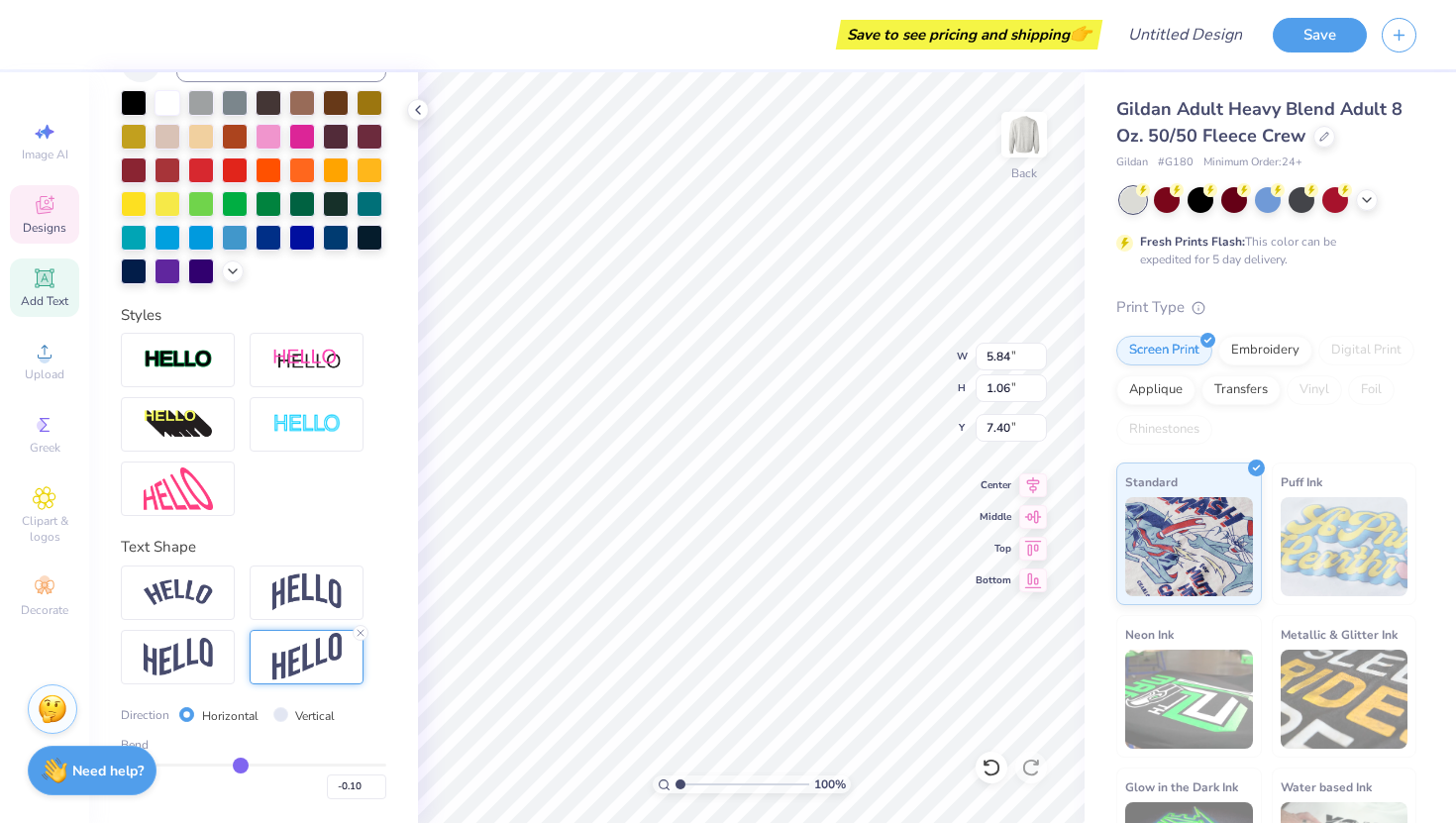 type on "-0.12" 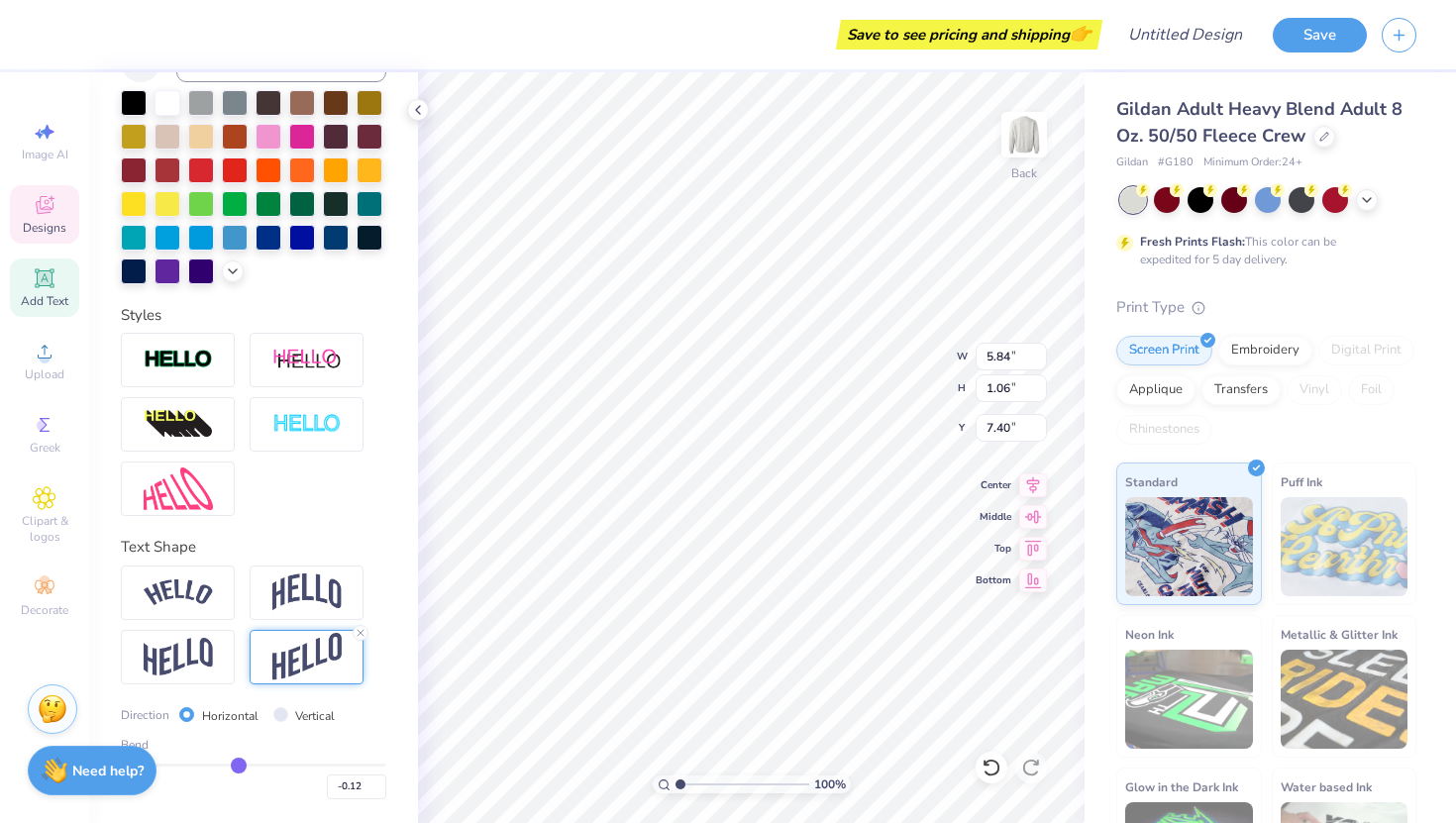 type on "-0.13" 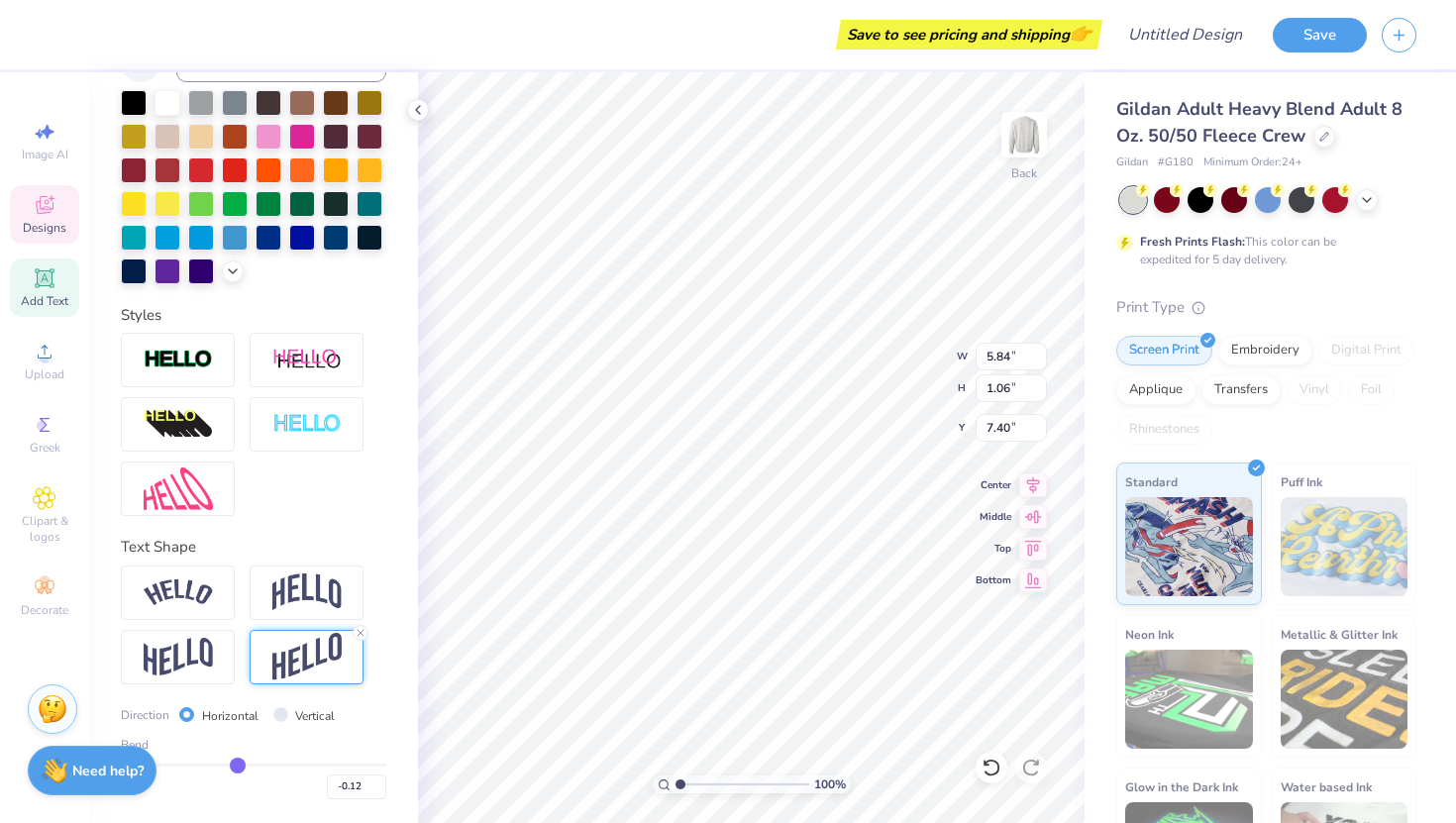 type on "-0.13" 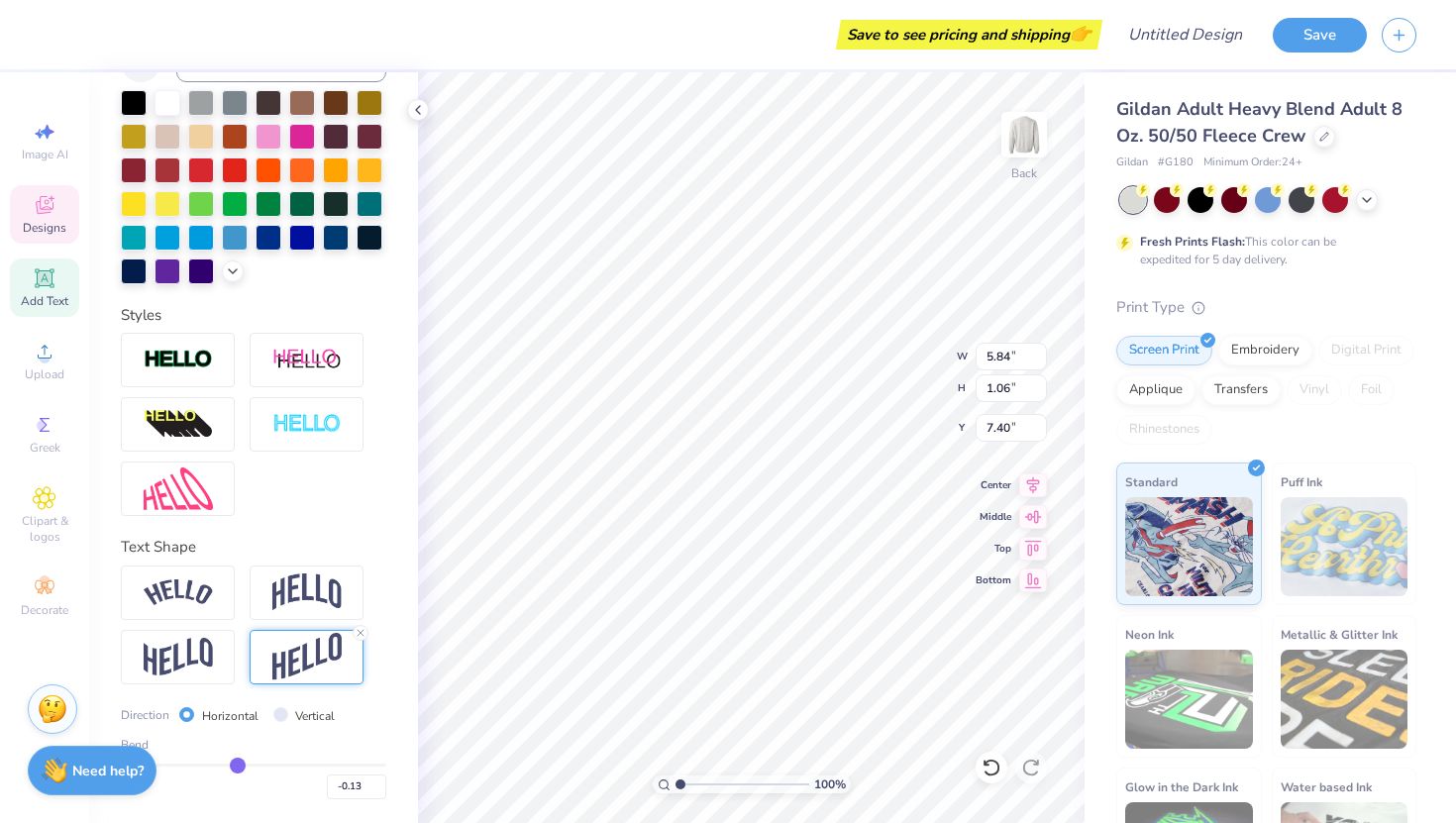 type on "-0.14" 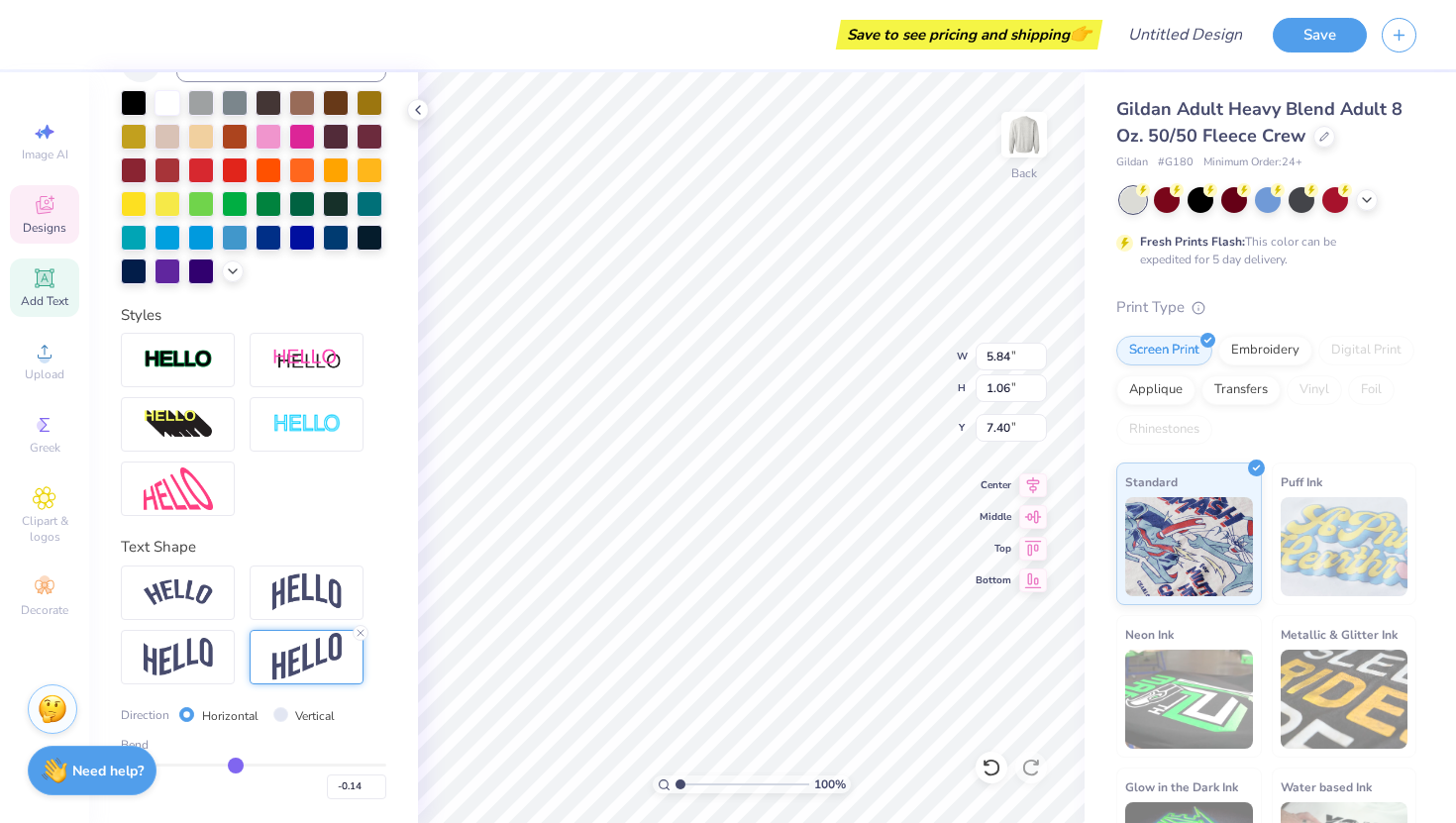 type on "-0.15" 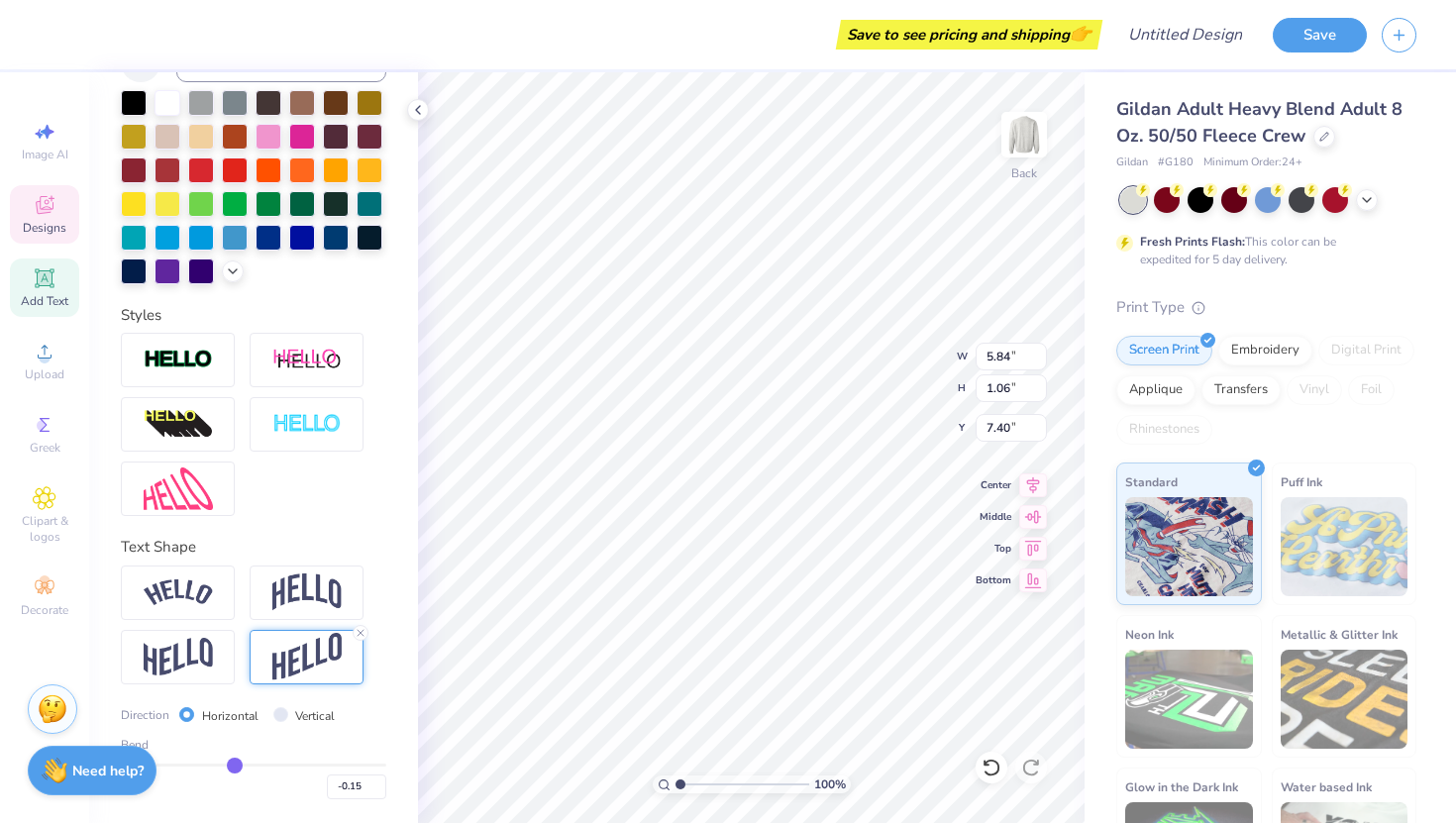 type on "-0.16" 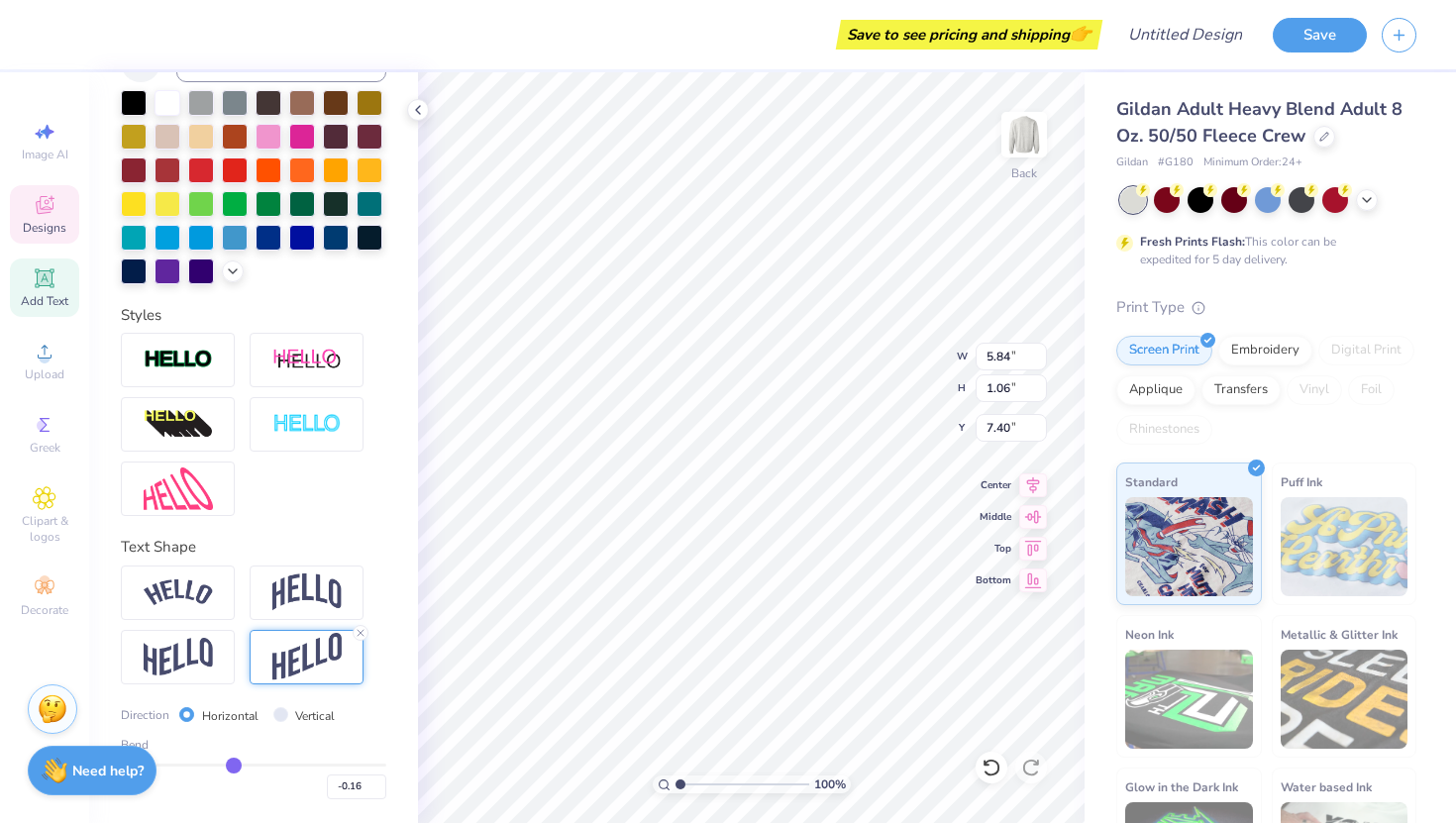 drag, startPoint x: 270, startPoint y: 764, endPoint x: 234, endPoint y: 763, distance: 36.01389 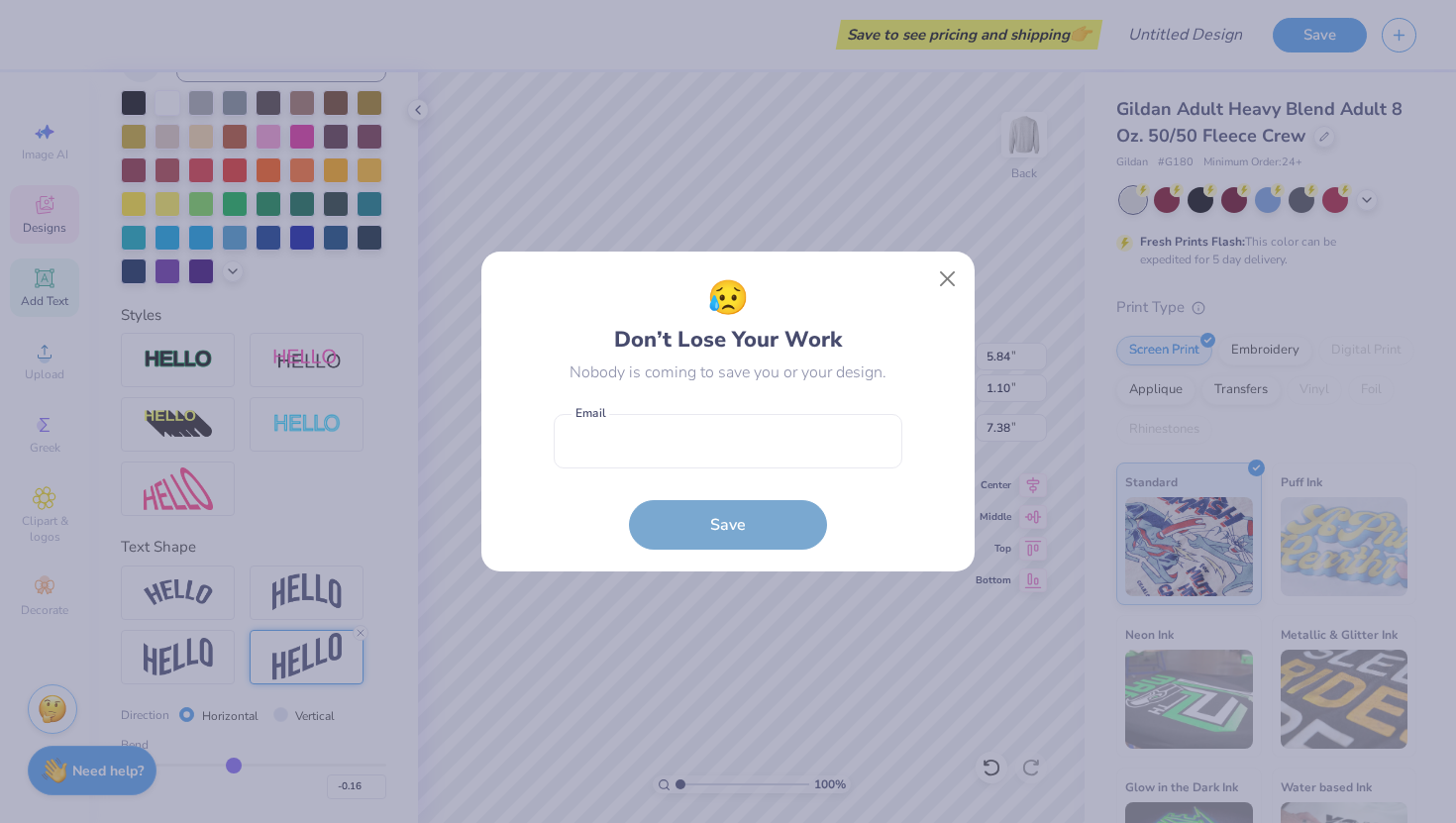 click on "Save to see pricing and shipping  👉 Design Title Save Image AI Designs Add Text Upload Greek Clipart & logos Decorate Personalized Names Personalized Numbers Text Tool  Add Font Font FSP DEMO - Bookmania Semibold Switch to Greek Letters Format Color Styles Text Shape Direction Horizontal Vertical Bend -0.16 100  % Back W 5.84 5.84 " H 1.10 1.10 " Y 7.38 7.38 " Center Middle Top Bottom Gildan Adult Heavy Blend Adult 8 Oz. 50/50 Fleece Crew Gildan # G180 Minimum Order:  24 +   Fresh Prints Flash:  This color can be expedited for 5 day delivery. Print Type Screen Print Embroidery Digital Print Applique Transfers Vinyl Foil Rhinestones Standard Puff Ink Neon Ink Metallic & Glitter Ink Glow in the Dark Ink Water based Ink Stuck?  Our Art team will finish your design for free. Need help?  Chat with us.
😥 Don’t Lose Your Work Nobody is coming to save you or your design. Email is a required field Email Save" at bounding box center [728, 411] 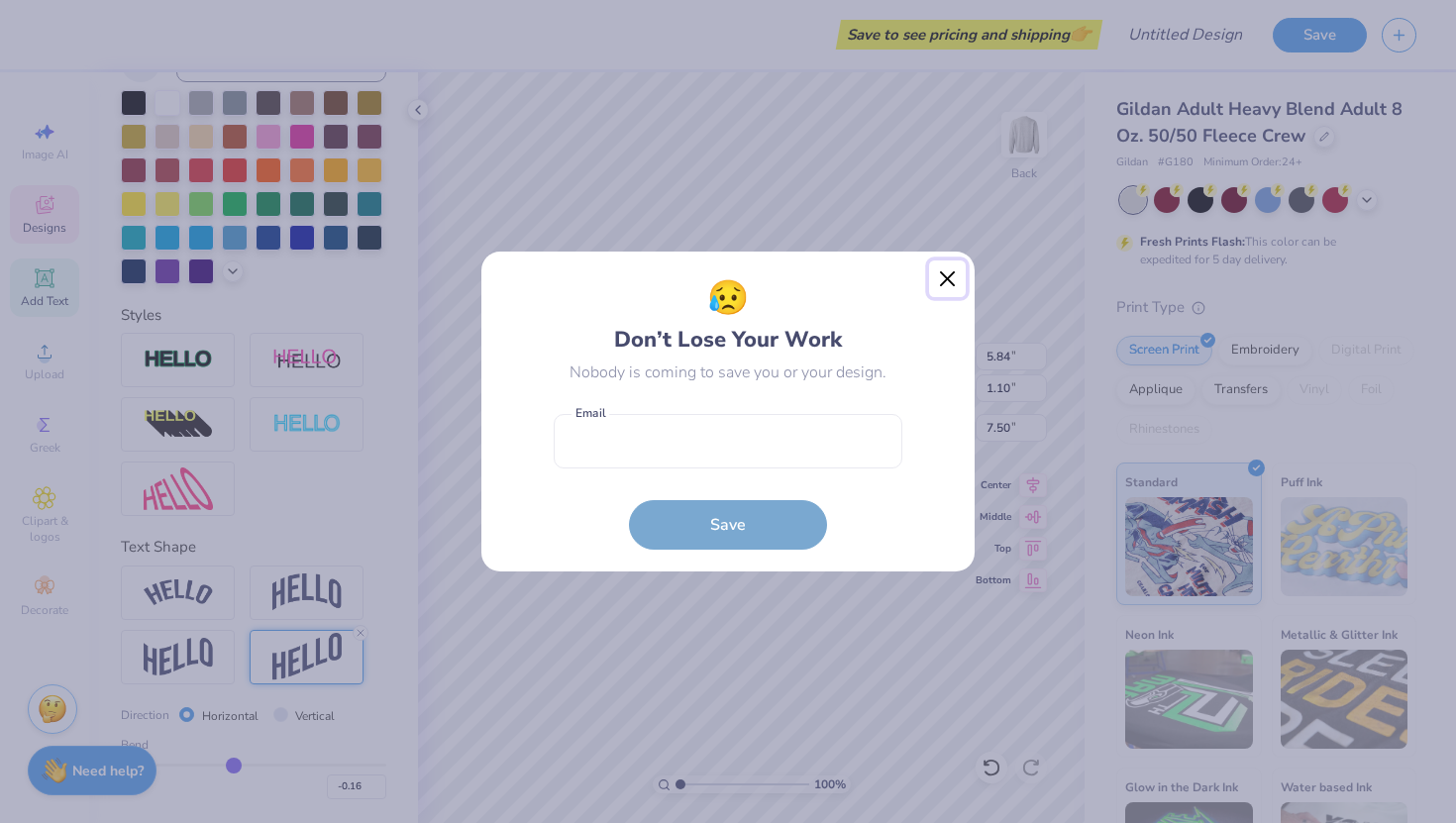 click at bounding box center (948, 279) 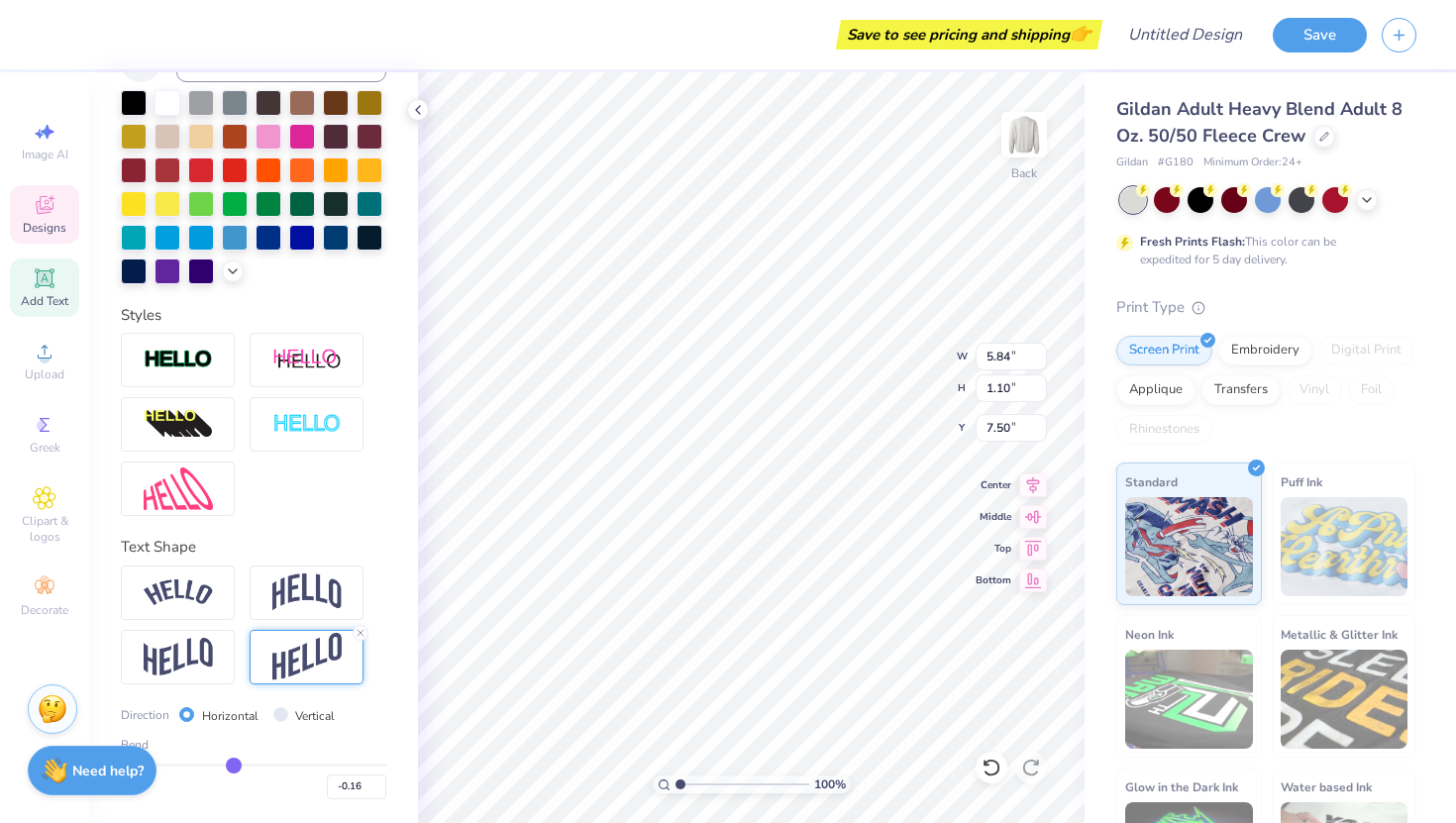 type on "7.25" 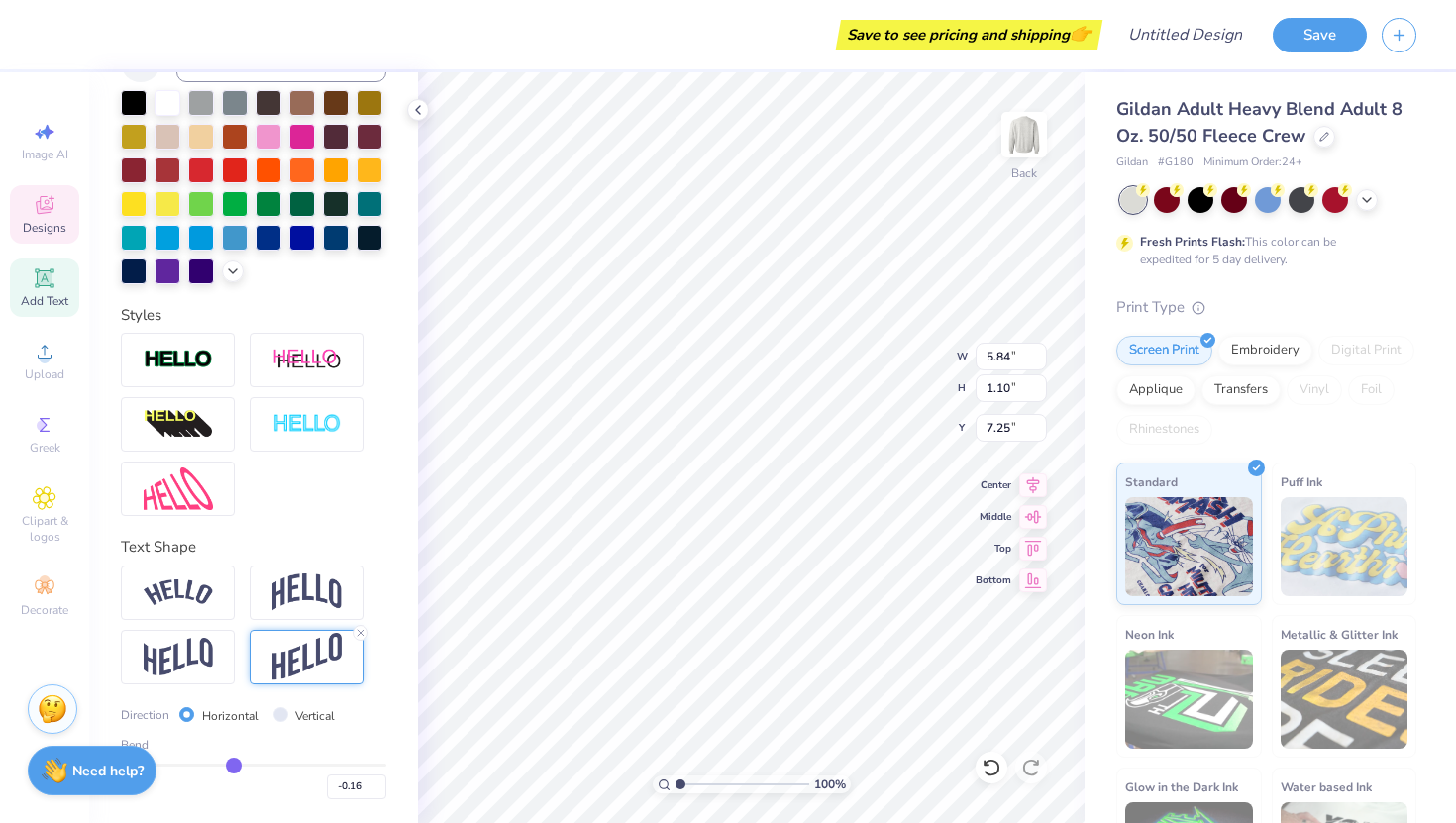 click on "Gildan Adult Heavy Blend Adult 8 Oz. 50/50 Fleece Crew Gildan # G180 Minimum Order:  24 +   Fresh Prints Flash:  This color can be expedited for 5 day delivery. Print Type Screen Print Embroidery Digital Print Applique Transfers Vinyl Foil Rhinestones Standard Puff Ink Neon Ink Metallic & Glitter Ink Glow in the Dark Ink Water based Ink" at bounding box center [1270, 491] 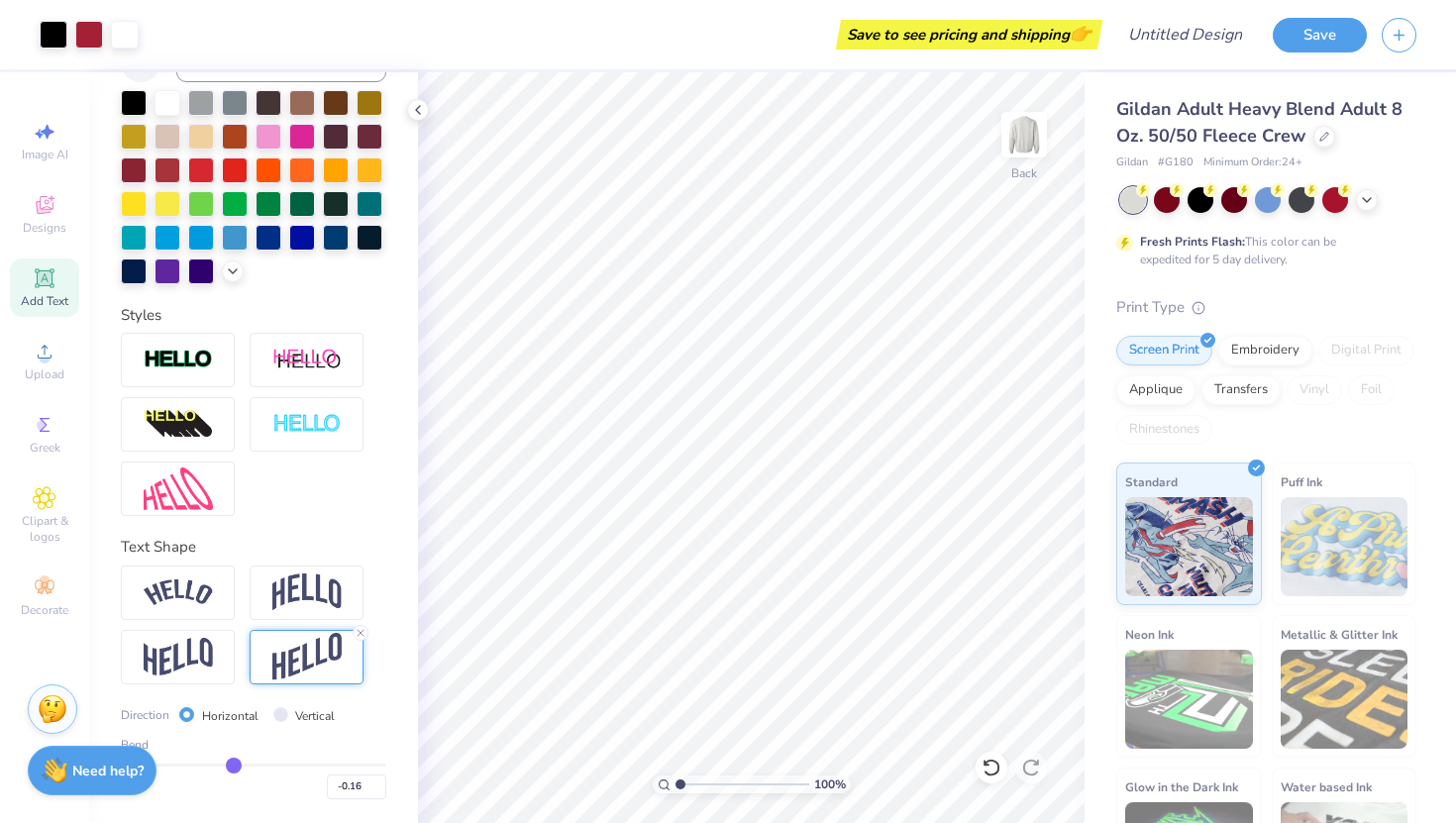 scroll, scrollTop: 328, scrollLeft: 0, axis: vertical 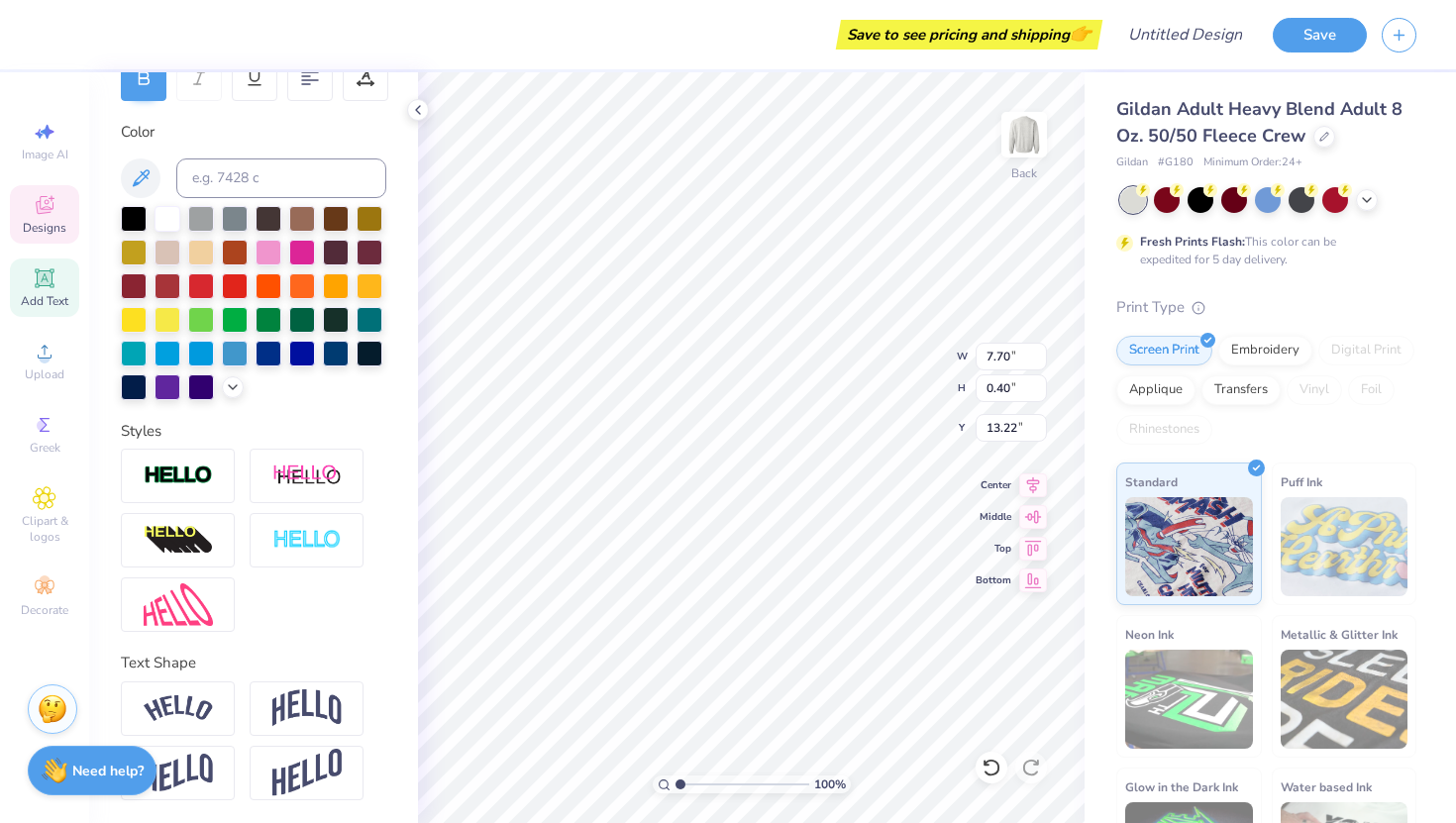 type on "COLLEGE PARK, MARYLANDS" 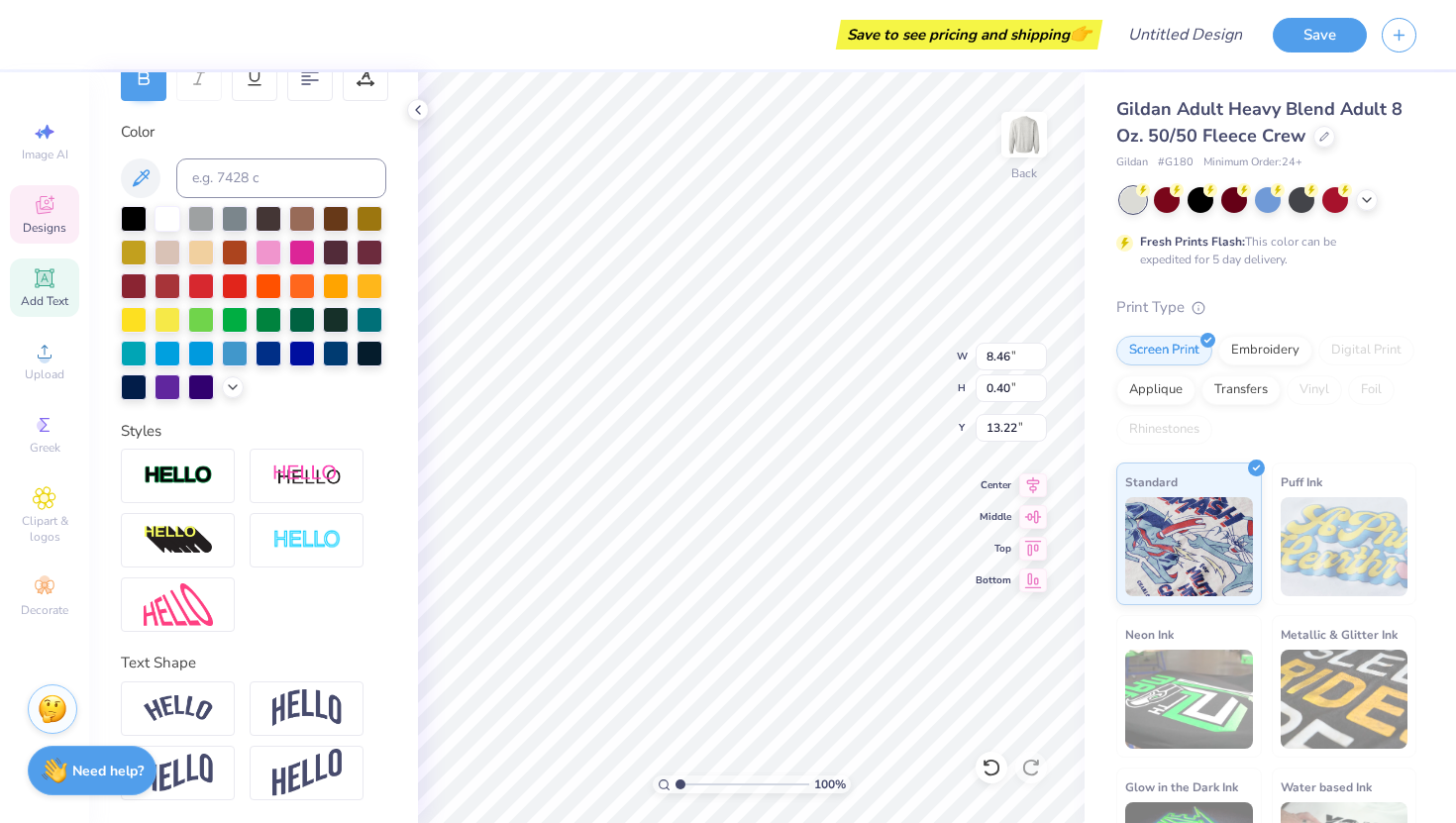 type on "8.46" 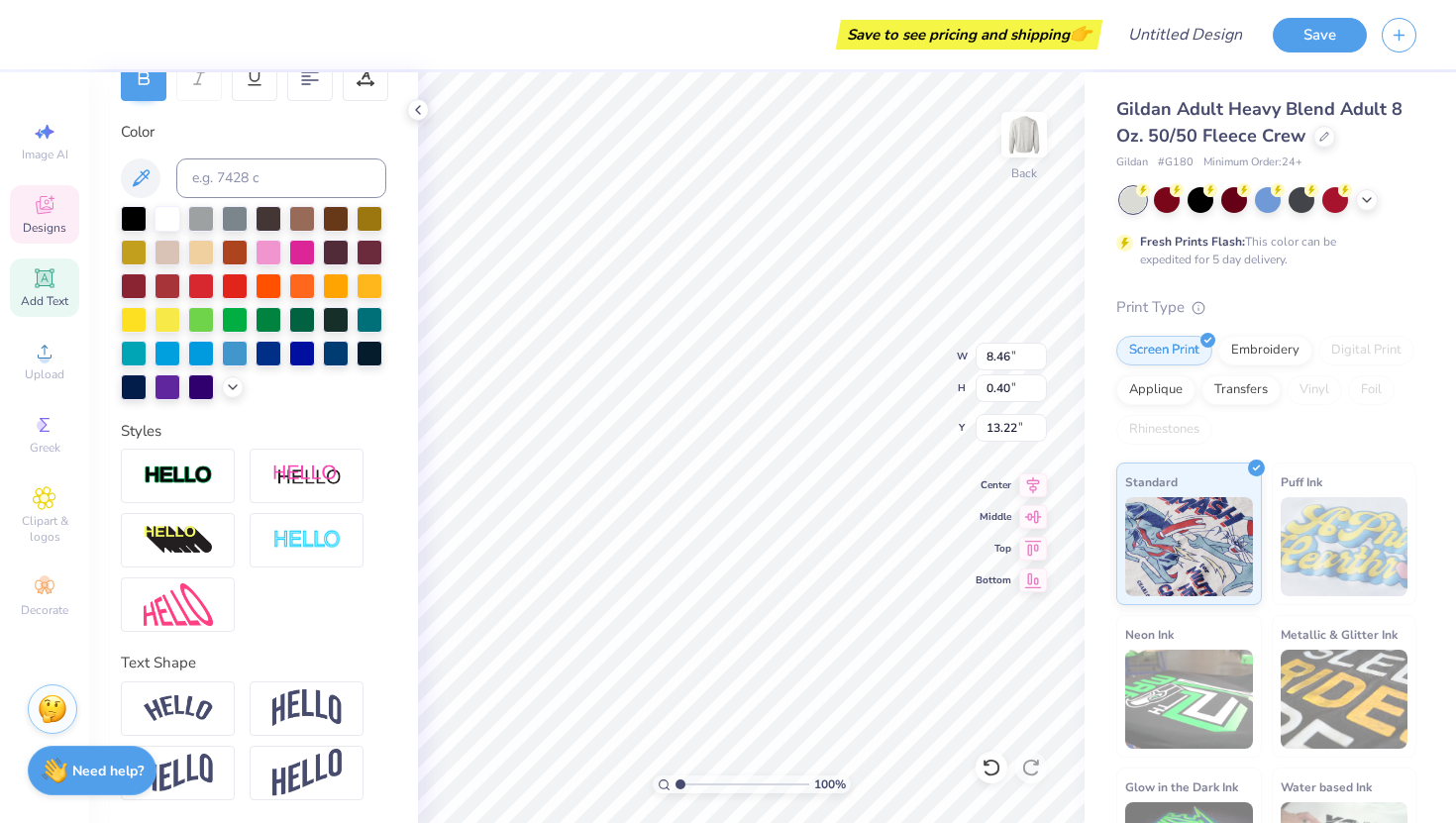 scroll, scrollTop: 0, scrollLeft: 12, axis: horizontal 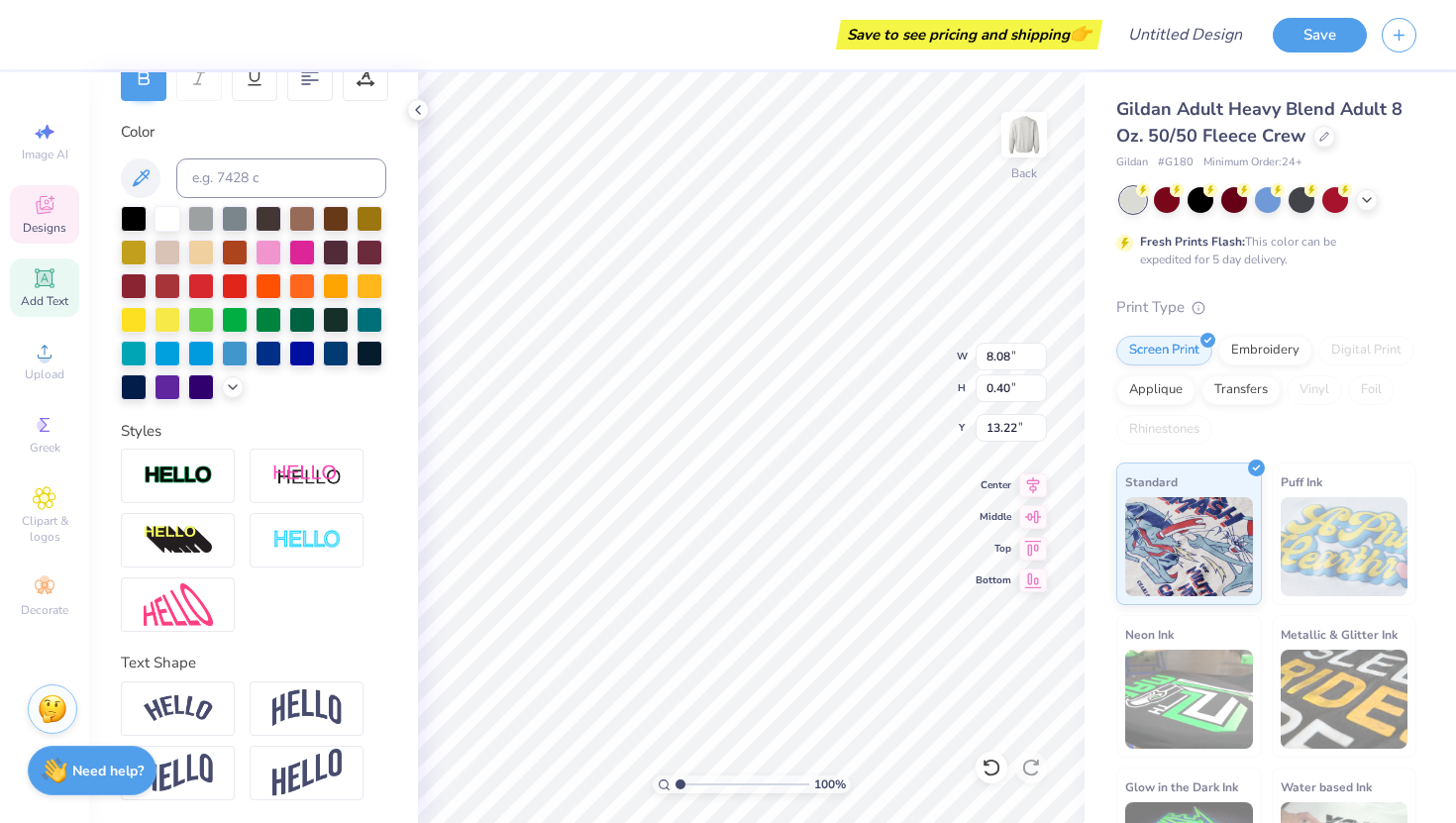 type on "12.12" 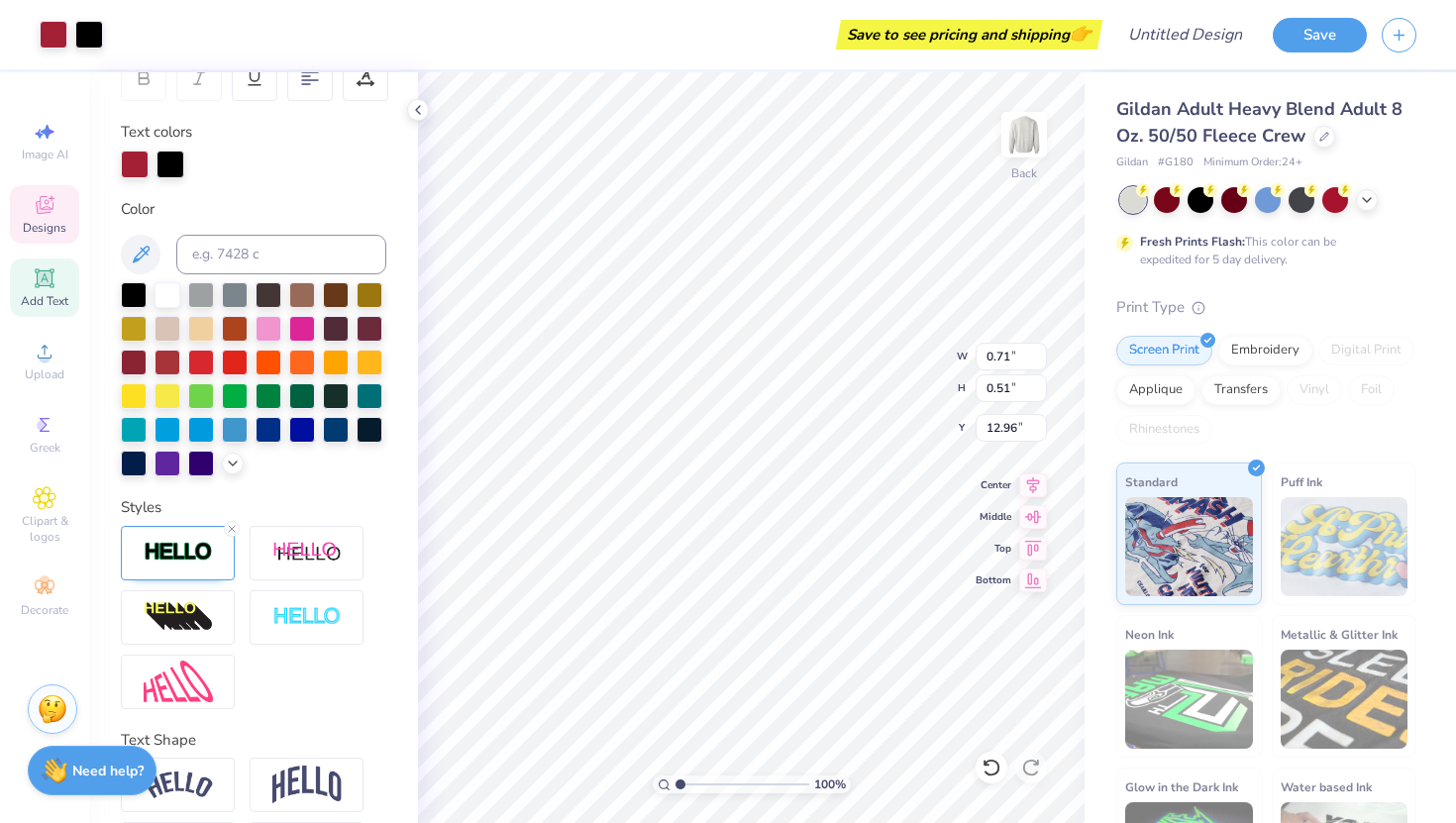 scroll, scrollTop: 405, scrollLeft: 0, axis: vertical 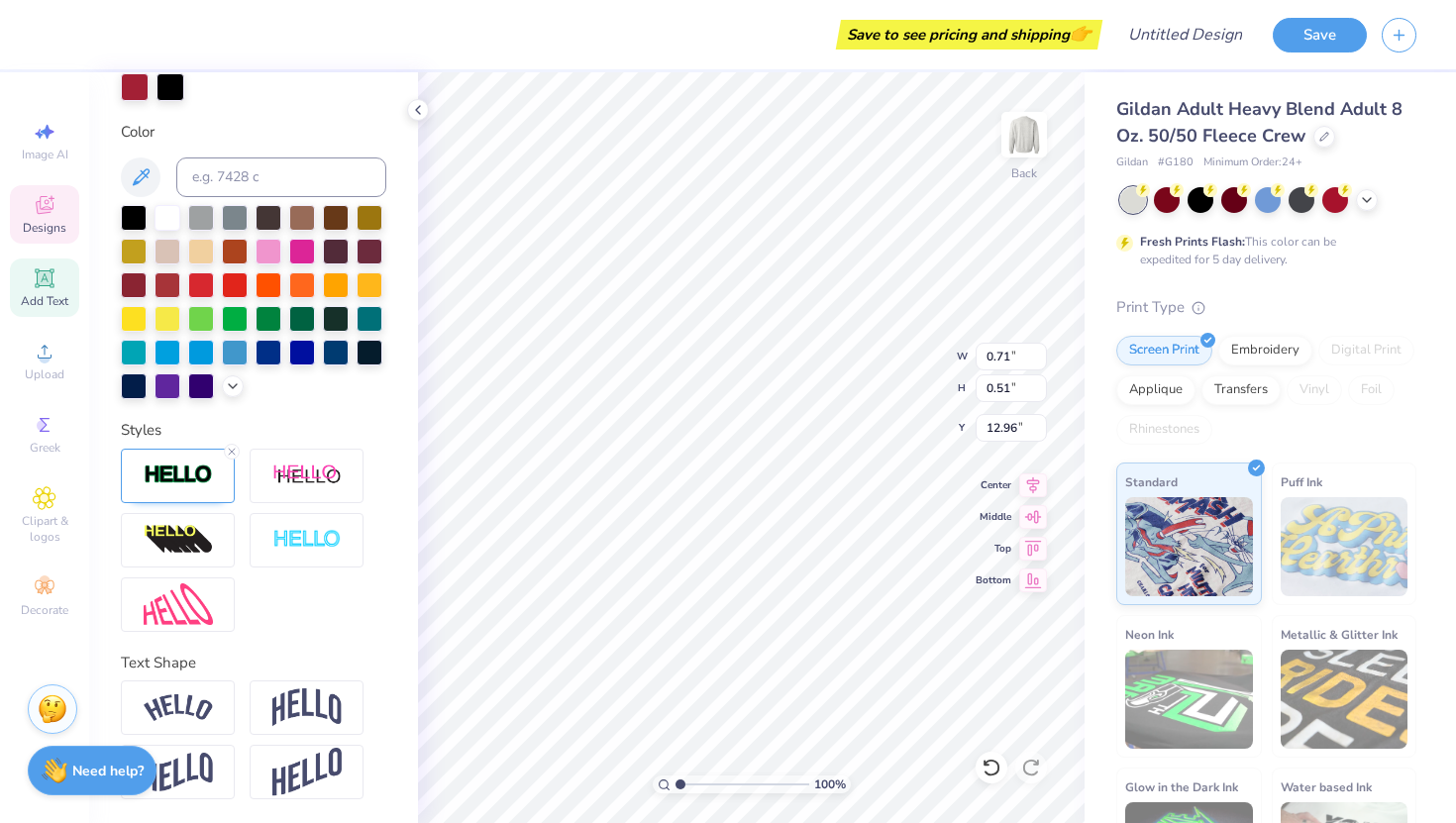 type on "8.35" 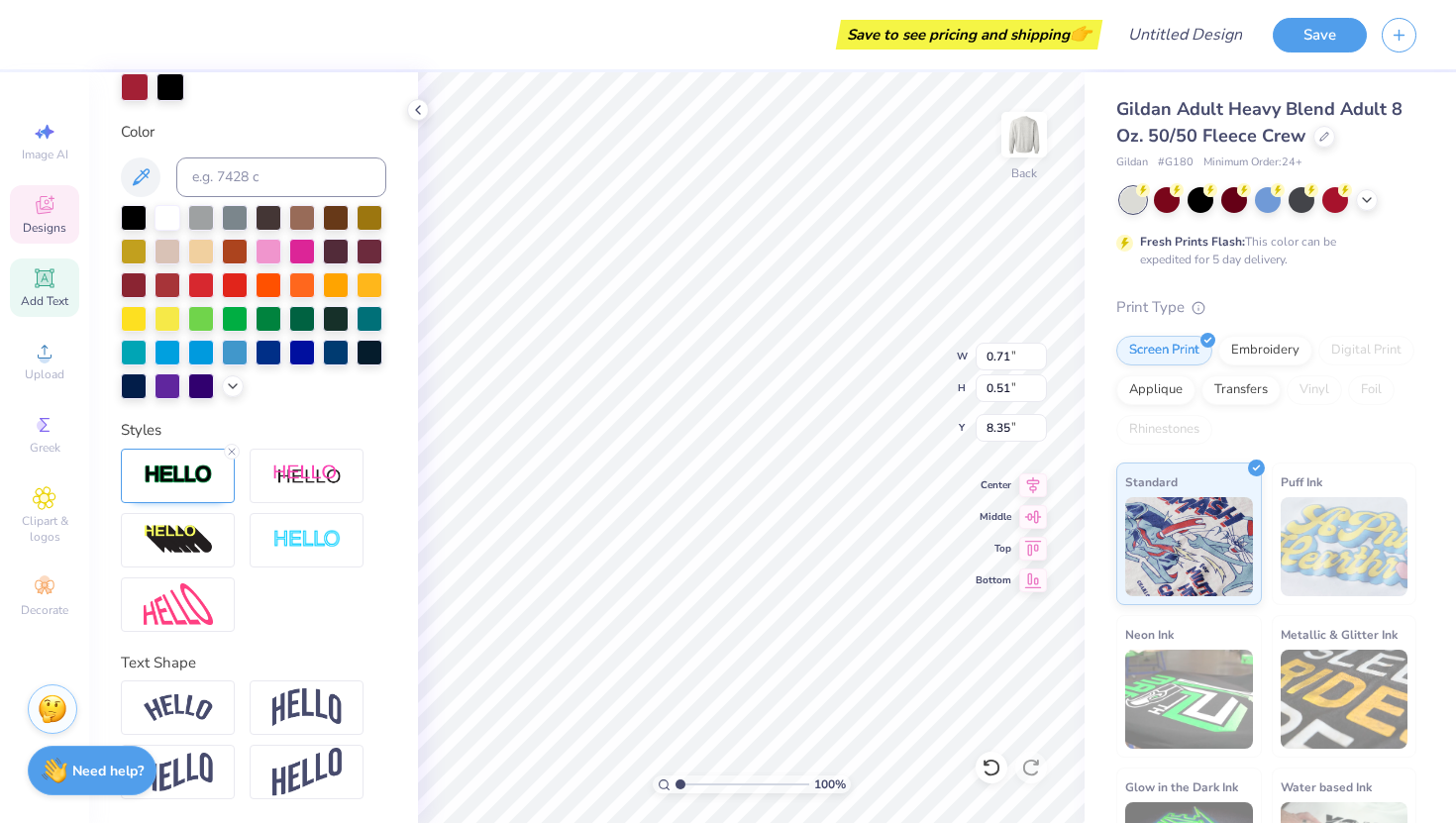 type on "8.65" 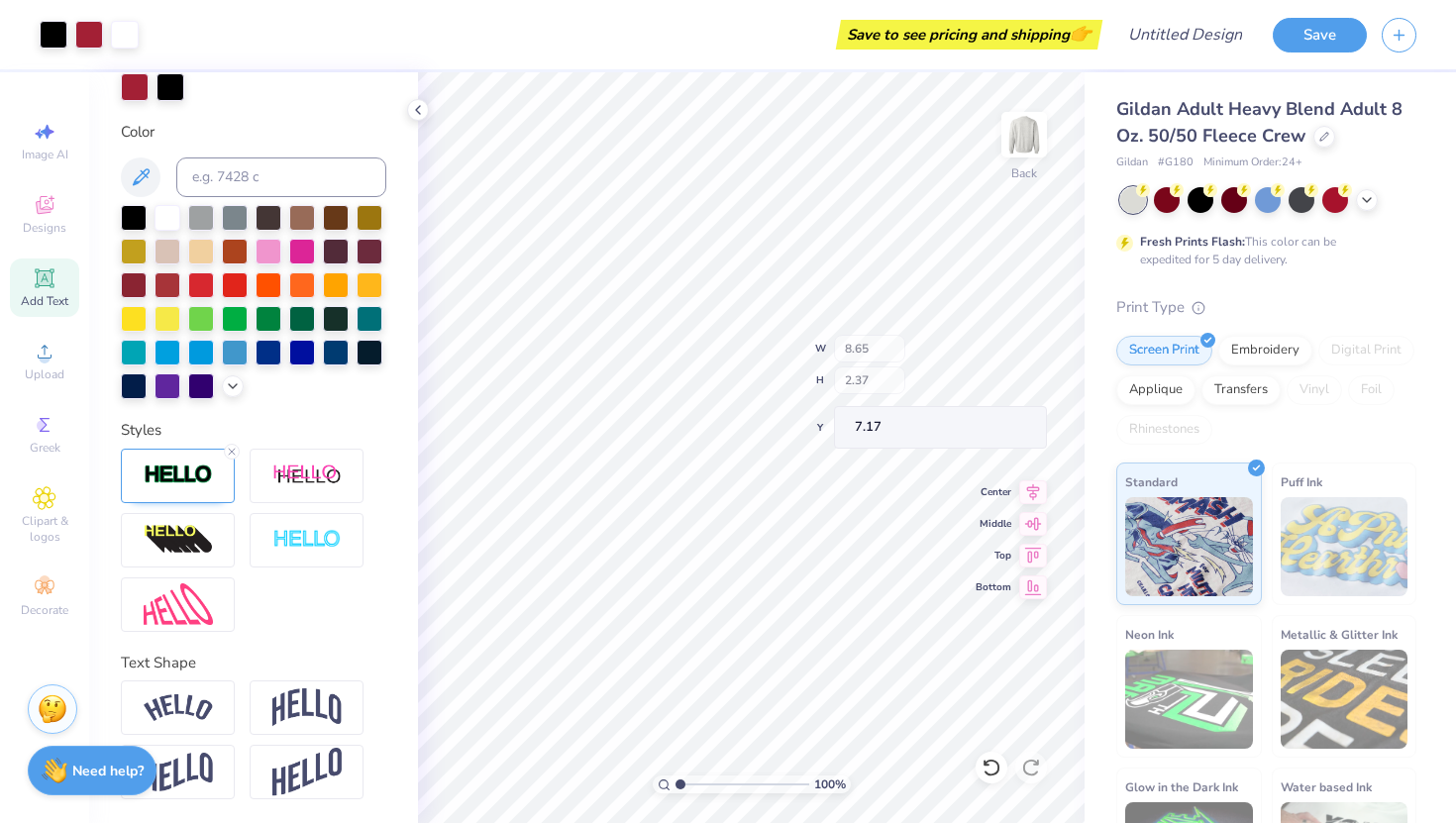 type on "7.36" 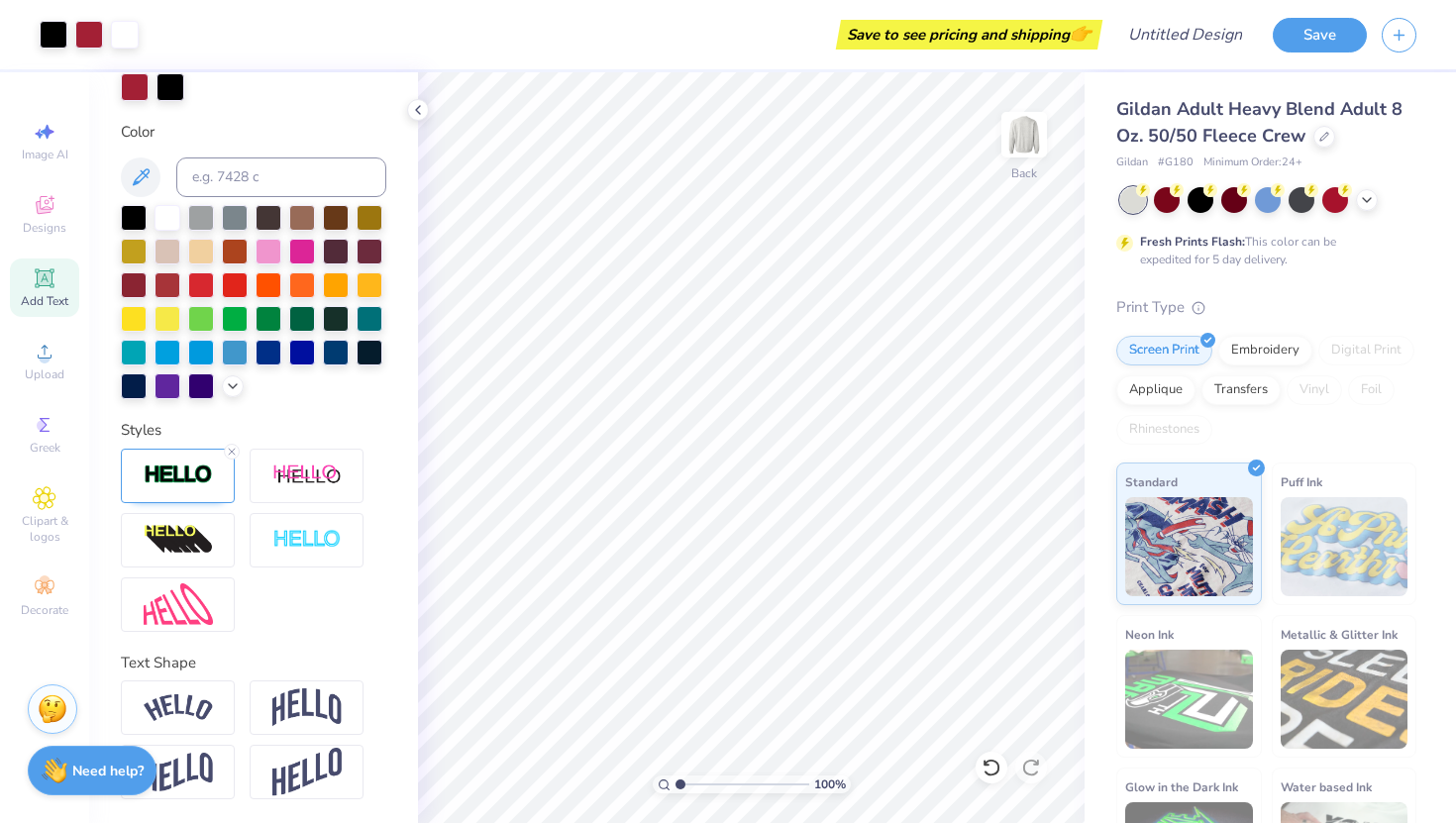 scroll, scrollTop: 328, scrollLeft: 0, axis: vertical 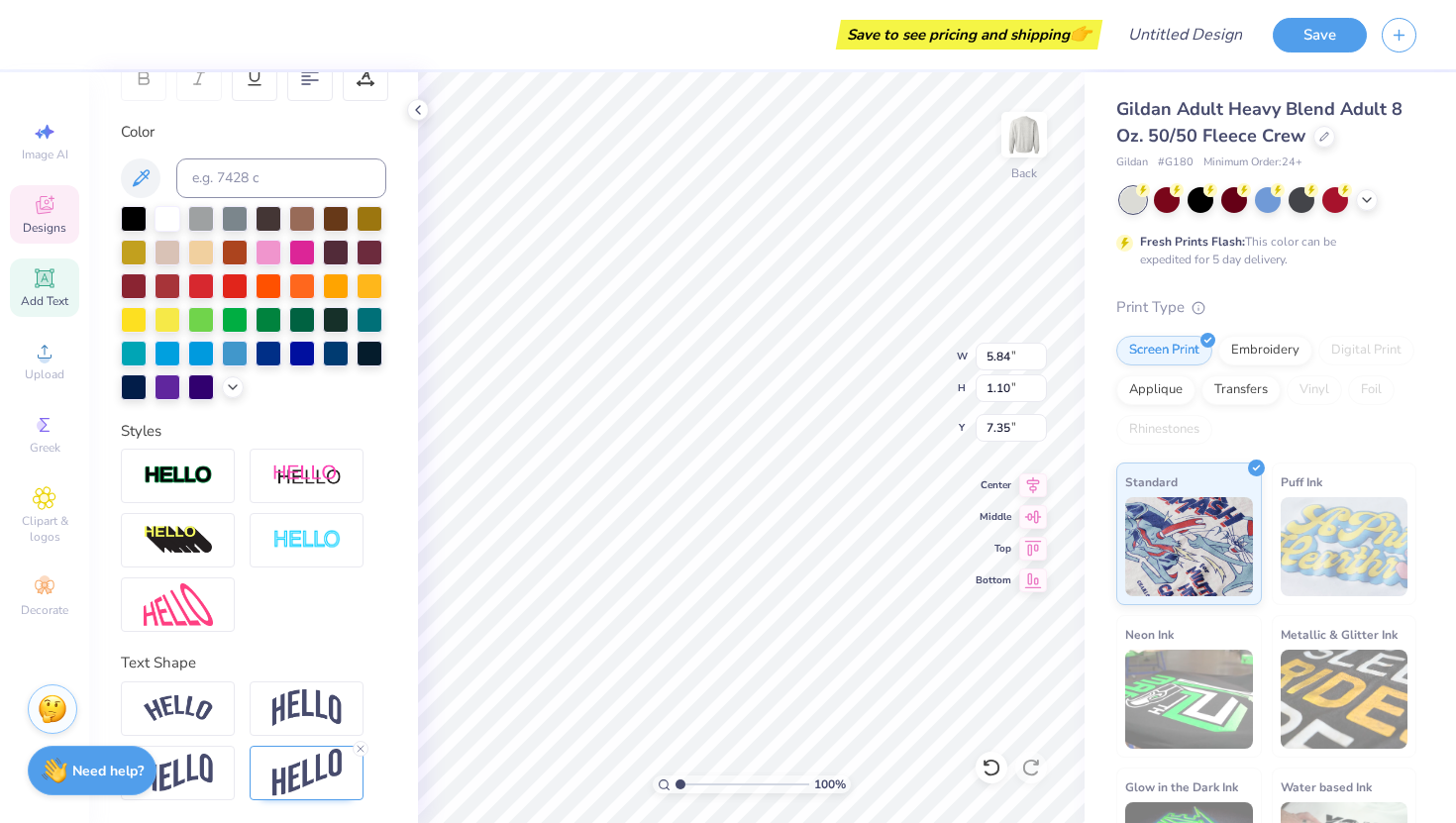 type on "8.34" 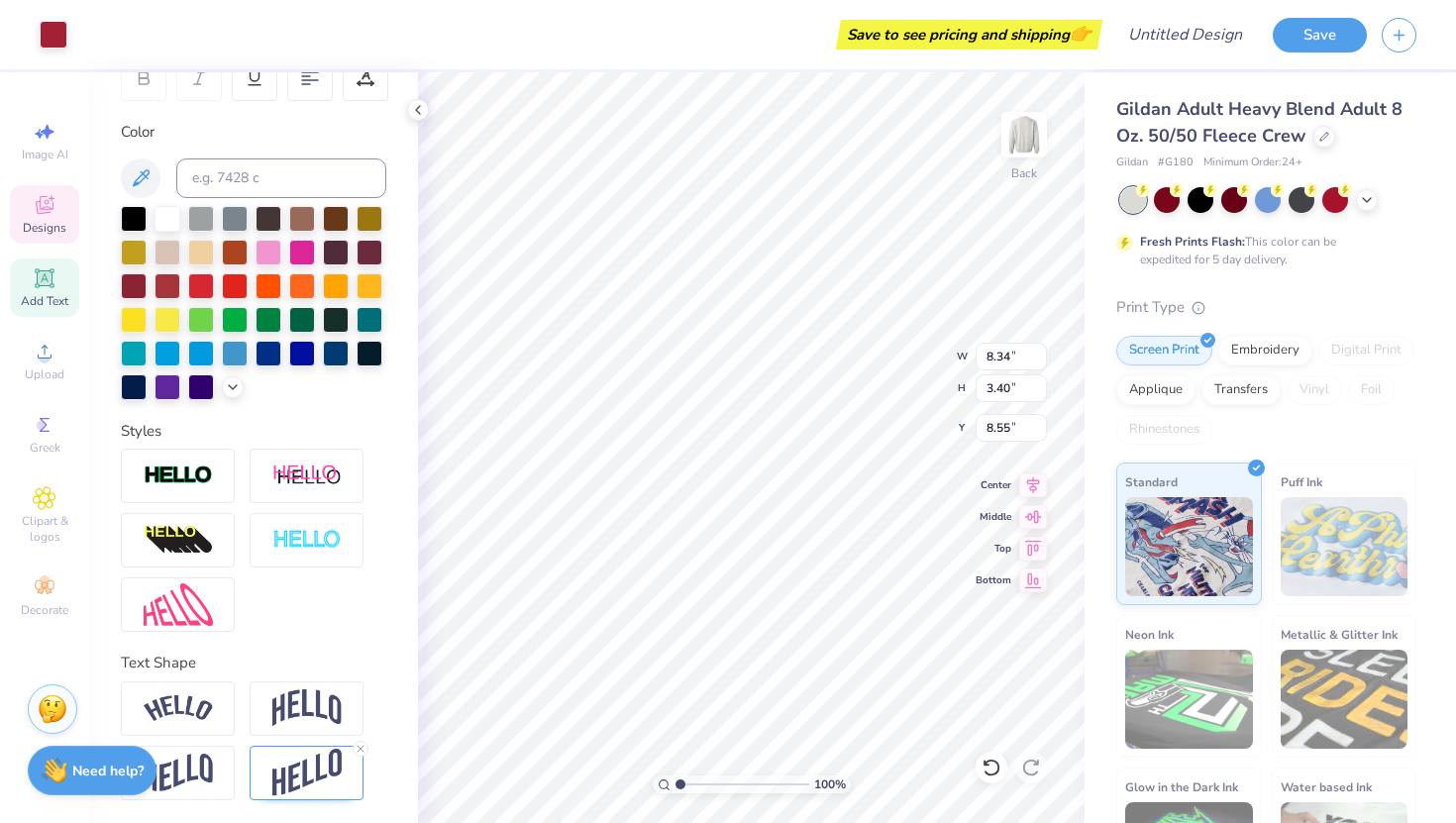 type on "5.84" 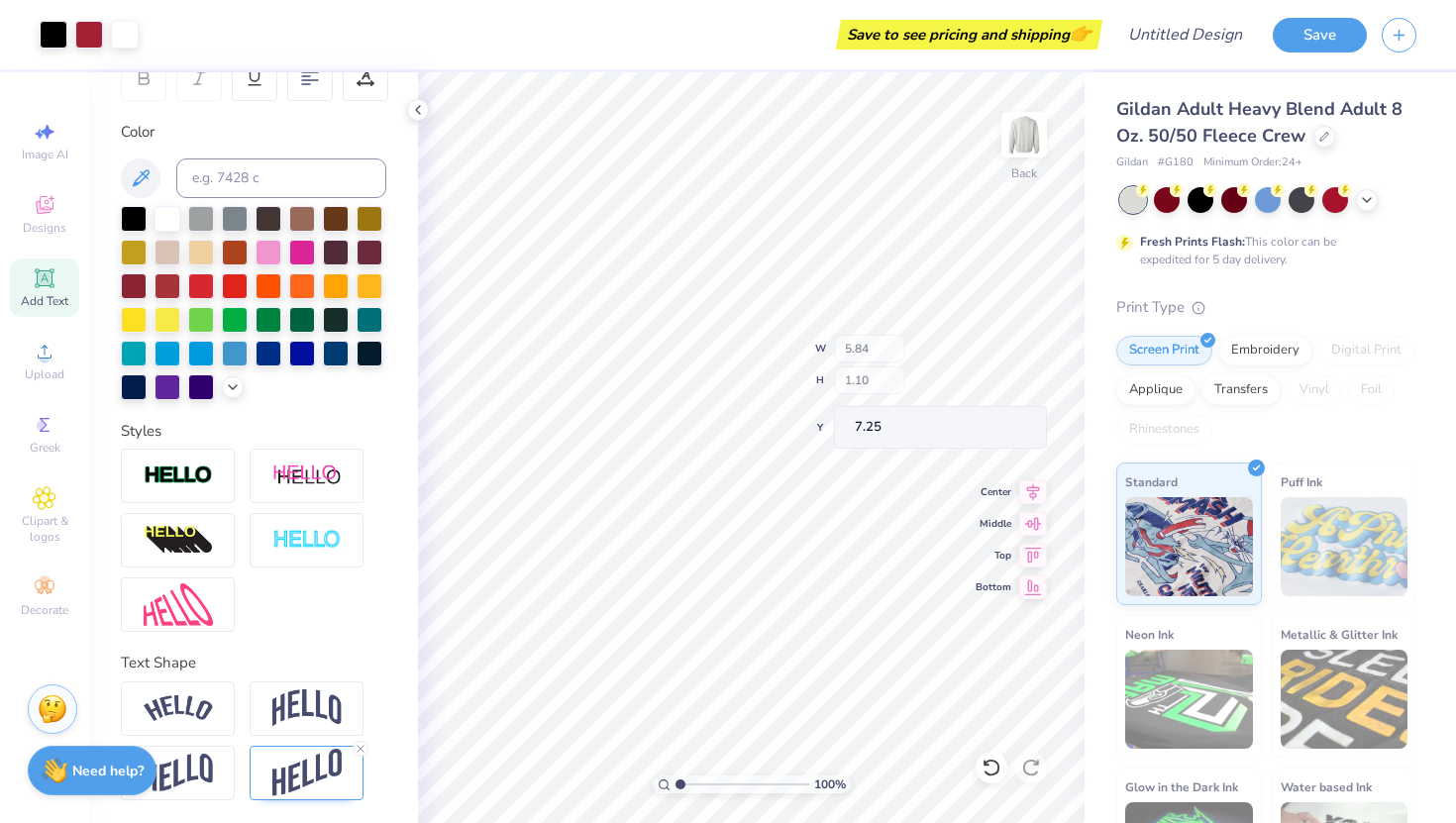 type on "7.18" 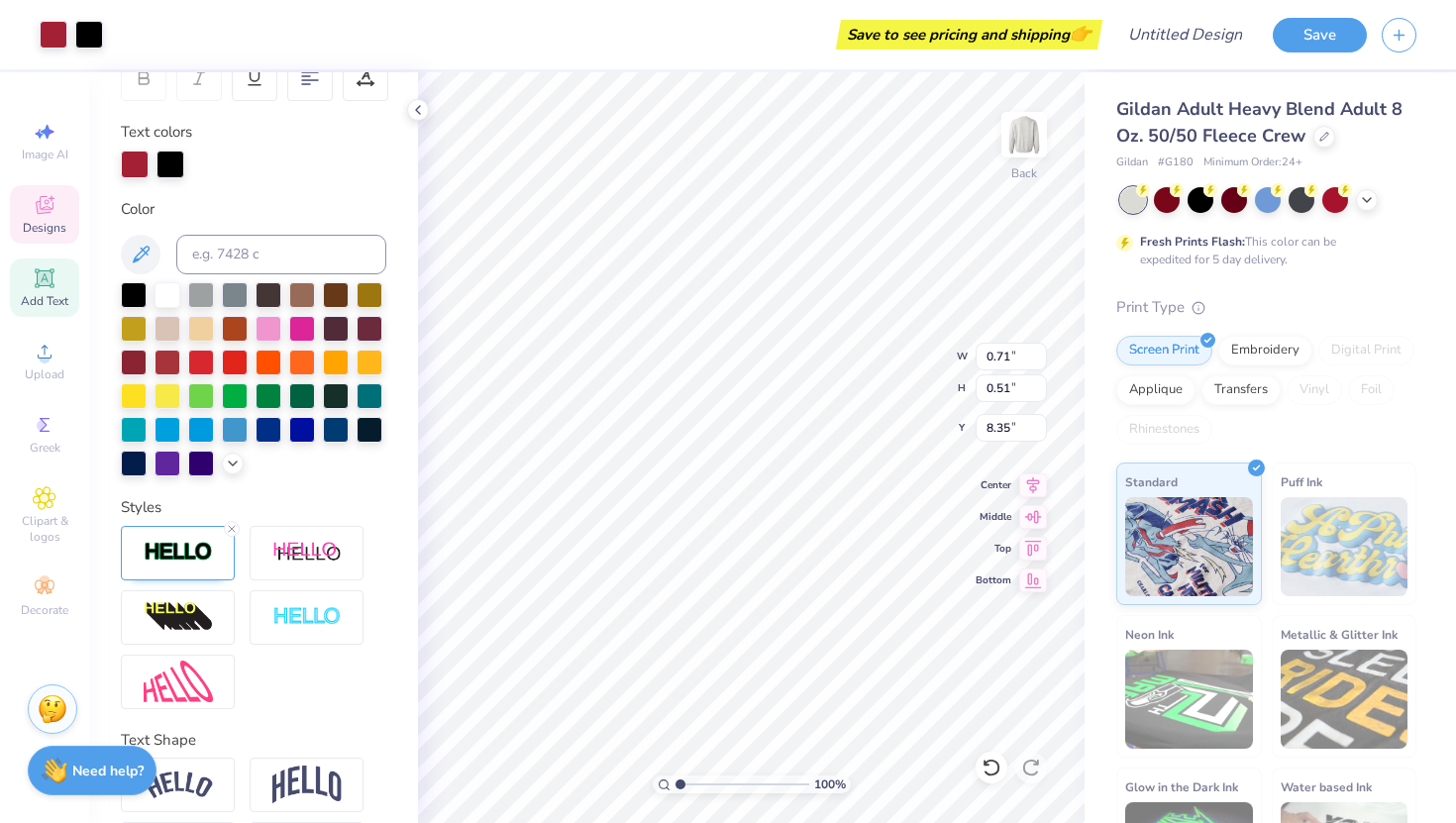 scroll, scrollTop: 405, scrollLeft: 0, axis: vertical 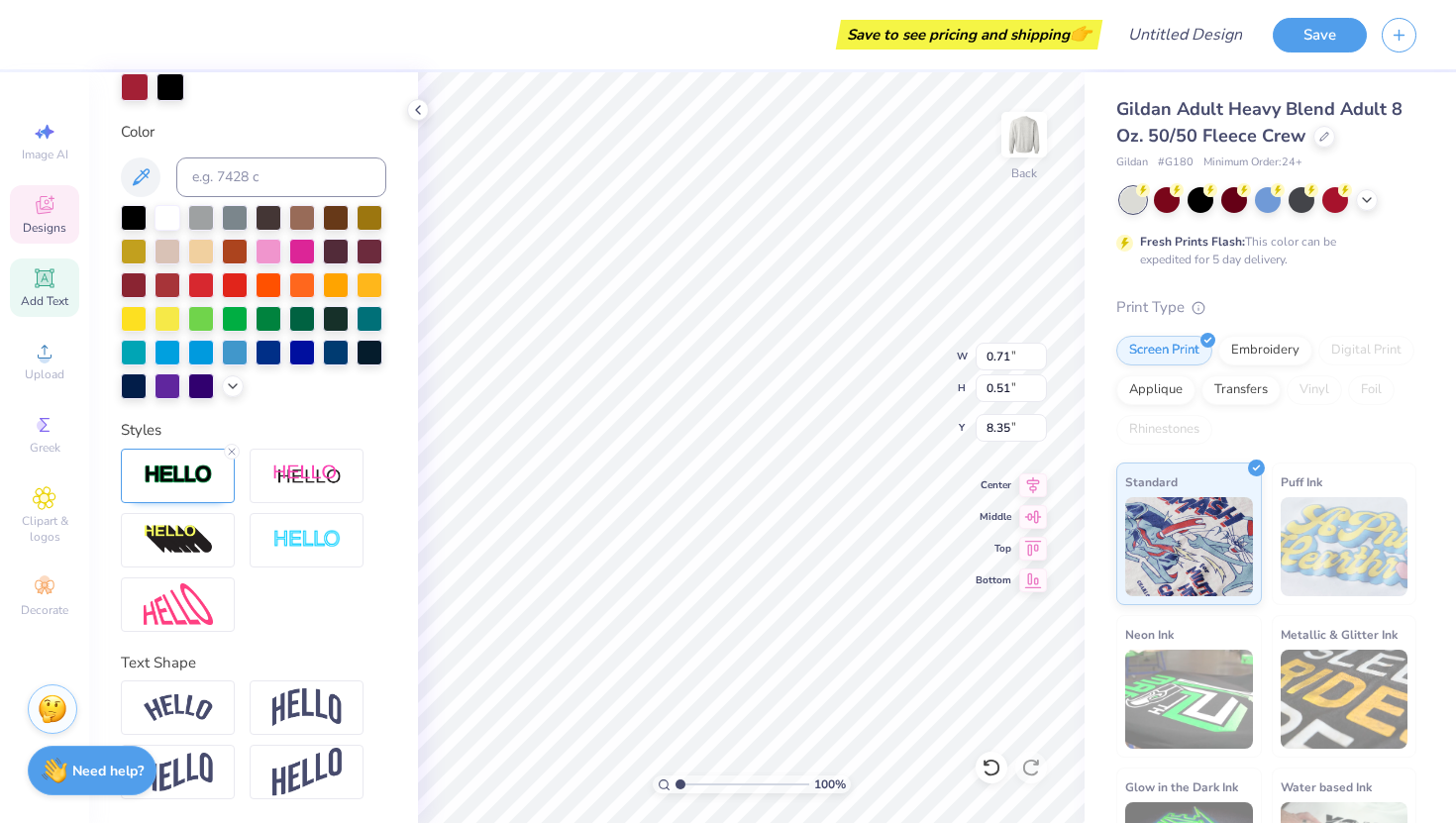 type on "0.69" 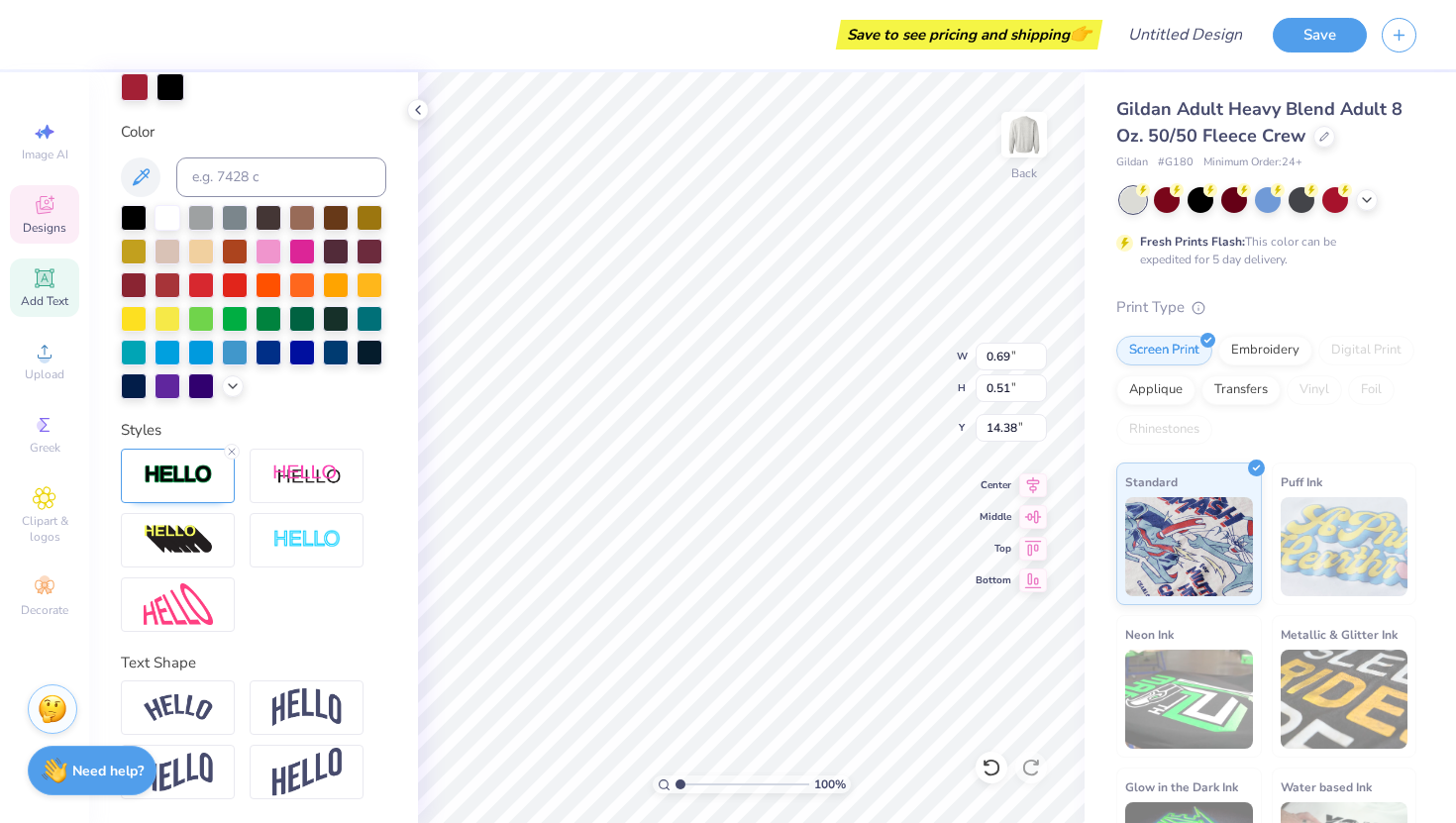 type on "0.57" 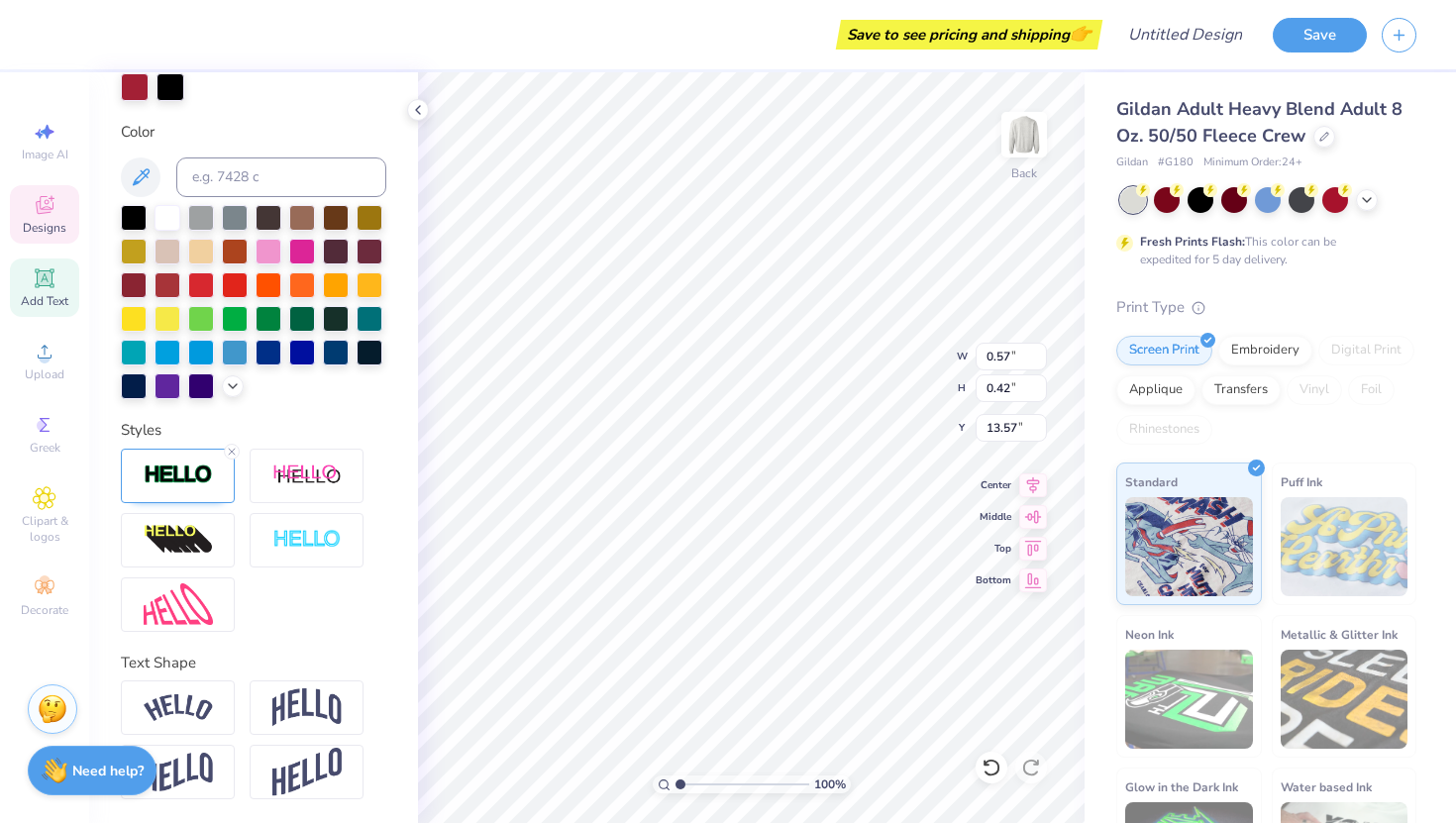 type on "1.54" 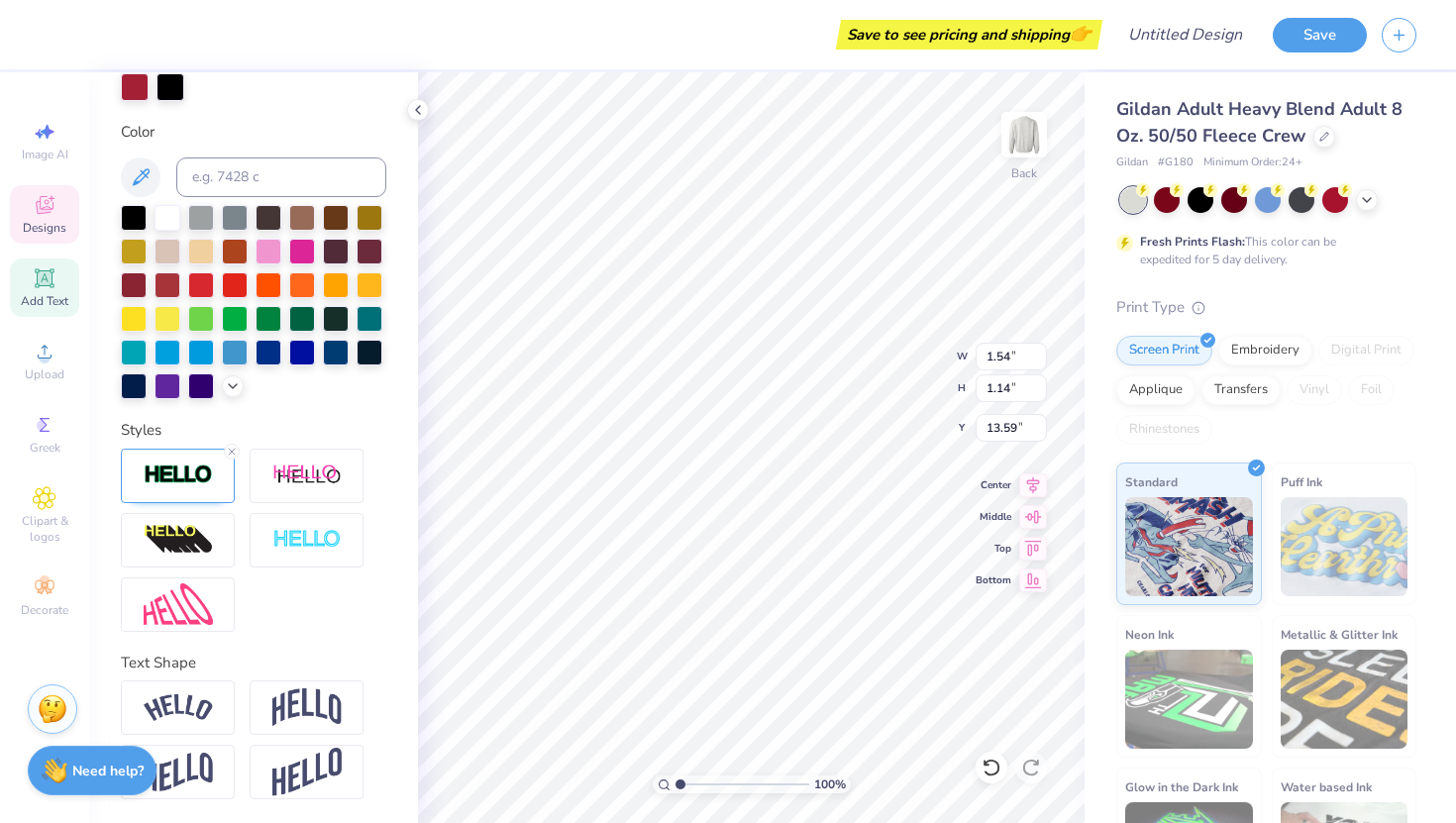 type on "13.58" 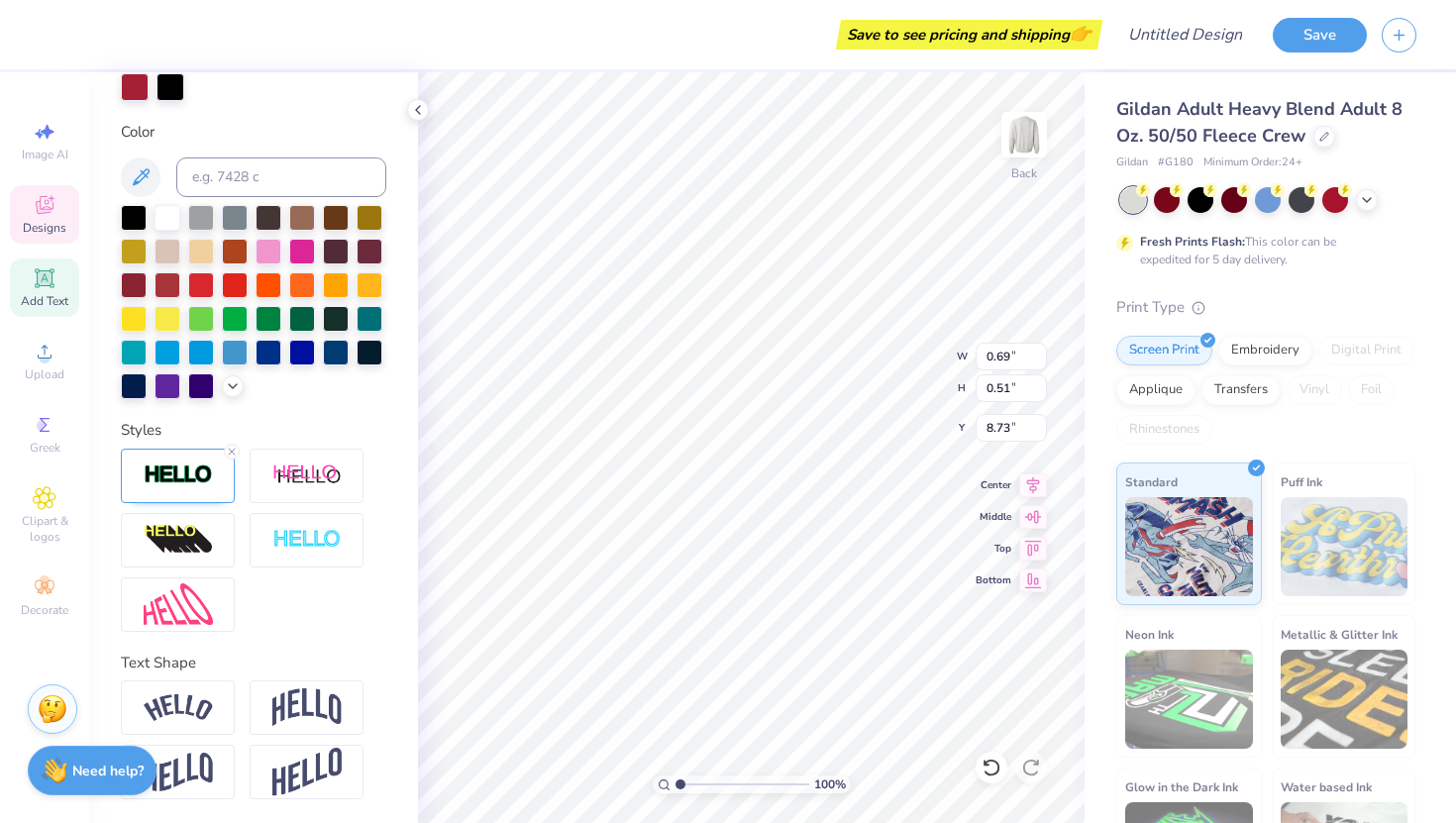 type on "8.73" 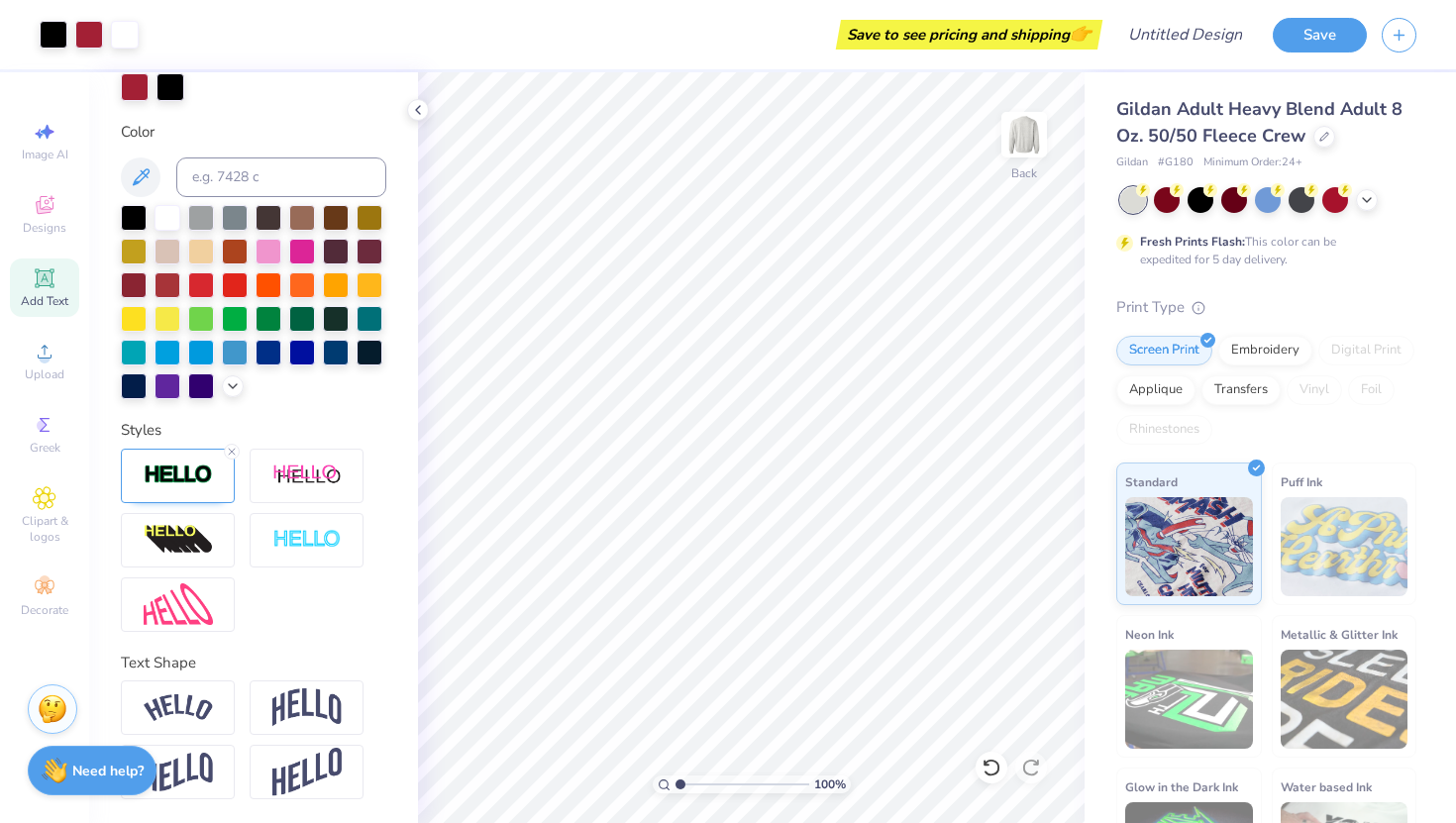 scroll, scrollTop: 328, scrollLeft: 0, axis: vertical 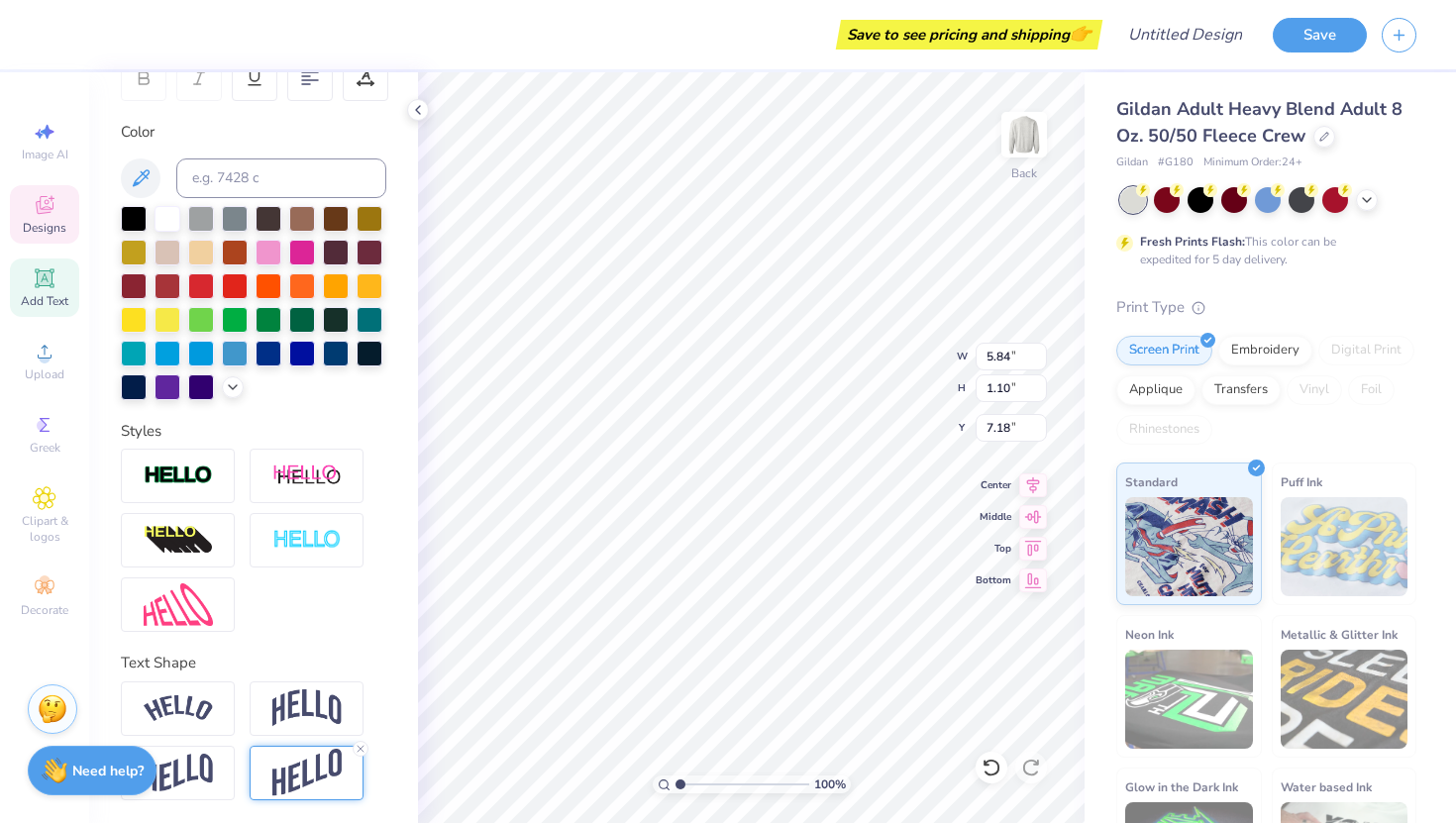 click at bounding box center (307, 772) 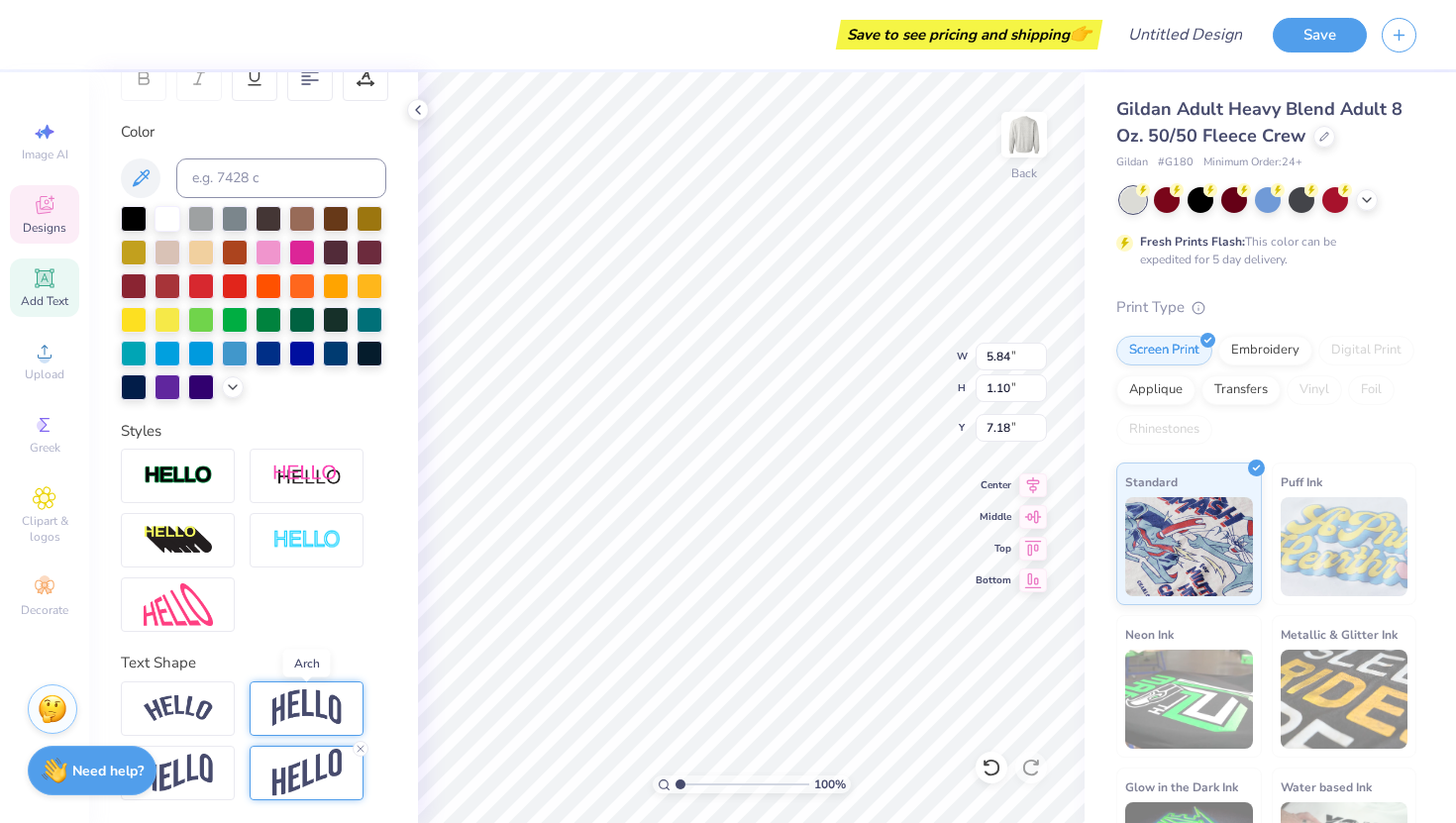 click at bounding box center [307, 708] 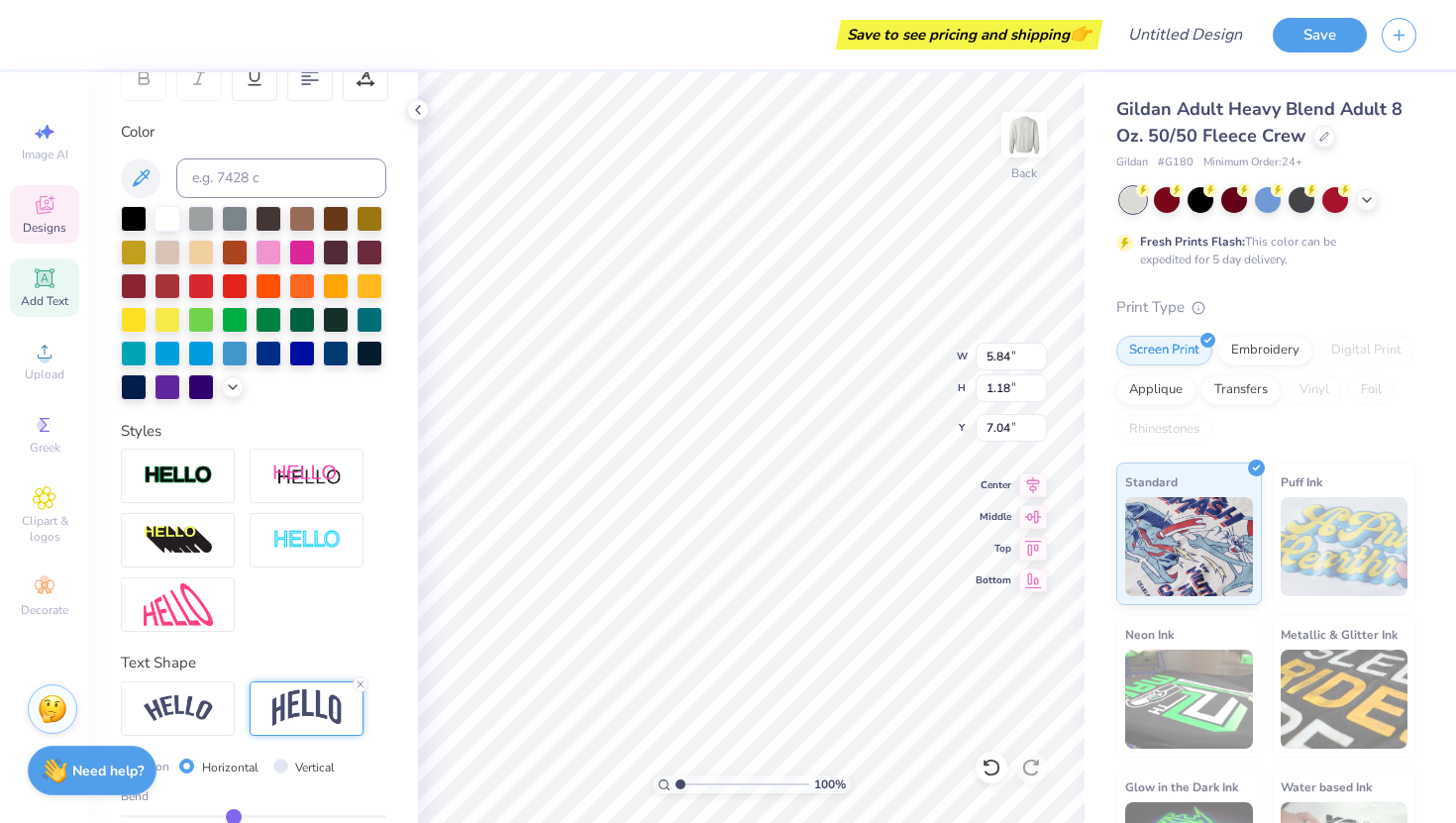 type on "1.18" 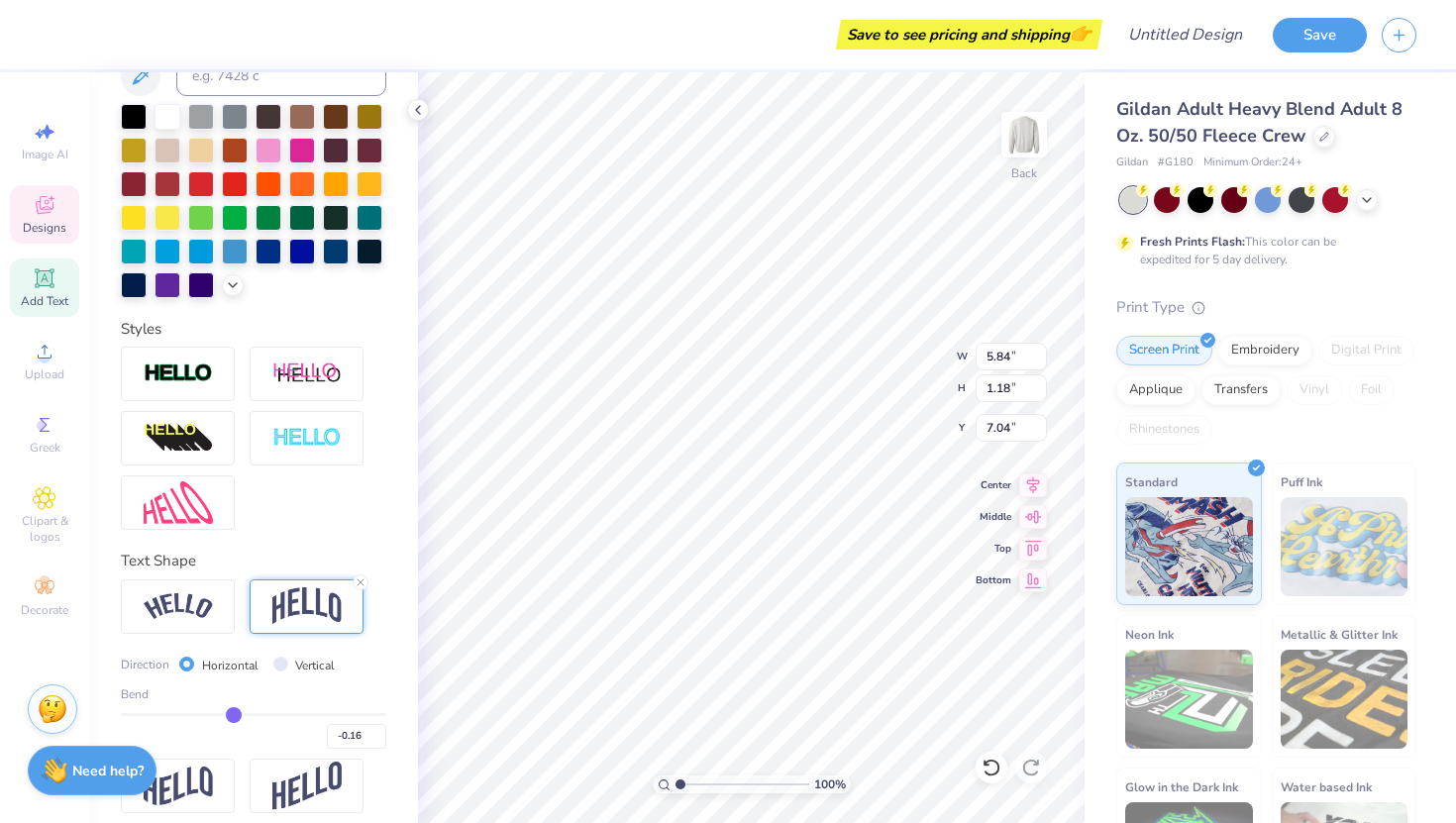 scroll, scrollTop: 444, scrollLeft: 0, axis: vertical 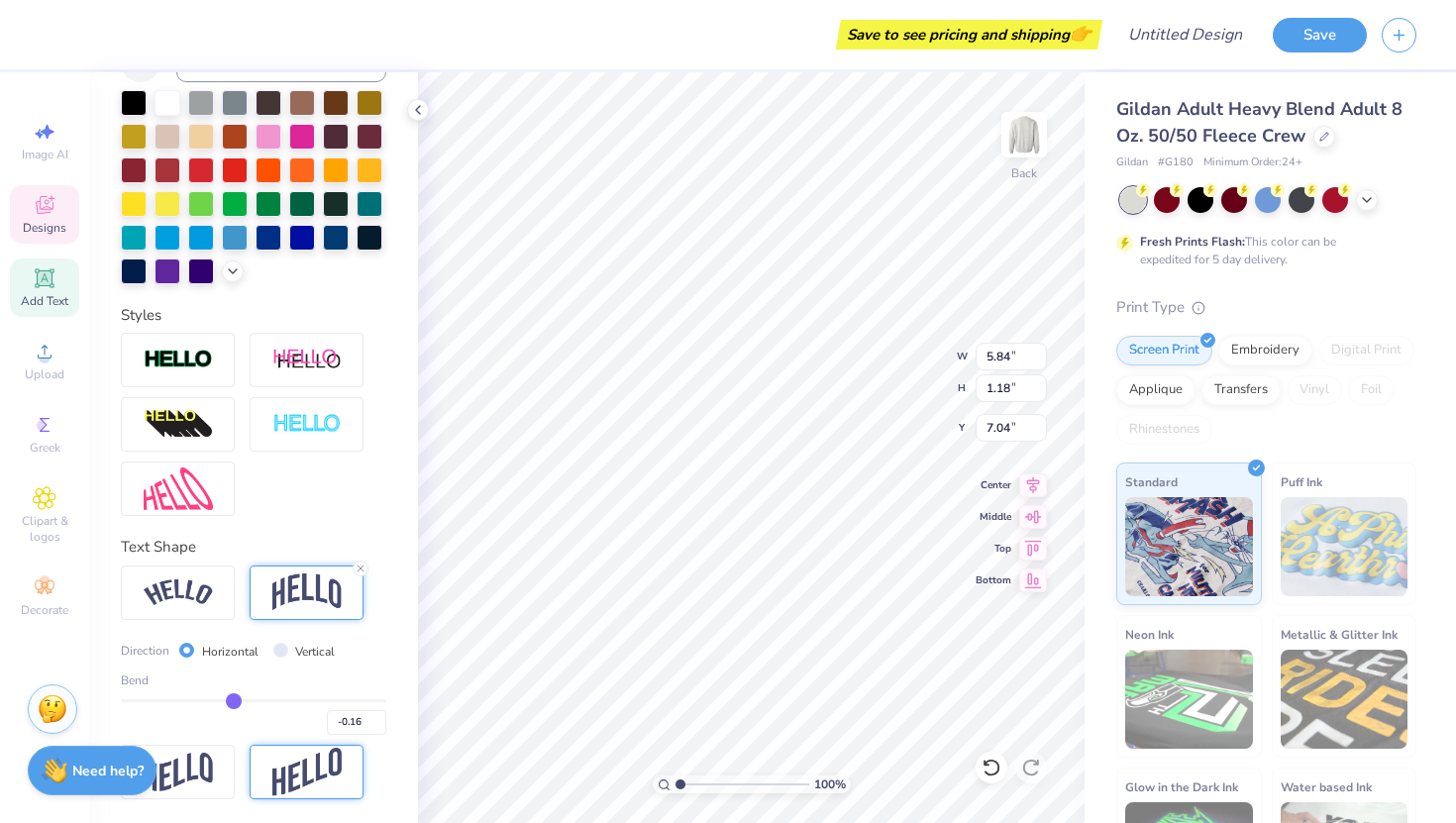 click at bounding box center [306, 772] 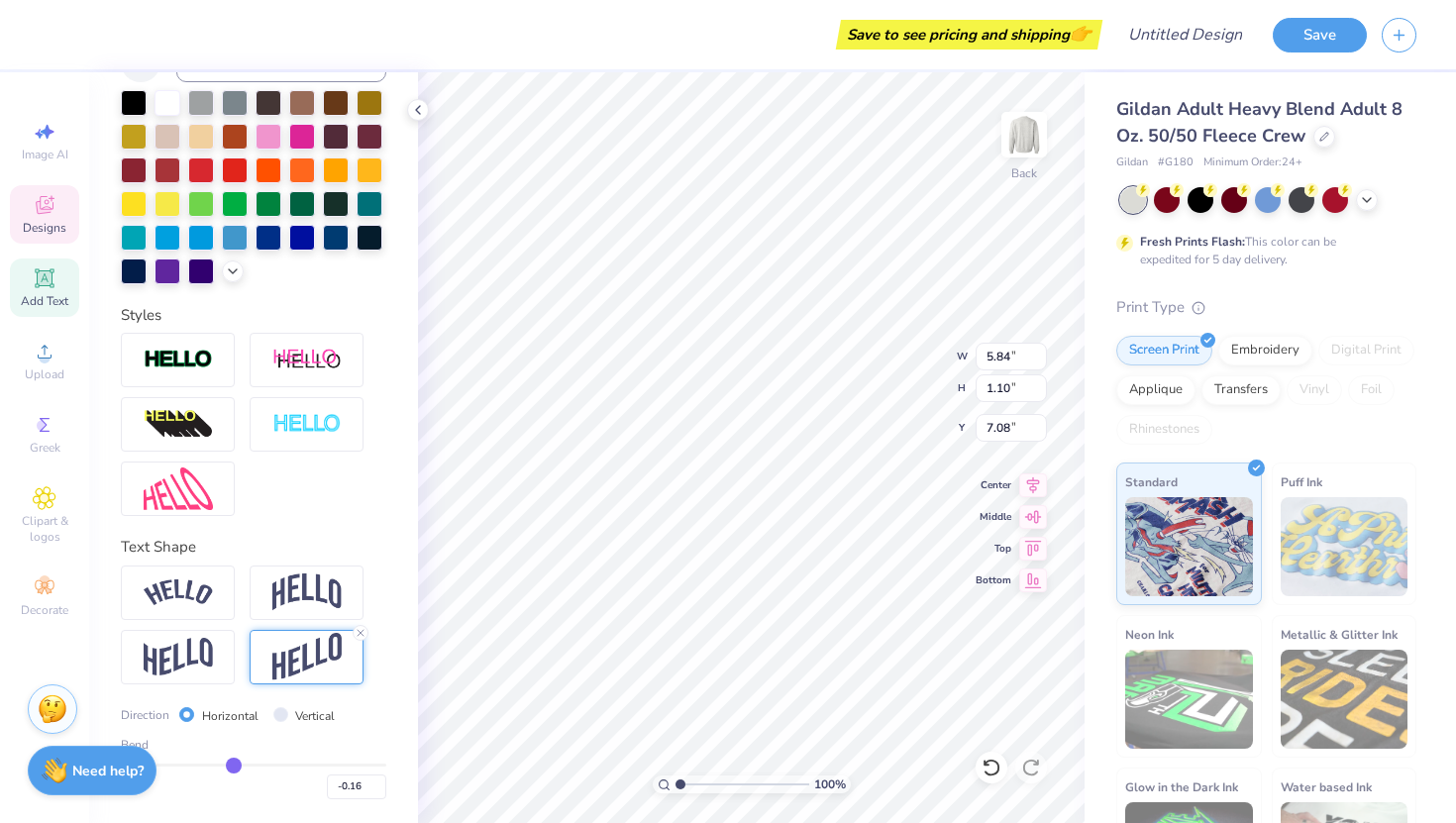 type on "-0.23" 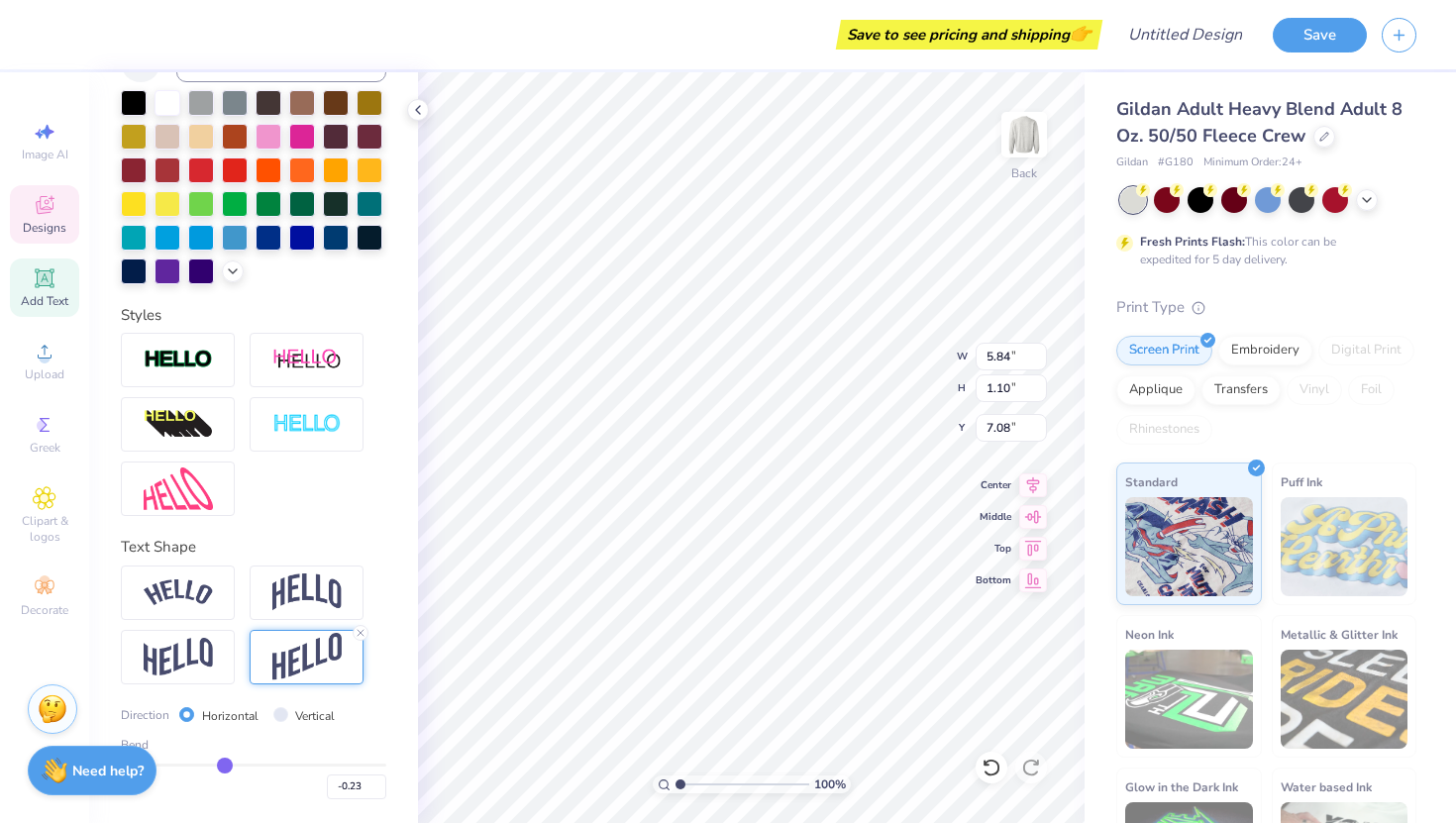 type on "-0.22" 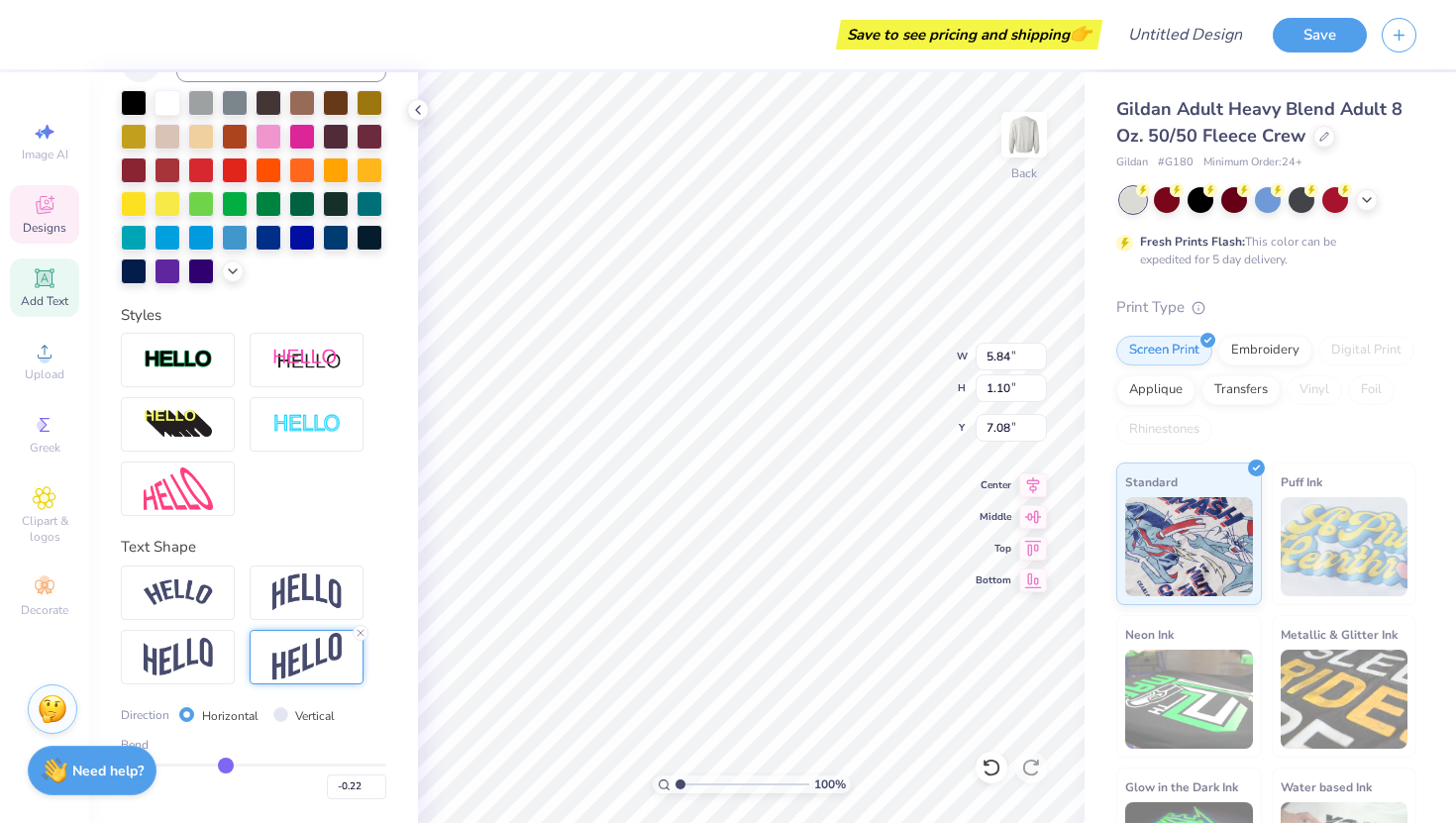 type on "-0.21" 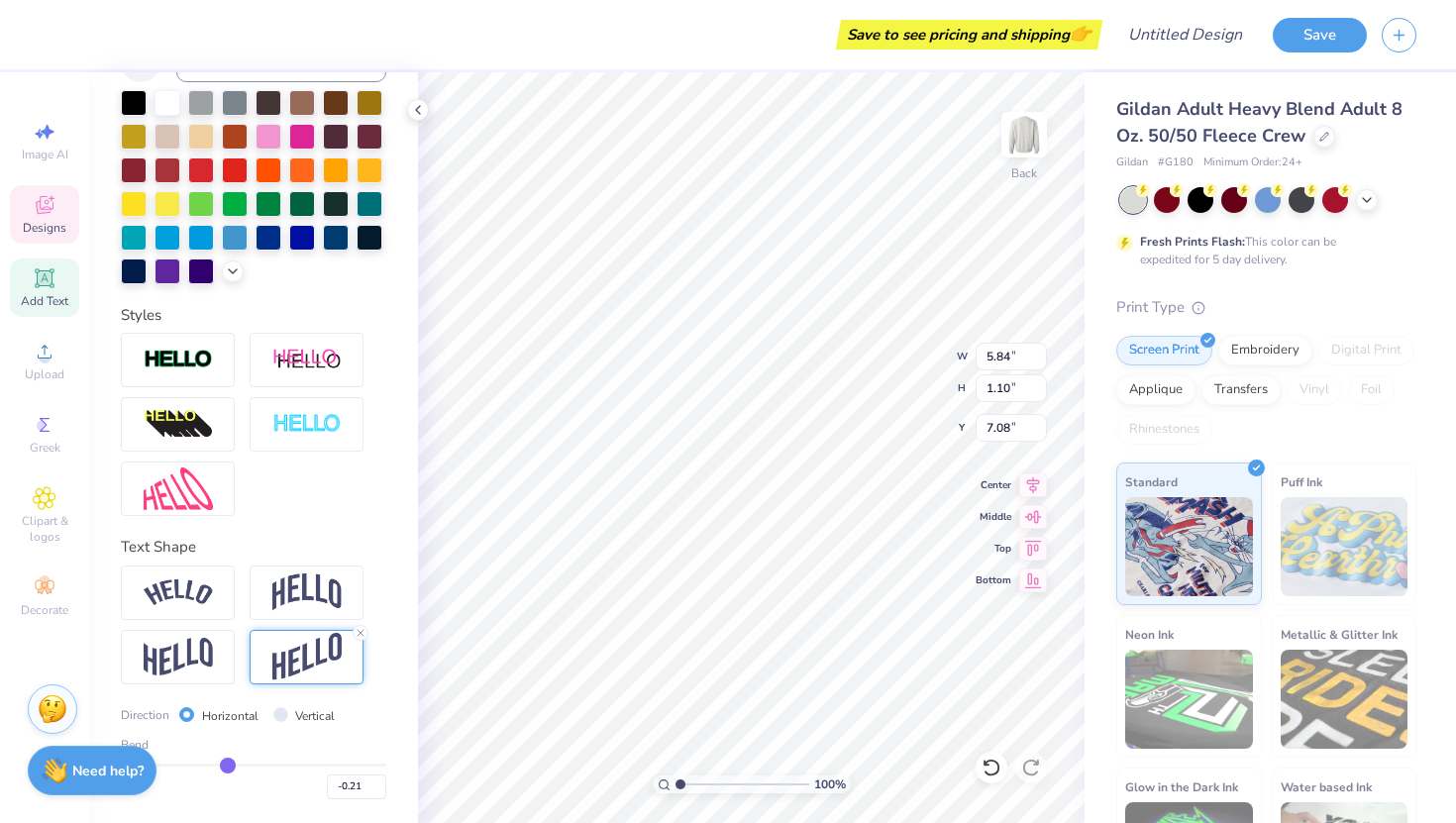 type on "-0.2" 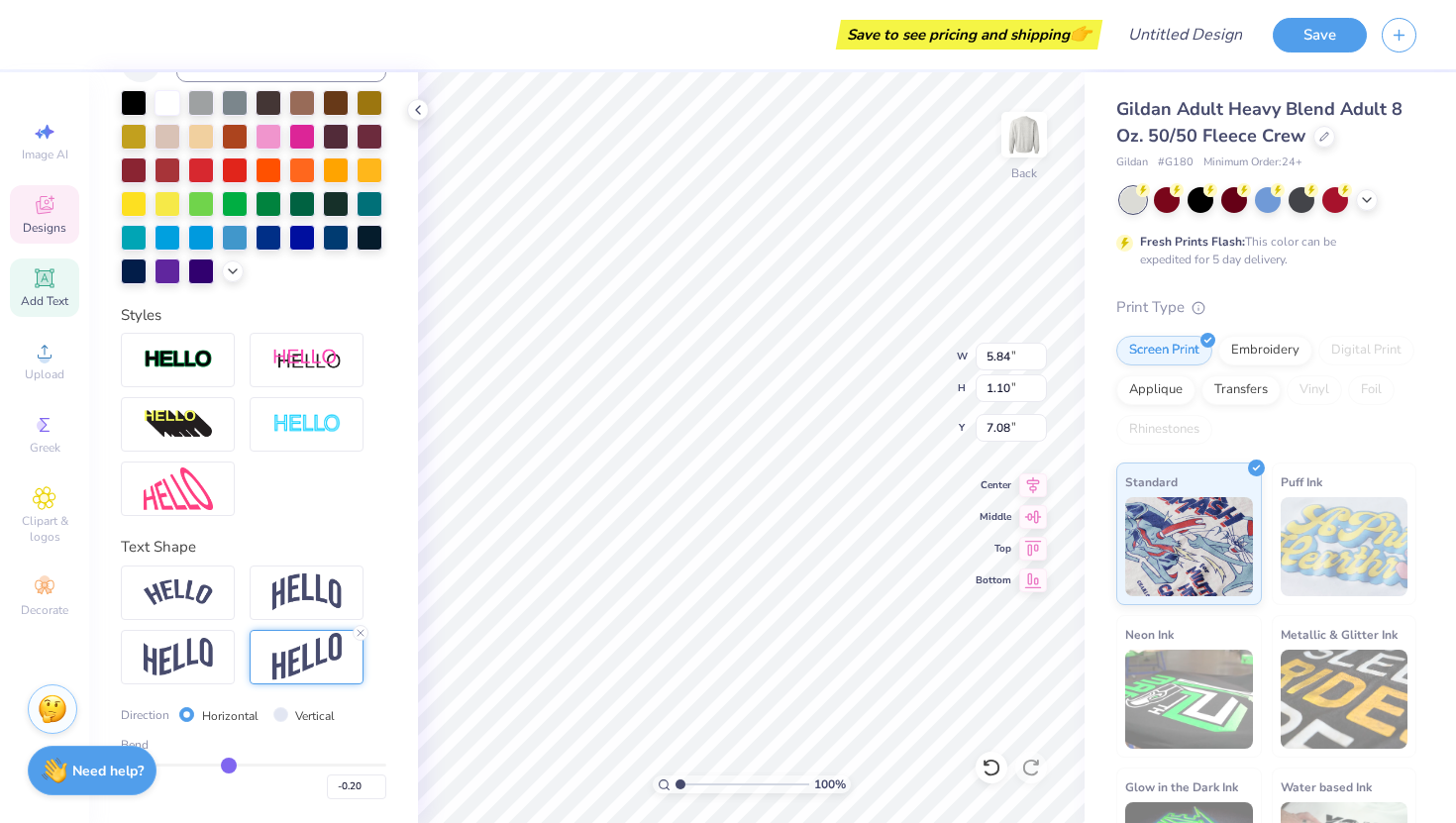 type on "-0.19" 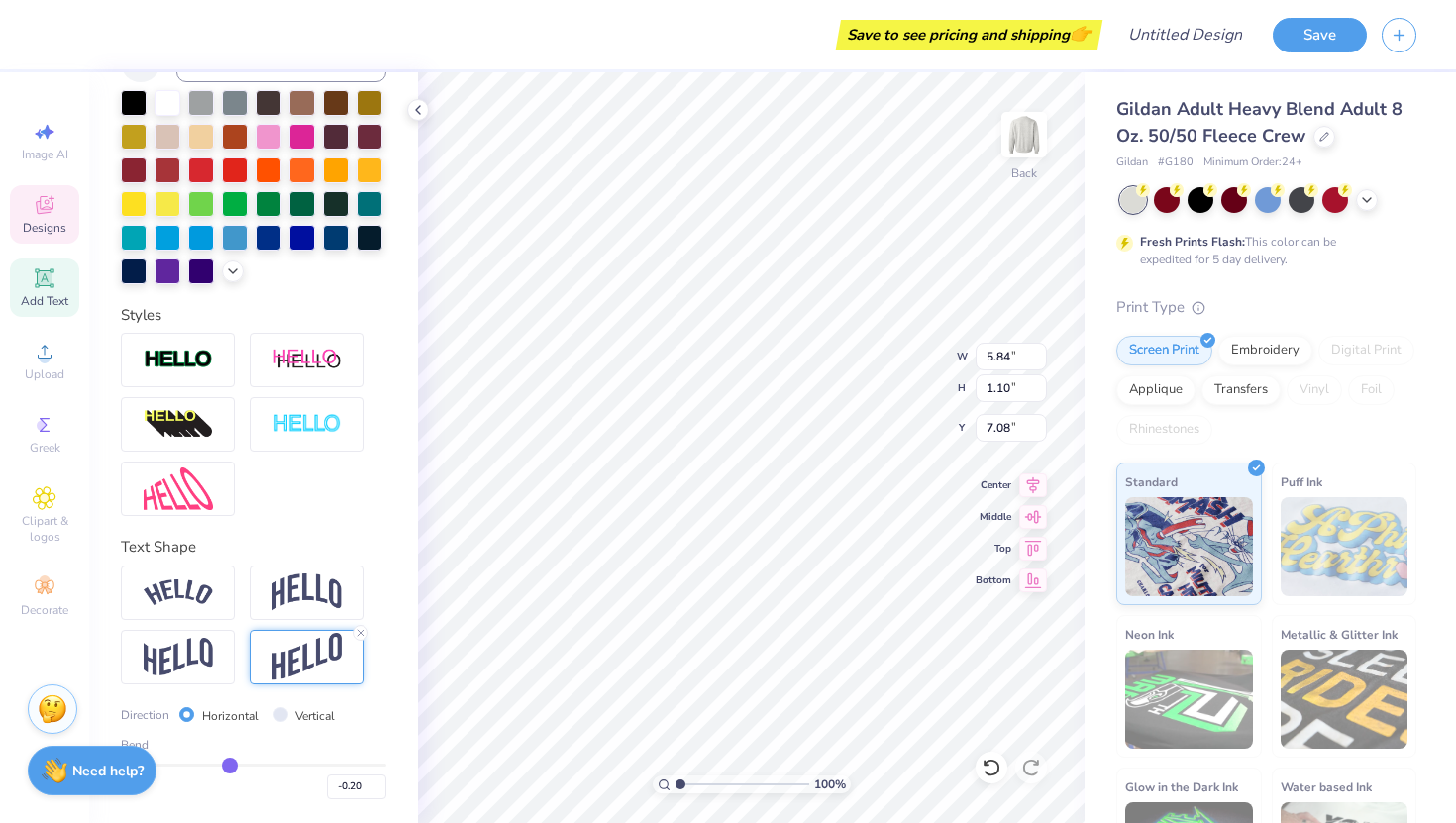 type on "-0.19" 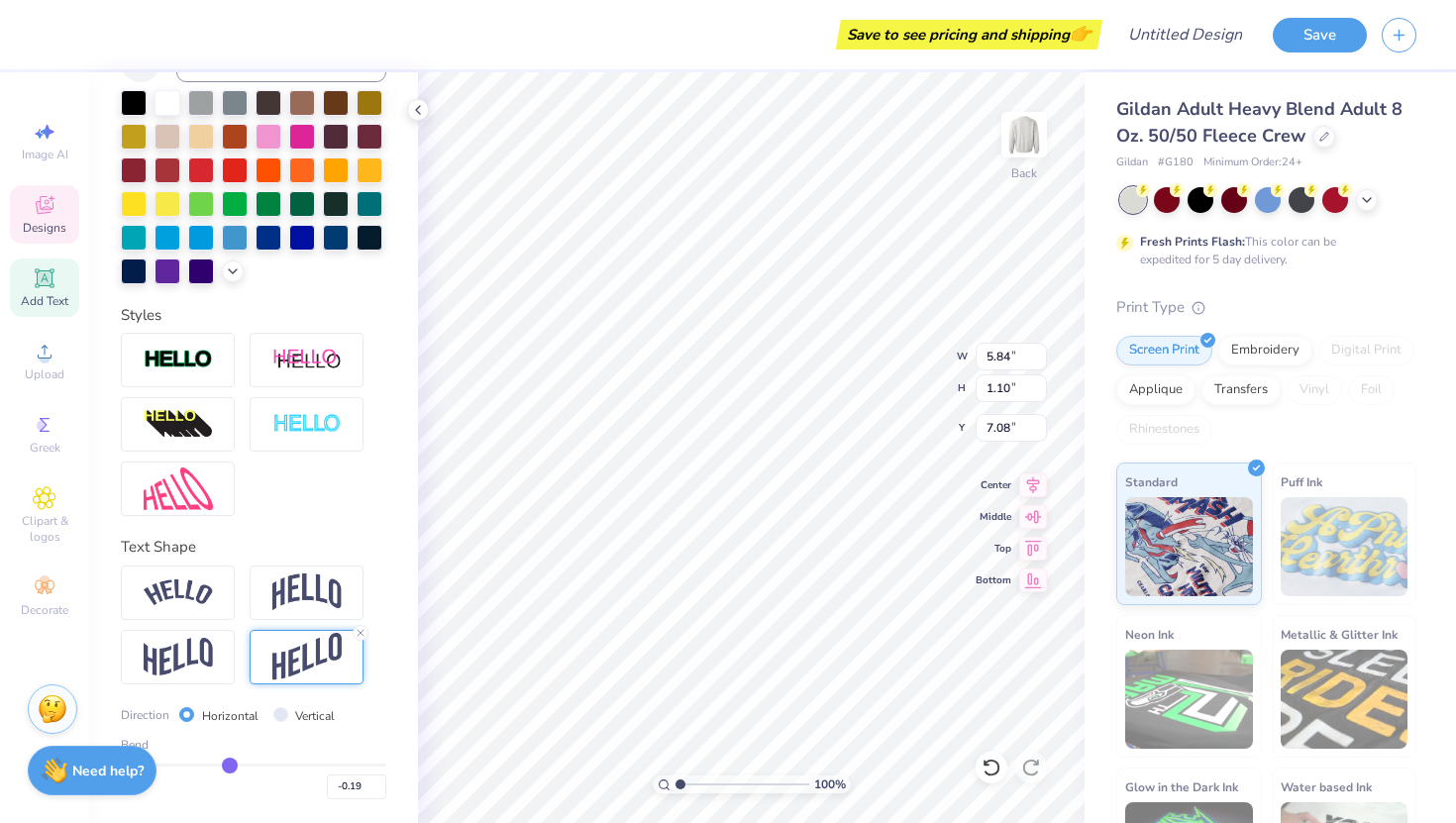 type on "-0.18" 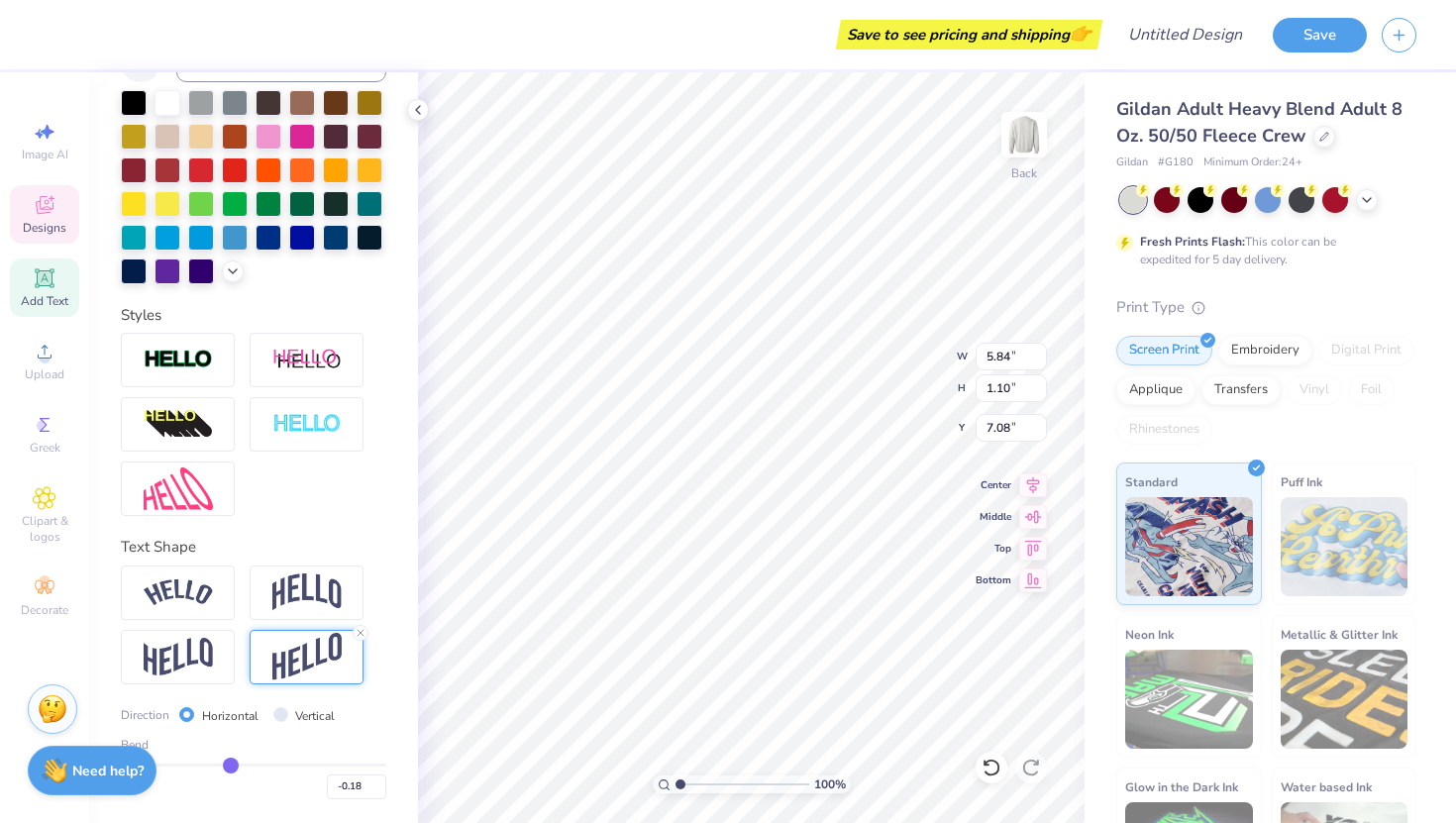 type on "-0.17" 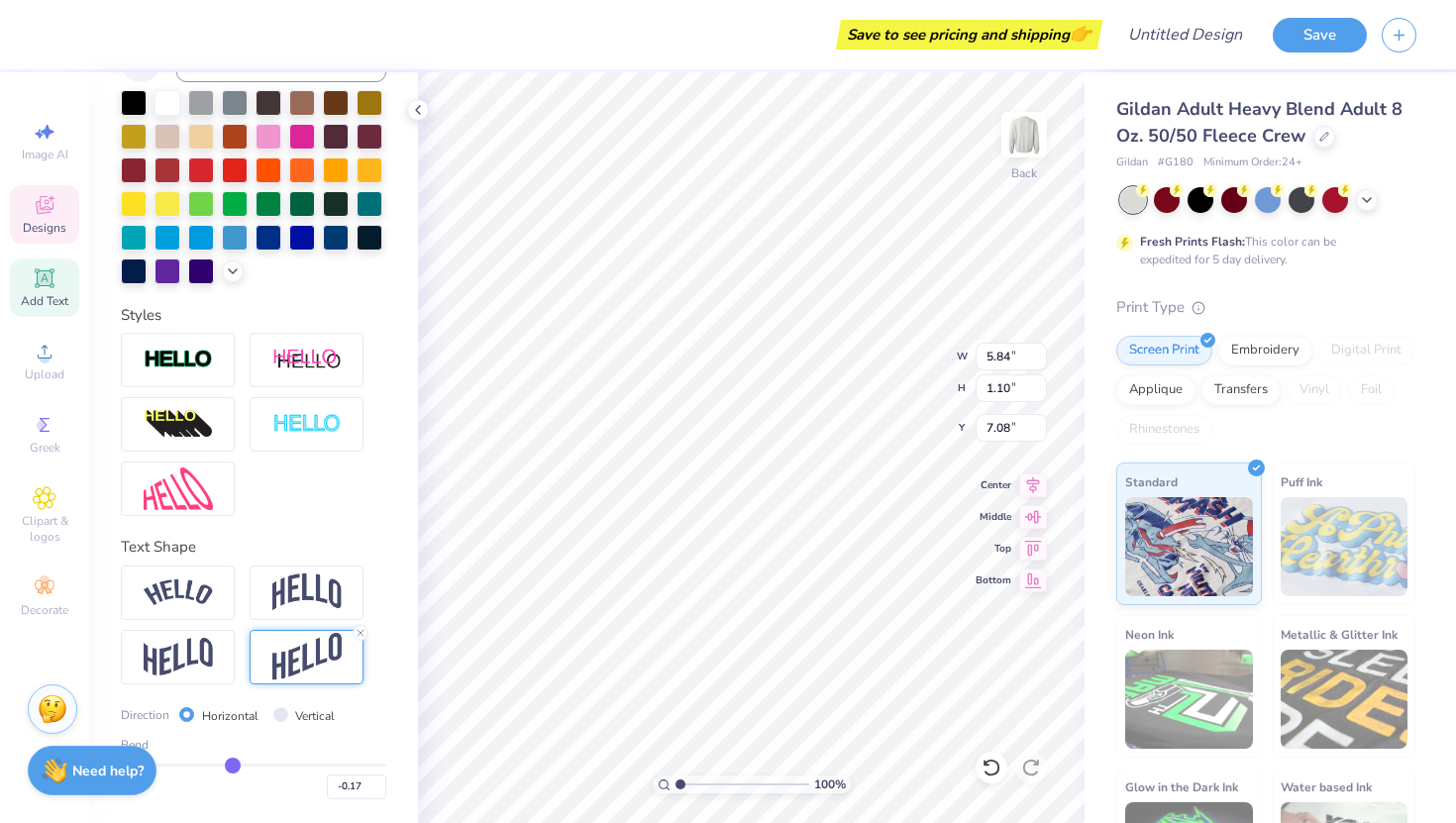 type on "-0.16" 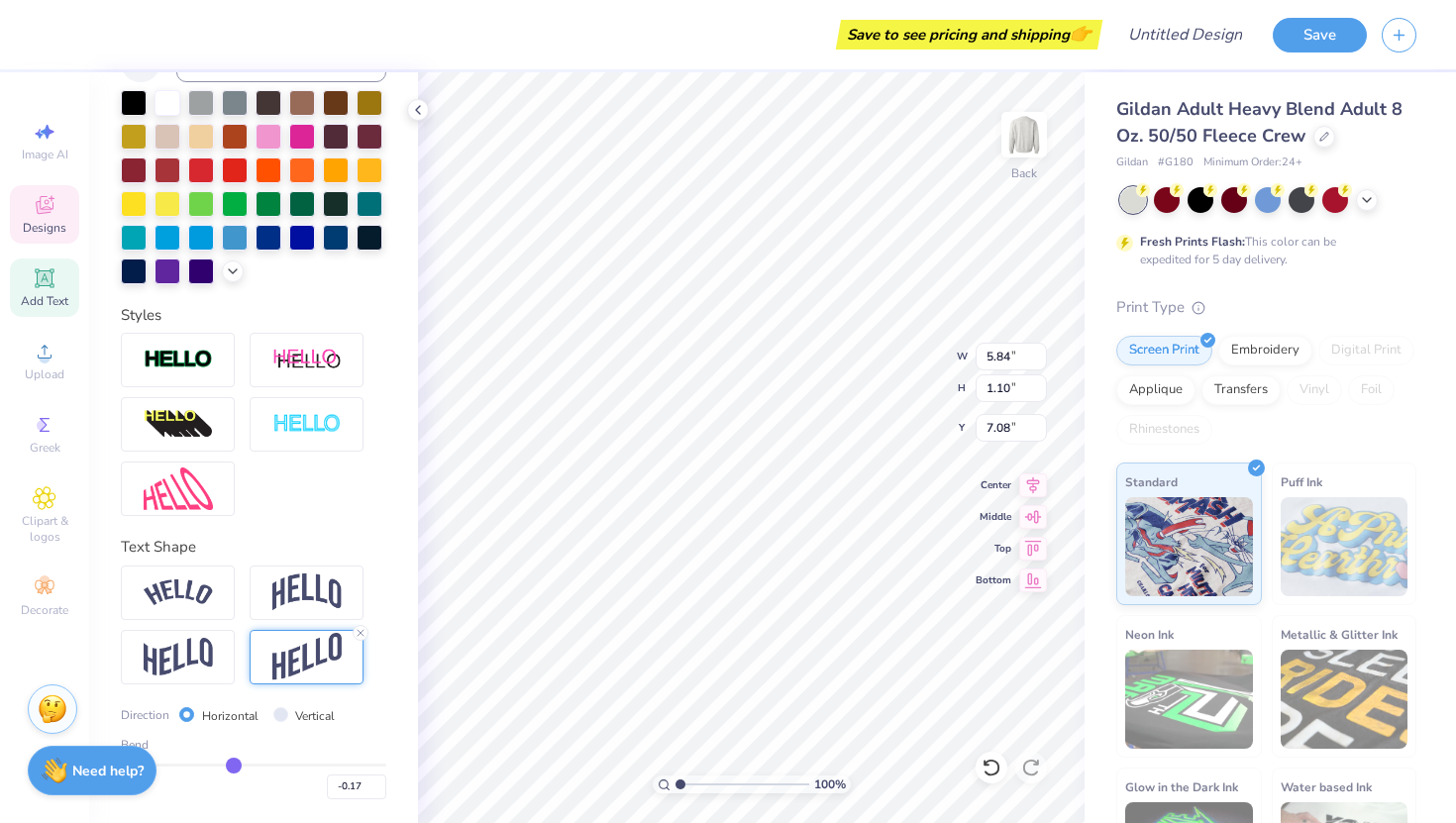 type on "-0.16" 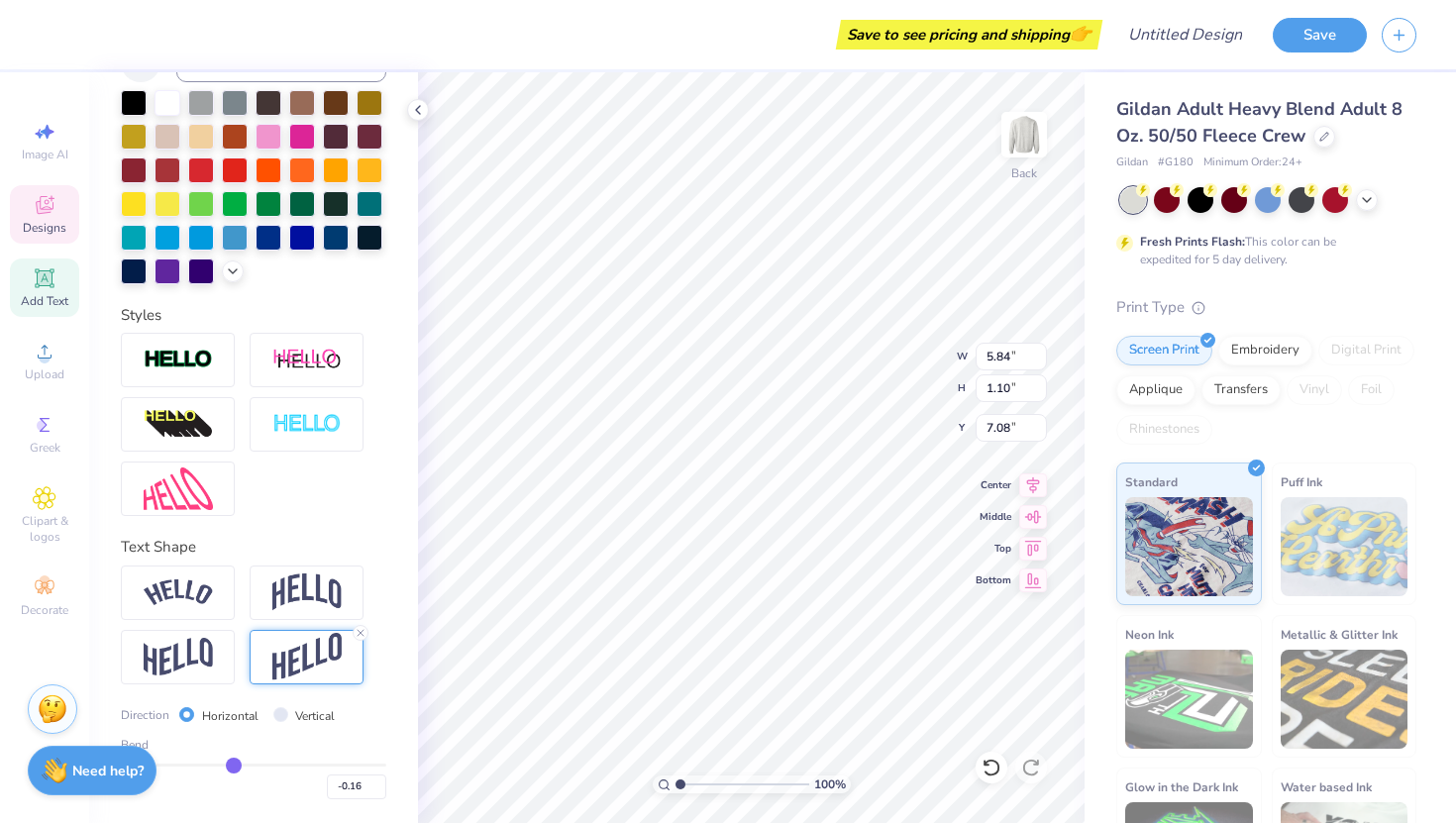 type on "-0.15" 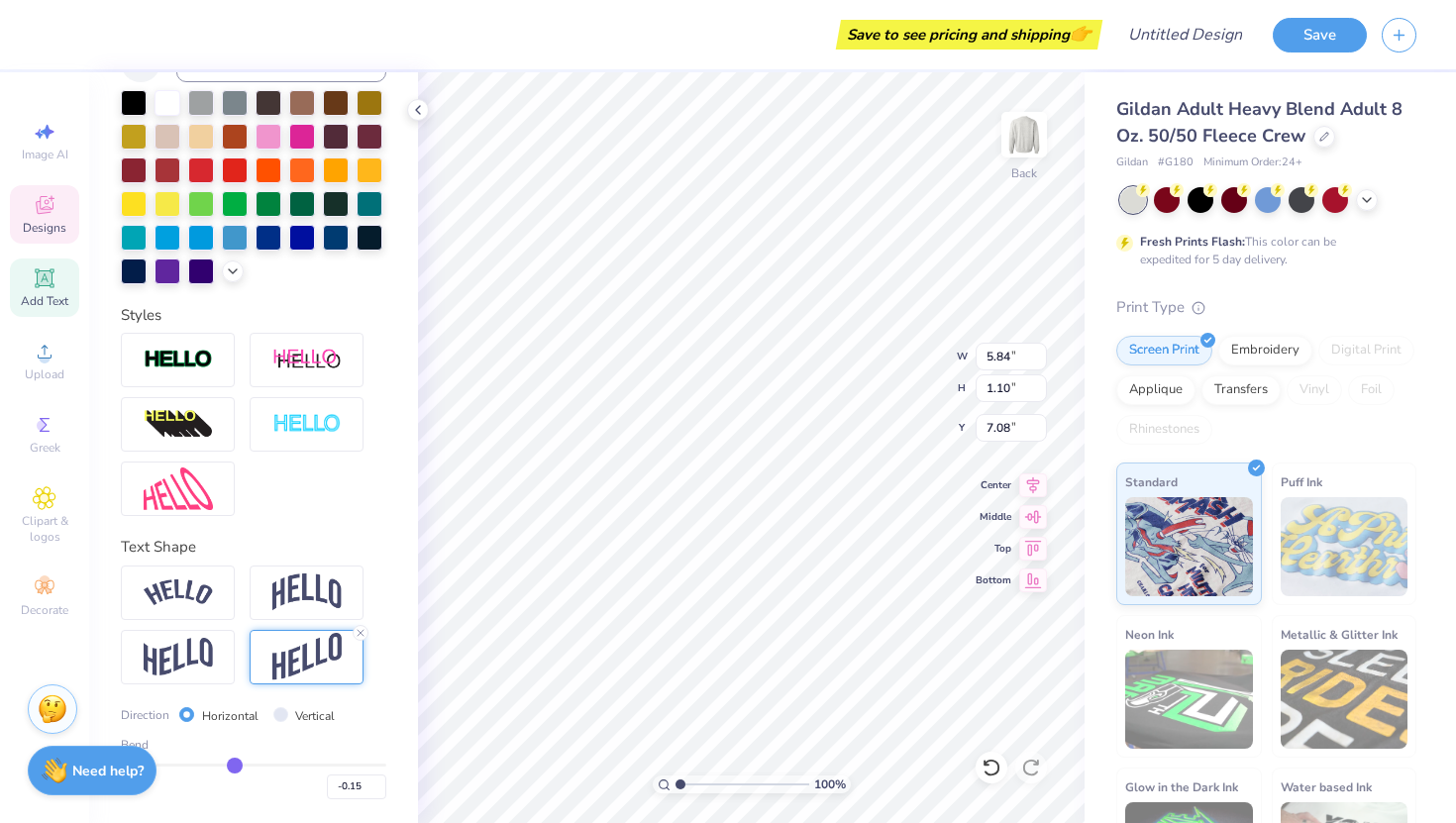 type on "-0.14" 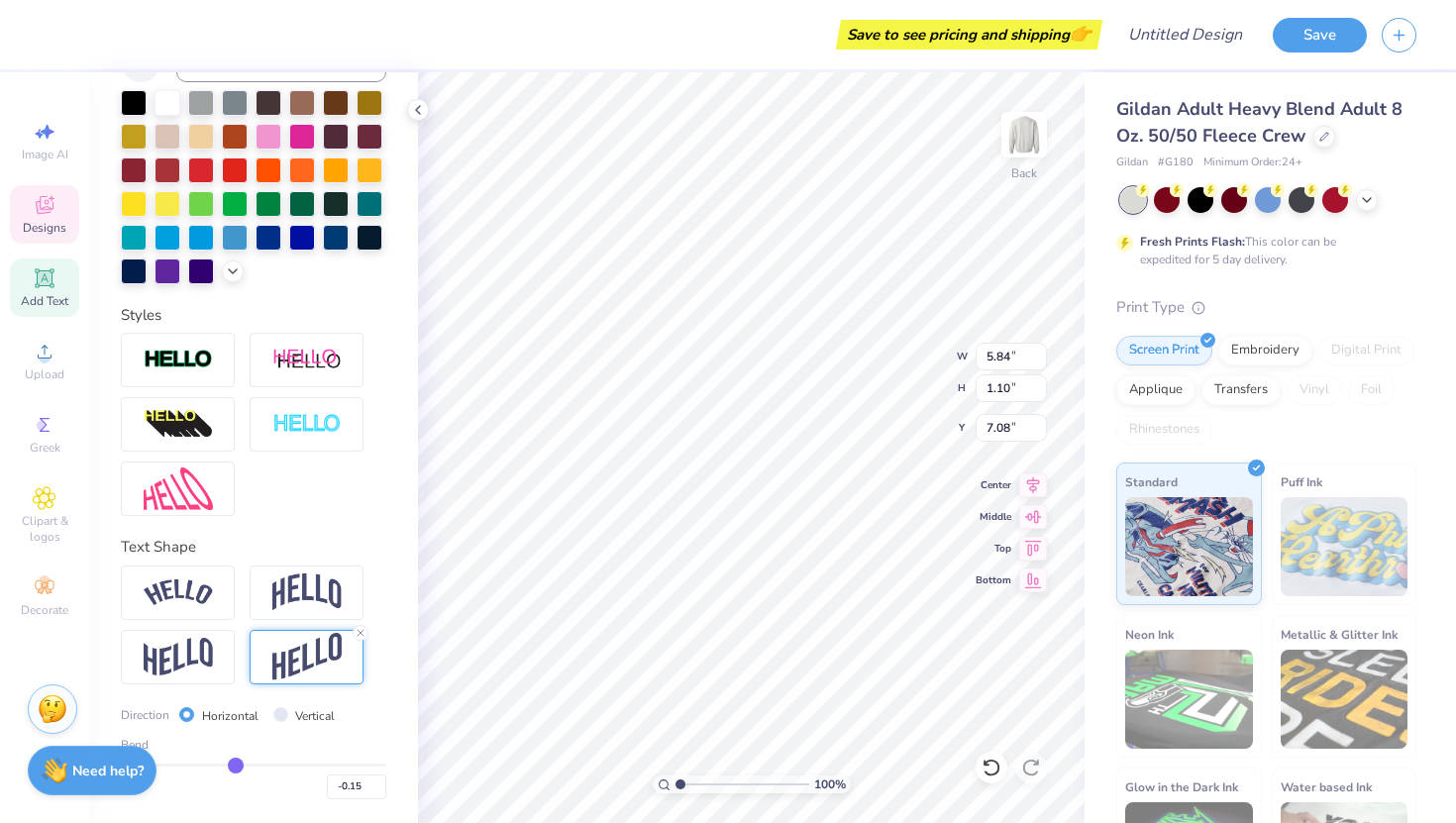 type on "-0.14" 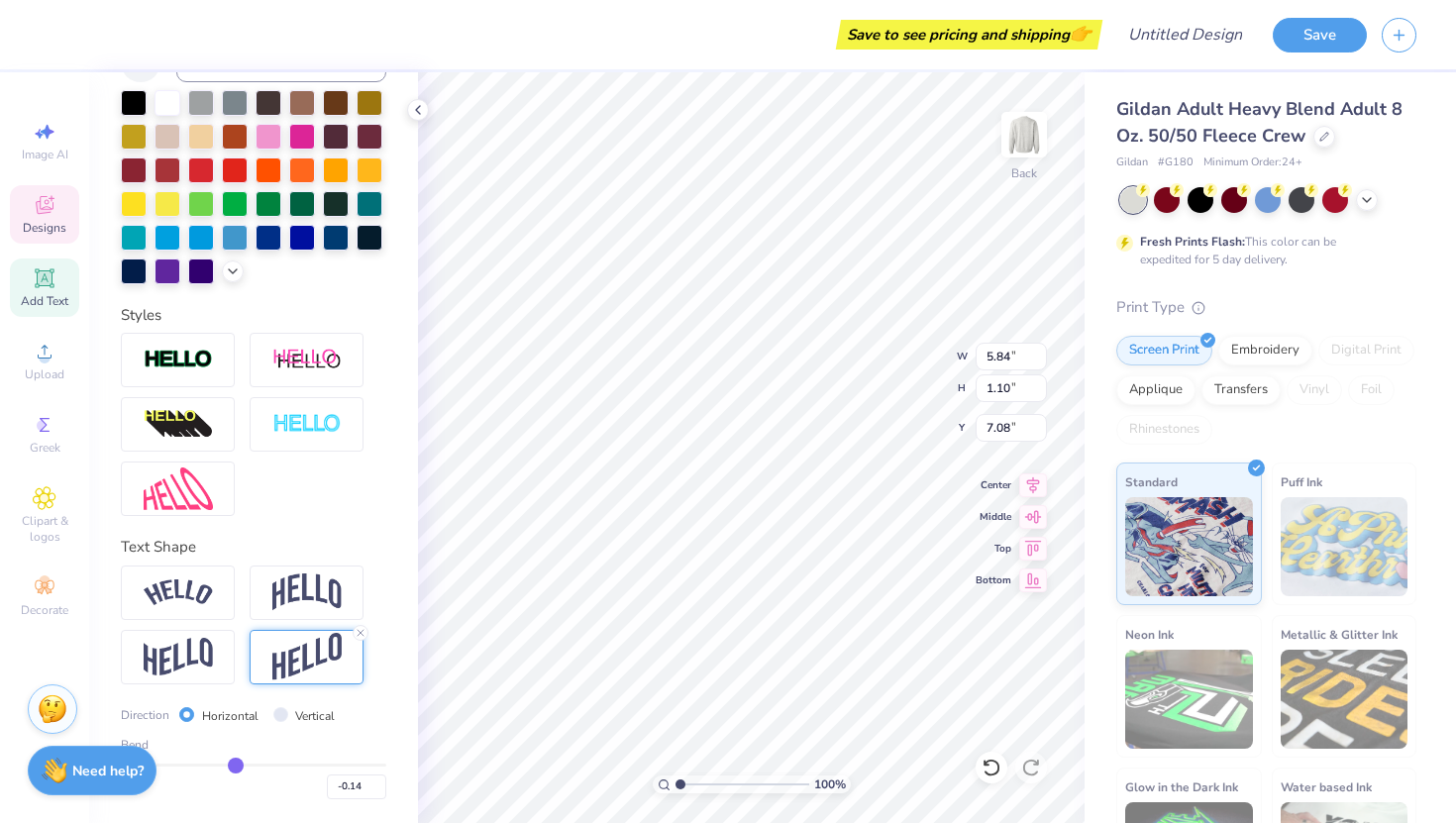 type on "-0.13" 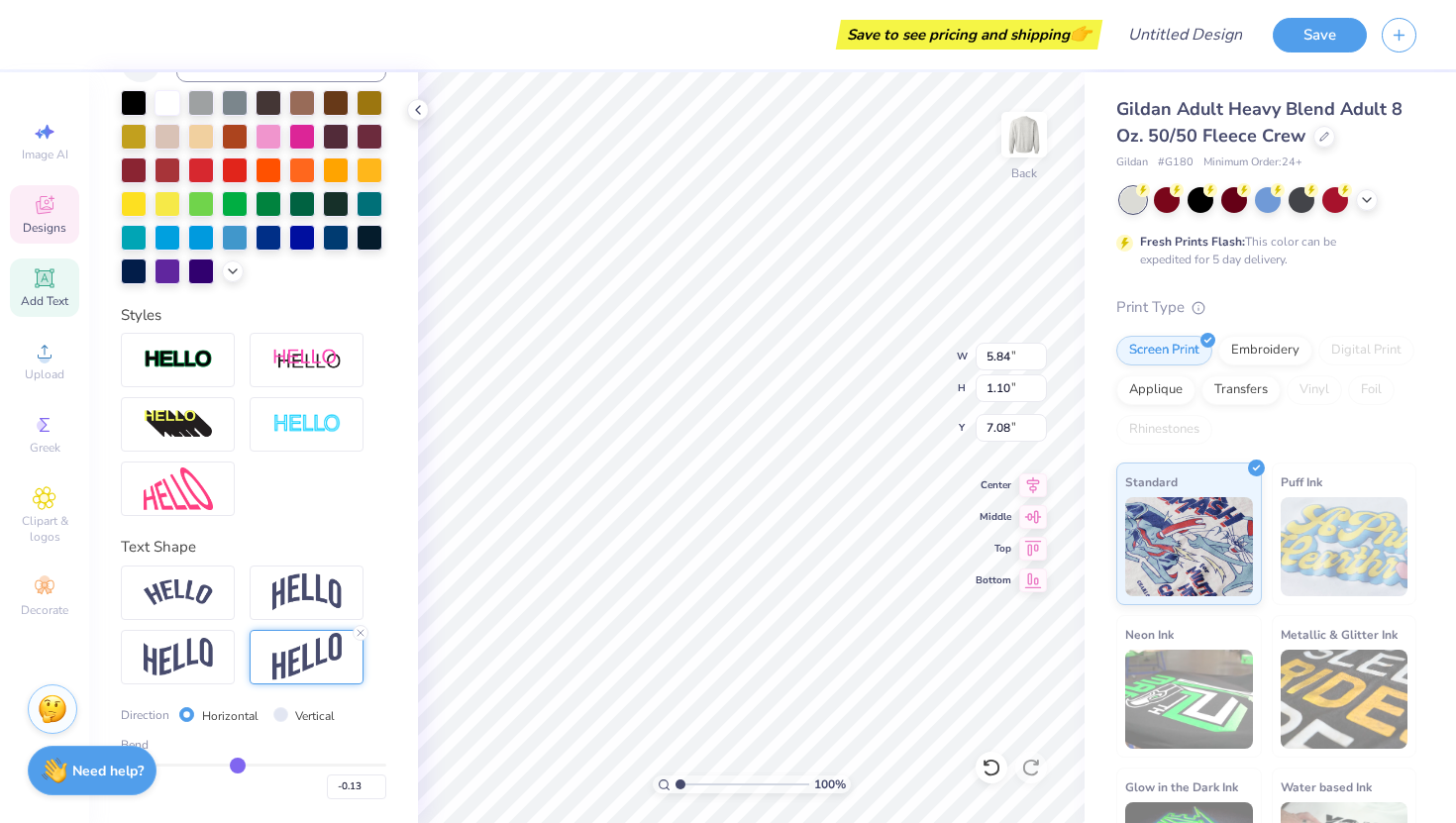 type on "-0.14" 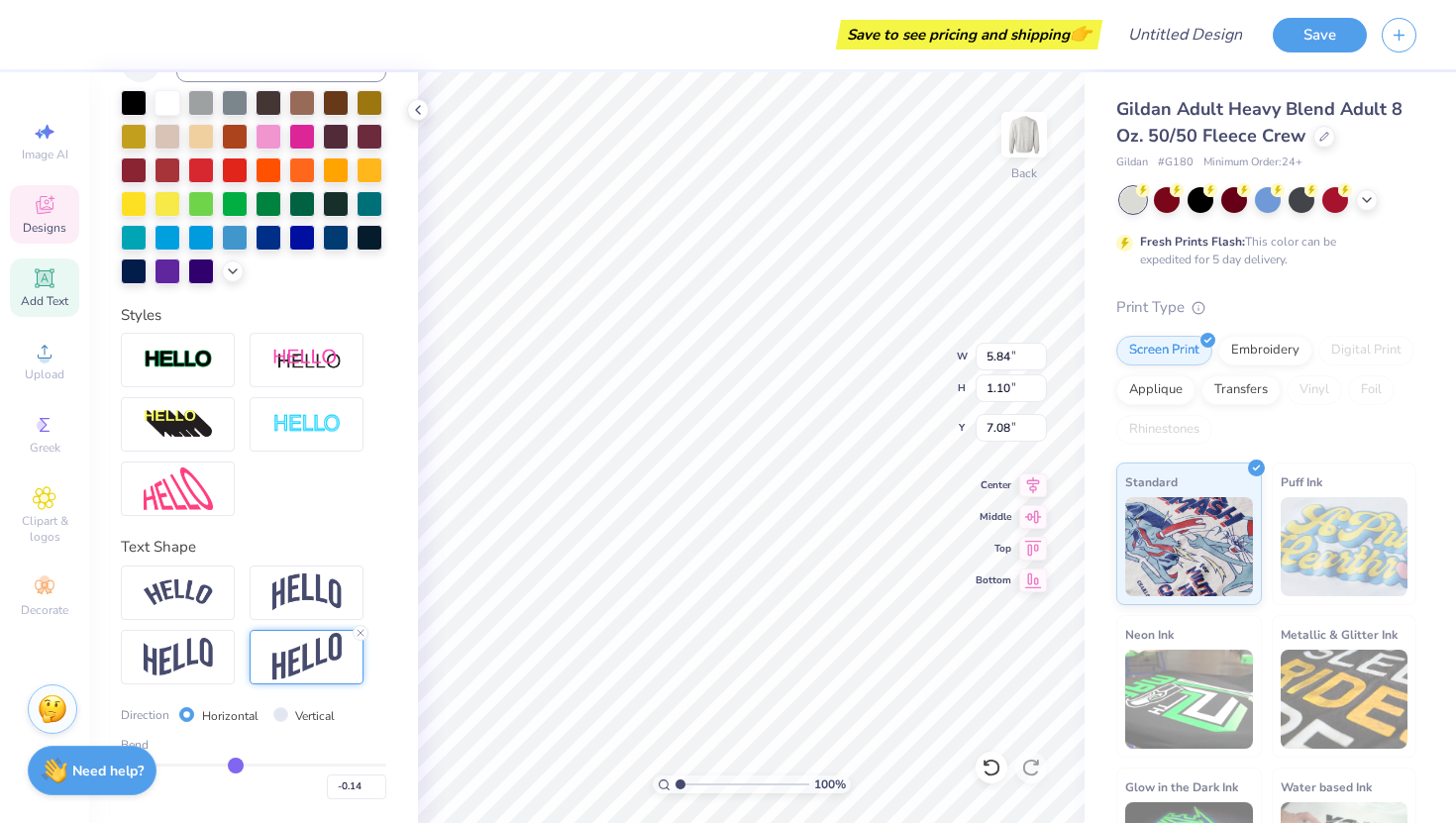 type on "-0.16" 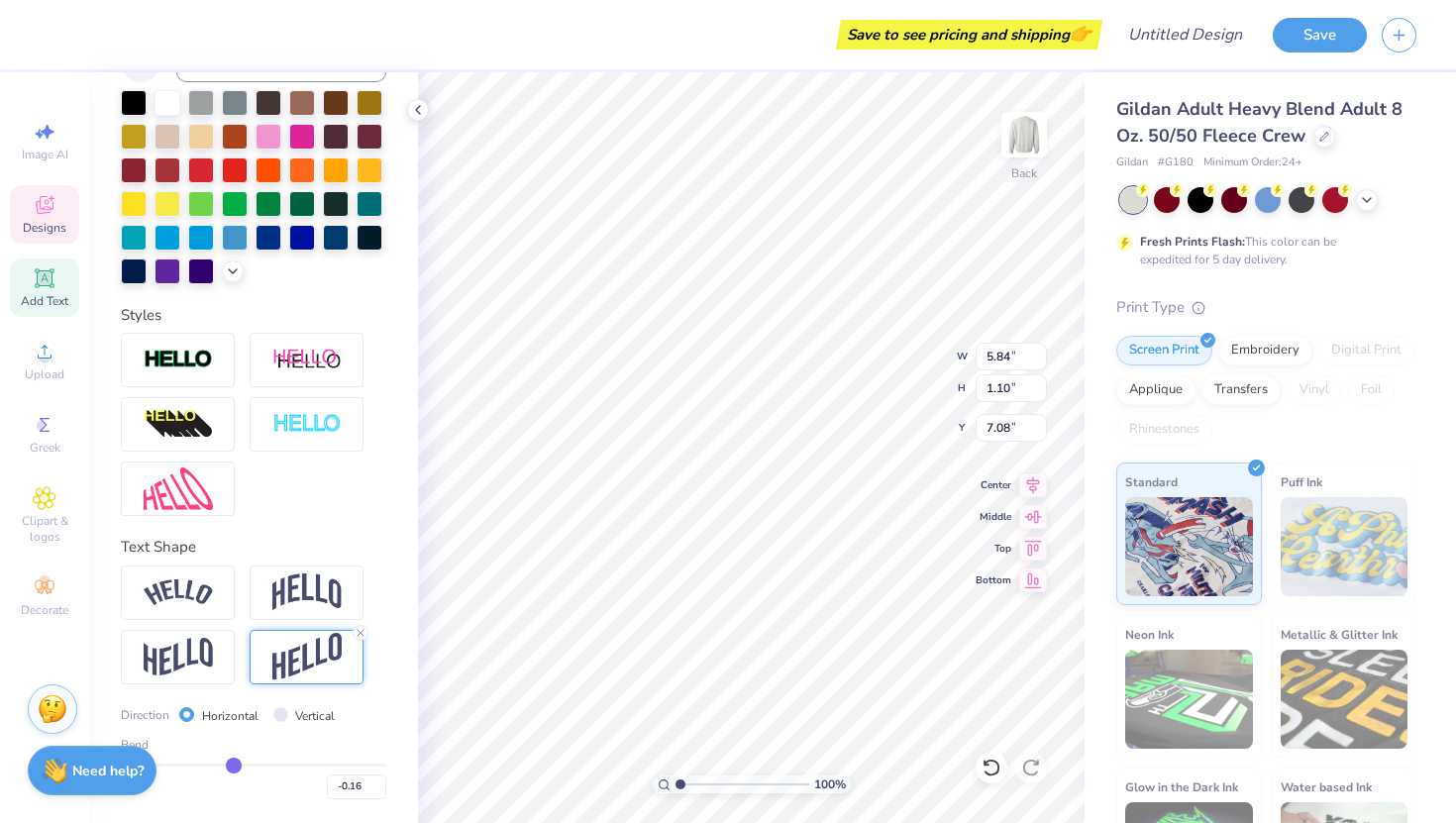 type on "-0.18" 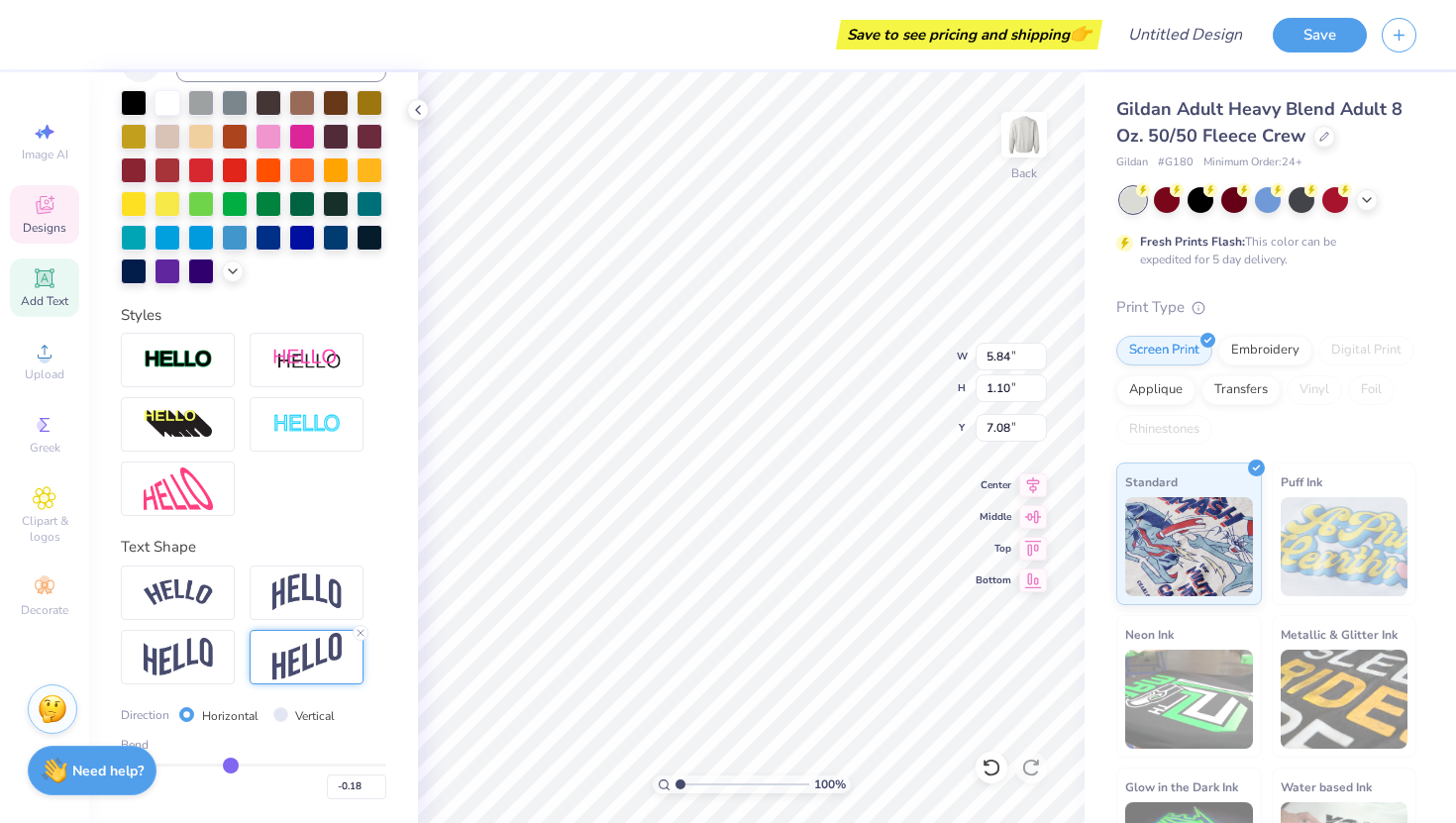 type on "-0.21" 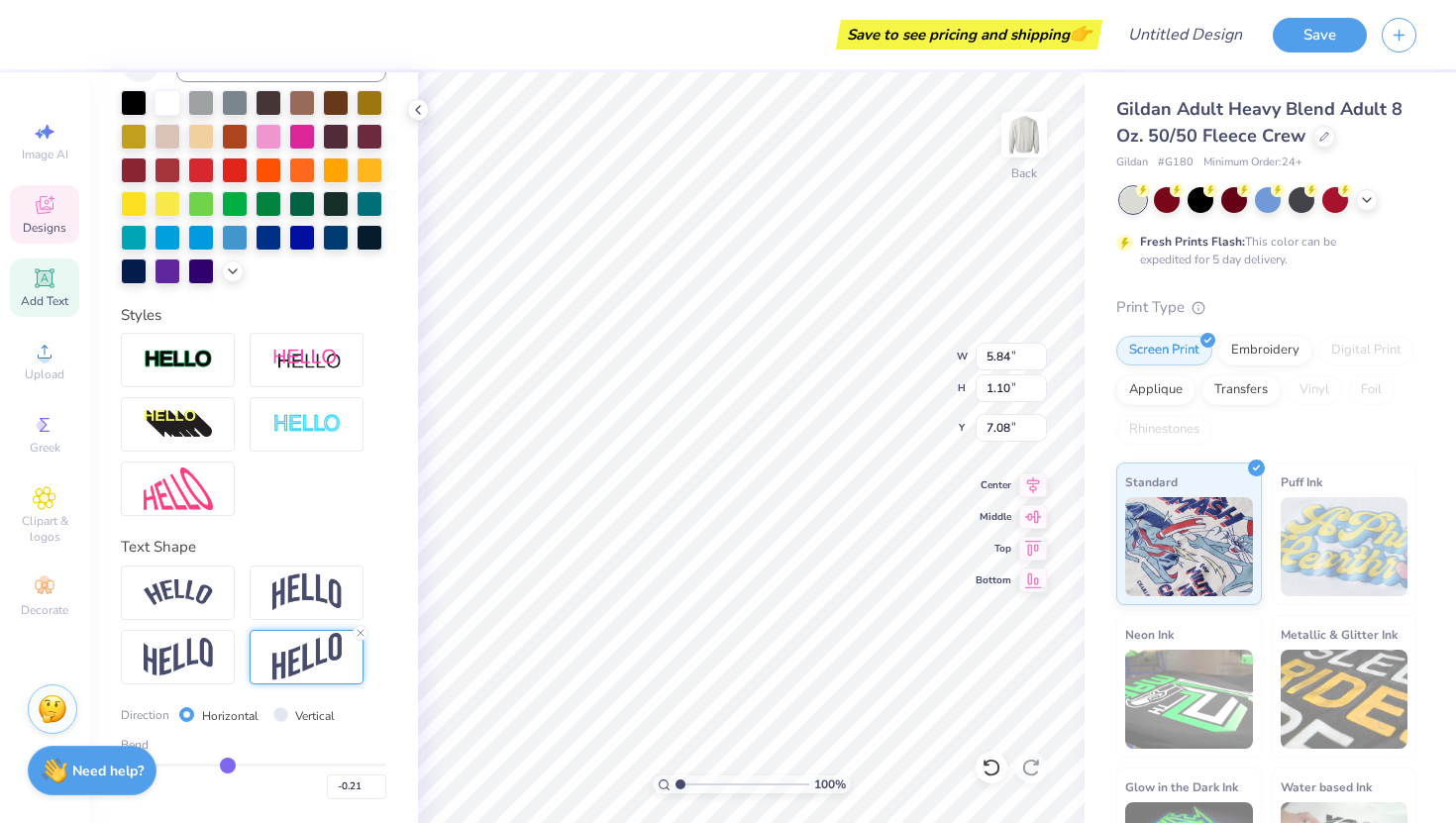 type on "-0.23" 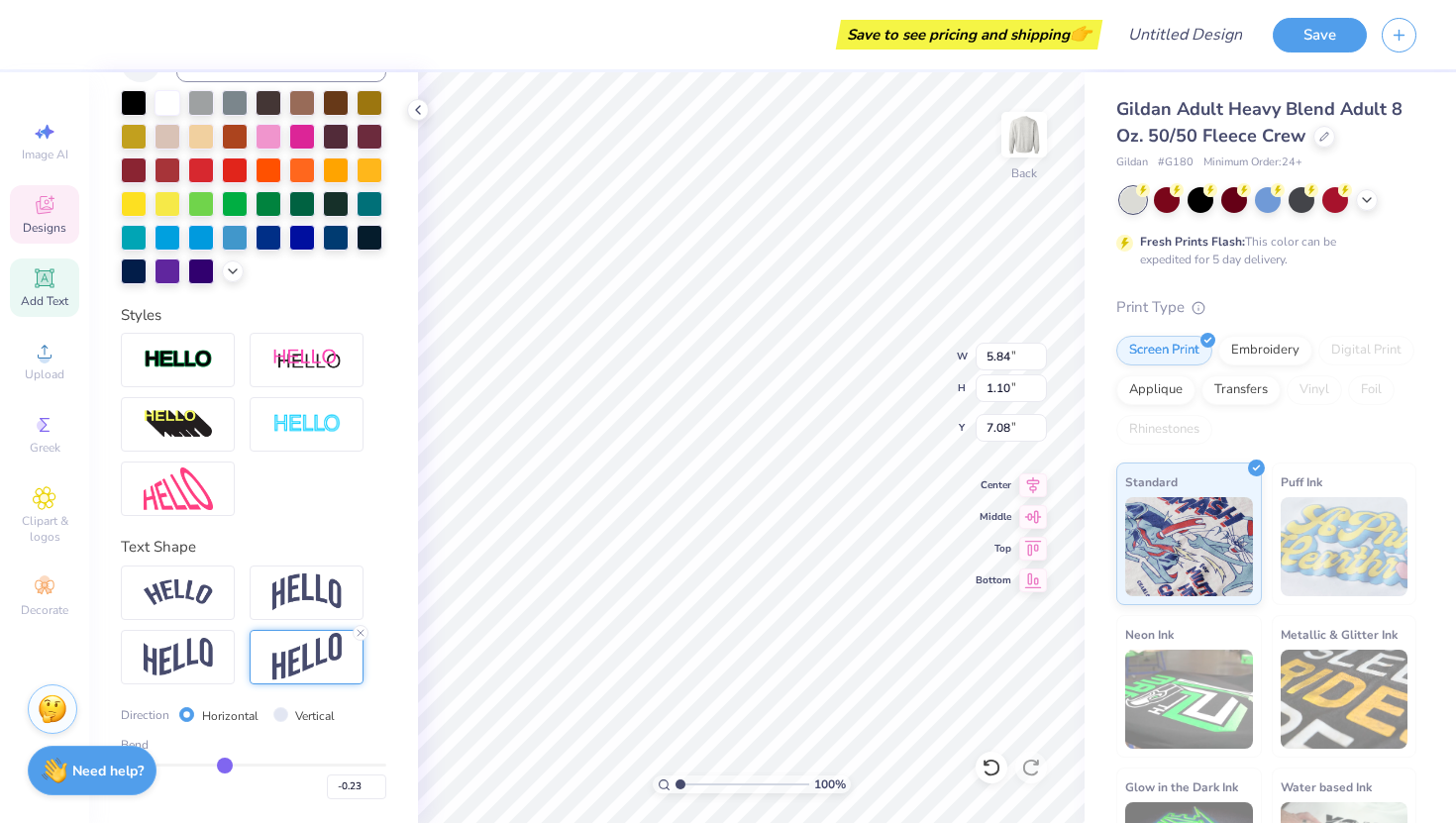 type on "-0.25" 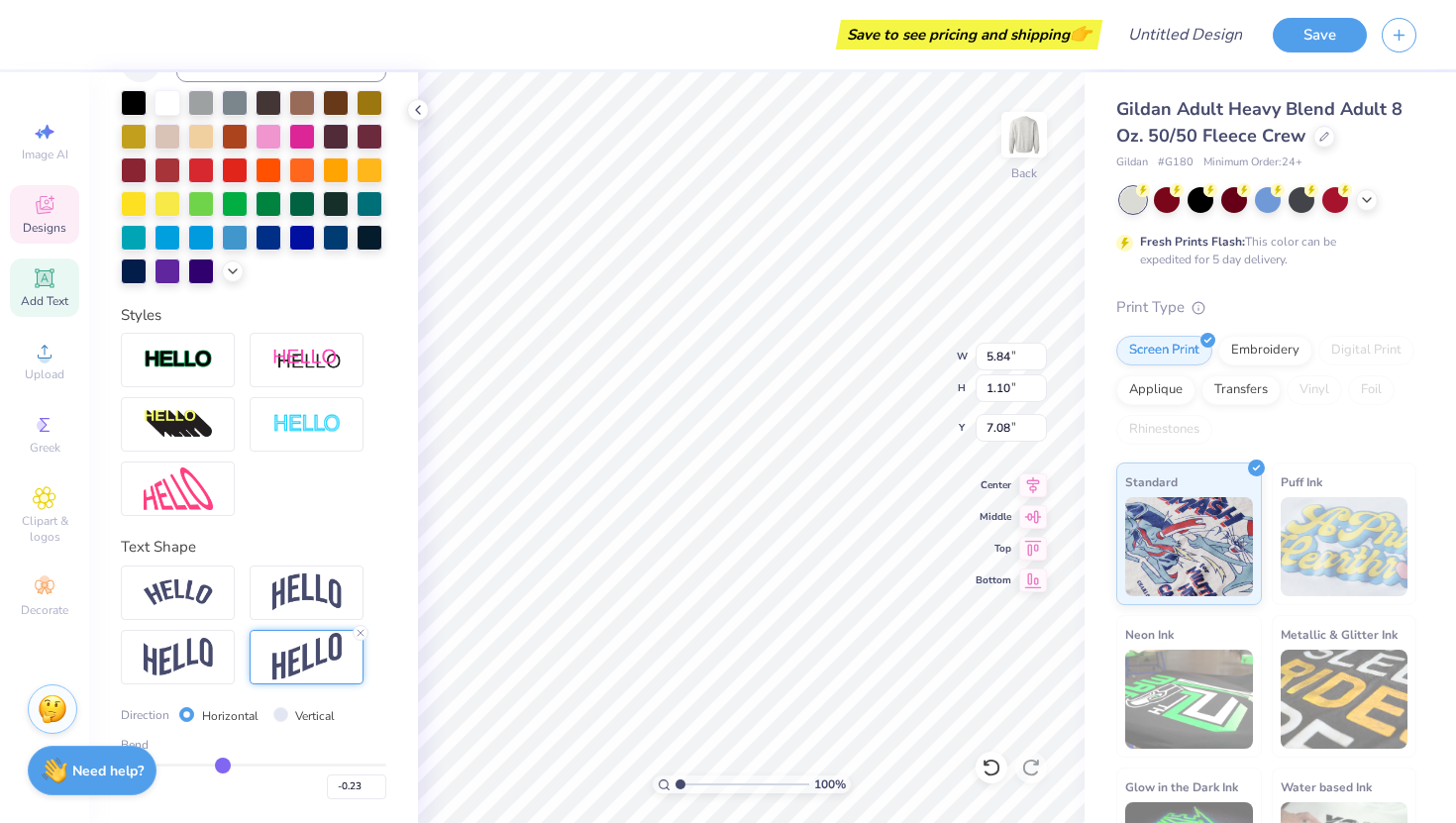 type on "-0.25" 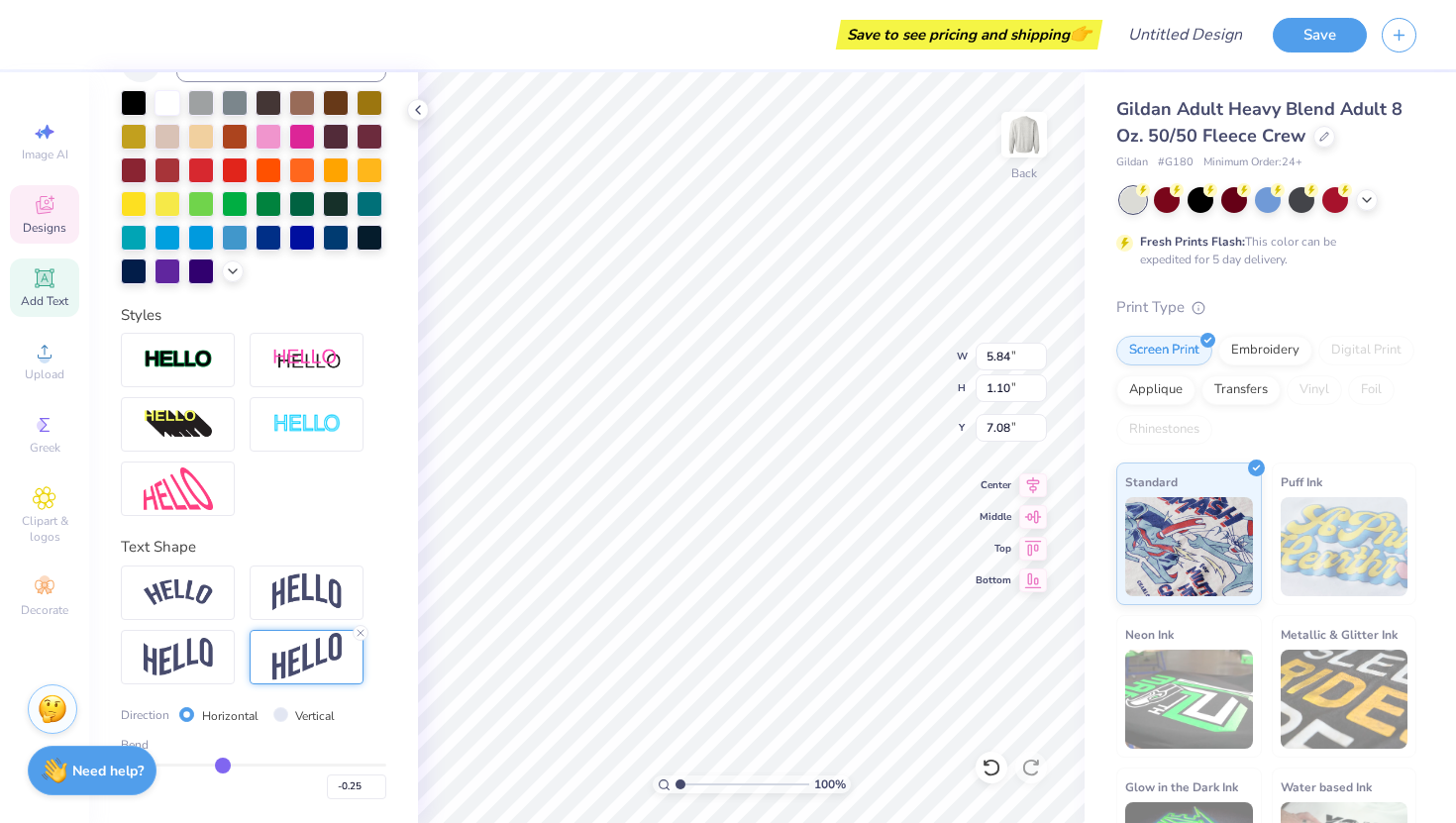 type on "-0.26" 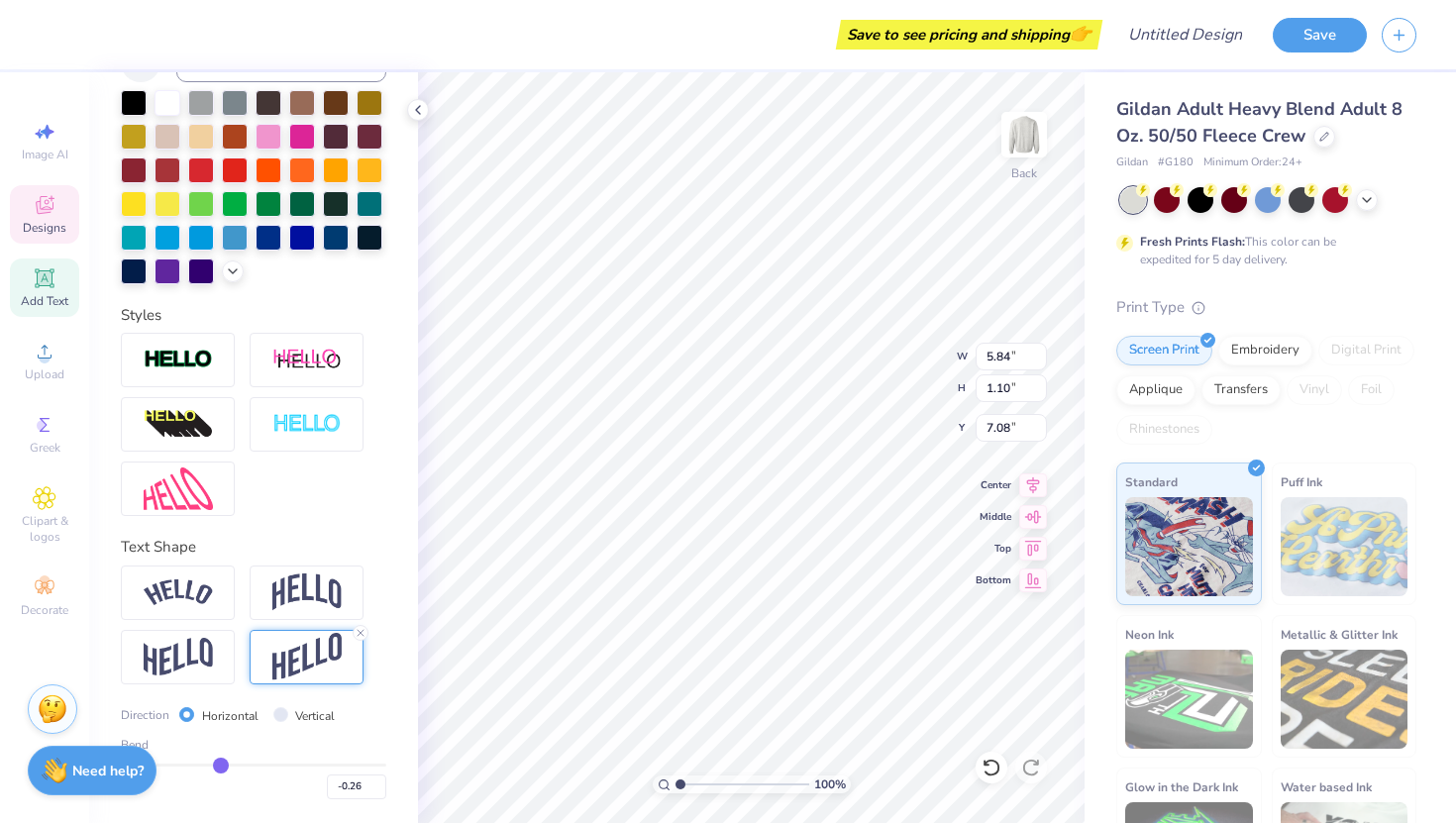 type on "-0.28" 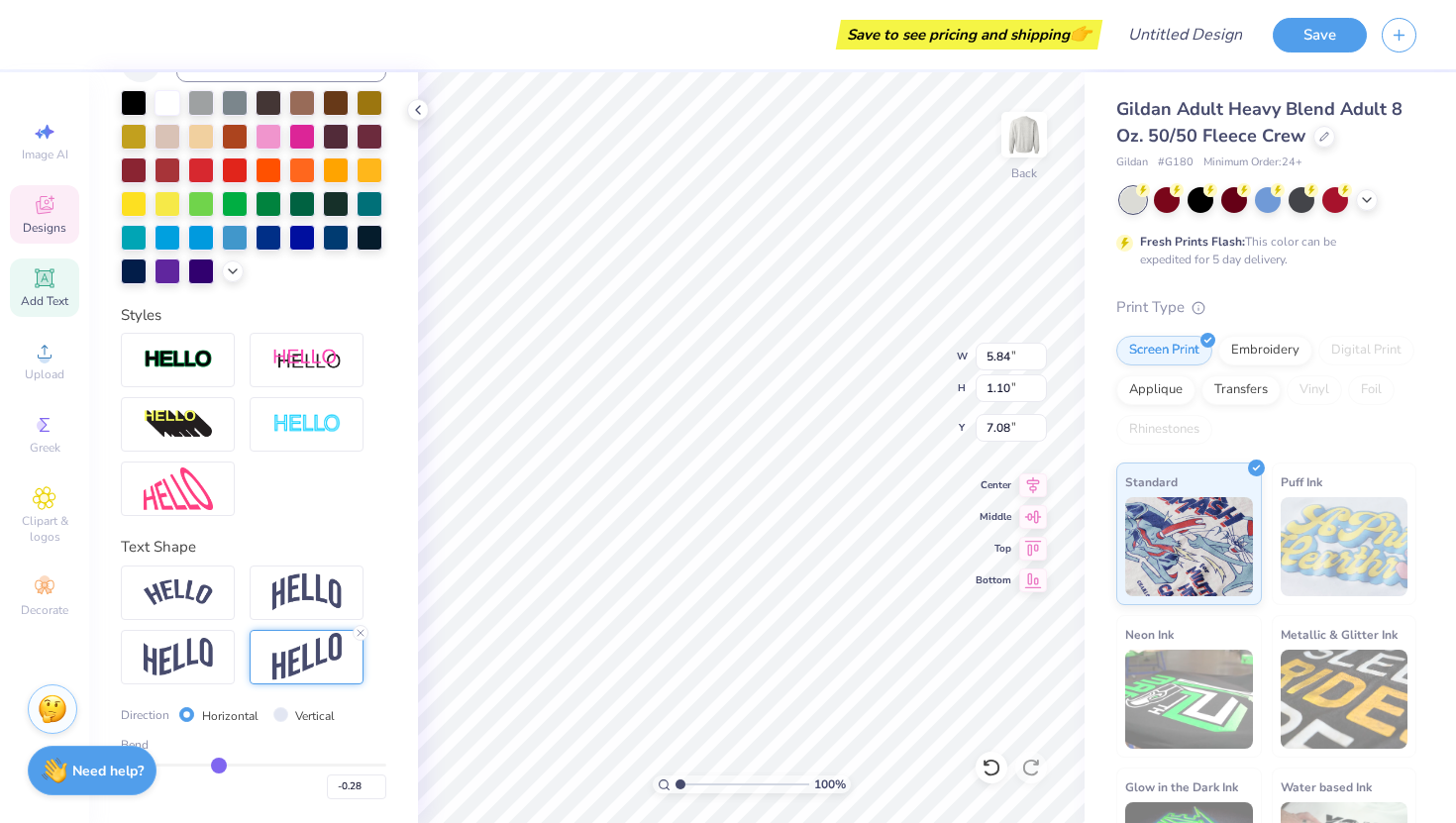 type on "-0.3" 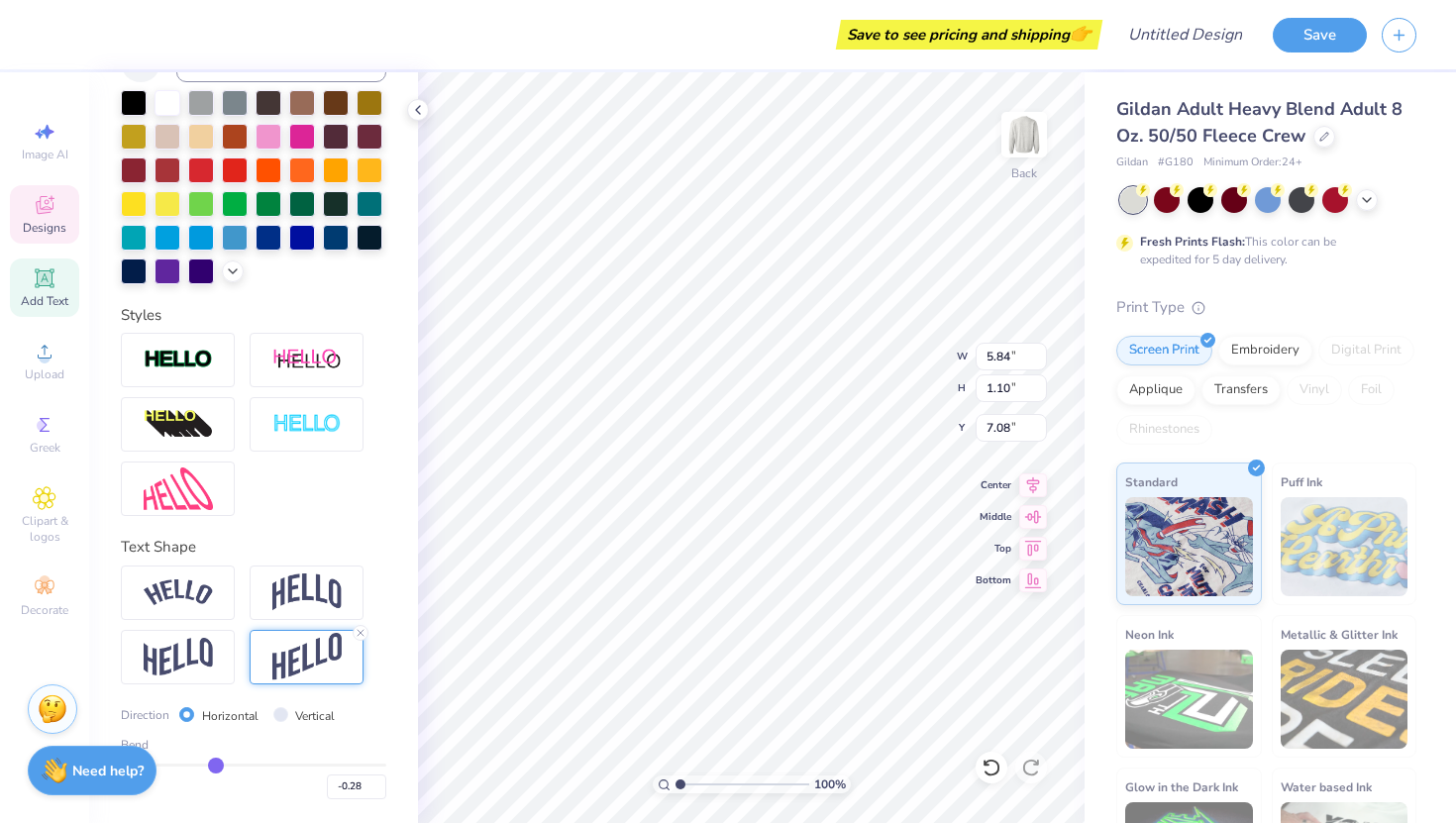 type on "-0.30" 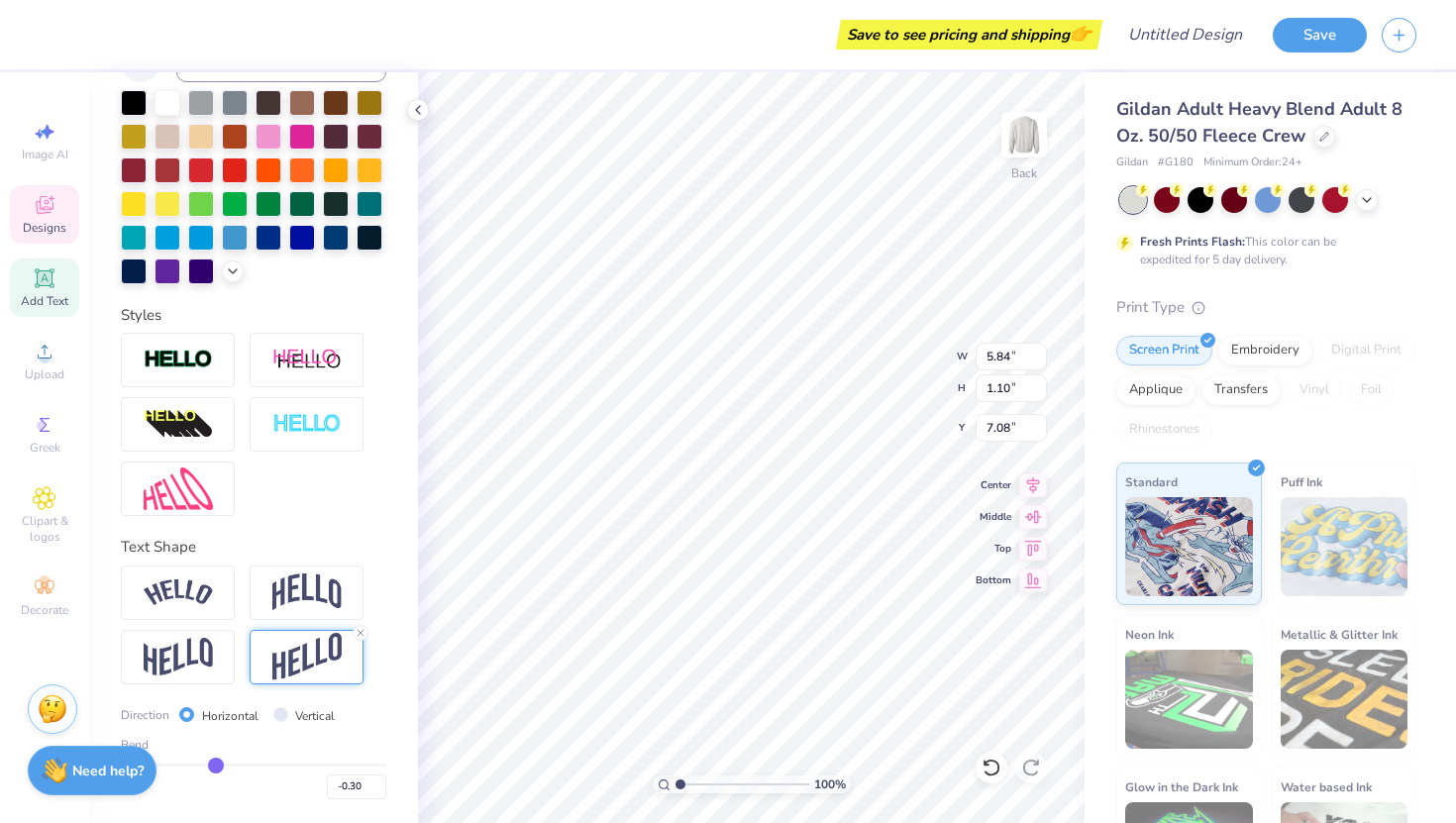 type on "-0.32" 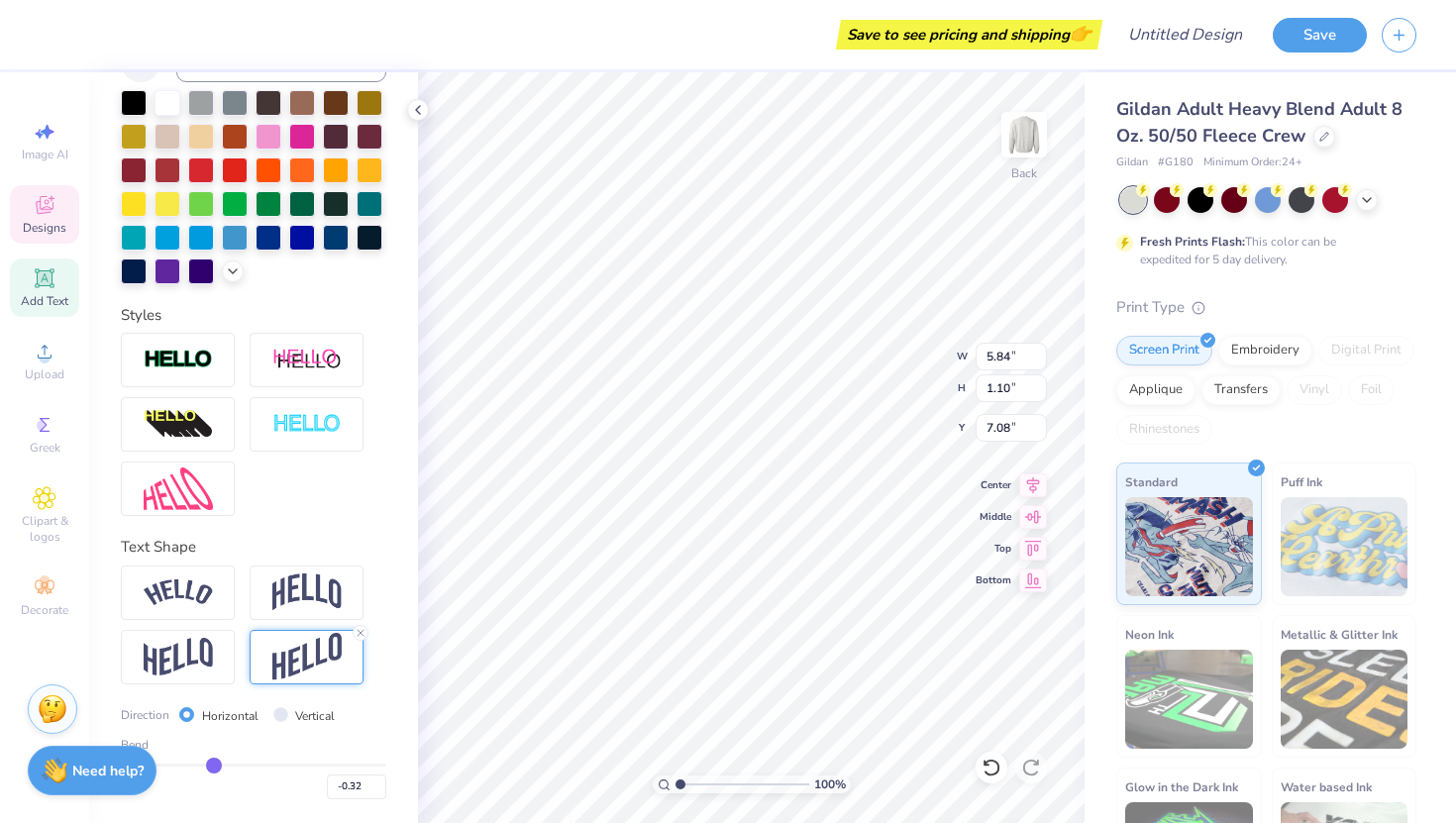 type 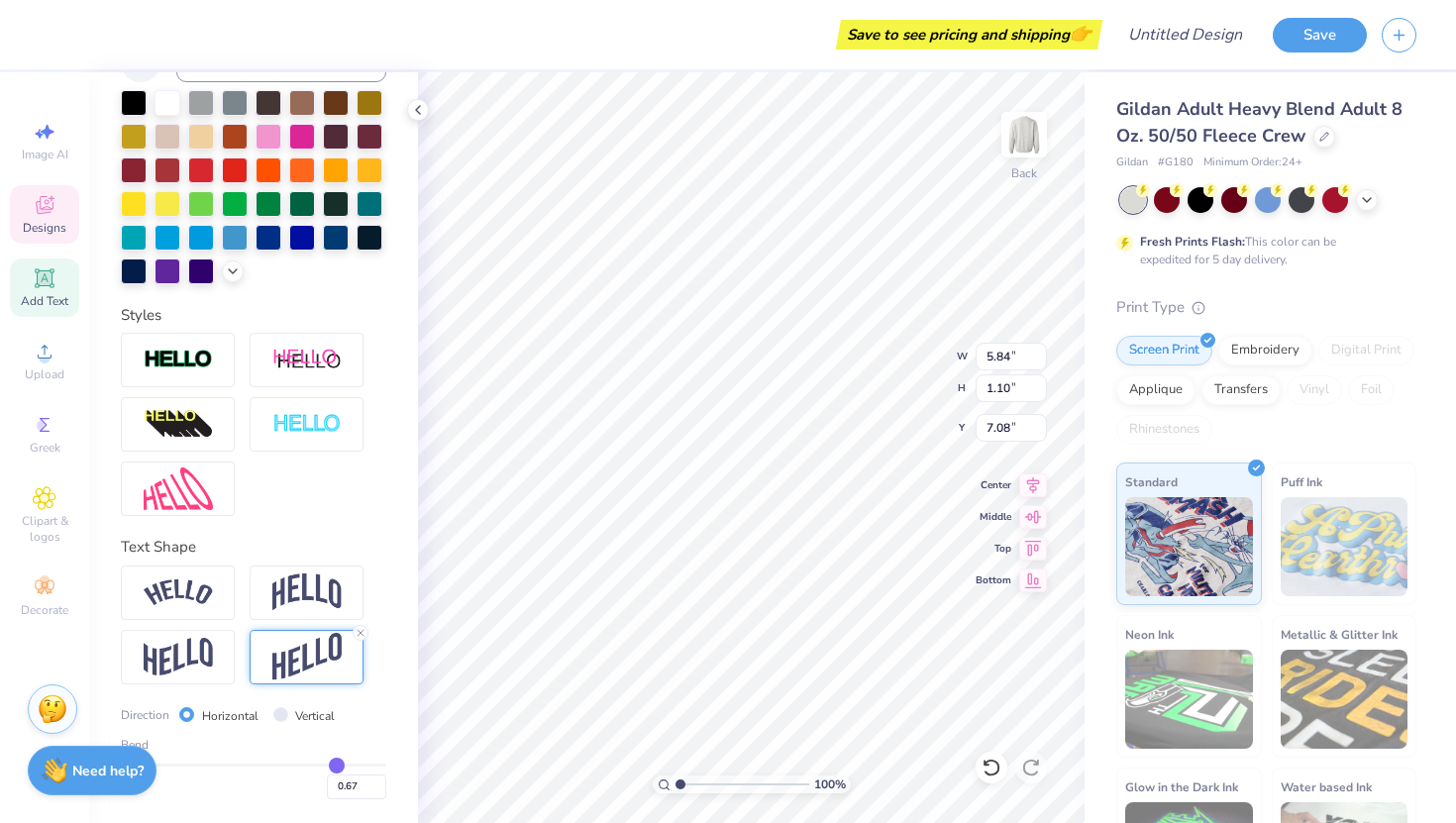 drag, startPoint x: 225, startPoint y: 764, endPoint x: 337, endPoint y: 771, distance: 112.218537 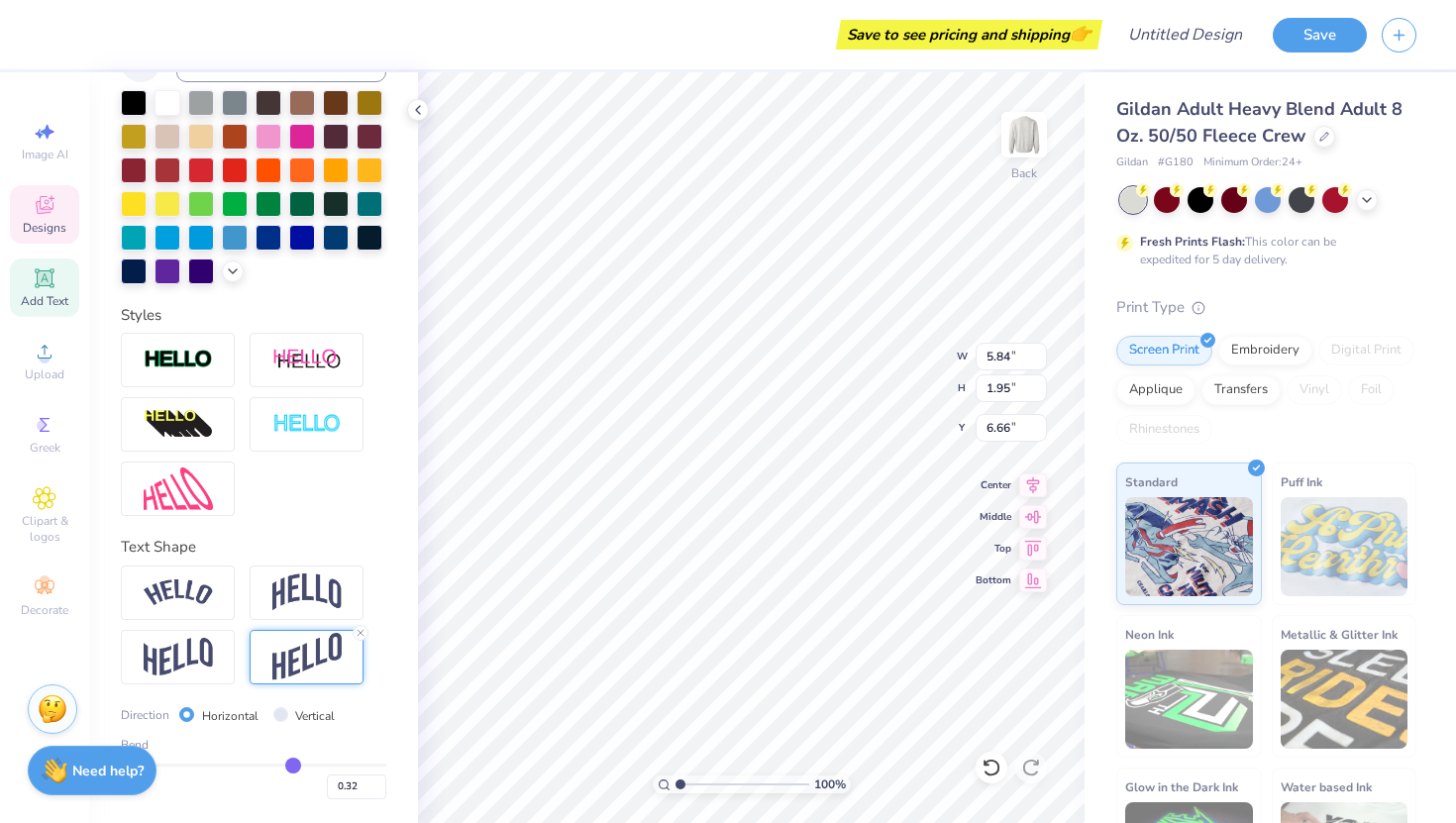 drag, startPoint x: 334, startPoint y: 768, endPoint x: 293, endPoint y: 768, distance: 41 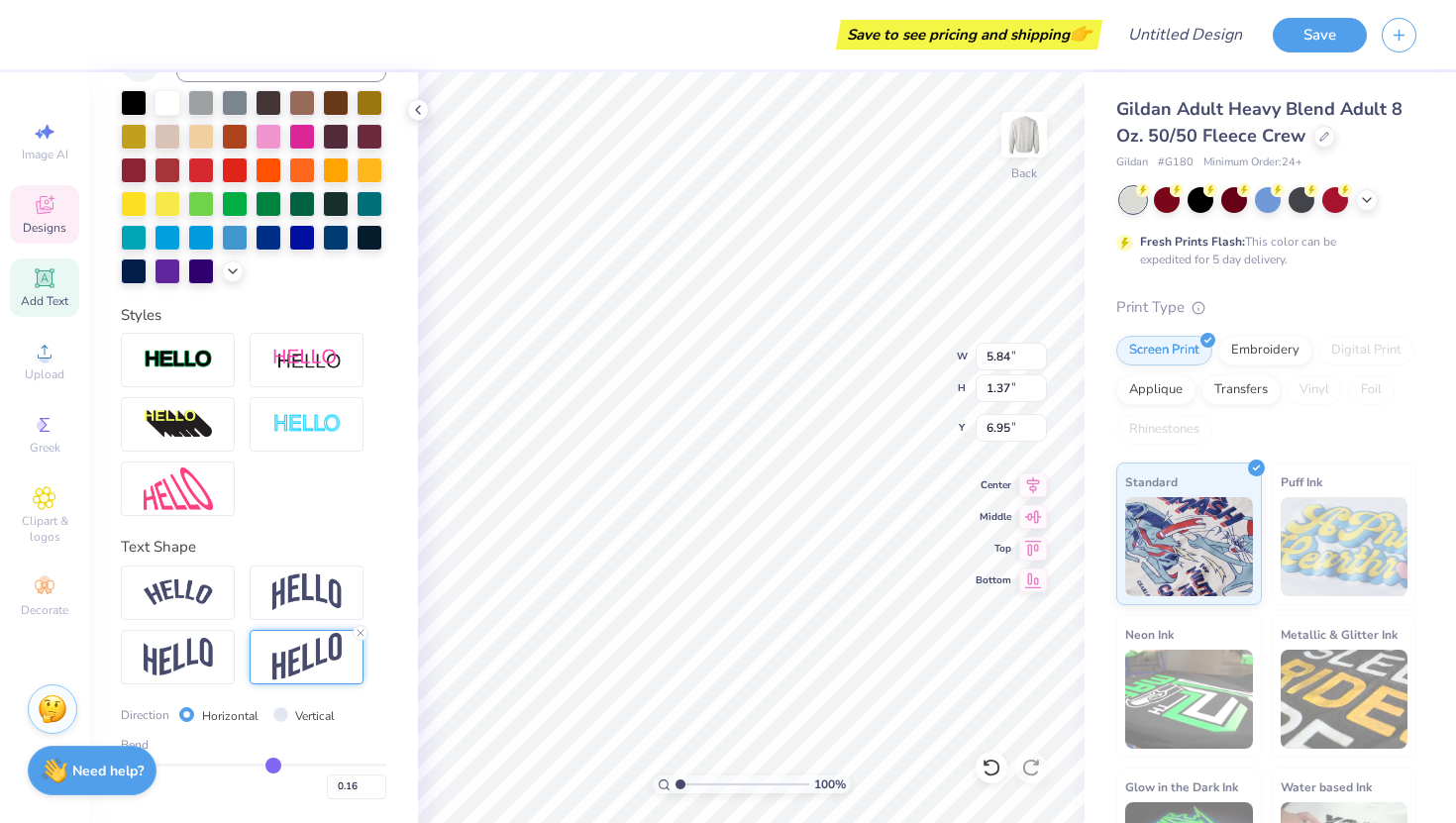 drag, startPoint x: 294, startPoint y: 768, endPoint x: 272, endPoint y: 767, distance: 22.022716 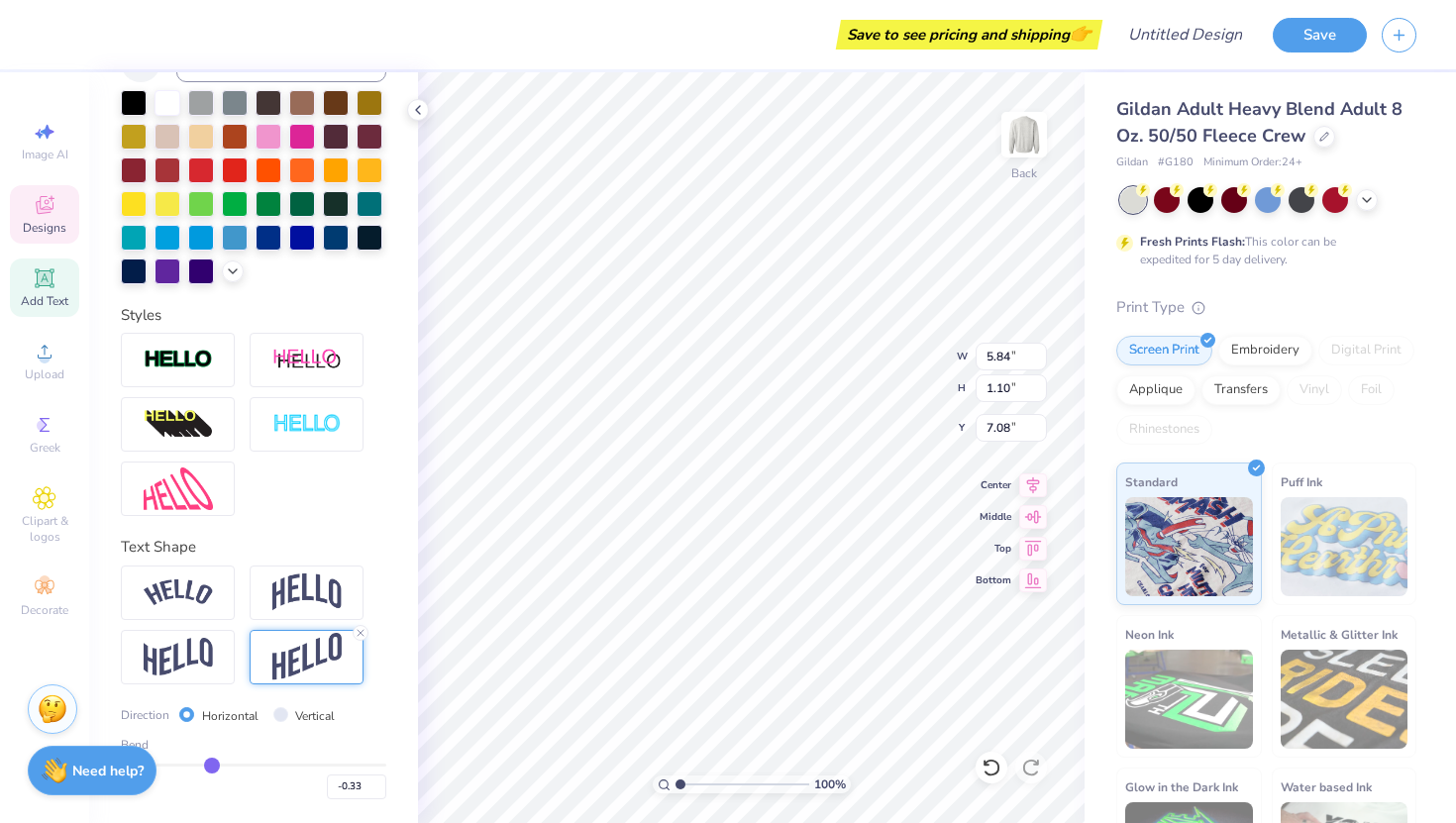 drag, startPoint x: 272, startPoint y: 767, endPoint x: 210, endPoint y: 769, distance: 62.03225 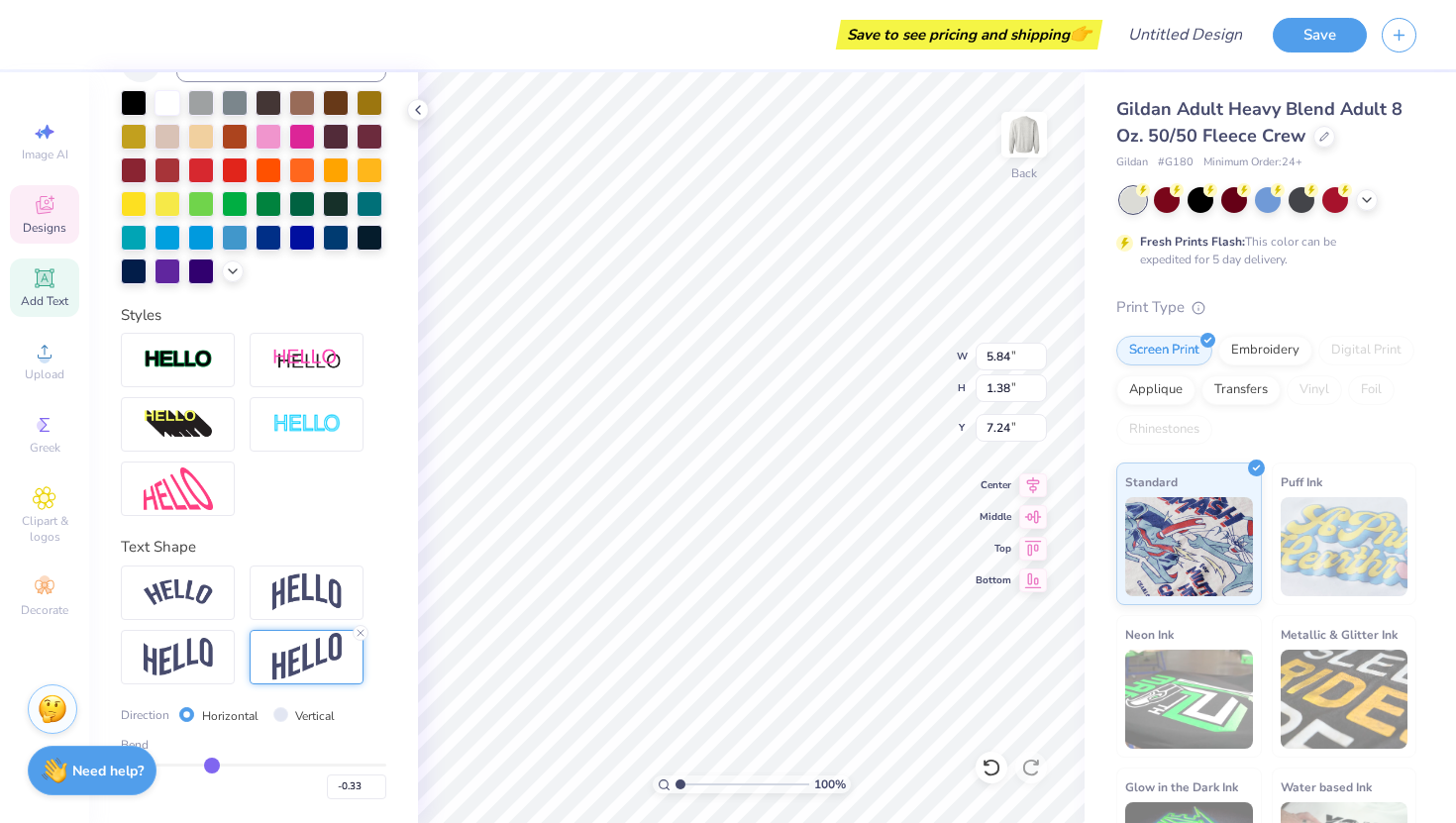 scroll, scrollTop: 0, scrollLeft: 3, axis: horizontal 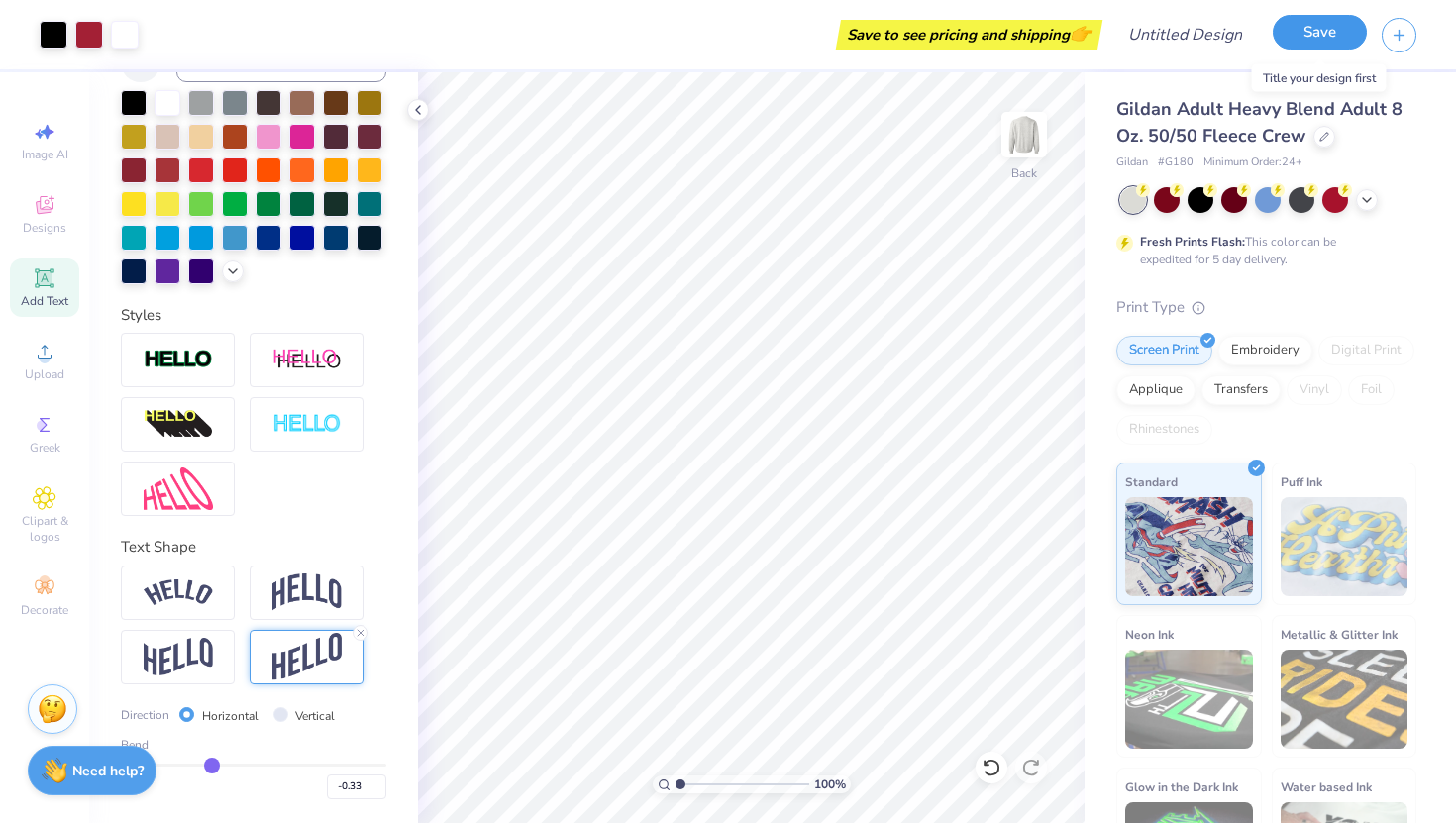 click on "Save" at bounding box center [1319, 32] 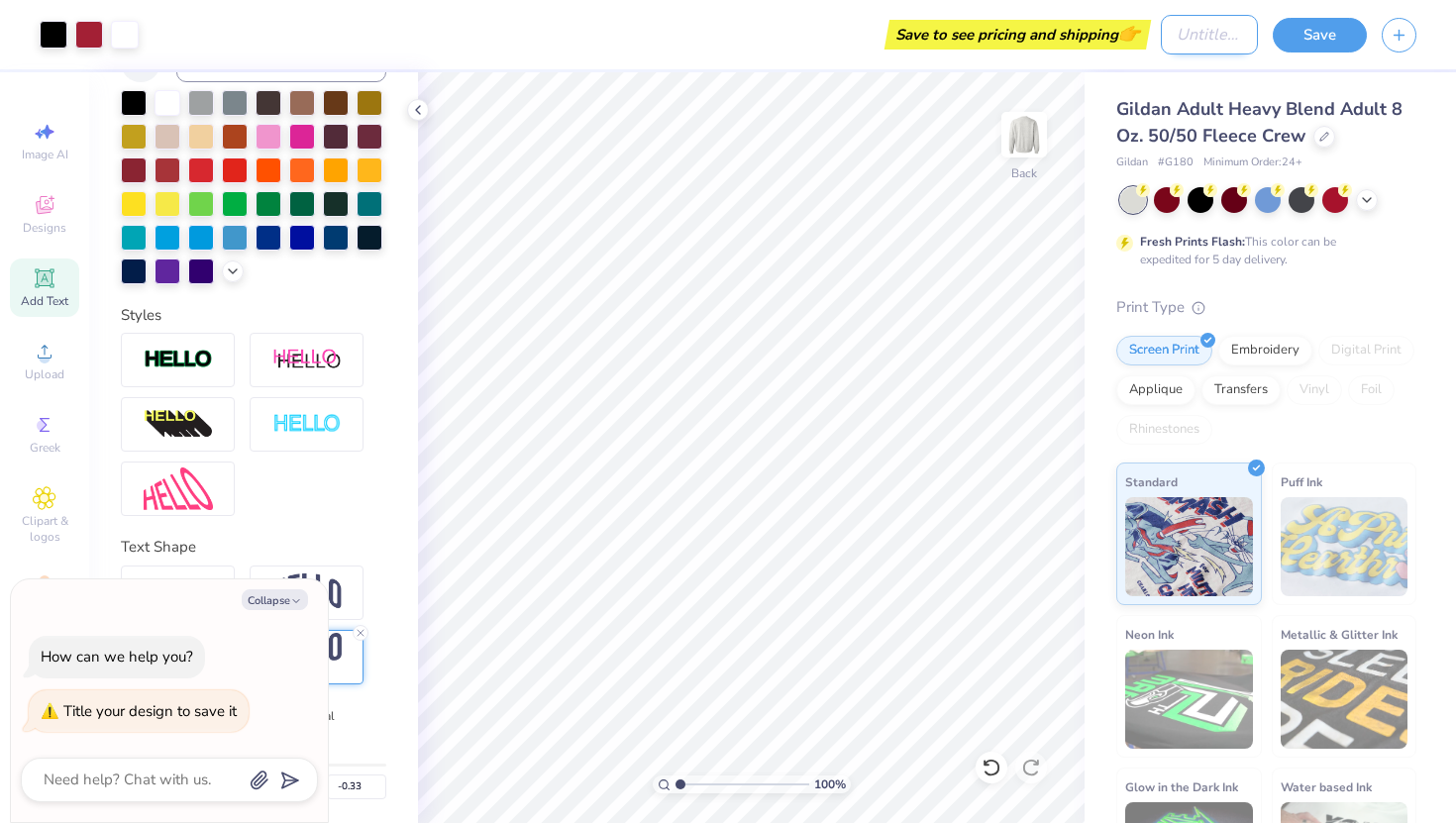 click on "Design Title" at bounding box center (1209, 35) 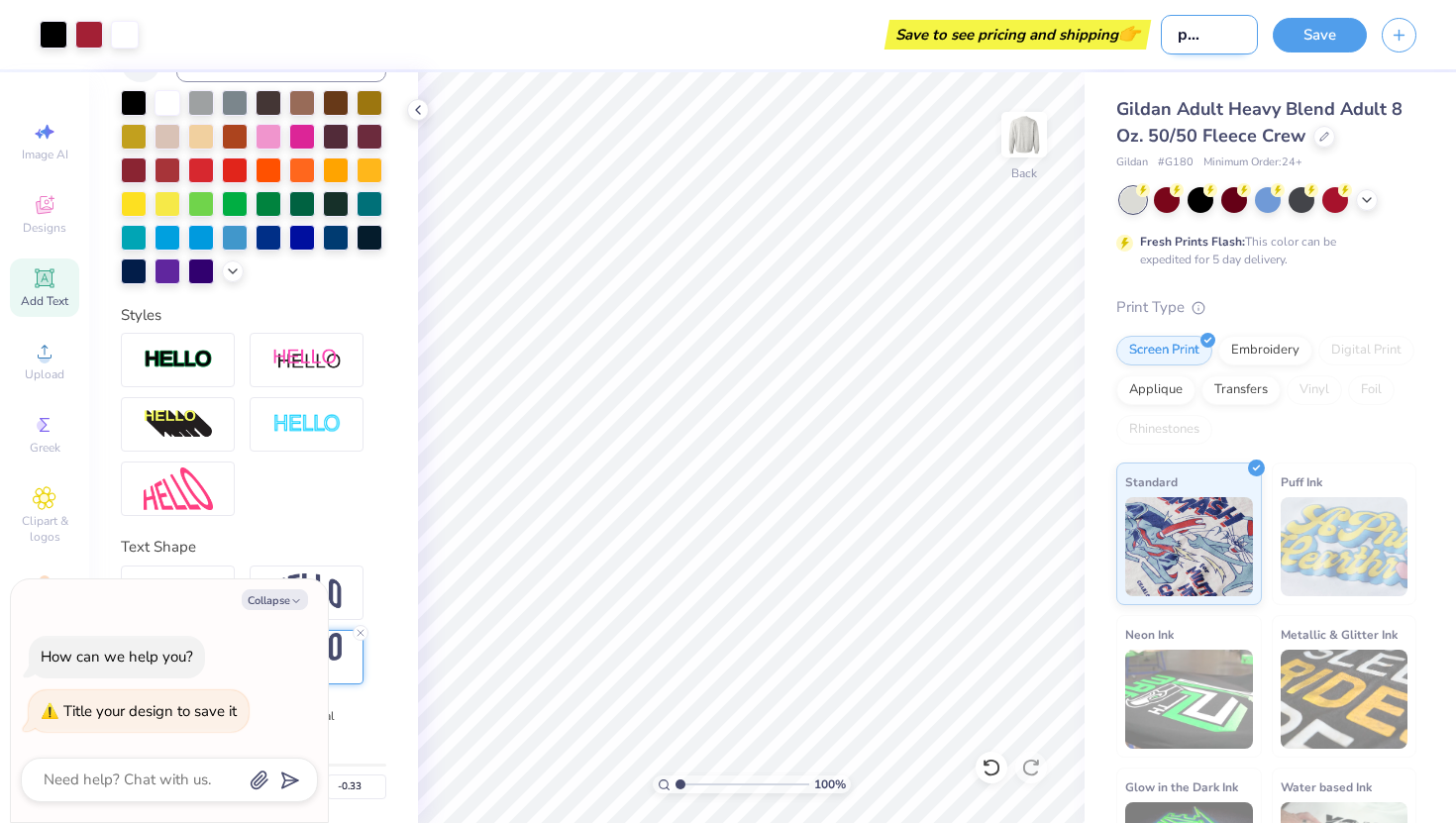 scroll, scrollTop: 0, scrollLeft: 47, axis: horizontal 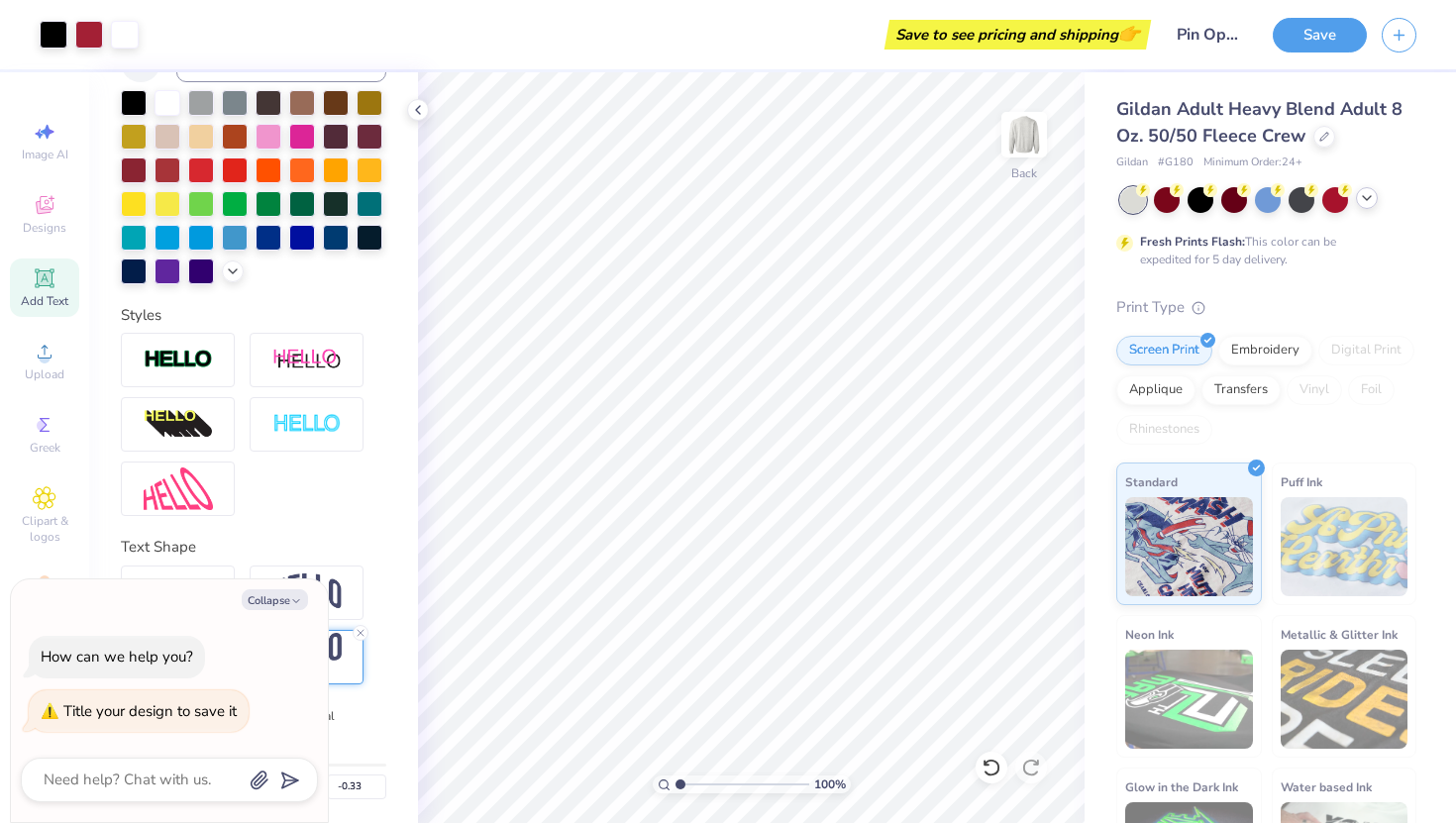 click 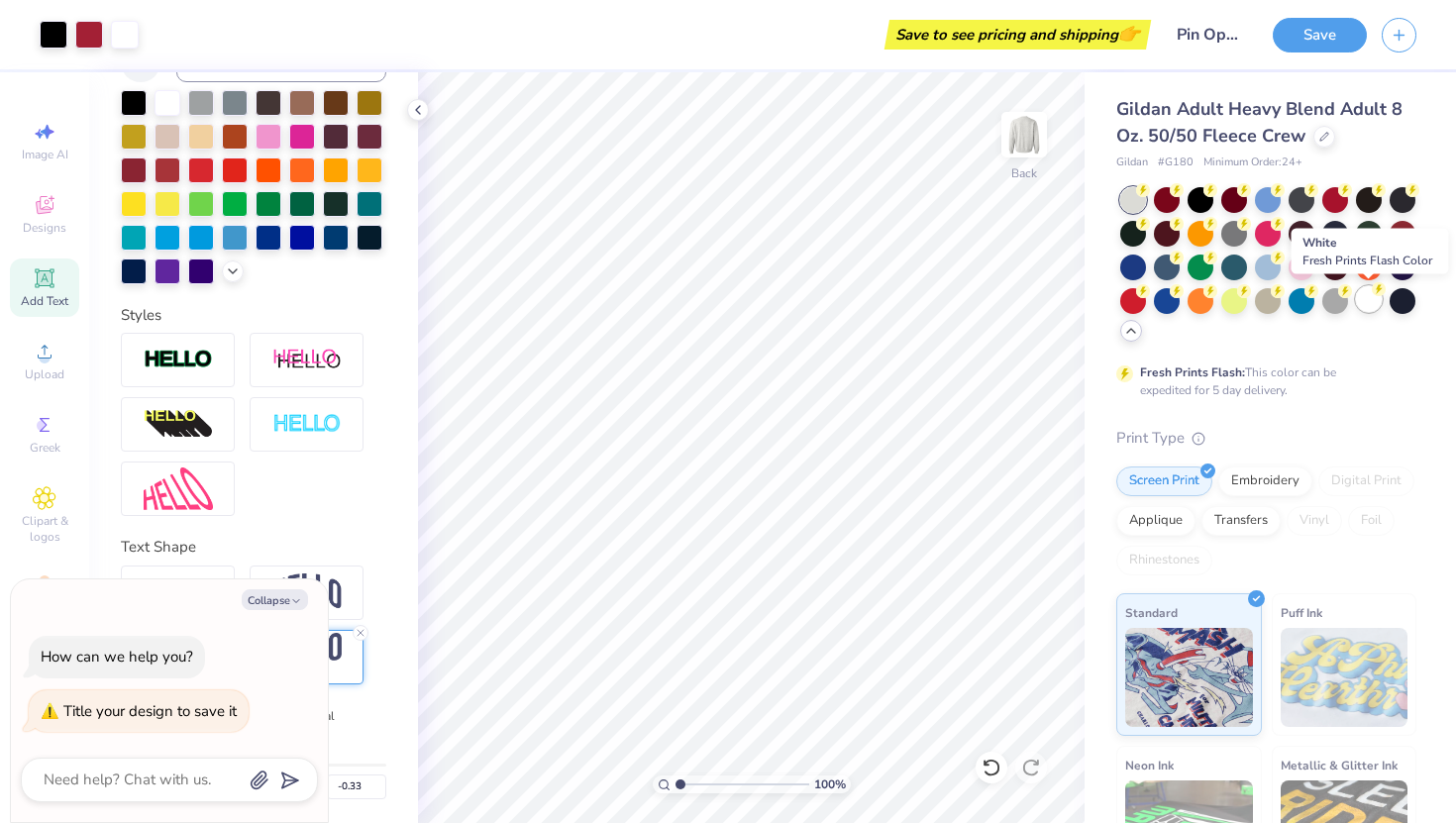 click at bounding box center [1369, 299] 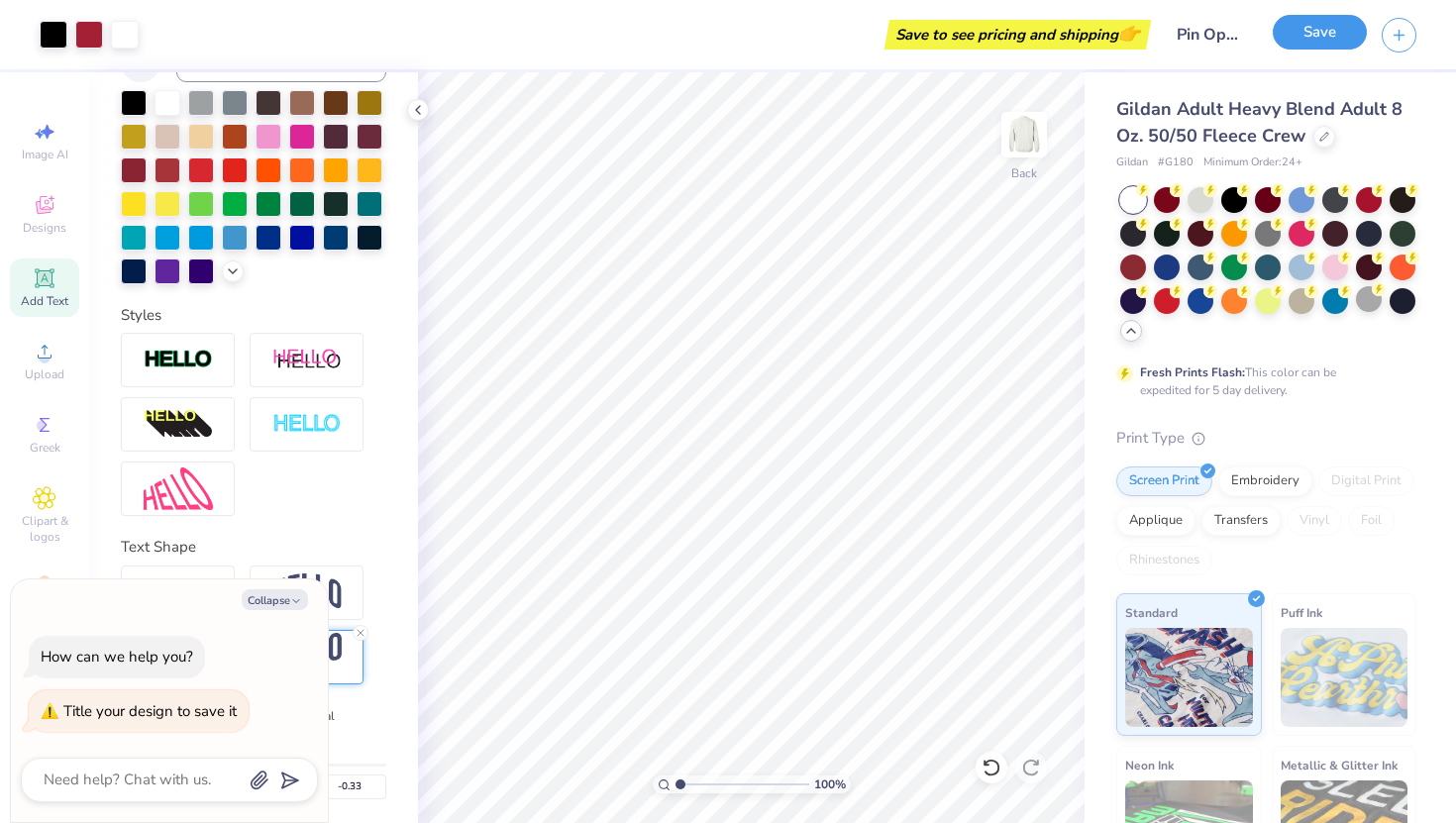 click on "Save" at bounding box center [1319, 32] 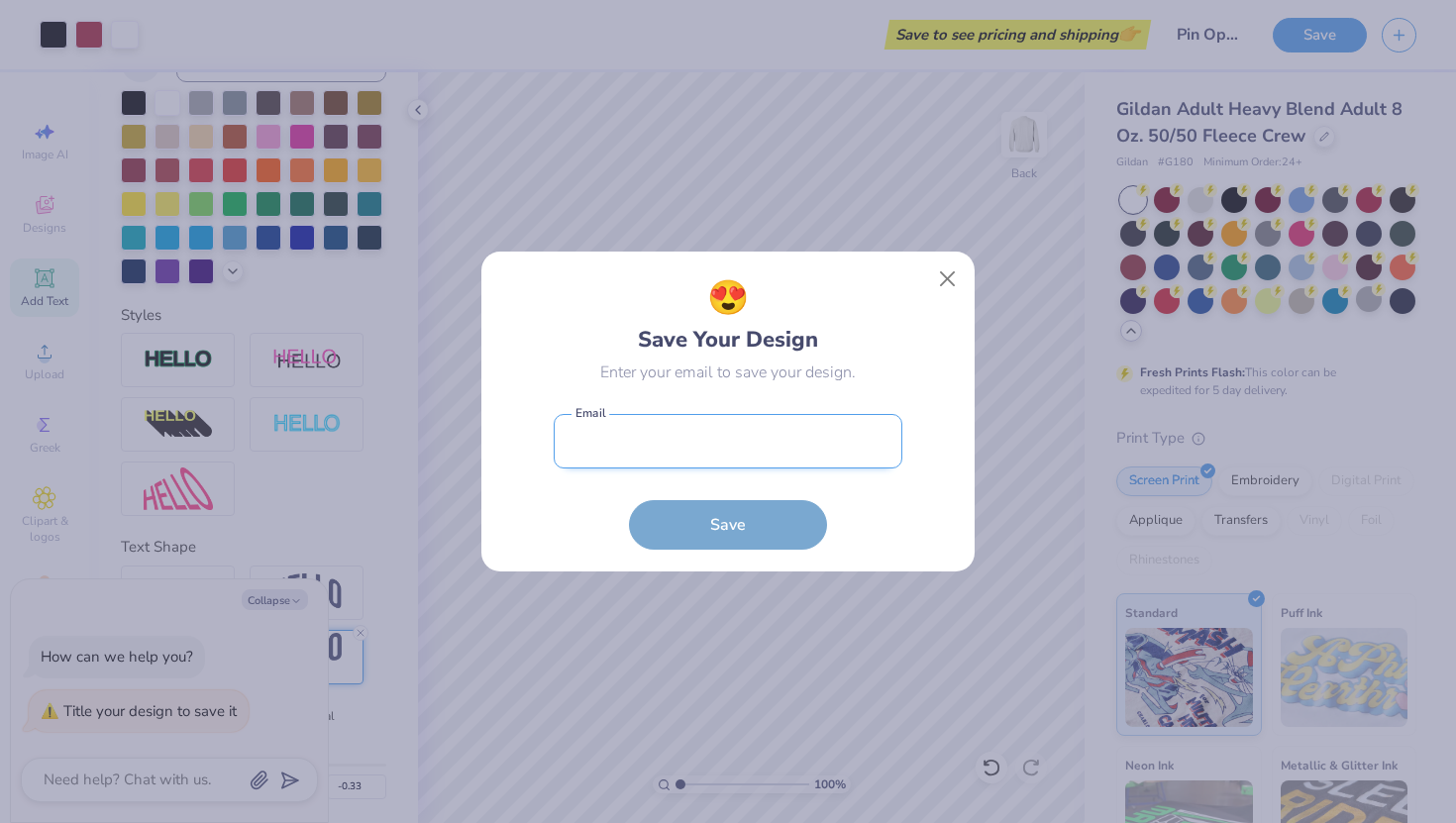 click at bounding box center (728, 441) 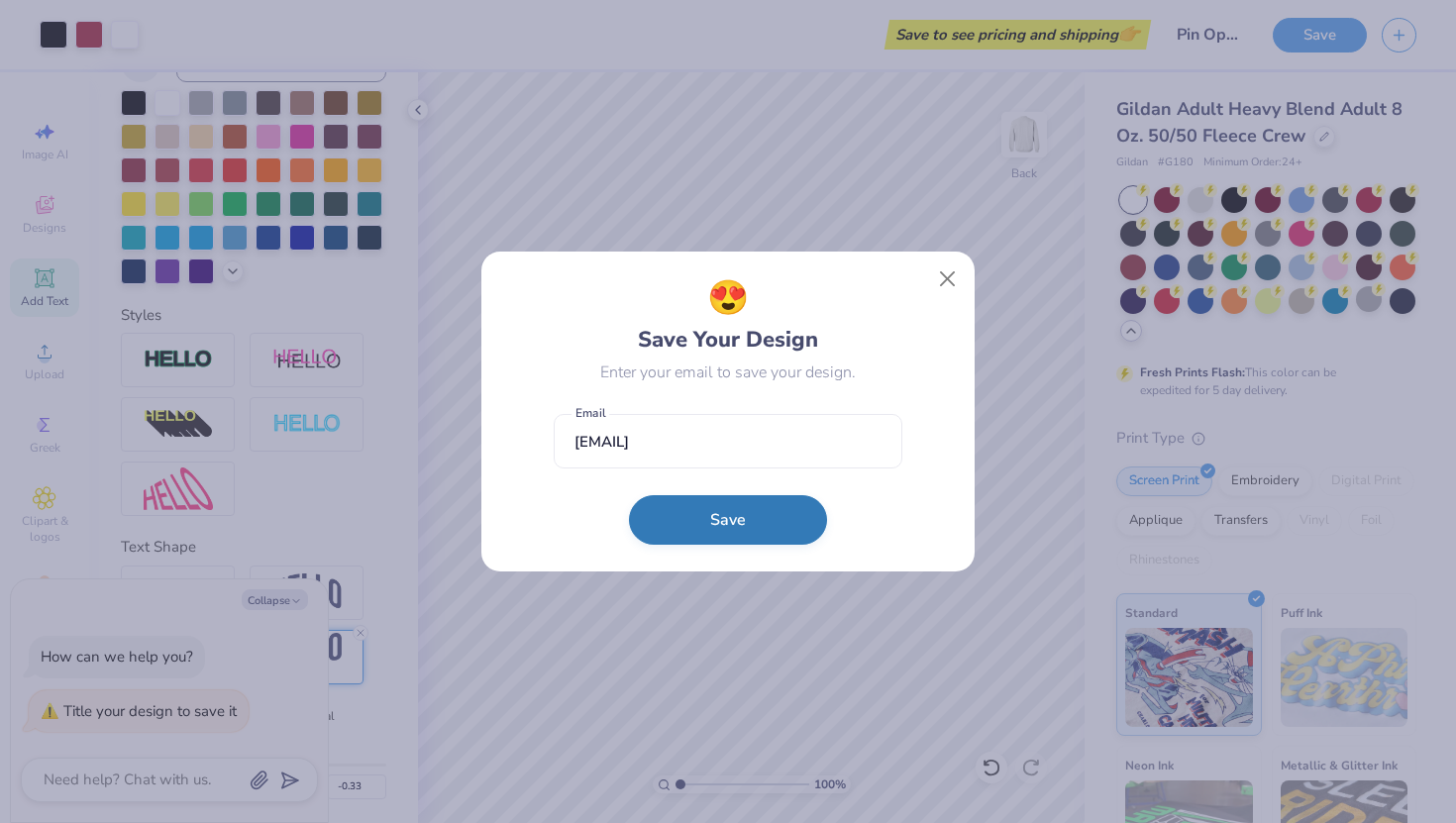 click on "Save" at bounding box center [728, 520] 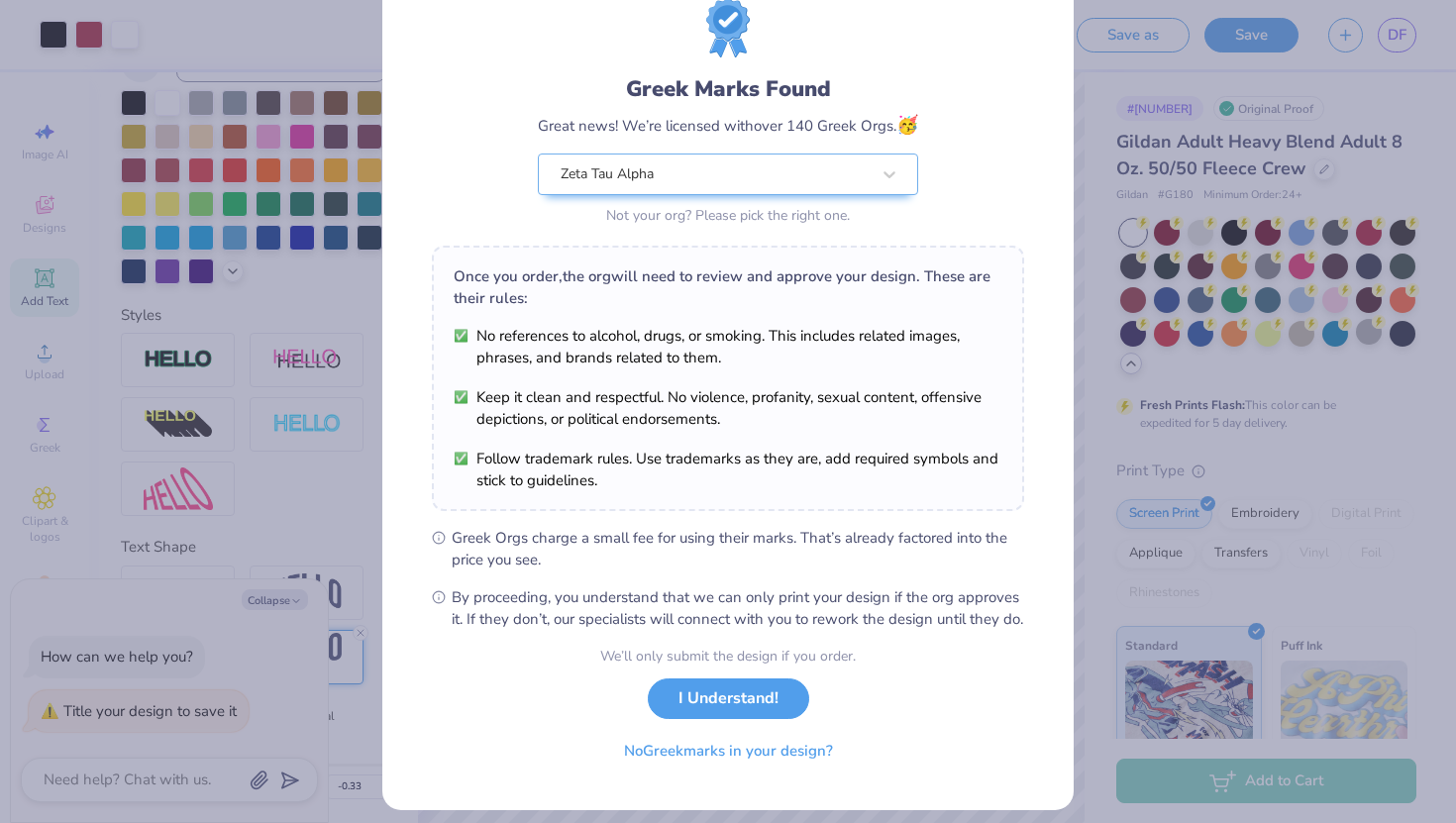 scroll, scrollTop: 104, scrollLeft: 0, axis: vertical 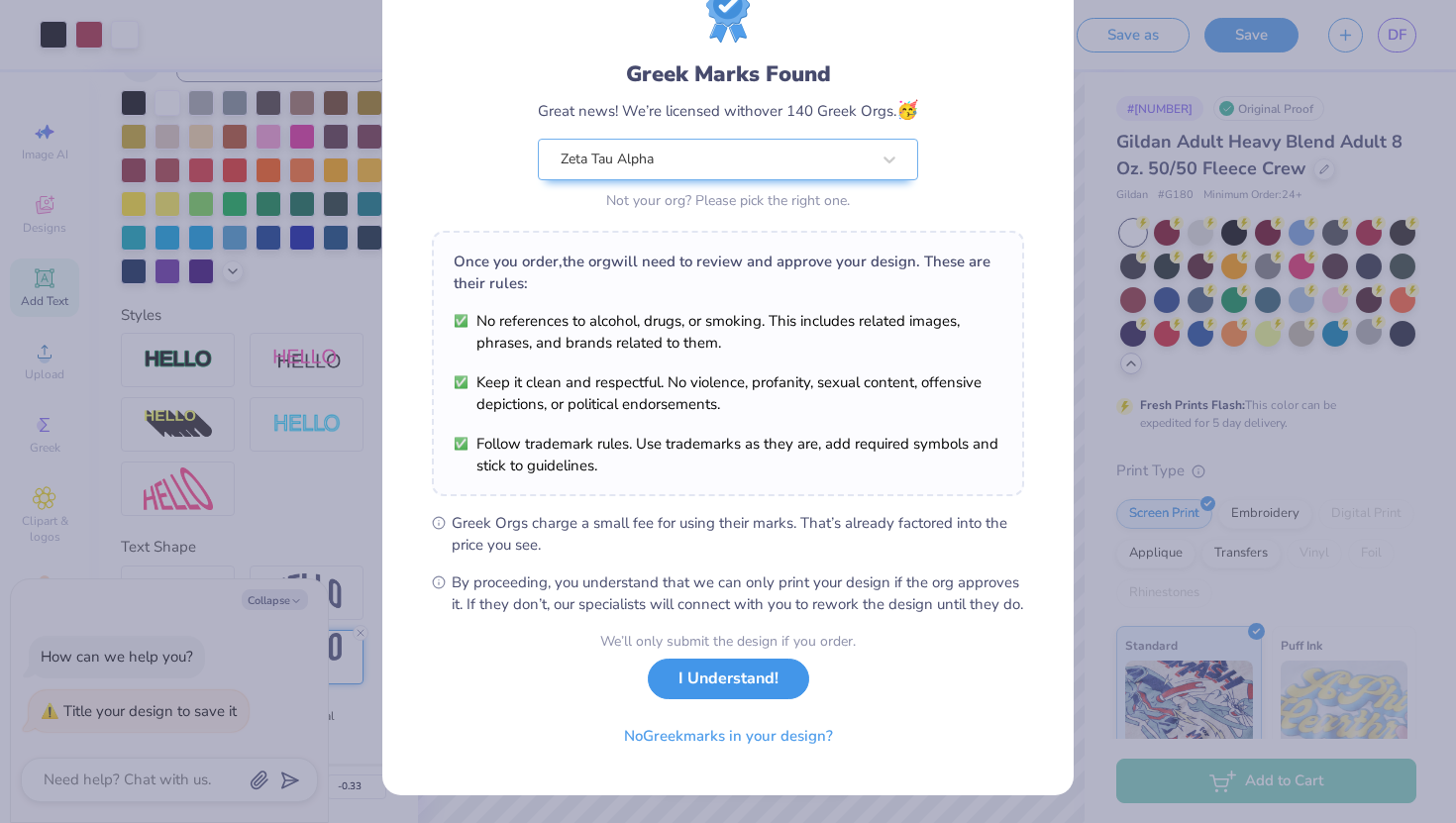 click on "I Understand!" at bounding box center [728, 678] 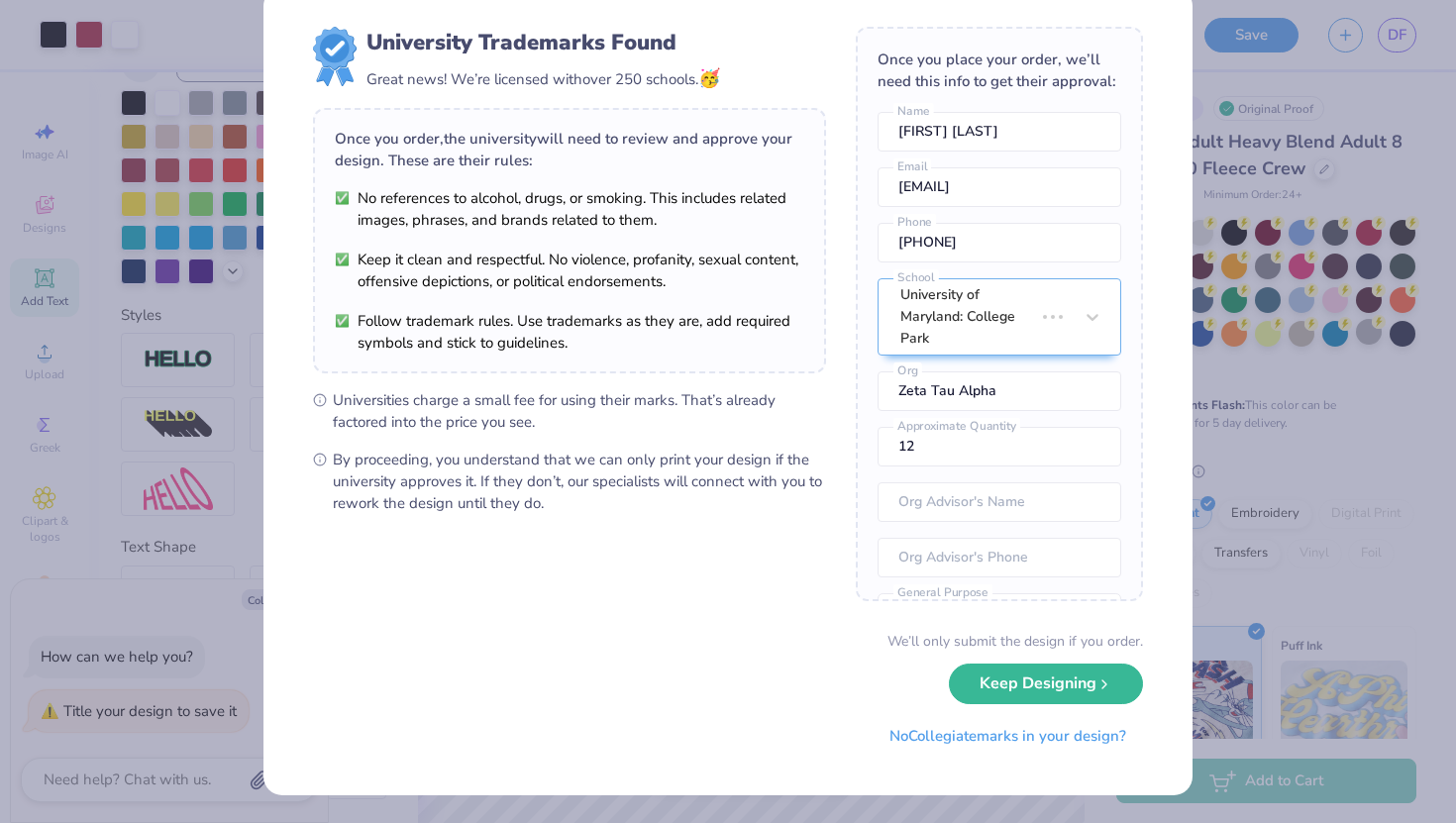 scroll, scrollTop: 0, scrollLeft: 0, axis: both 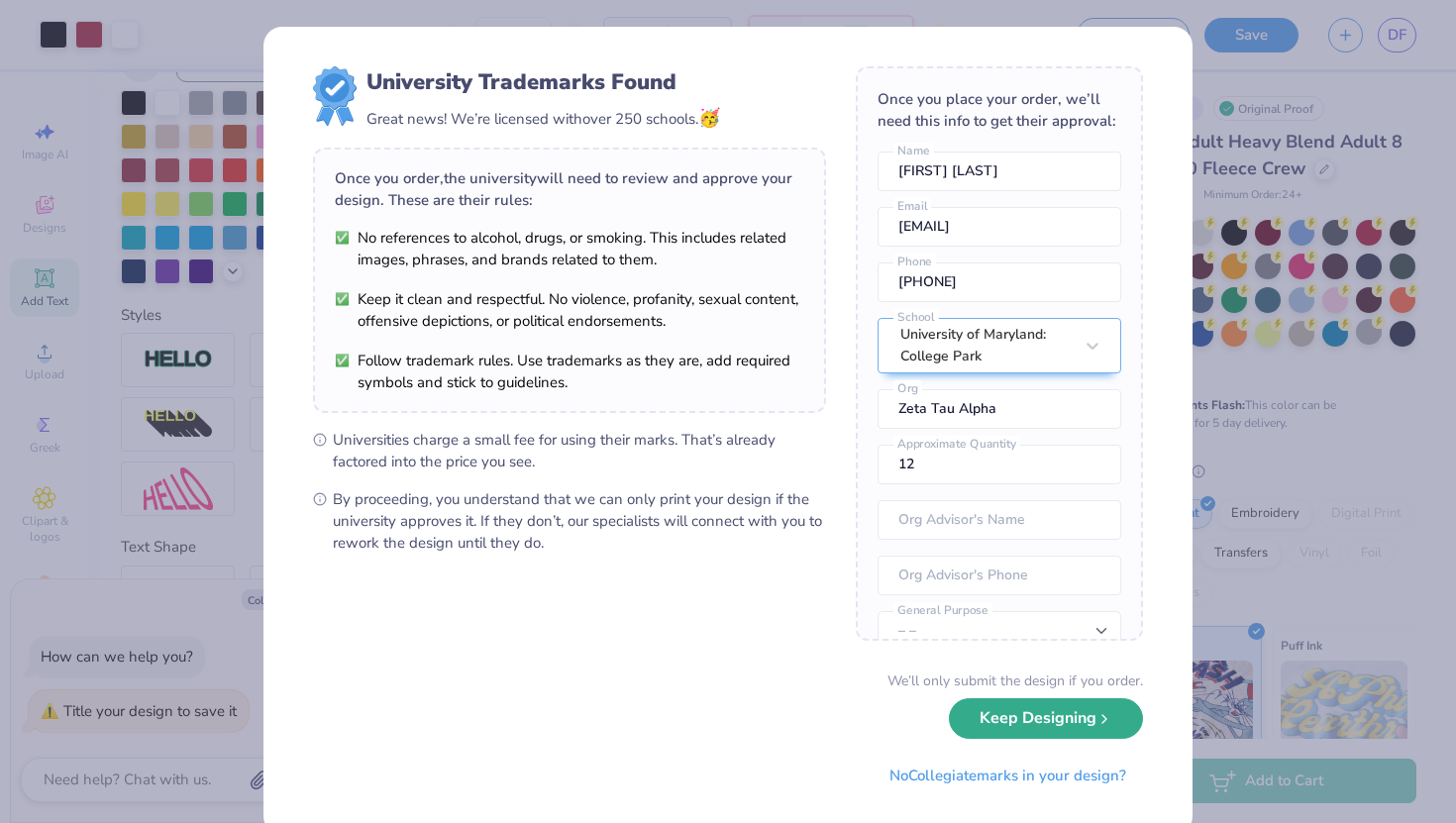 click on "Keep Designing" at bounding box center (1046, 718) 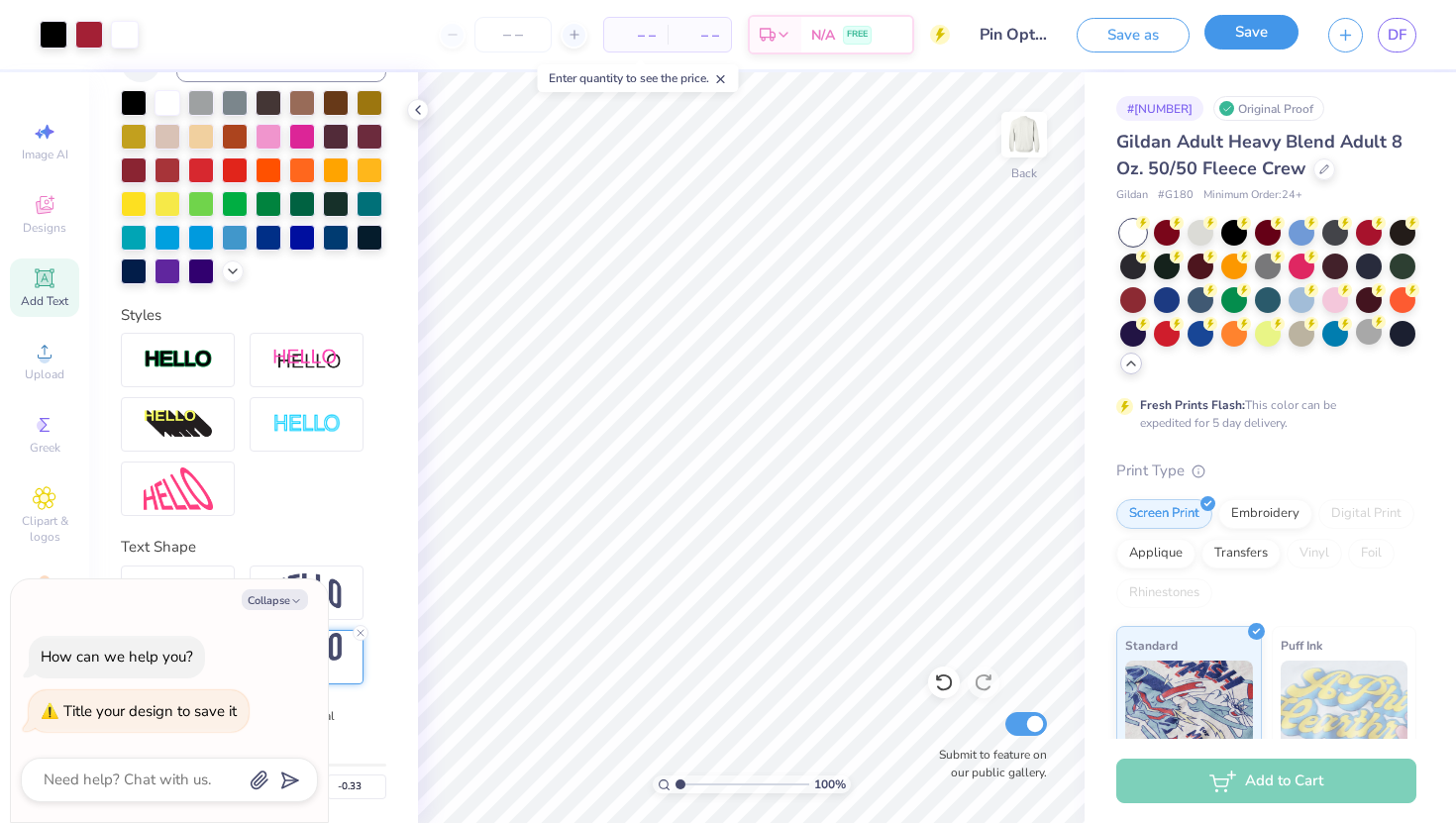 click on "Save" at bounding box center (1251, 32) 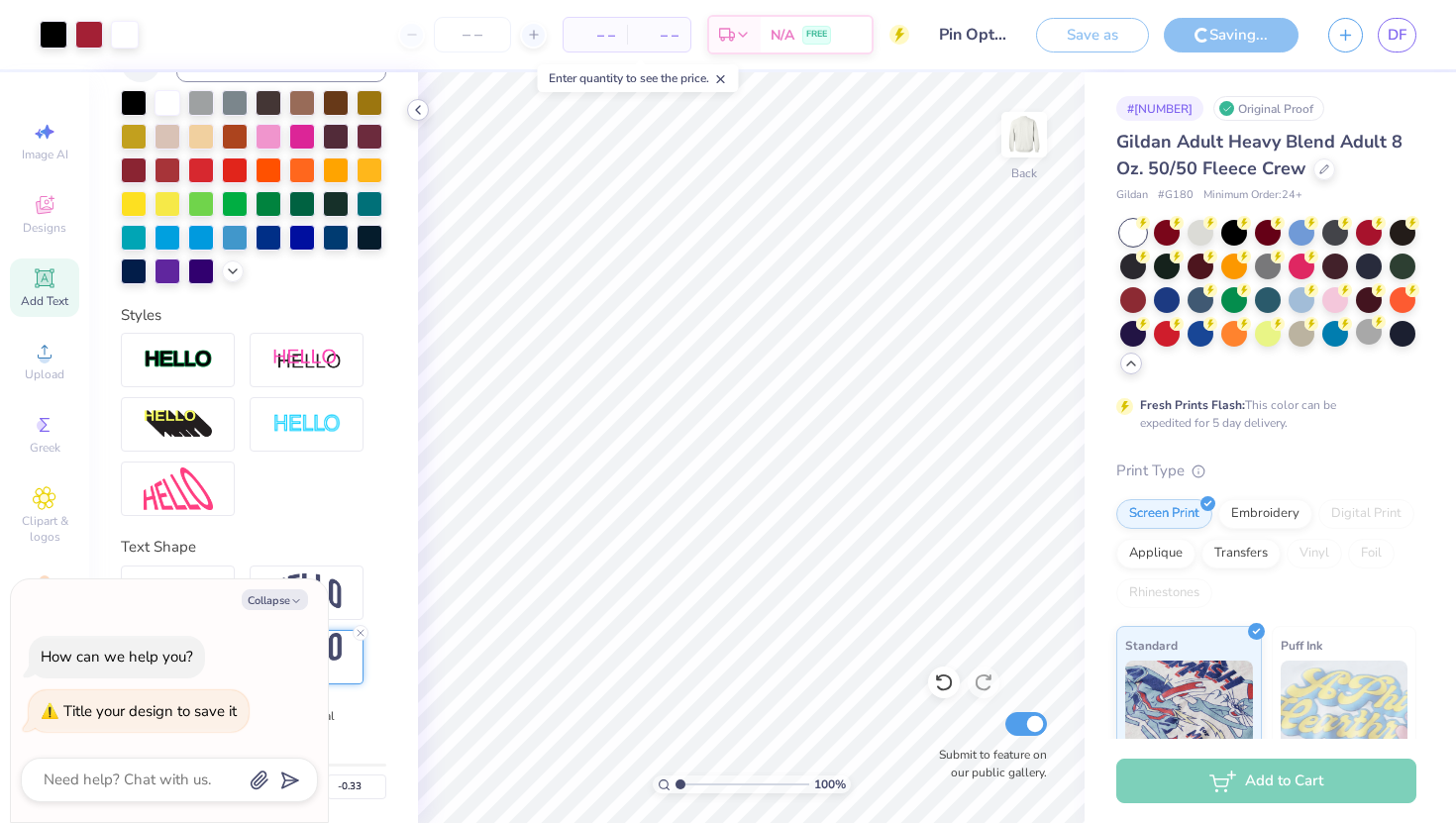 click 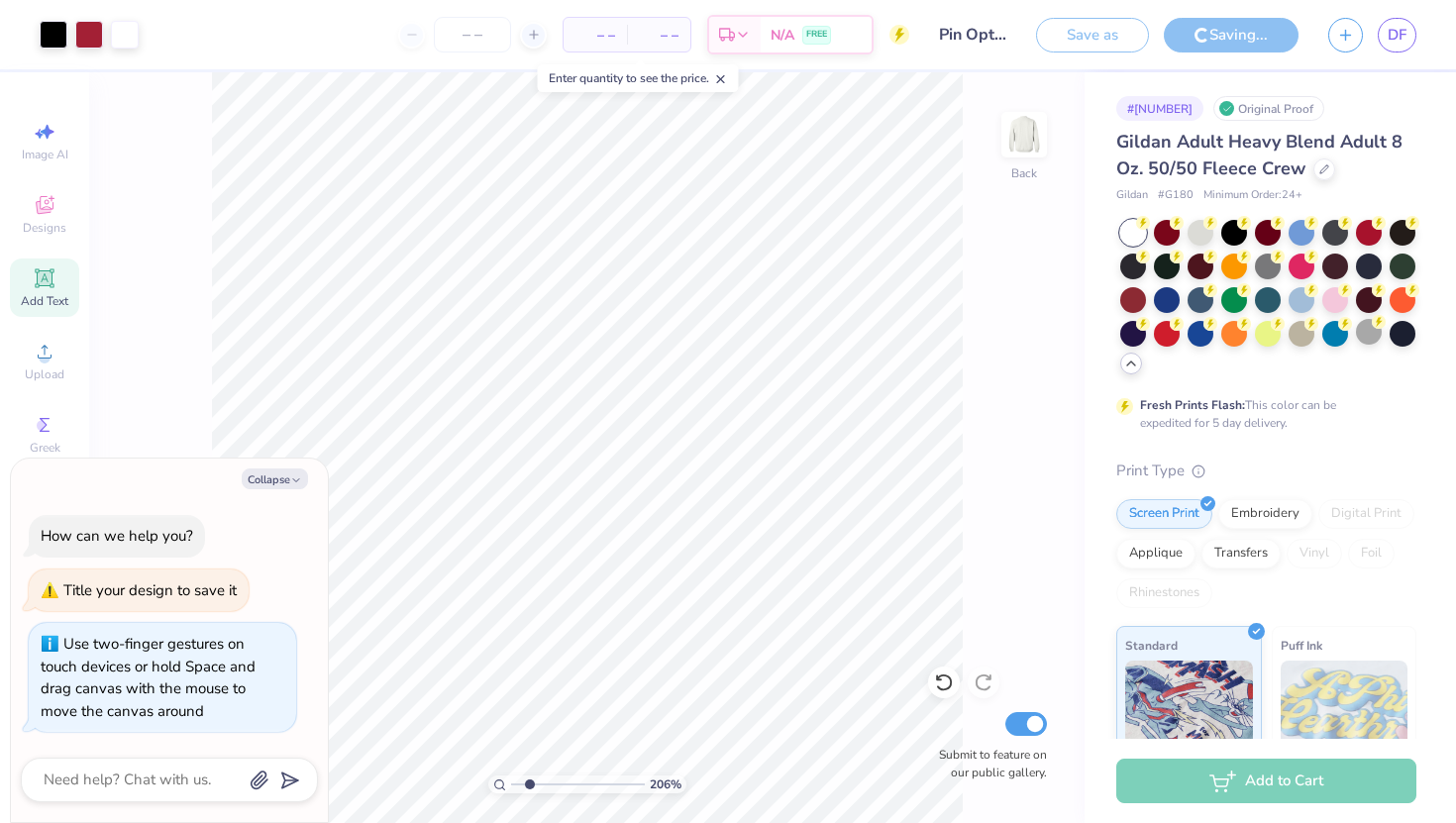drag, startPoint x: 515, startPoint y: 782, endPoint x: 528, endPoint y: 782, distance: 13 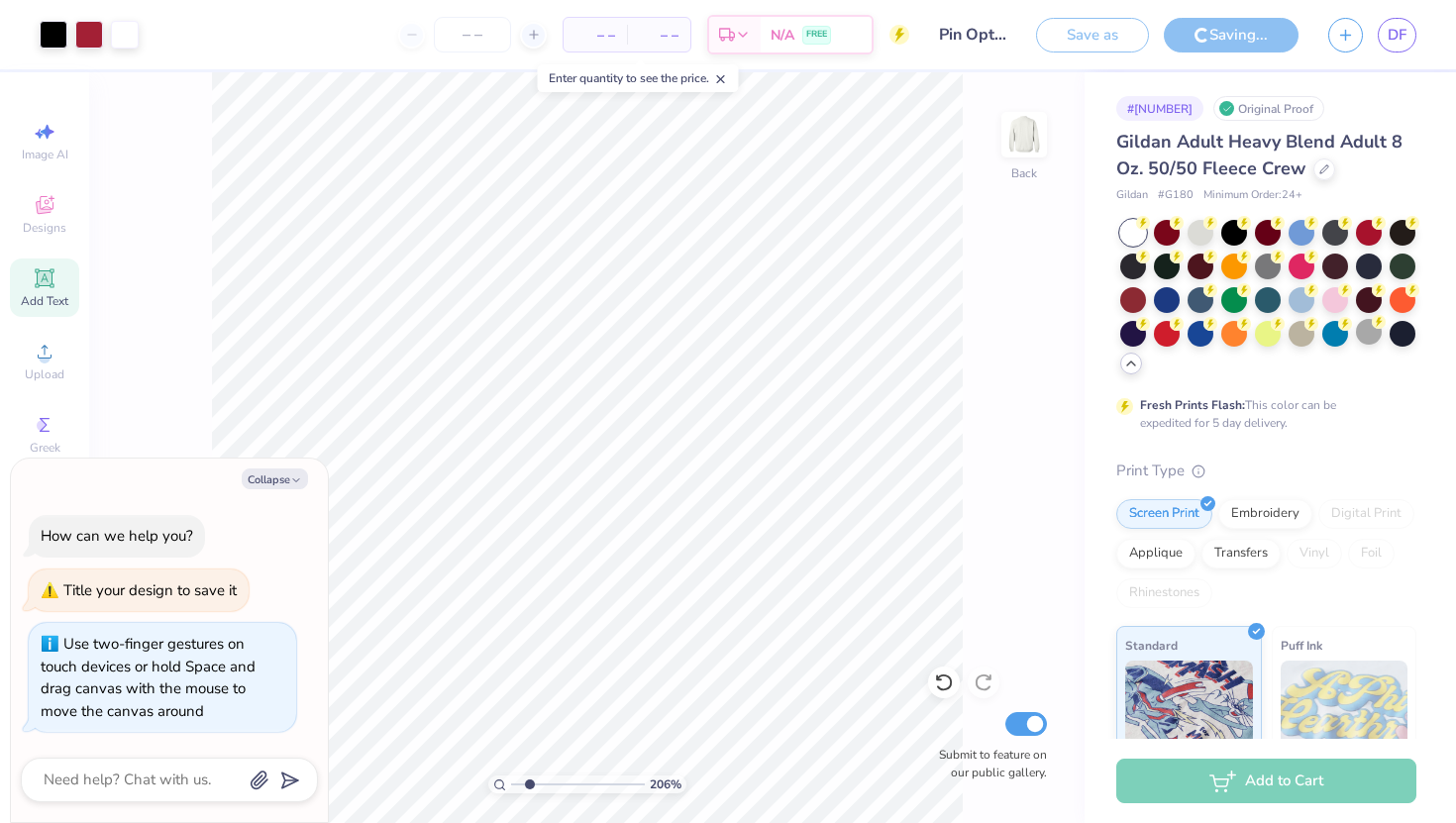 click at bounding box center [577, 784] 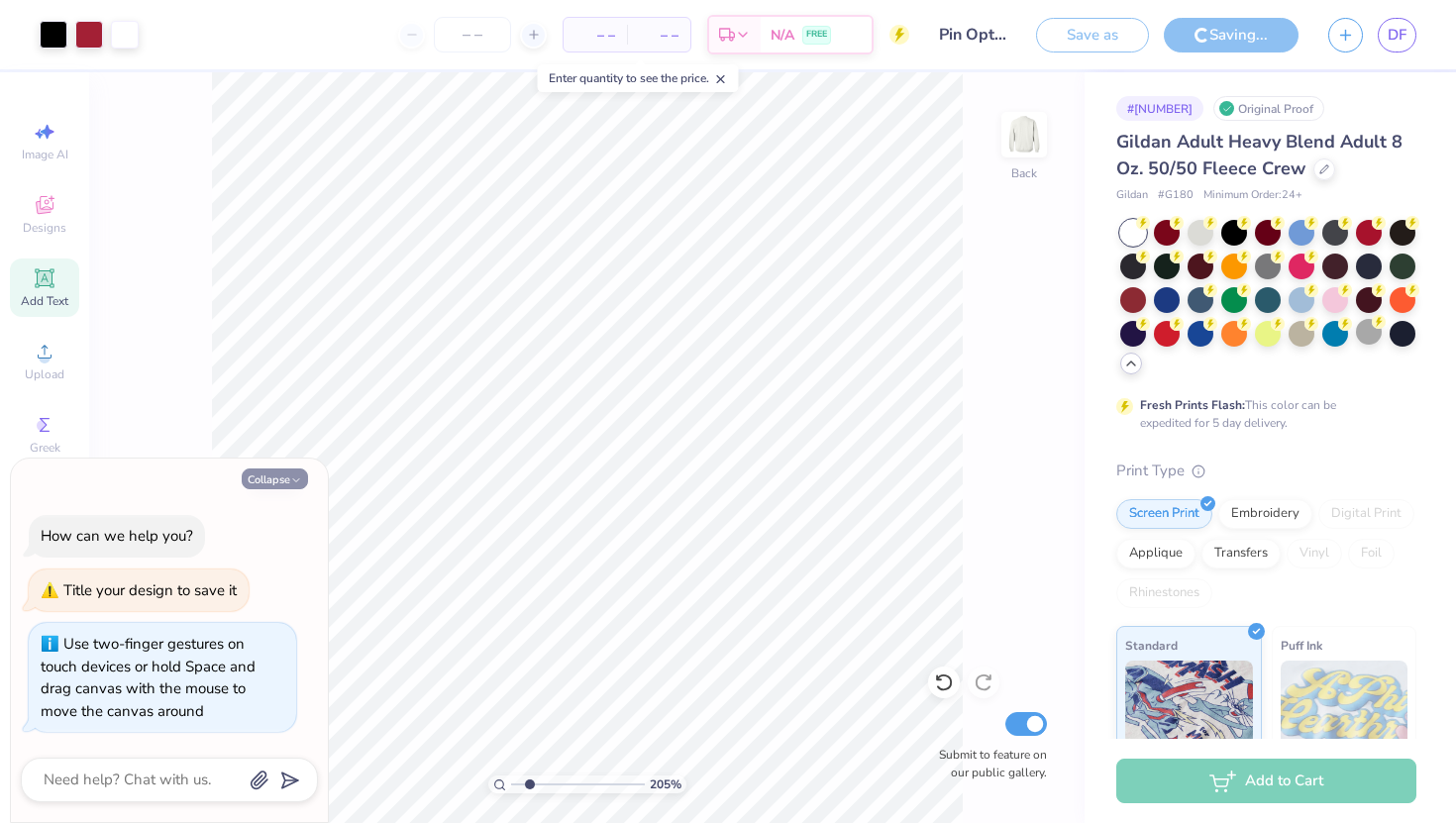 click on "Collapse" at bounding box center [274, 478] 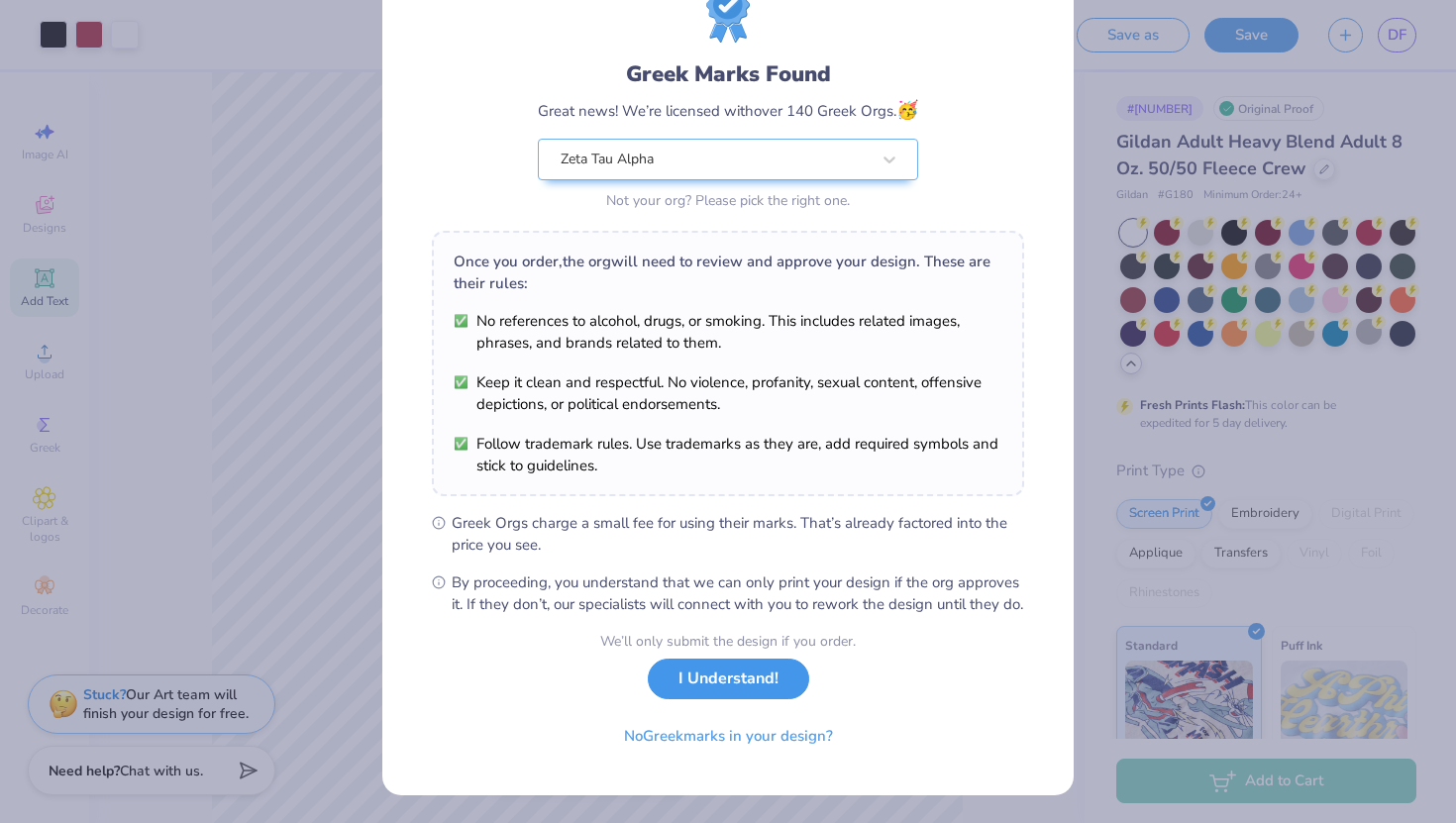 click on "I Understand!" at bounding box center [728, 678] 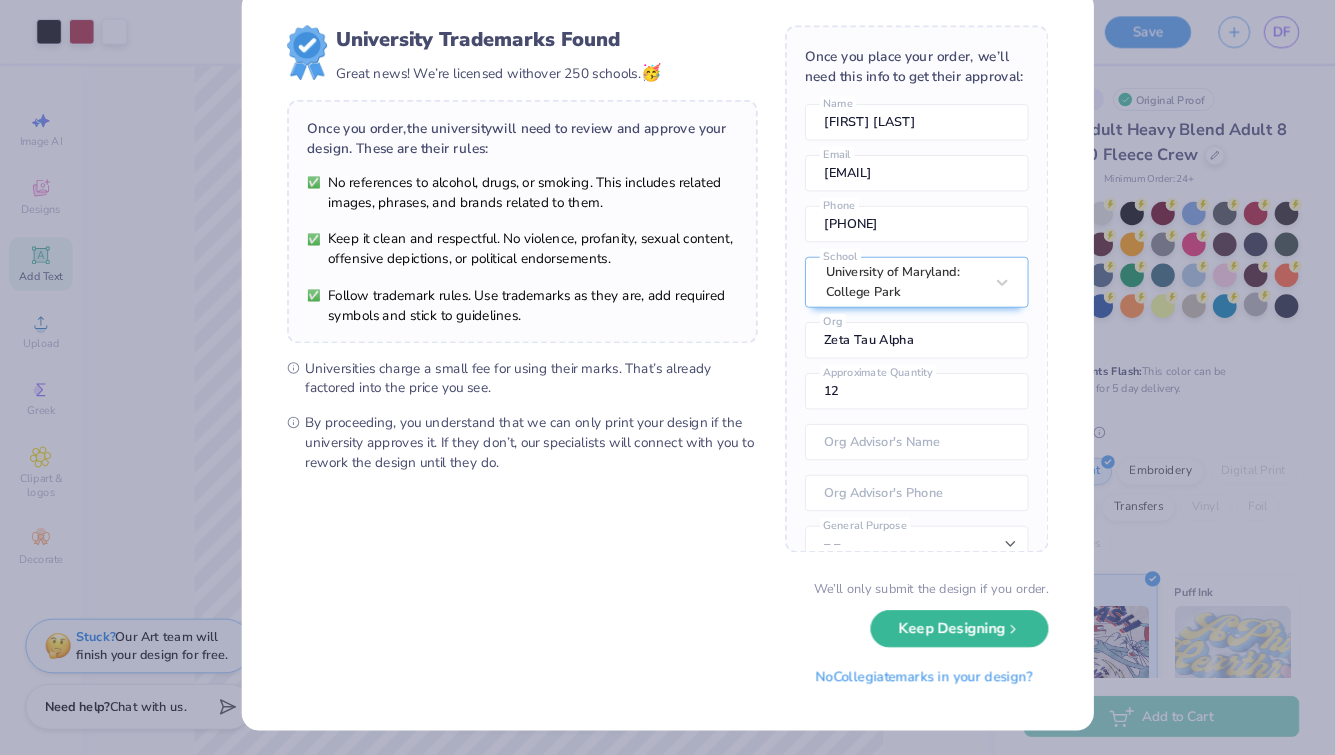 scroll, scrollTop: 0, scrollLeft: 0, axis: both 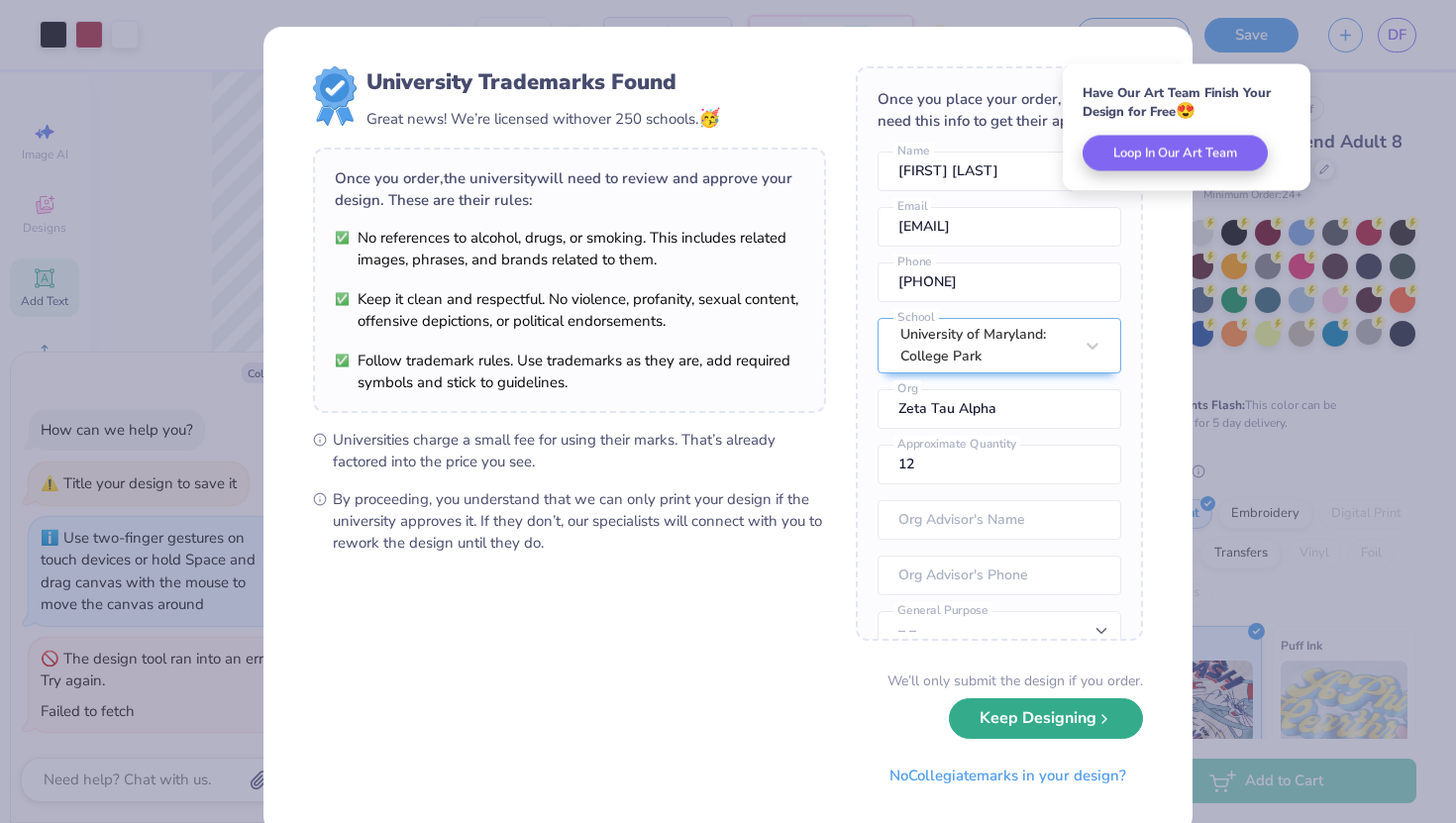 click on "Keep Designing" at bounding box center (1046, 718) 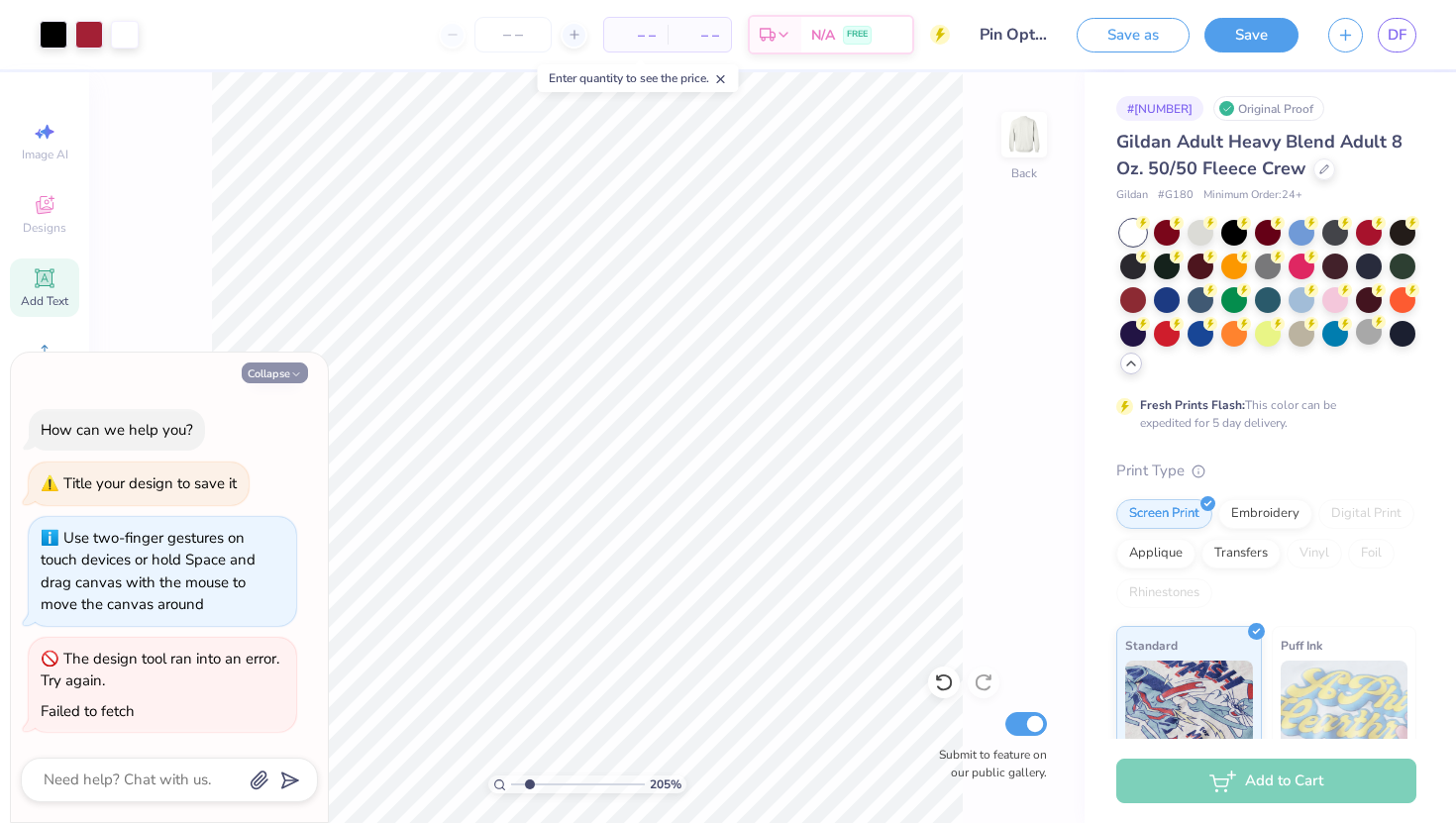 click 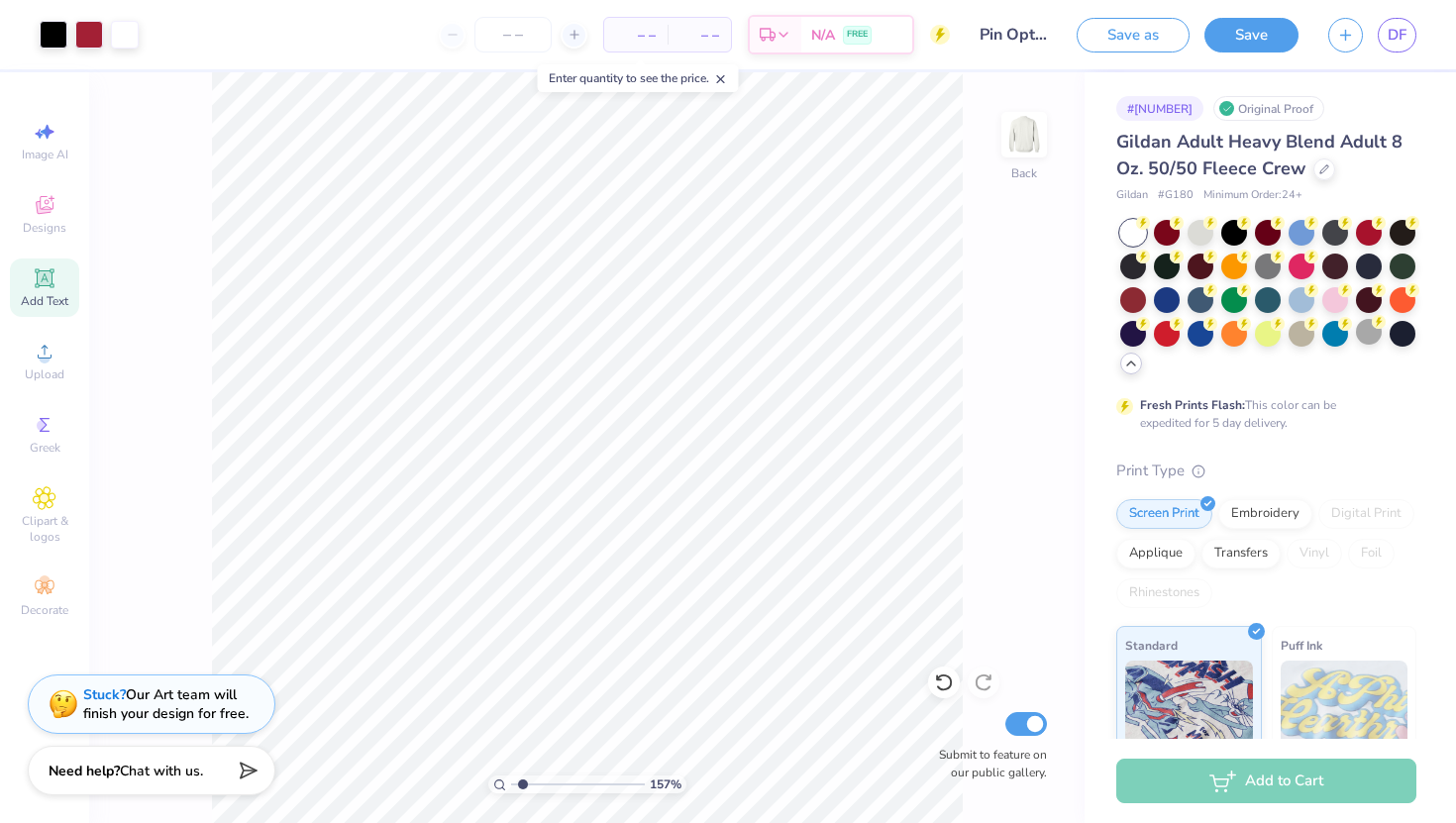 click at bounding box center [577, 784] 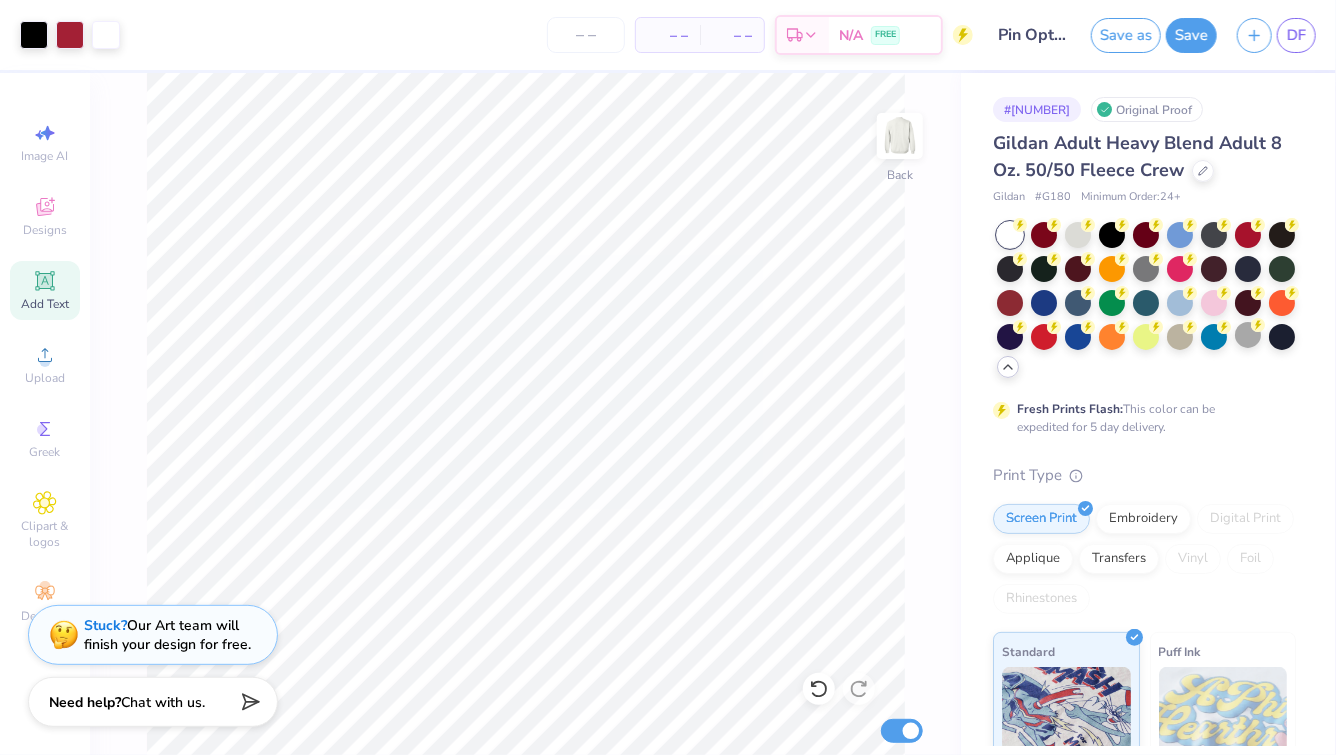 scroll, scrollTop: 447, scrollLeft: 0, axis: vertical 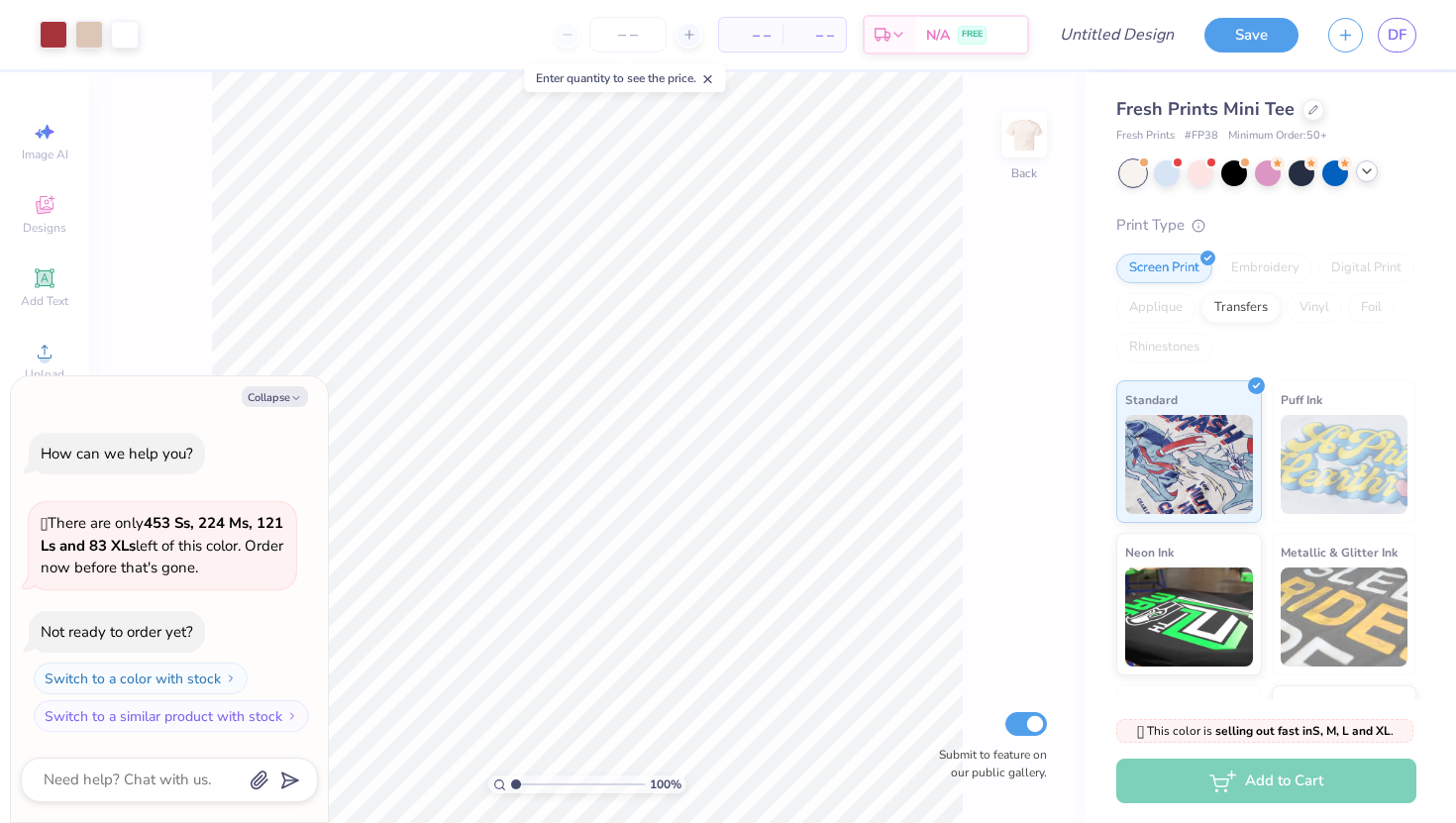 click 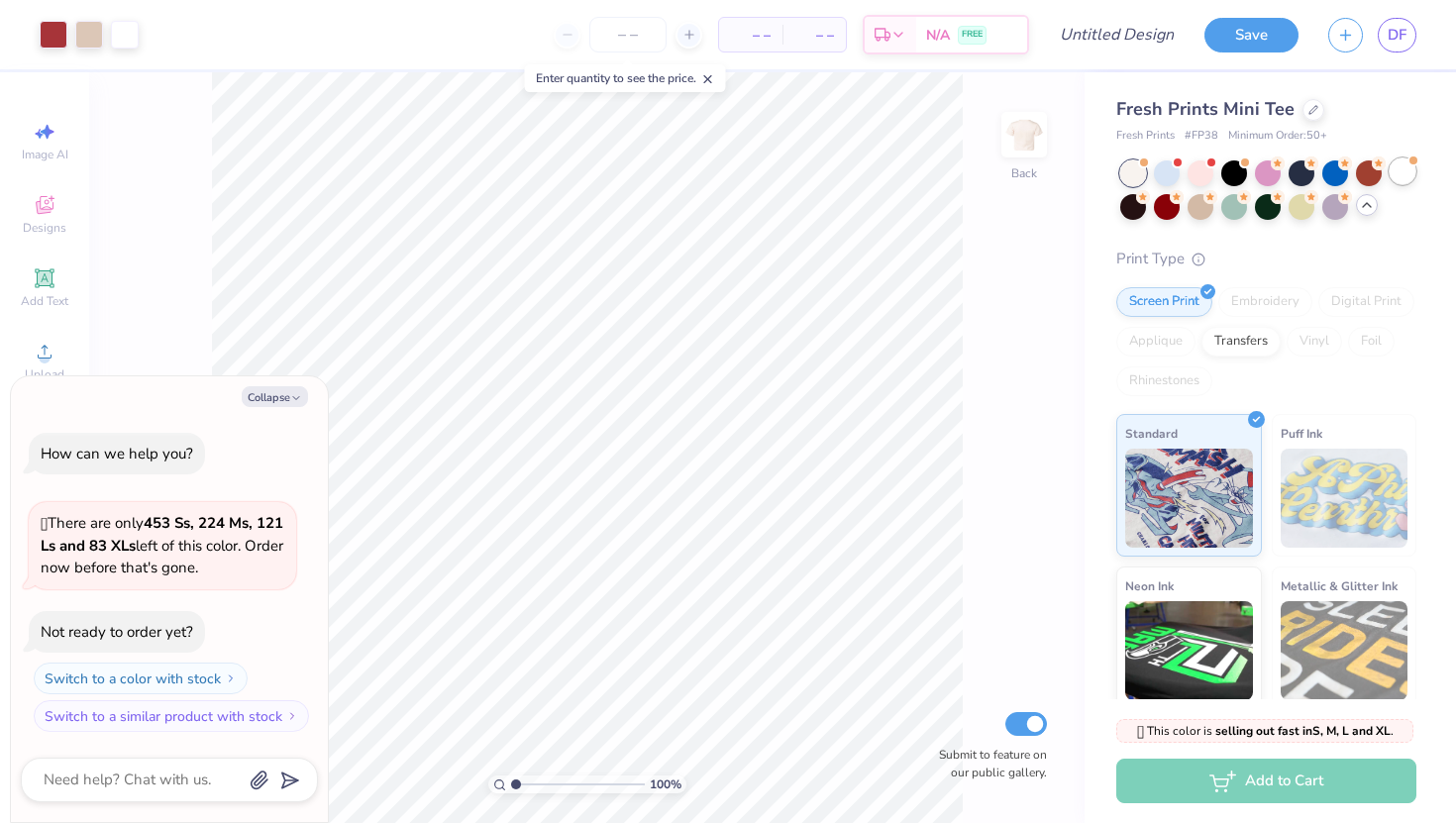 click at bounding box center [1403, 171] 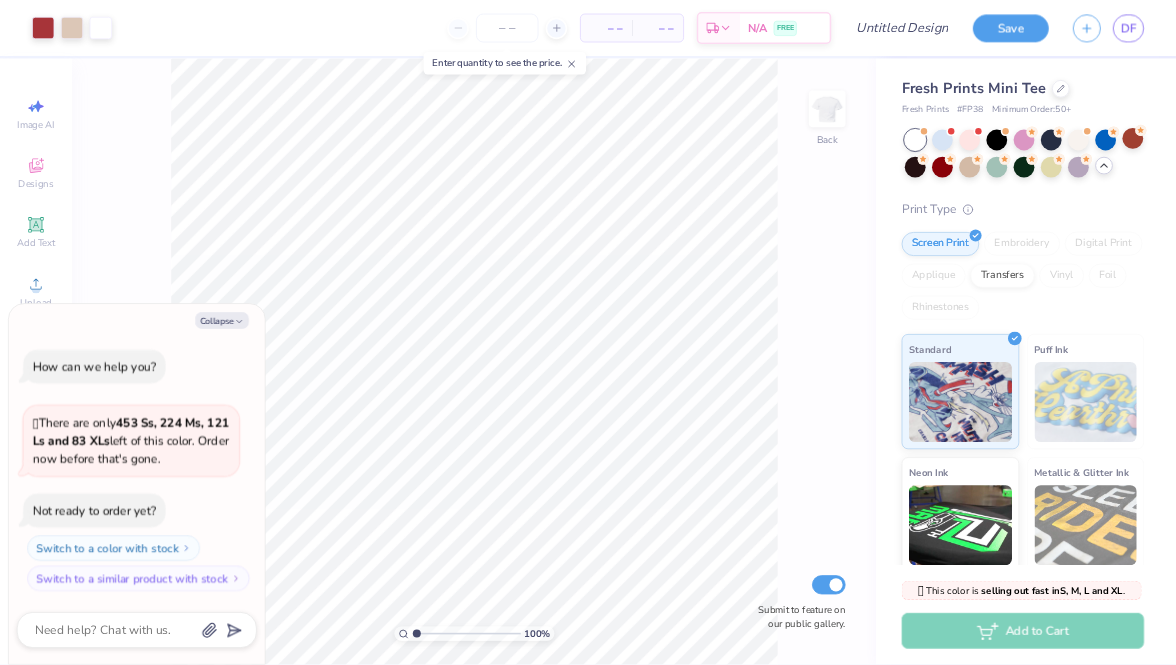 scroll, scrollTop: 110, scrollLeft: 0, axis: vertical 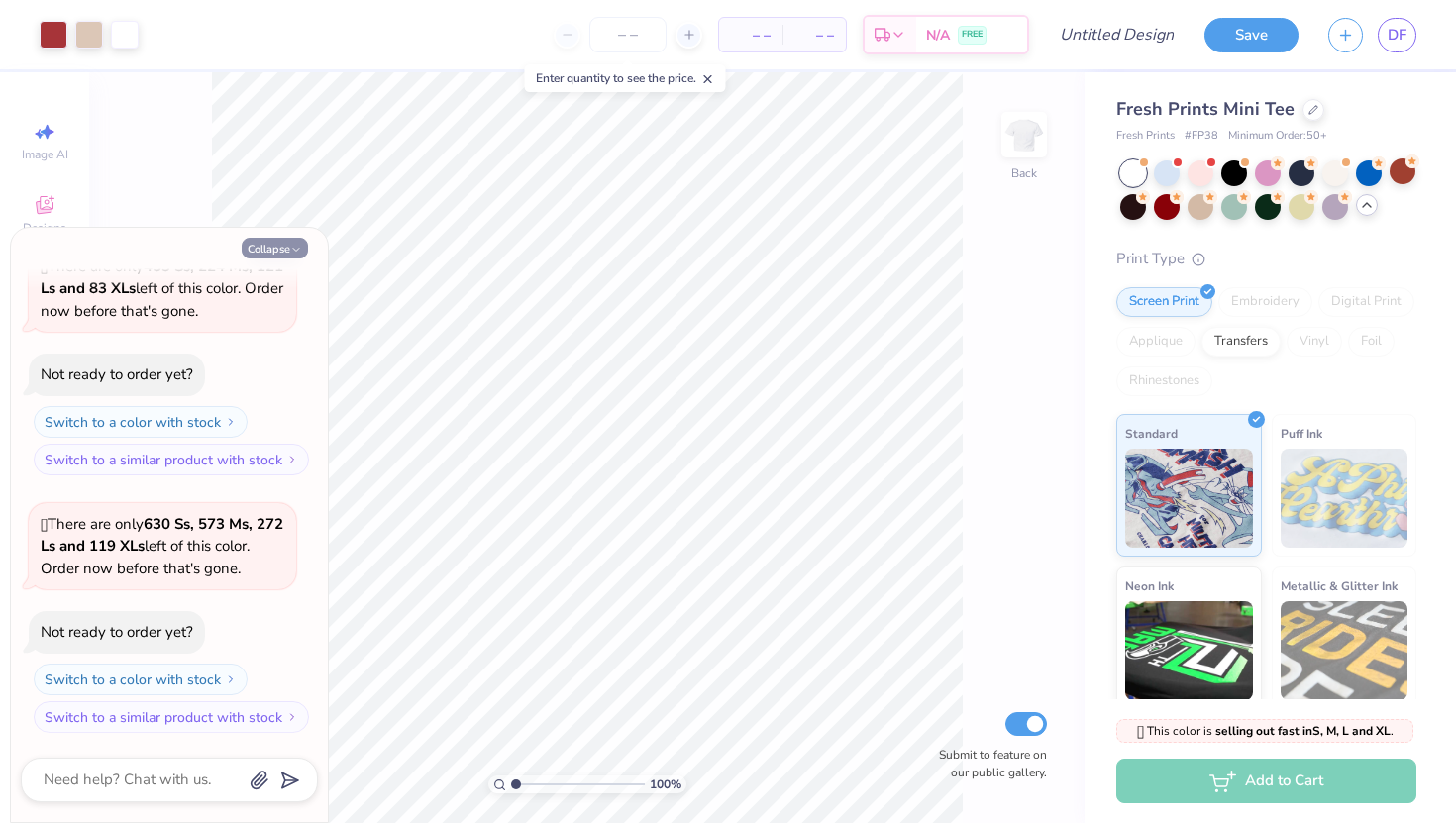 click 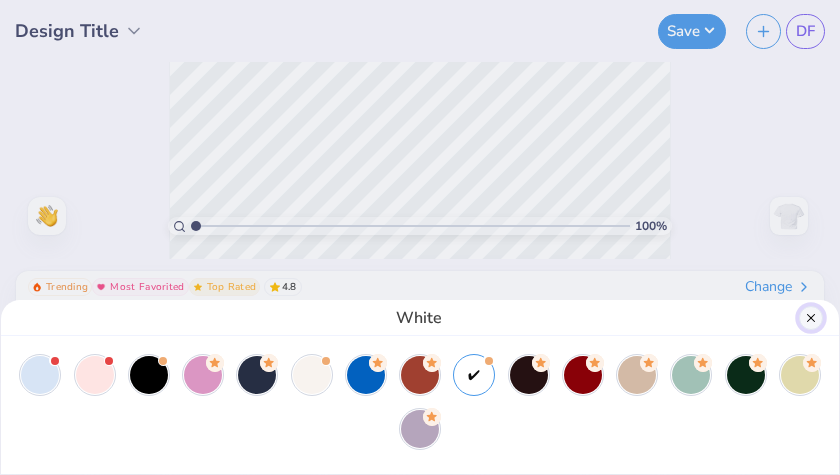 click at bounding box center (811, 318) 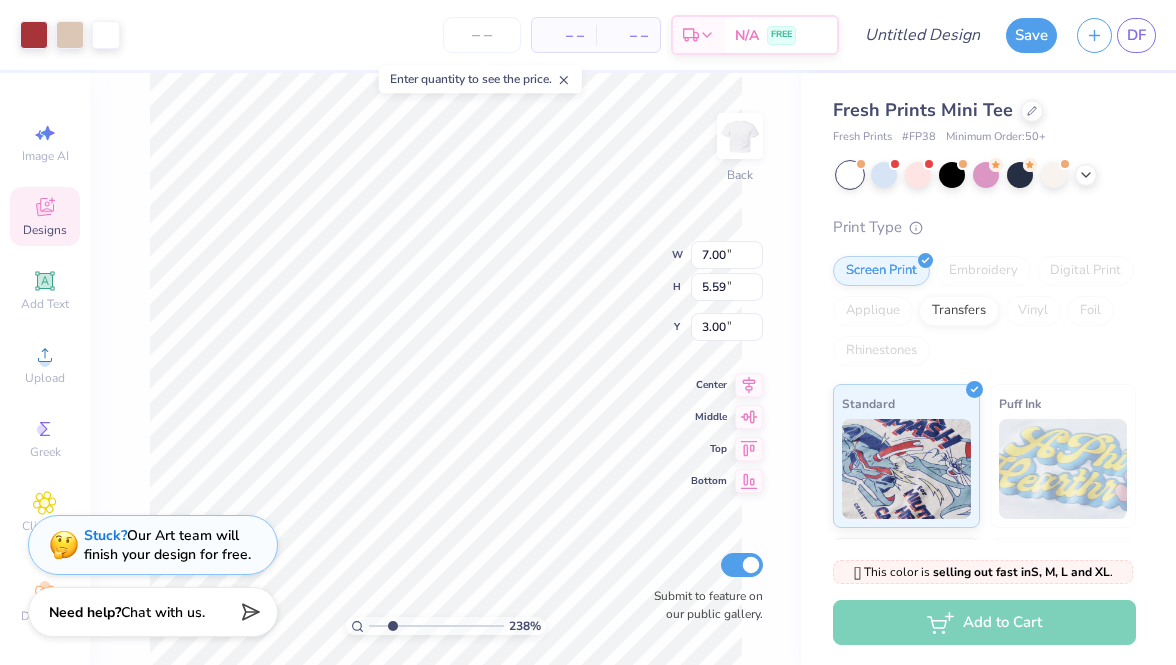 drag, startPoint x: 374, startPoint y: 623, endPoint x: 392, endPoint y: 623, distance: 18 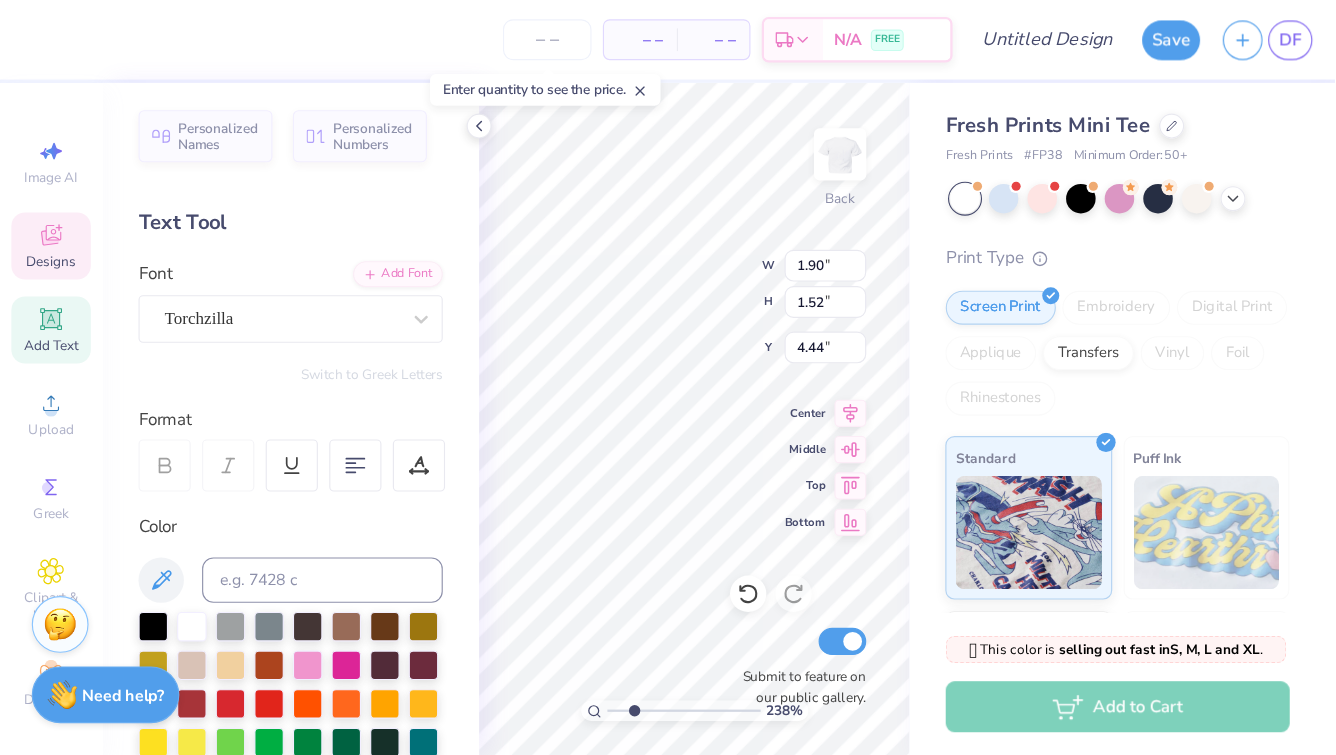 scroll, scrollTop: 0, scrollLeft: 0, axis: both 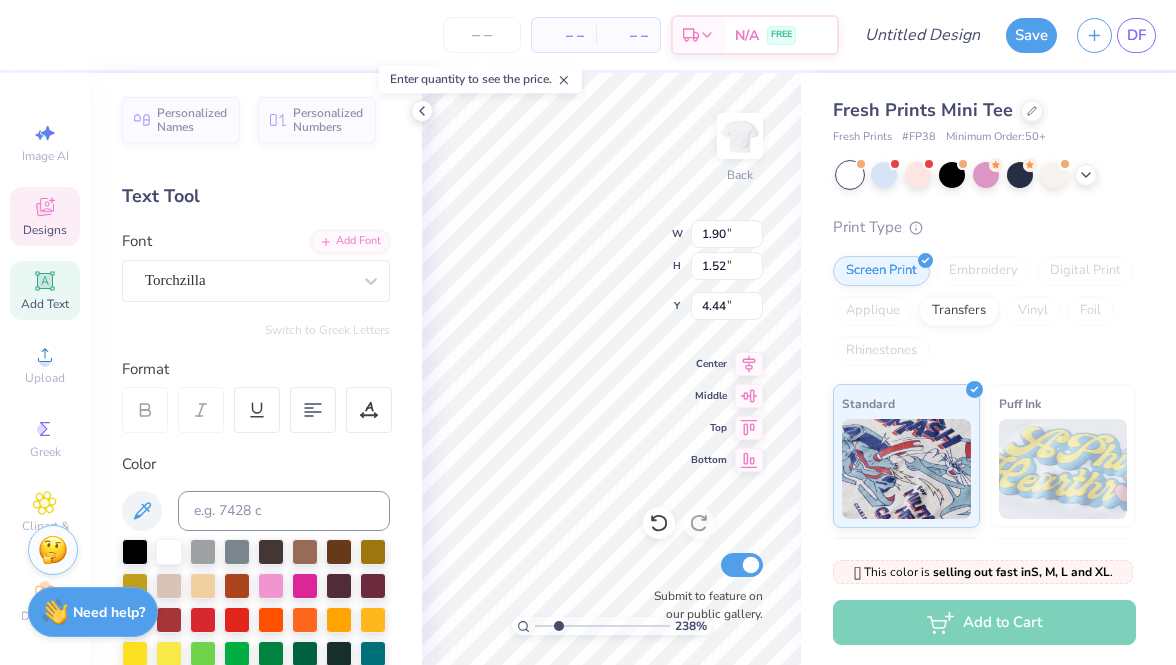 type on "C" 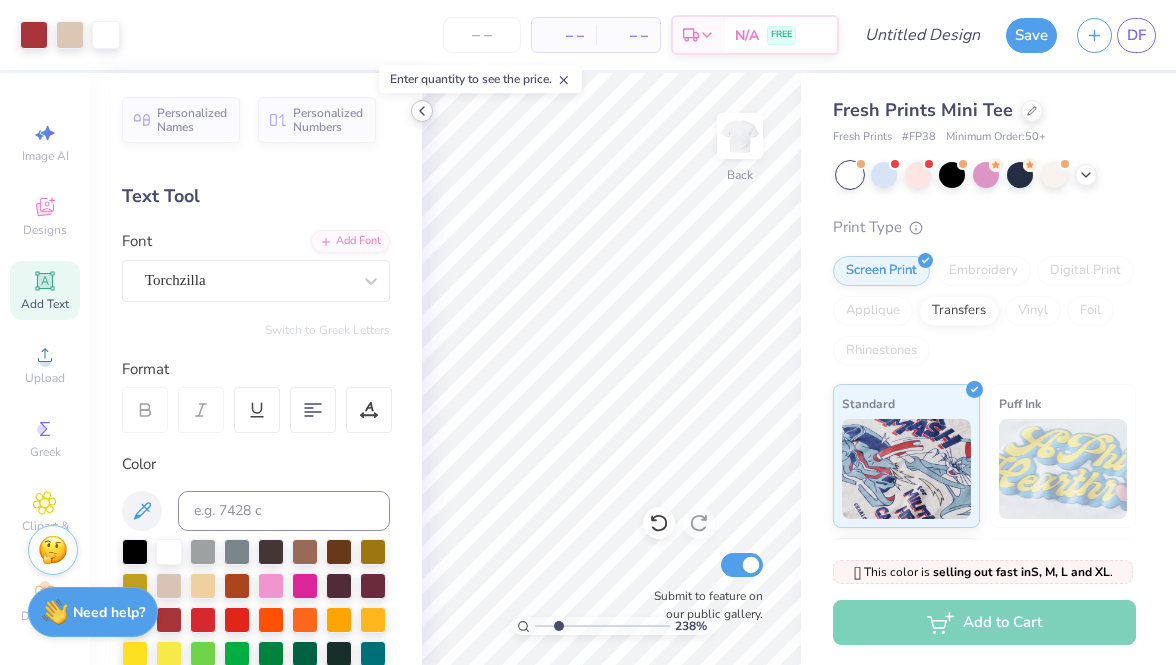 click 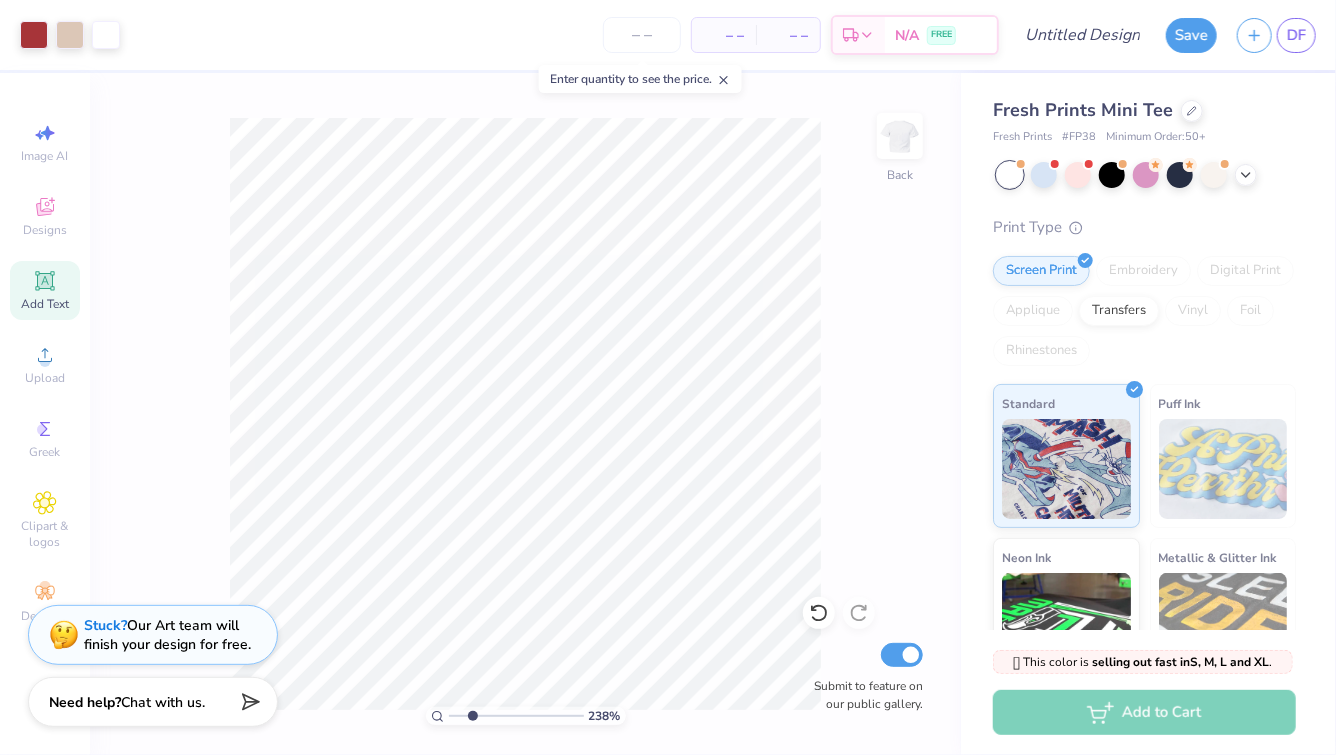 type on "1" 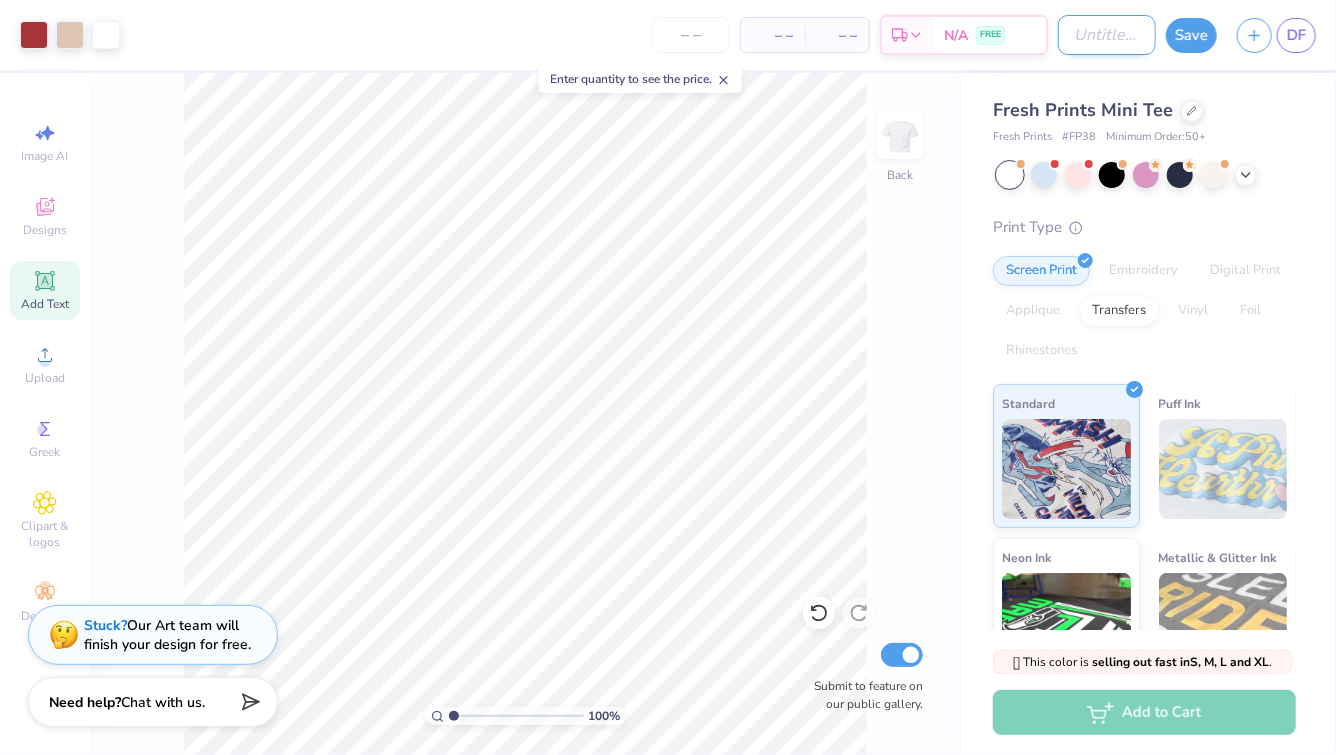 click on "Design Title" at bounding box center [1107, 35] 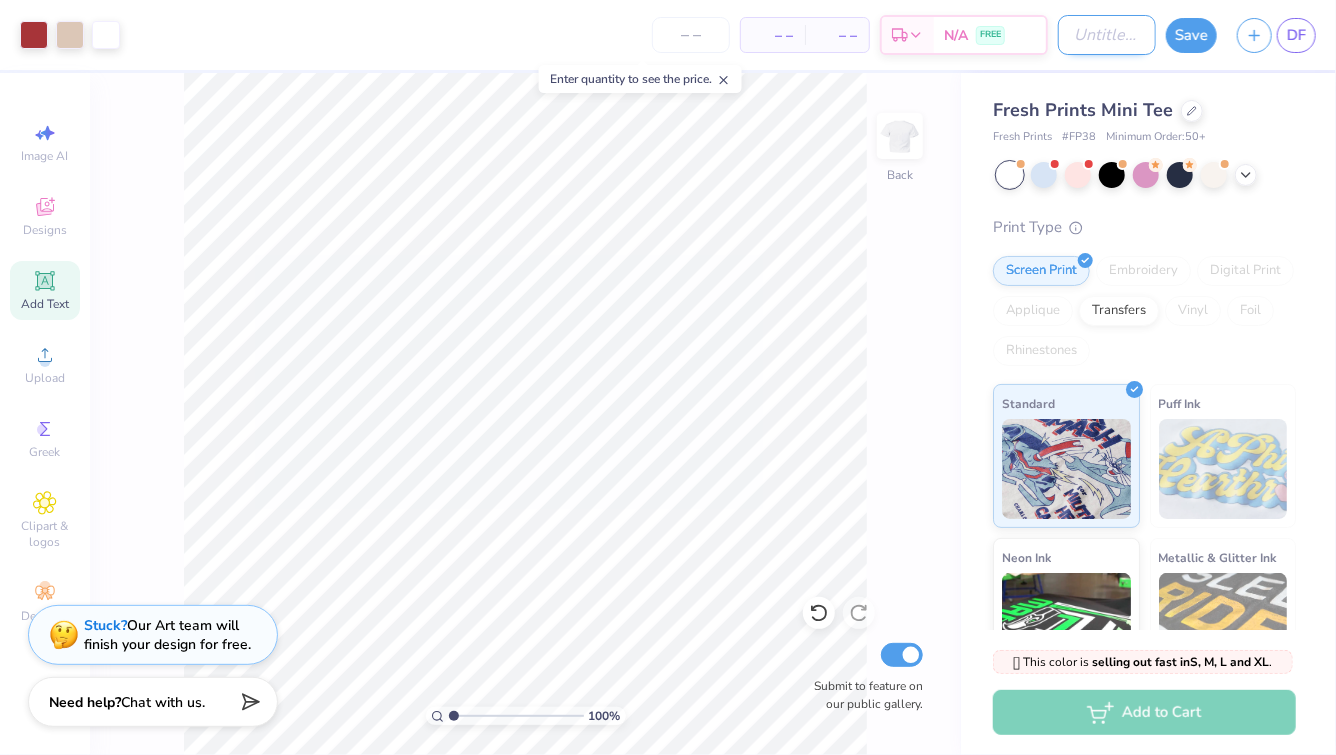 type on "Z" 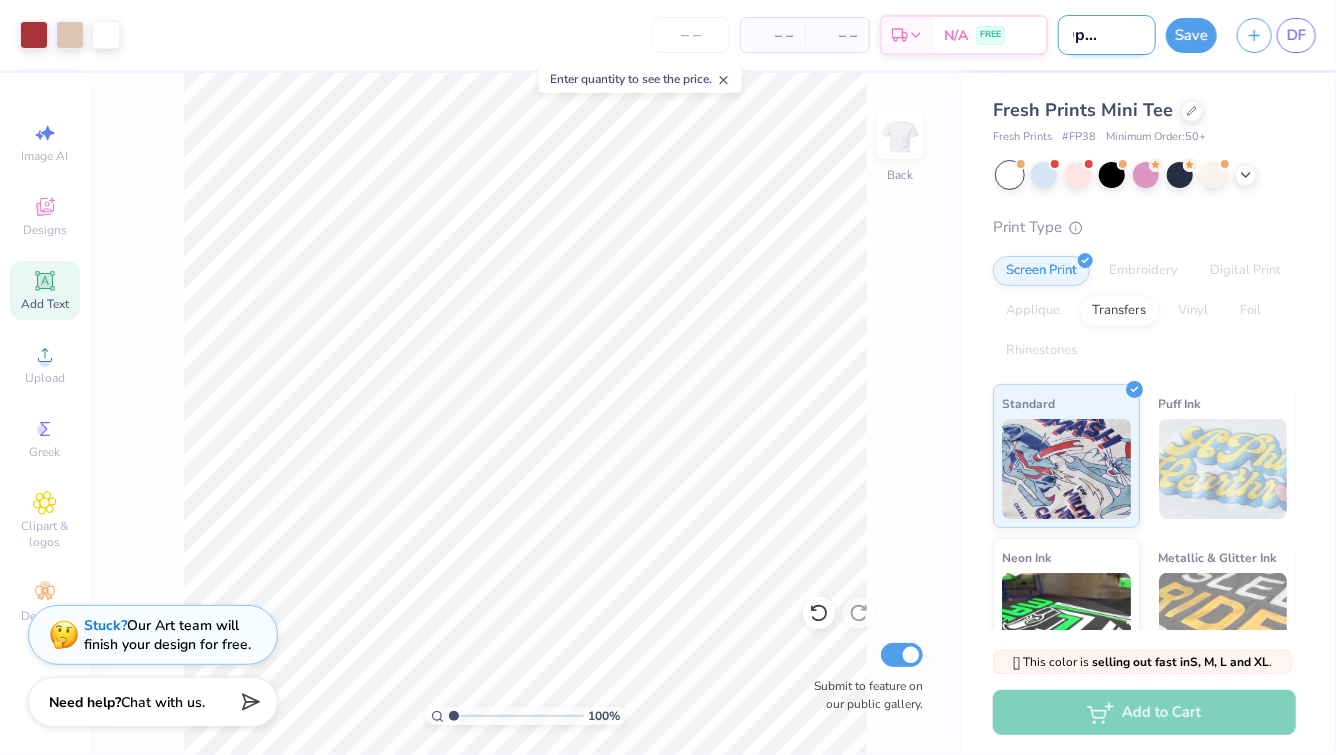 scroll, scrollTop: 0, scrollLeft: 48, axis: horizontal 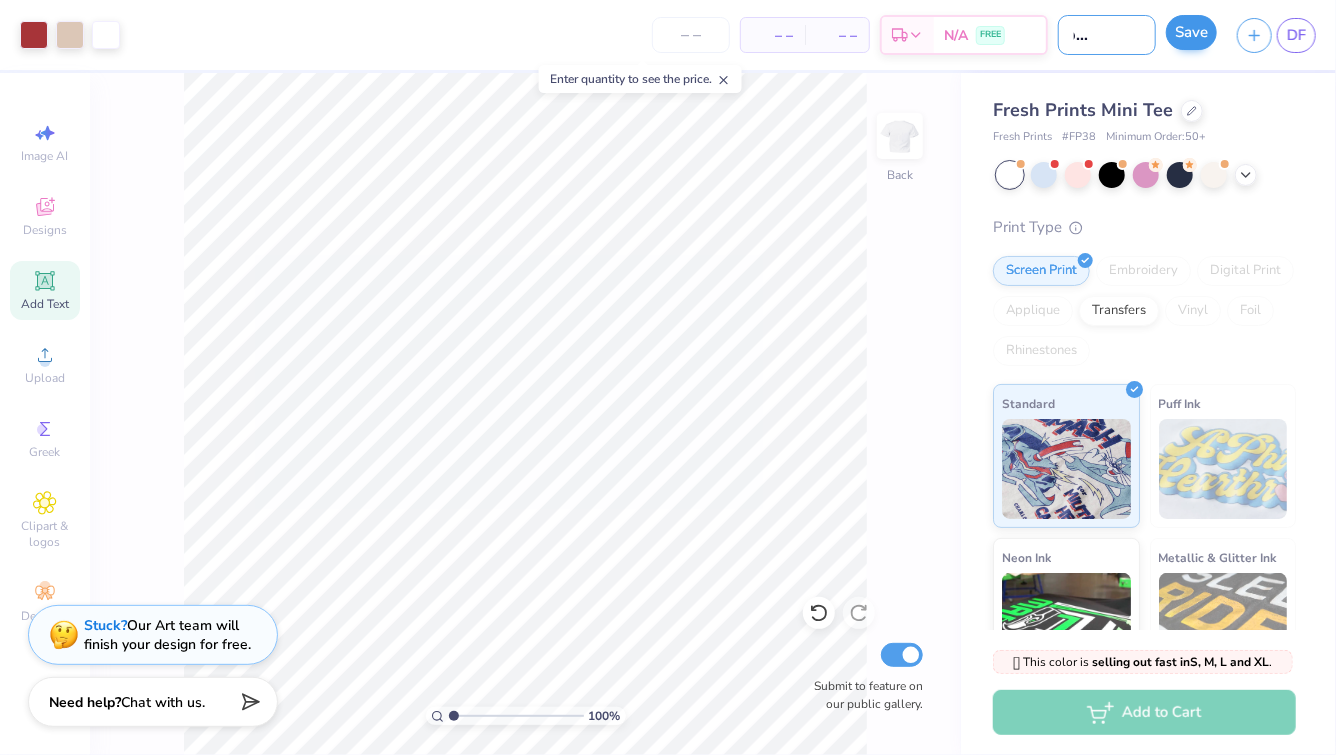 type on "Pin Option Two" 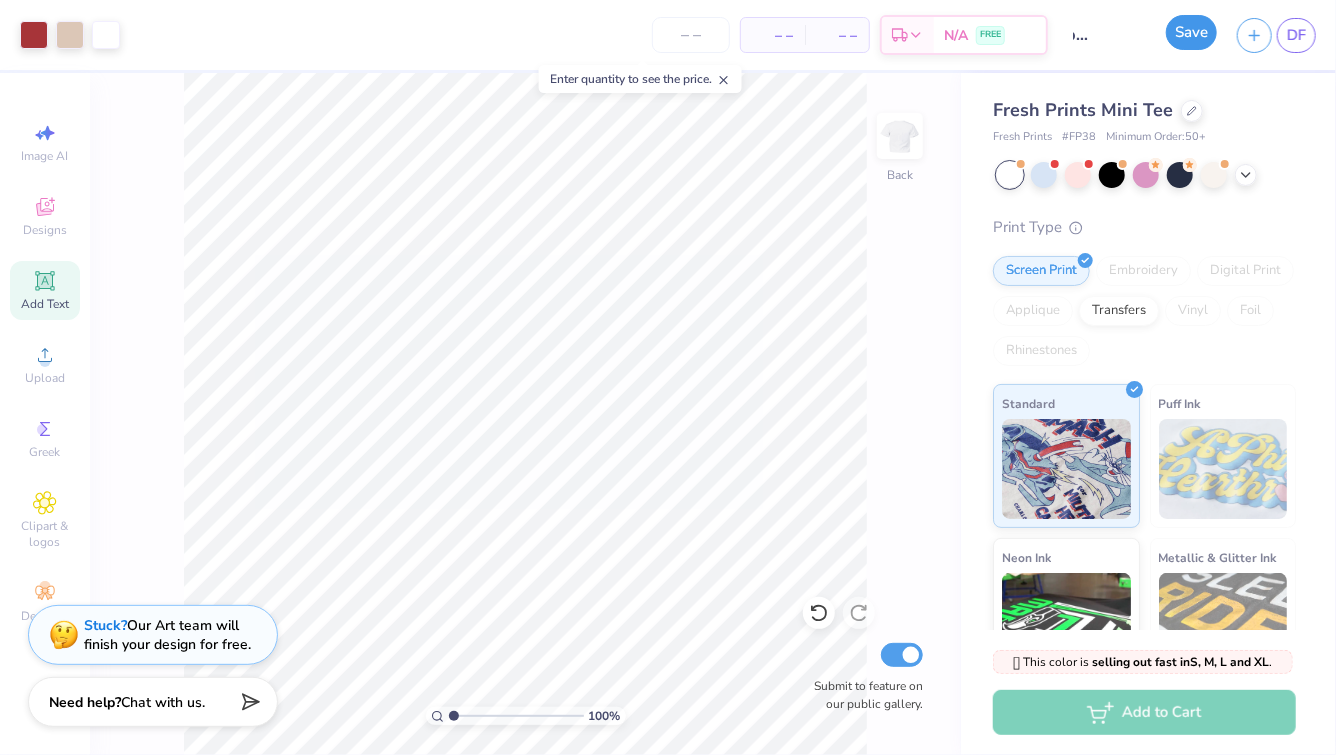 scroll, scrollTop: 0, scrollLeft: 0, axis: both 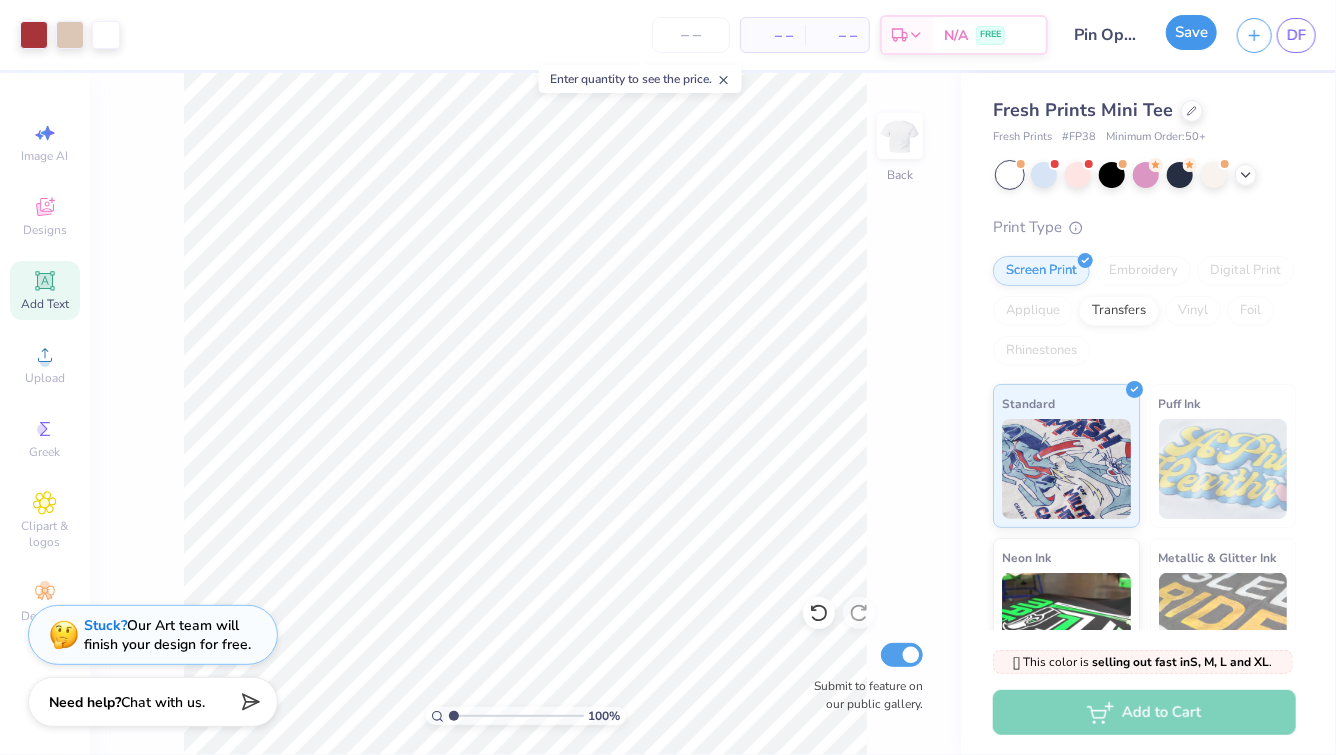 click on "Save" at bounding box center [1191, 32] 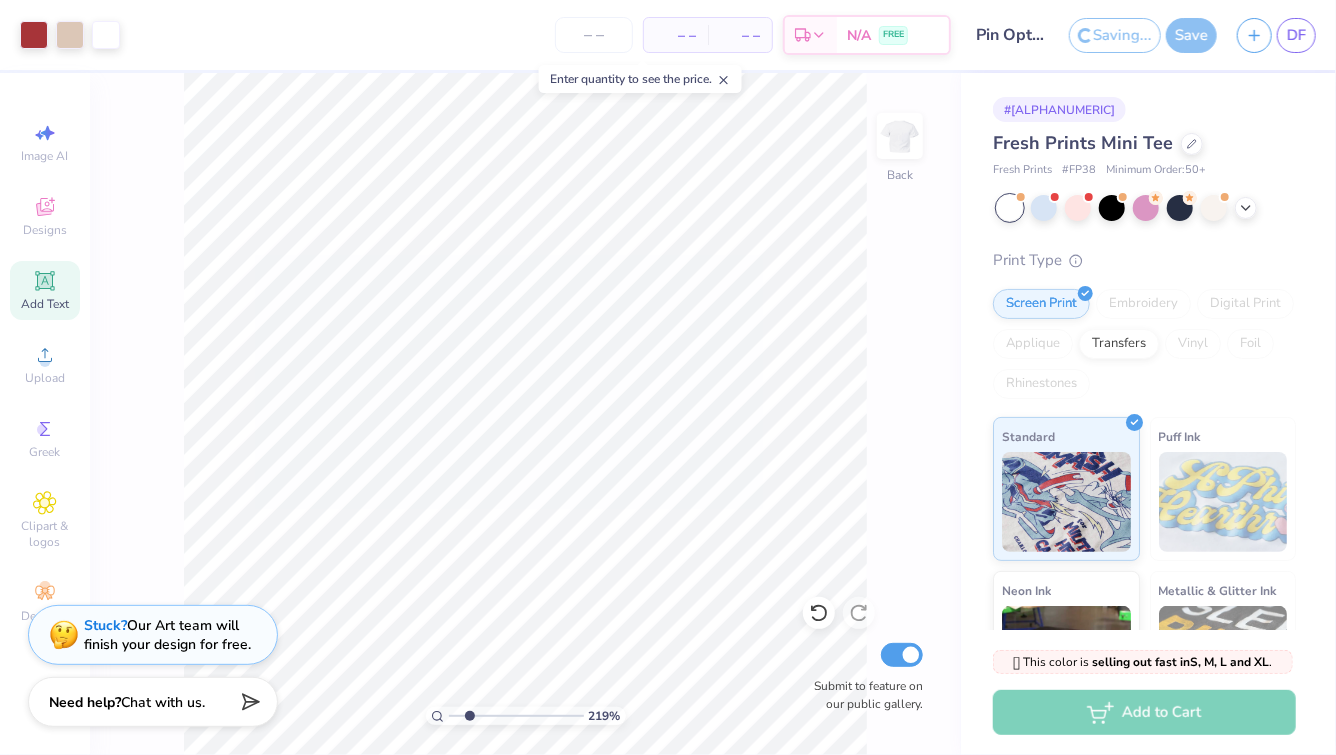 drag, startPoint x: 453, startPoint y: 717, endPoint x: 469, endPoint y: 721, distance: 16.492422 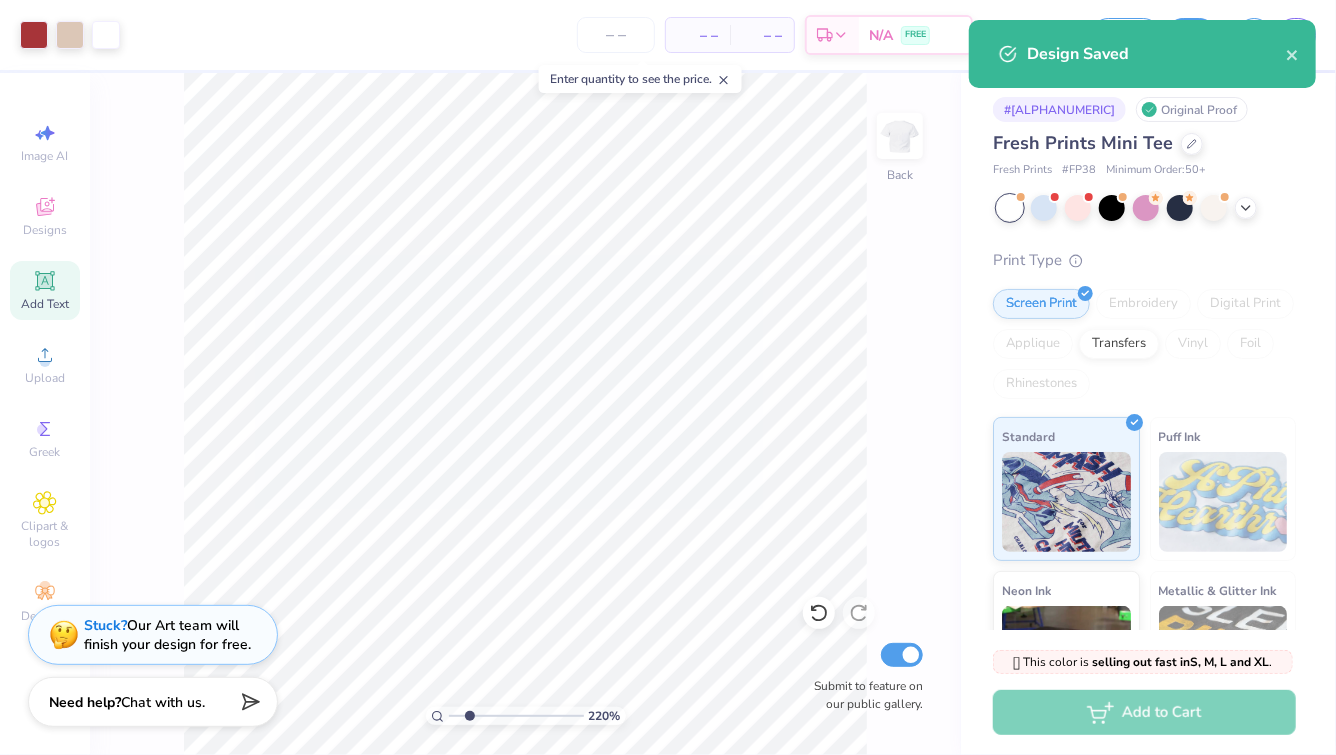click 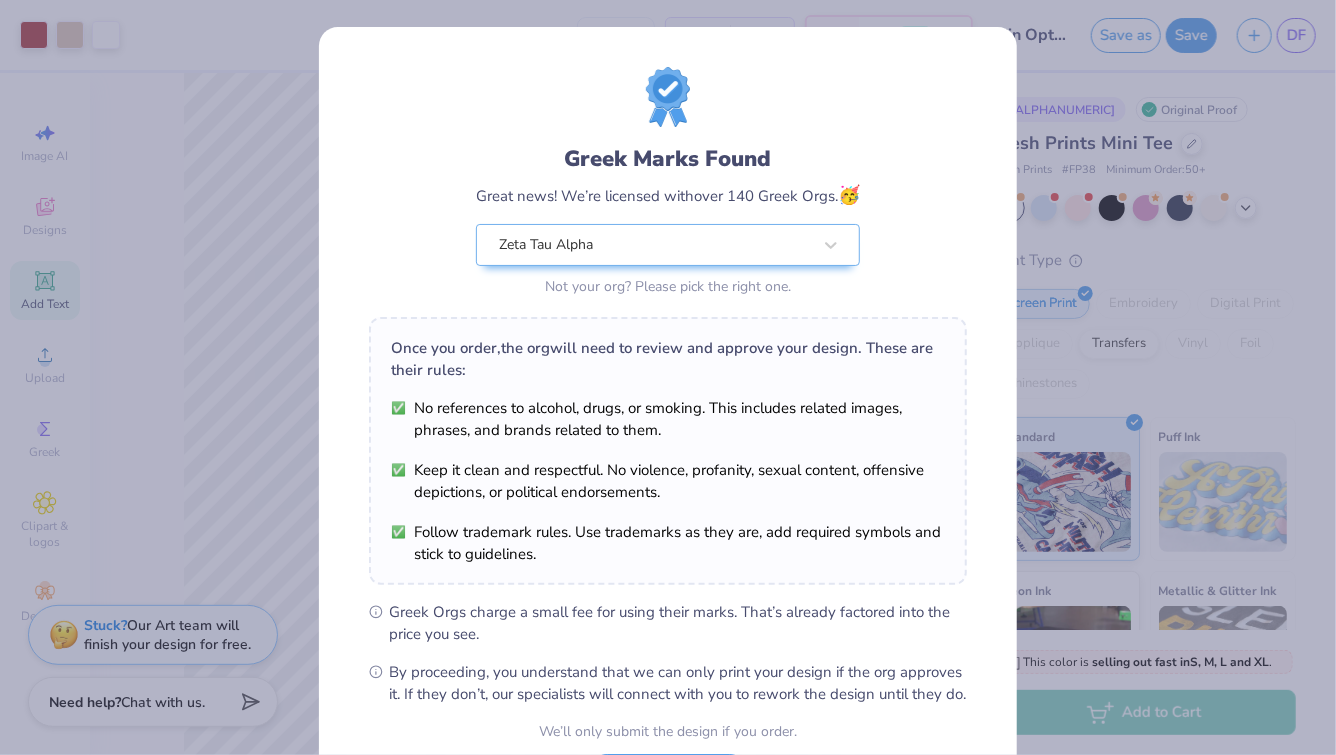 scroll, scrollTop: 180, scrollLeft: 0, axis: vertical 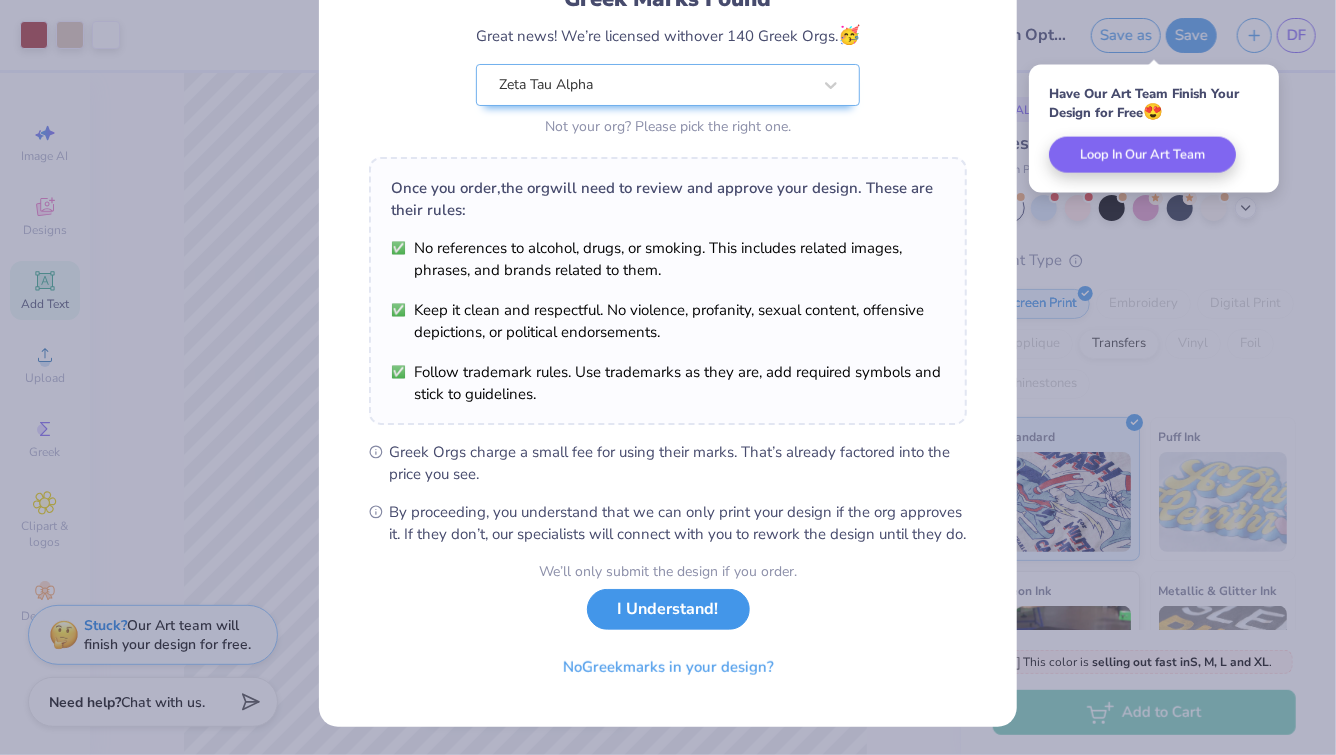 click on "I Understand!" at bounding box center (668, 609) 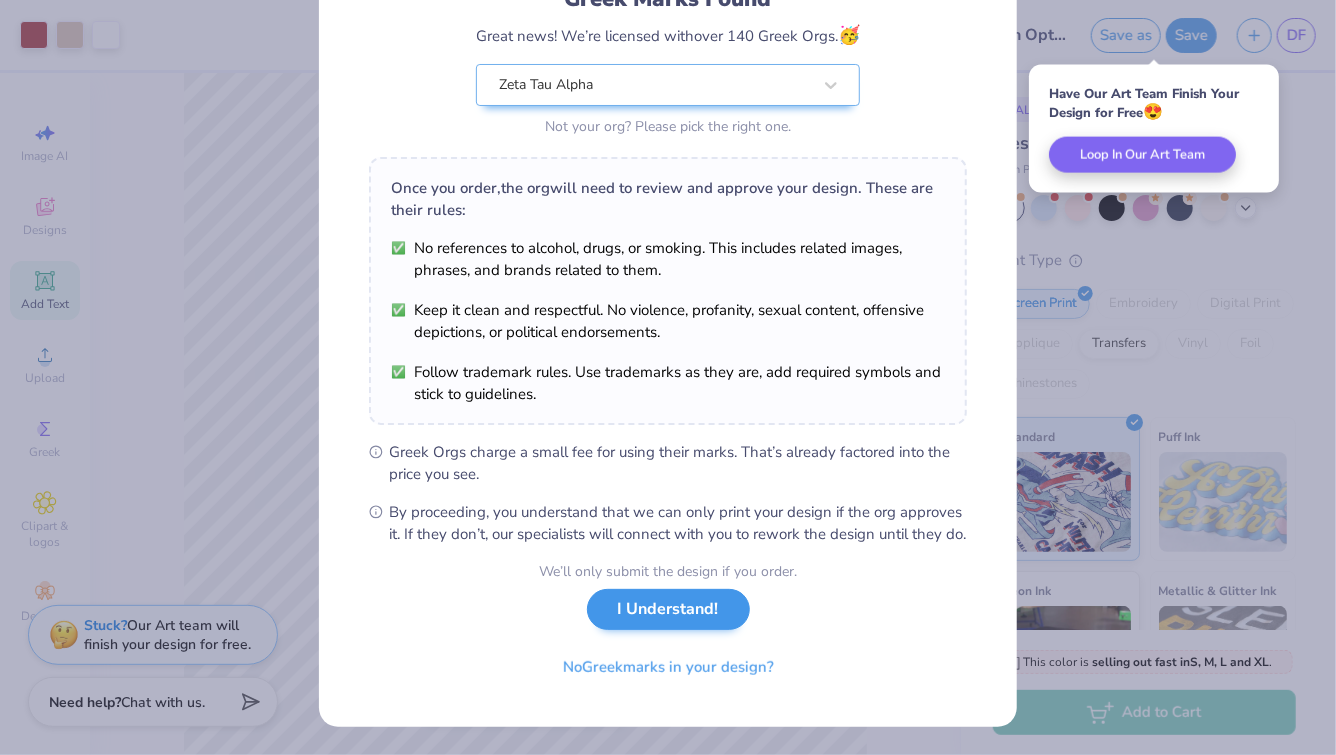 scroll, scrollTop: 0, scrollLeft: 0, axis: both 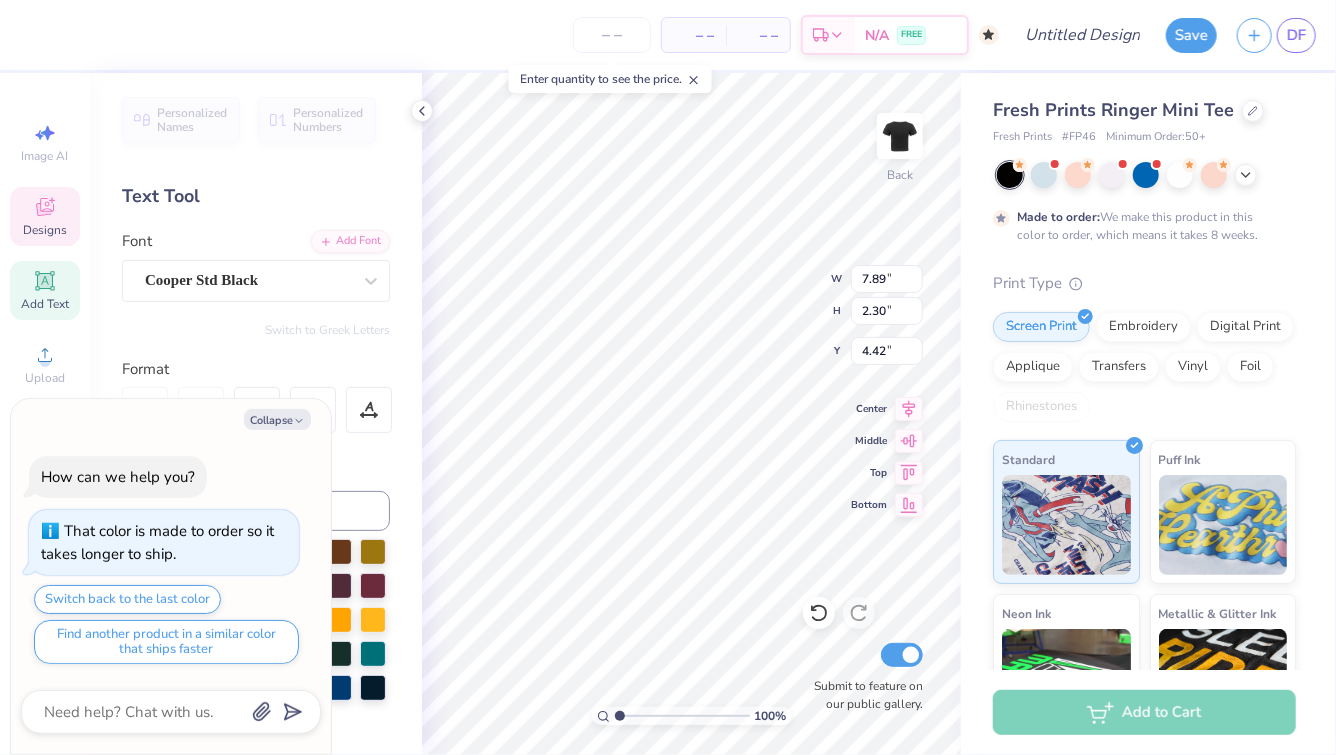 type on "x" 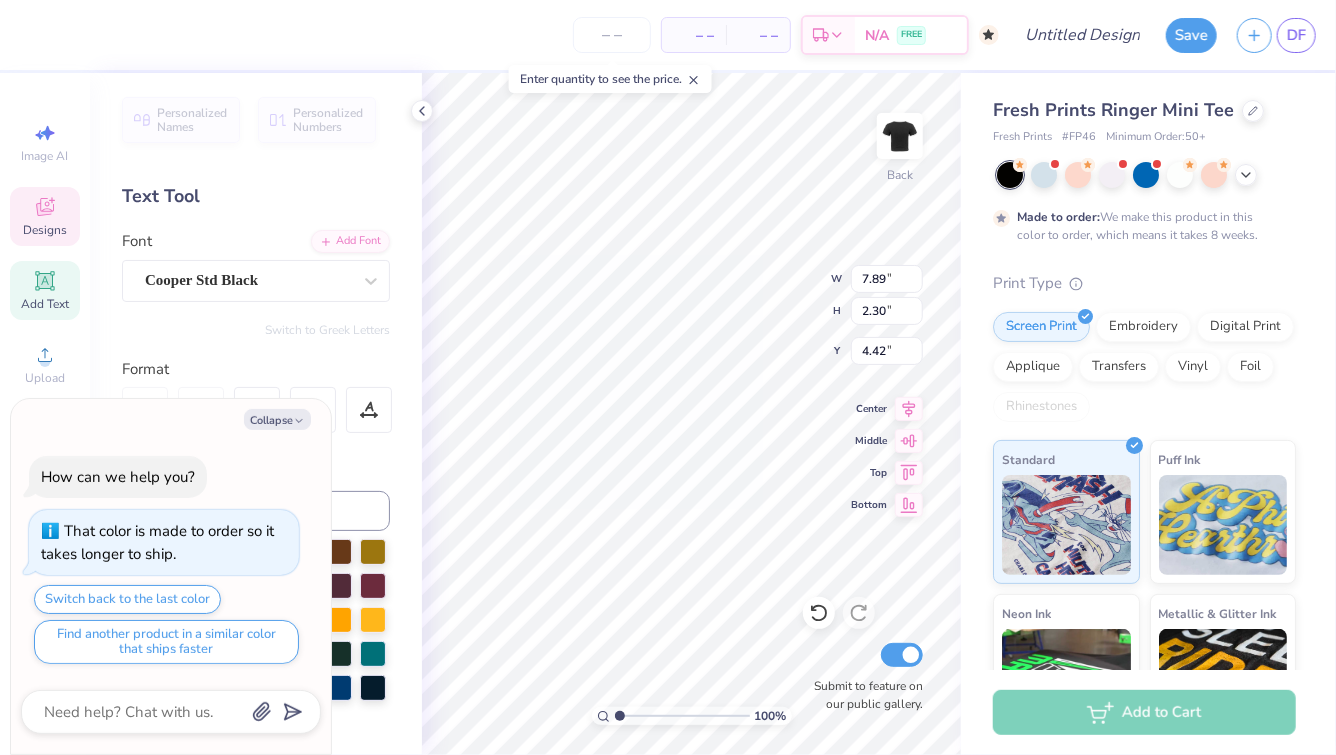 type on "x" 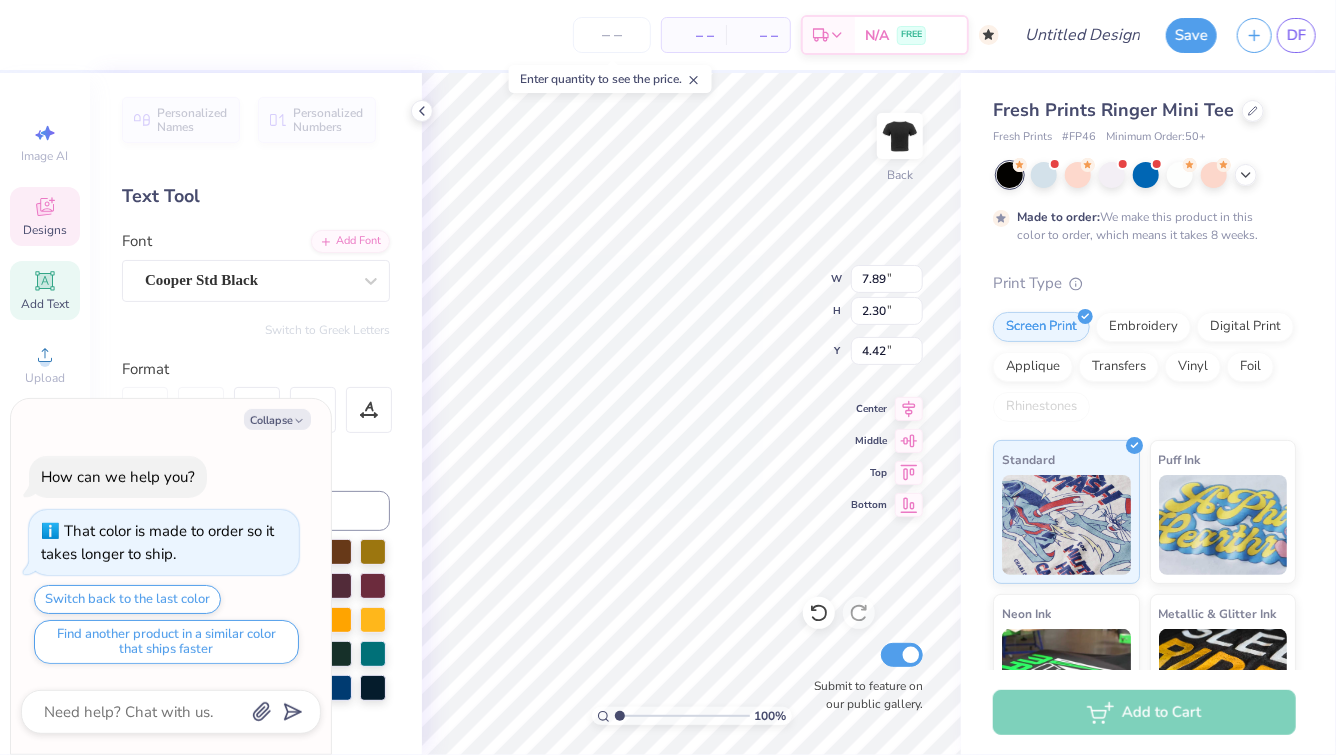 type on "x" 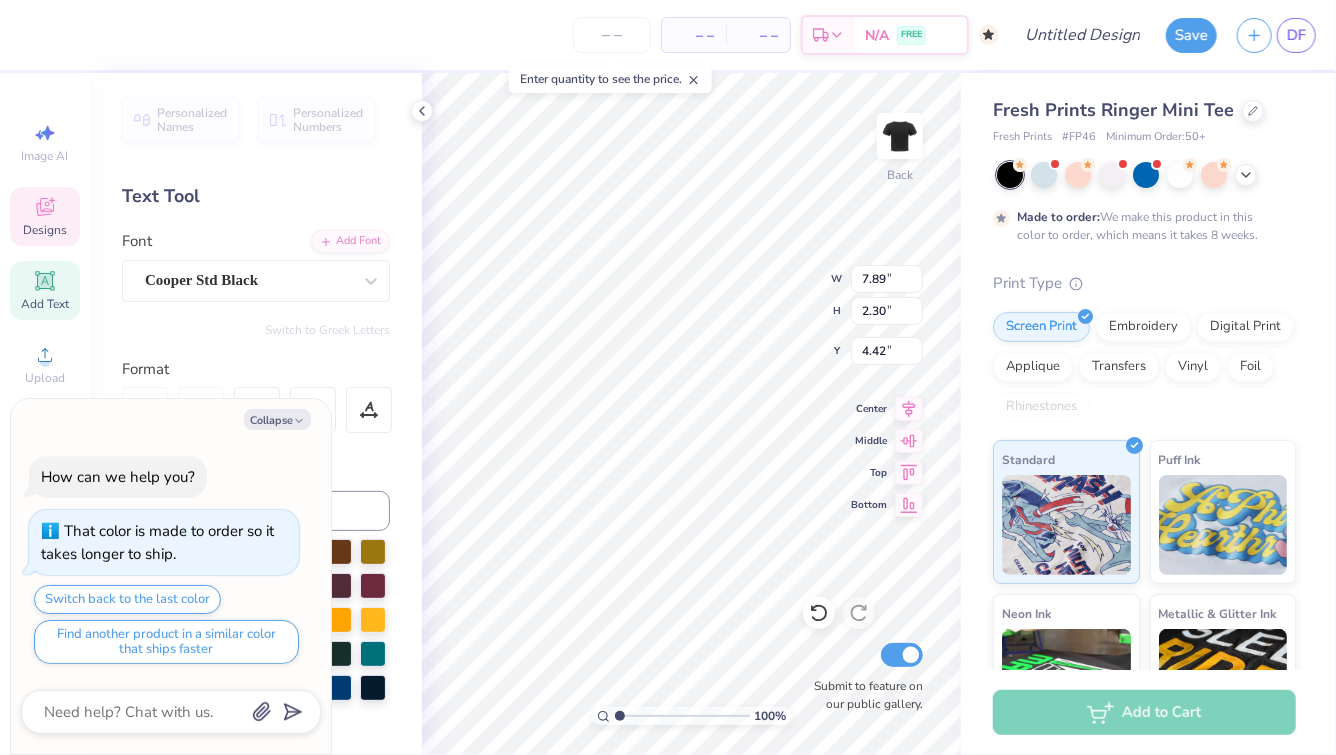 type on "x" 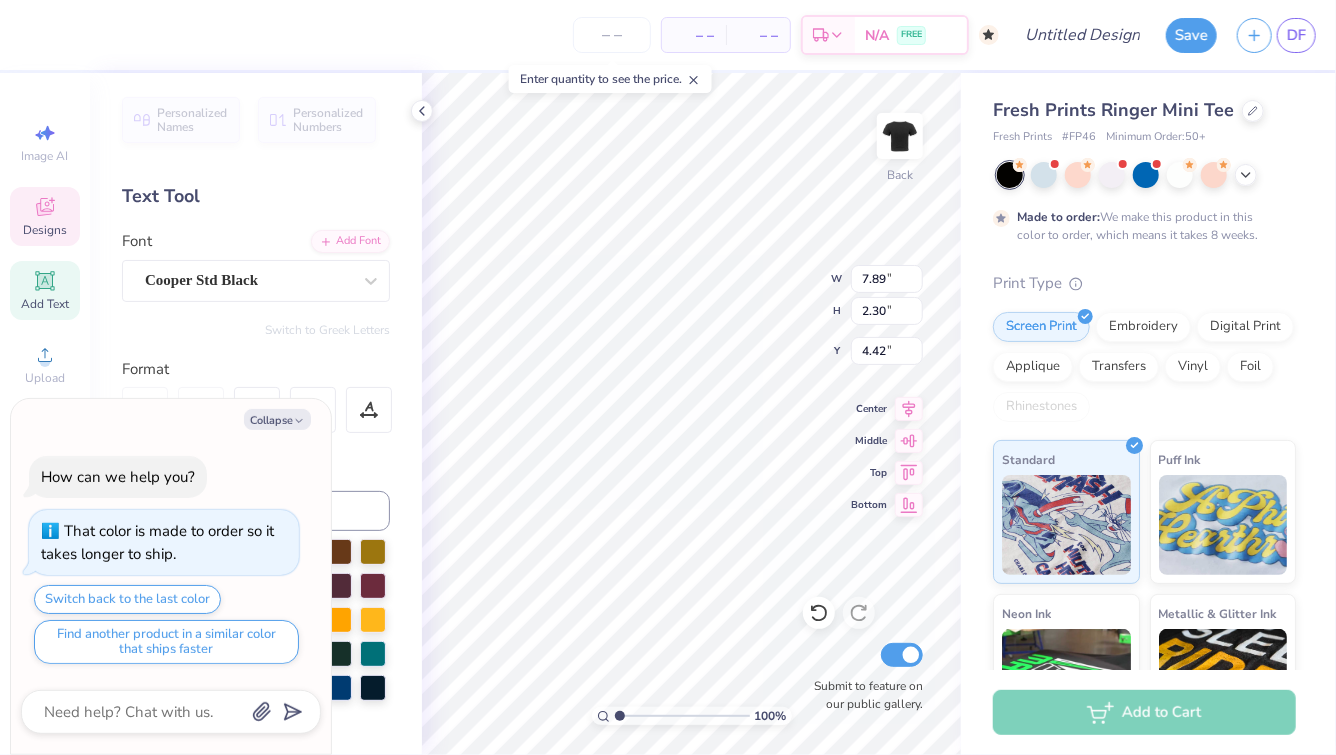 type on "x" 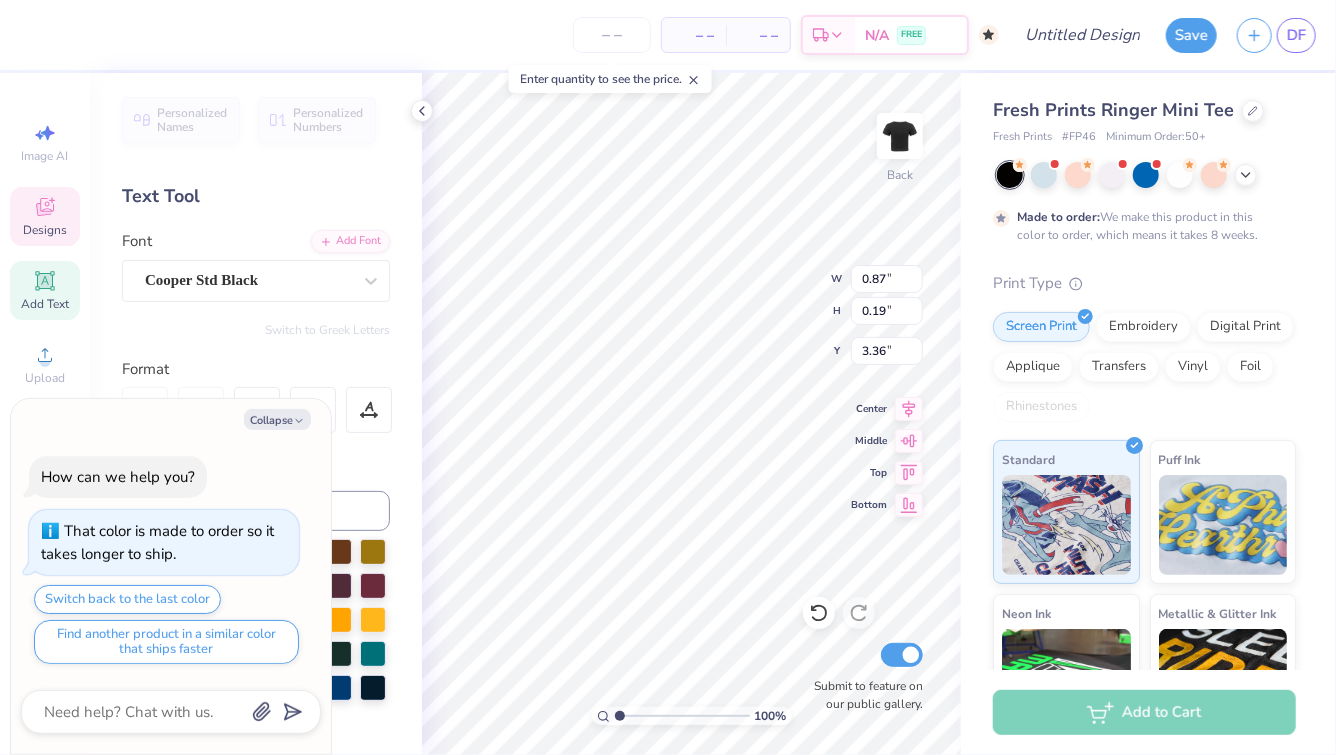 type on "x" 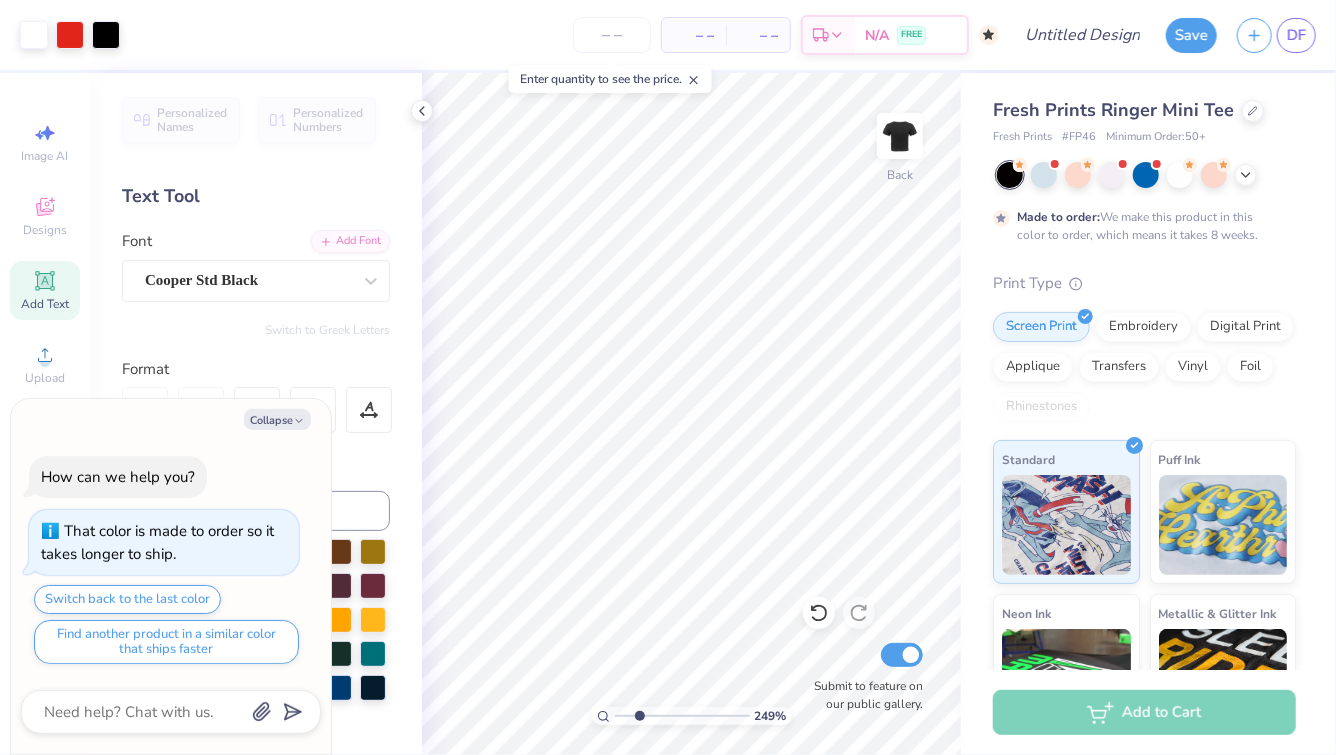 drag, startPoint x: 624, startPoint y: 717, endPoint x: 639, endPoint y: 715, distance: 15.132746 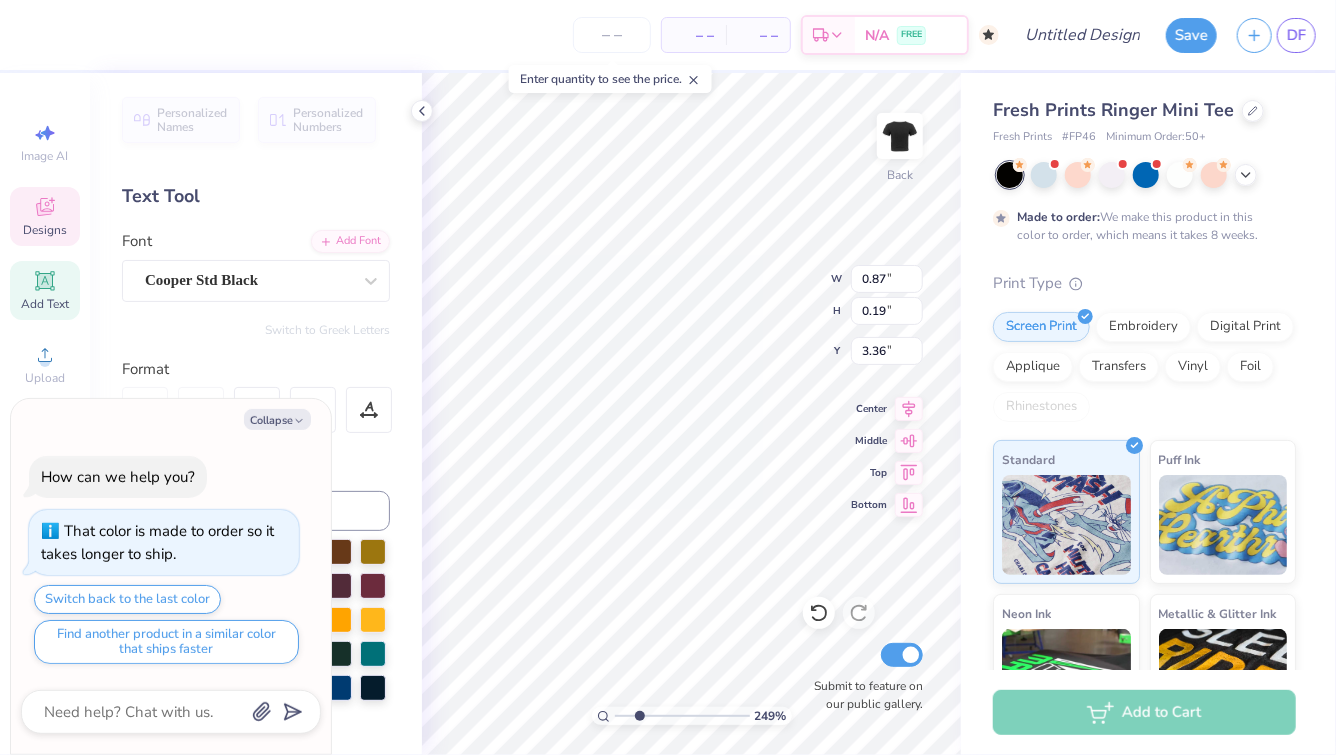 type on "x" 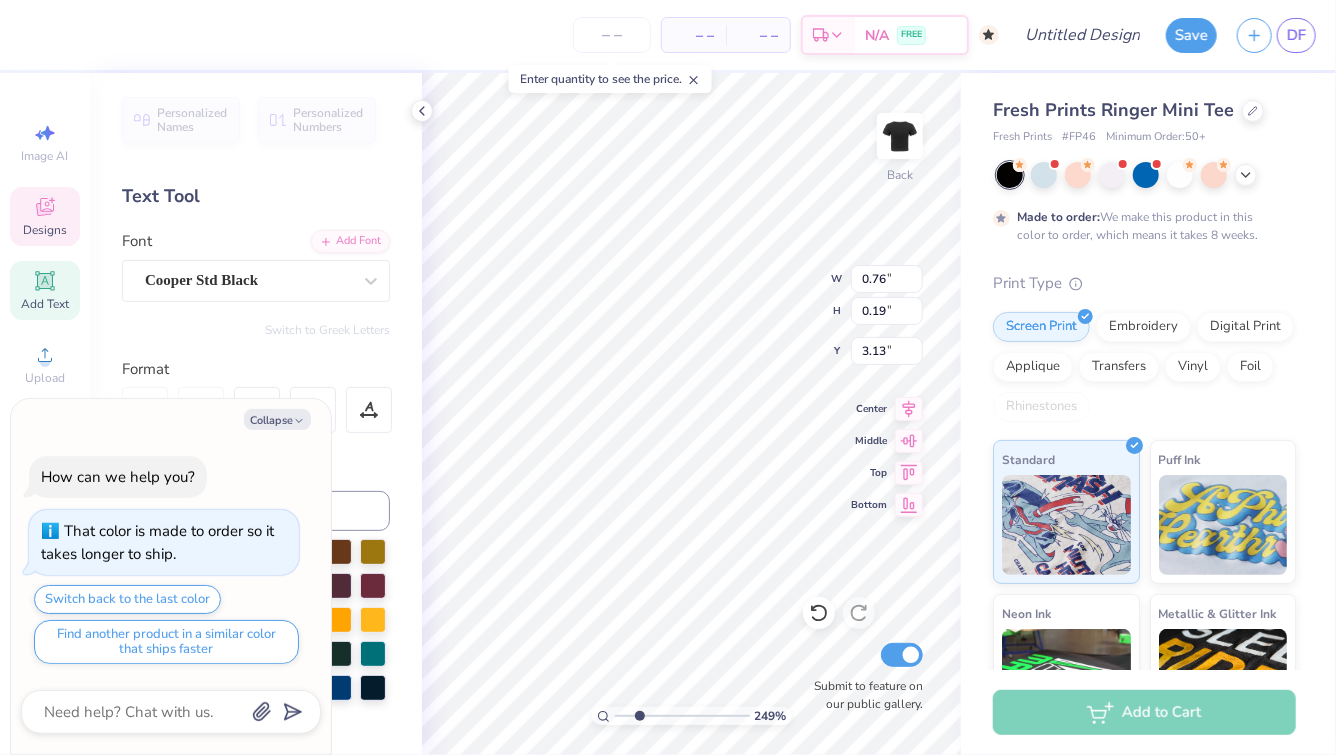 scroll, scrollTop: 0, scrollLeft: 0, axis: both 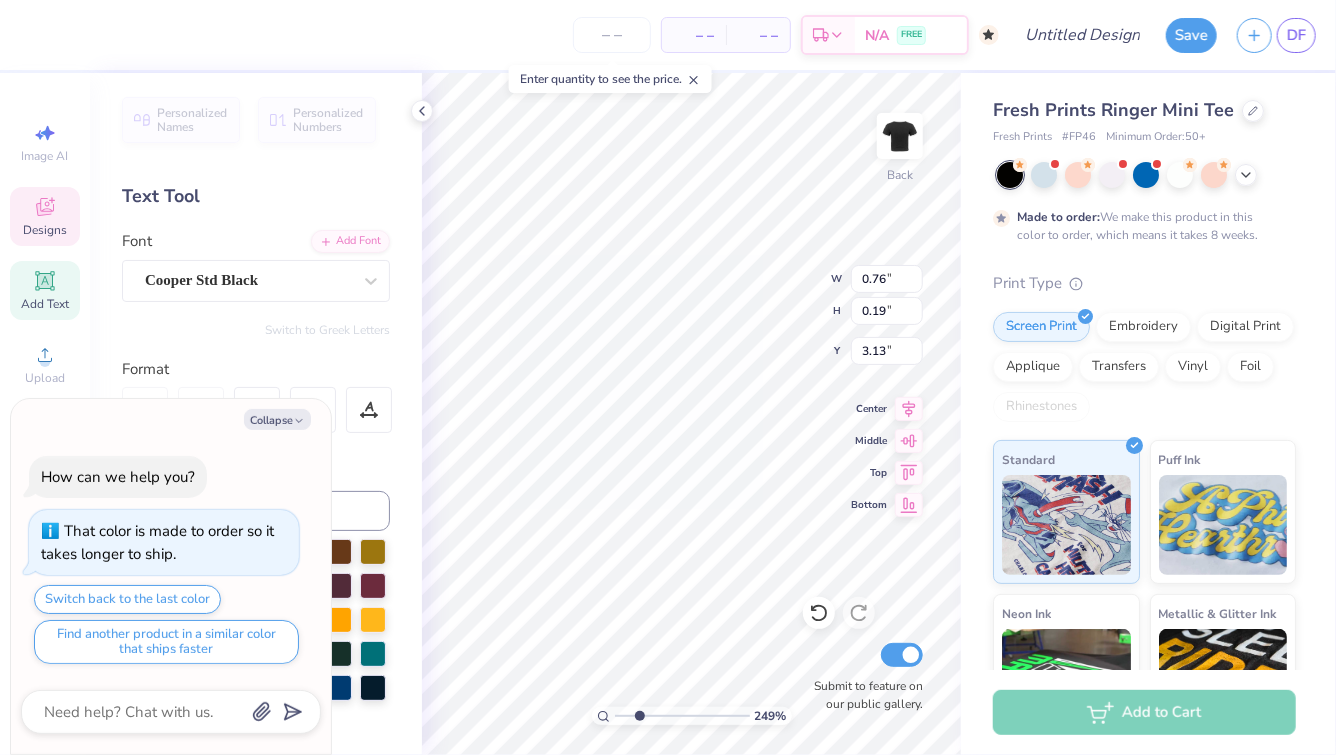 type on "x" 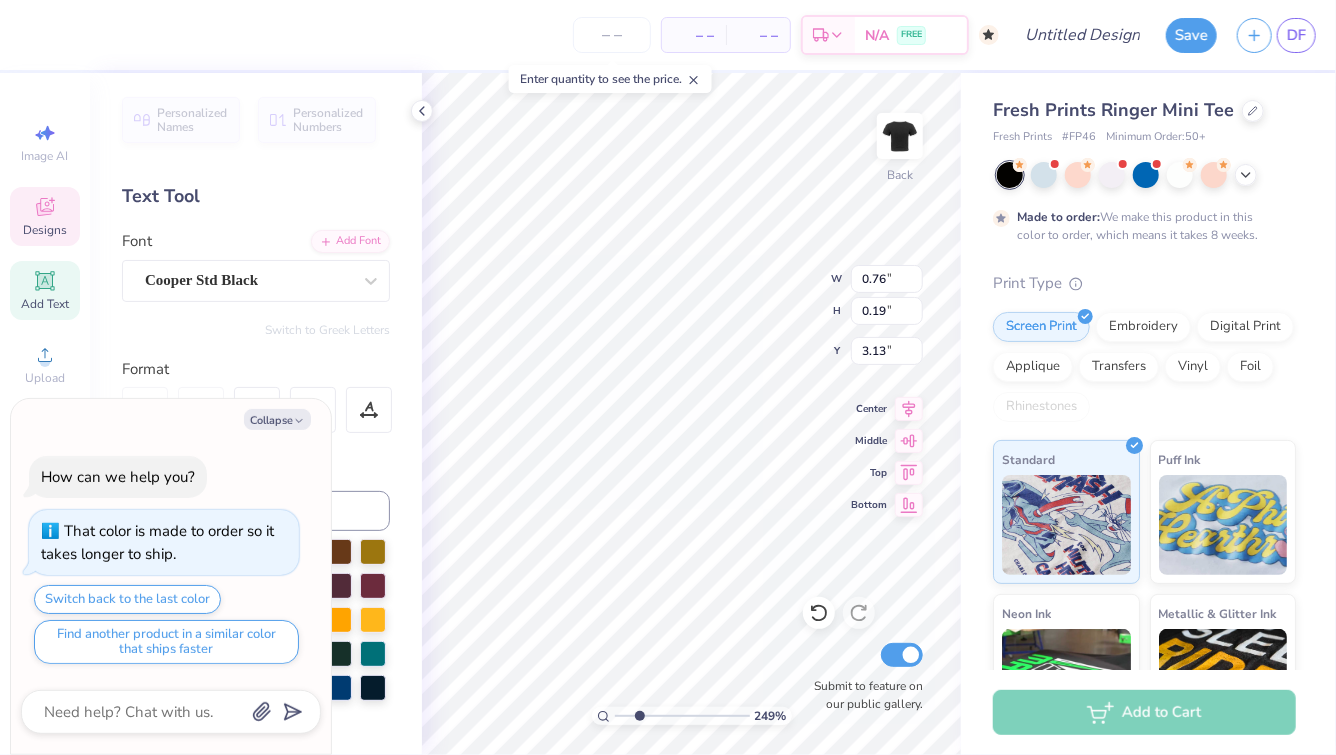 type on "x" 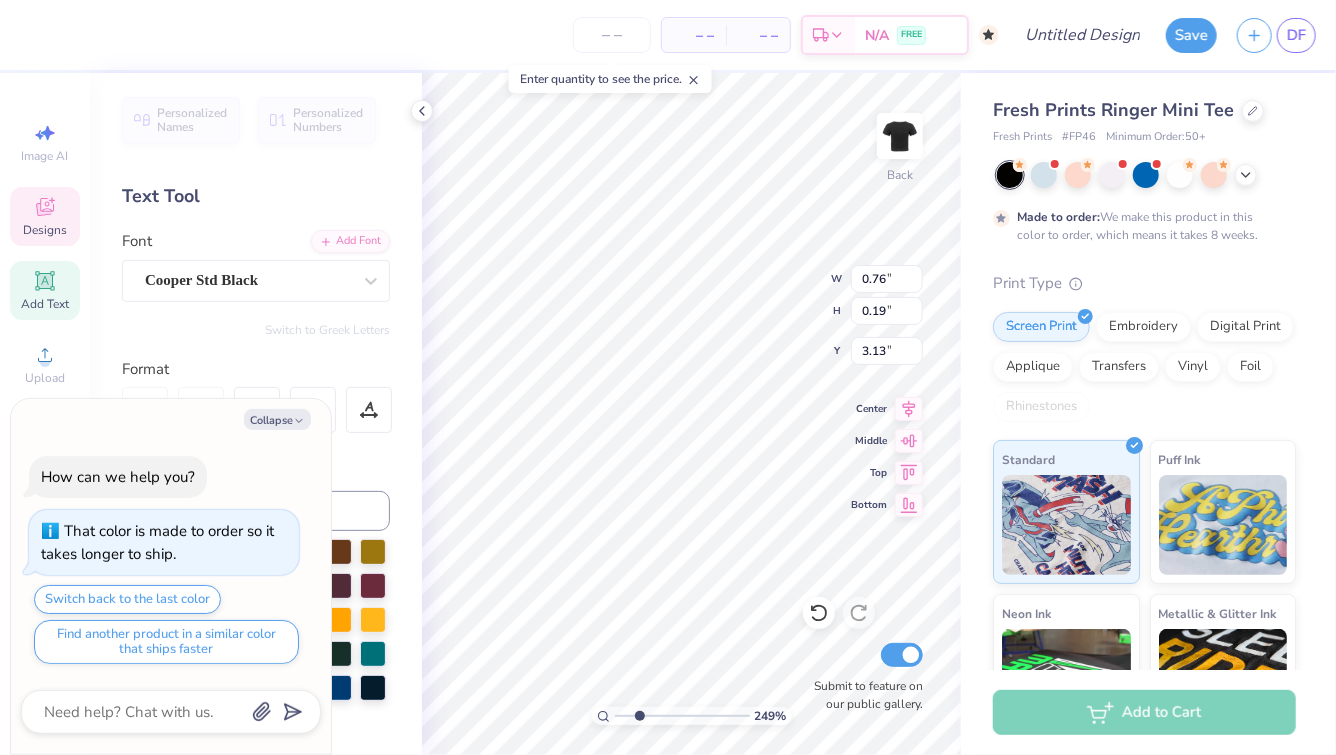 type on "x" 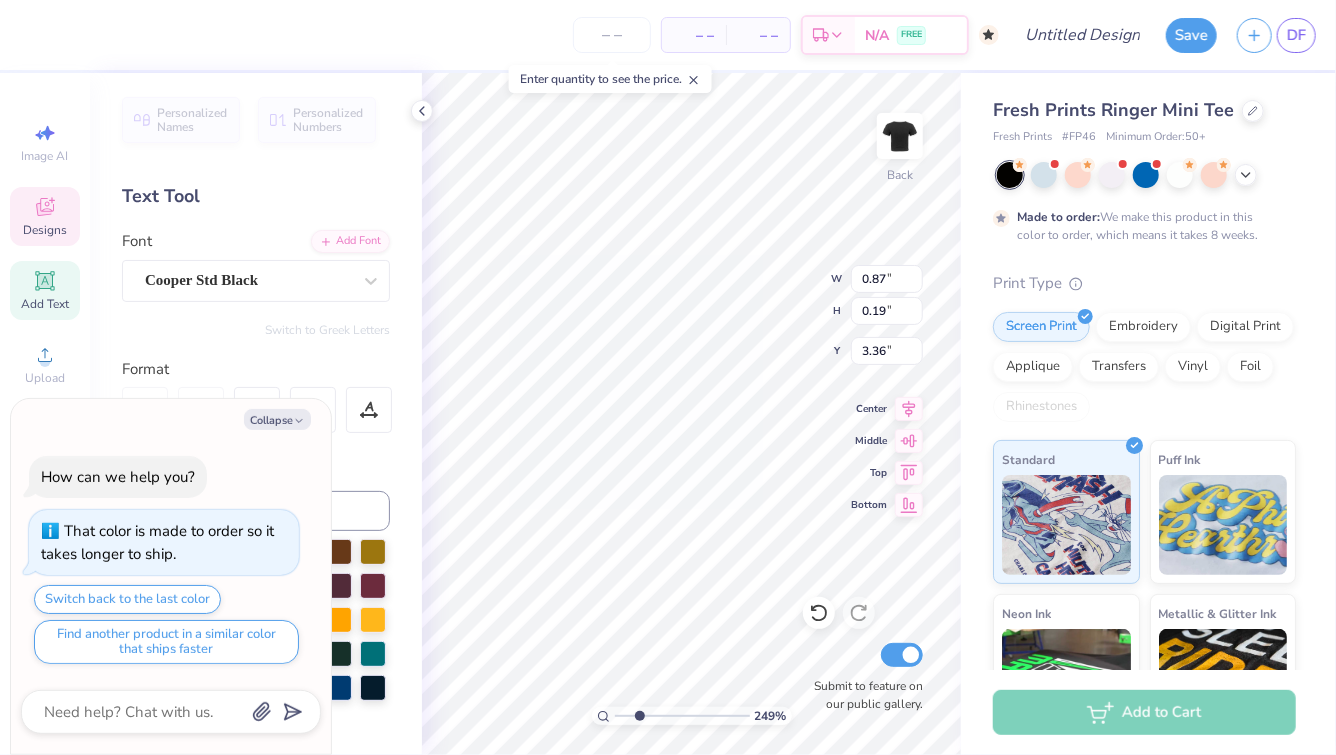 type on "x" 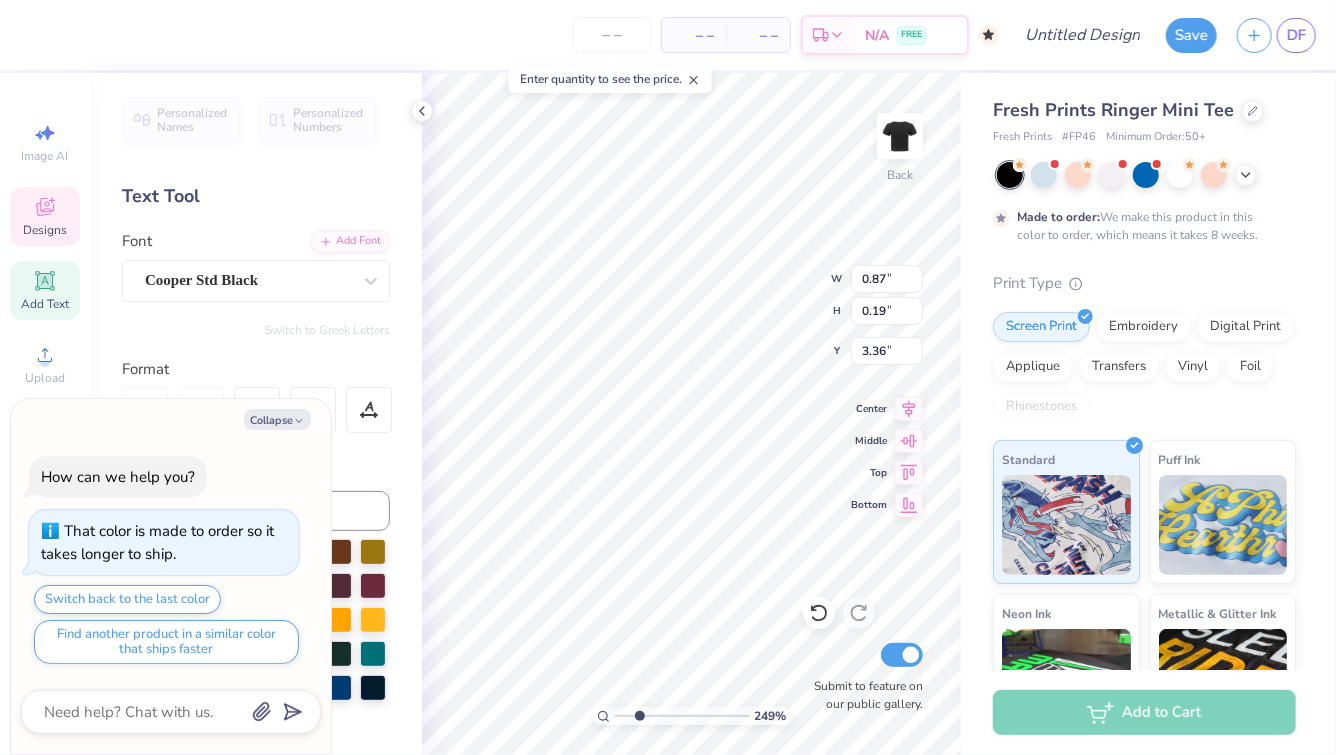 type on "x" 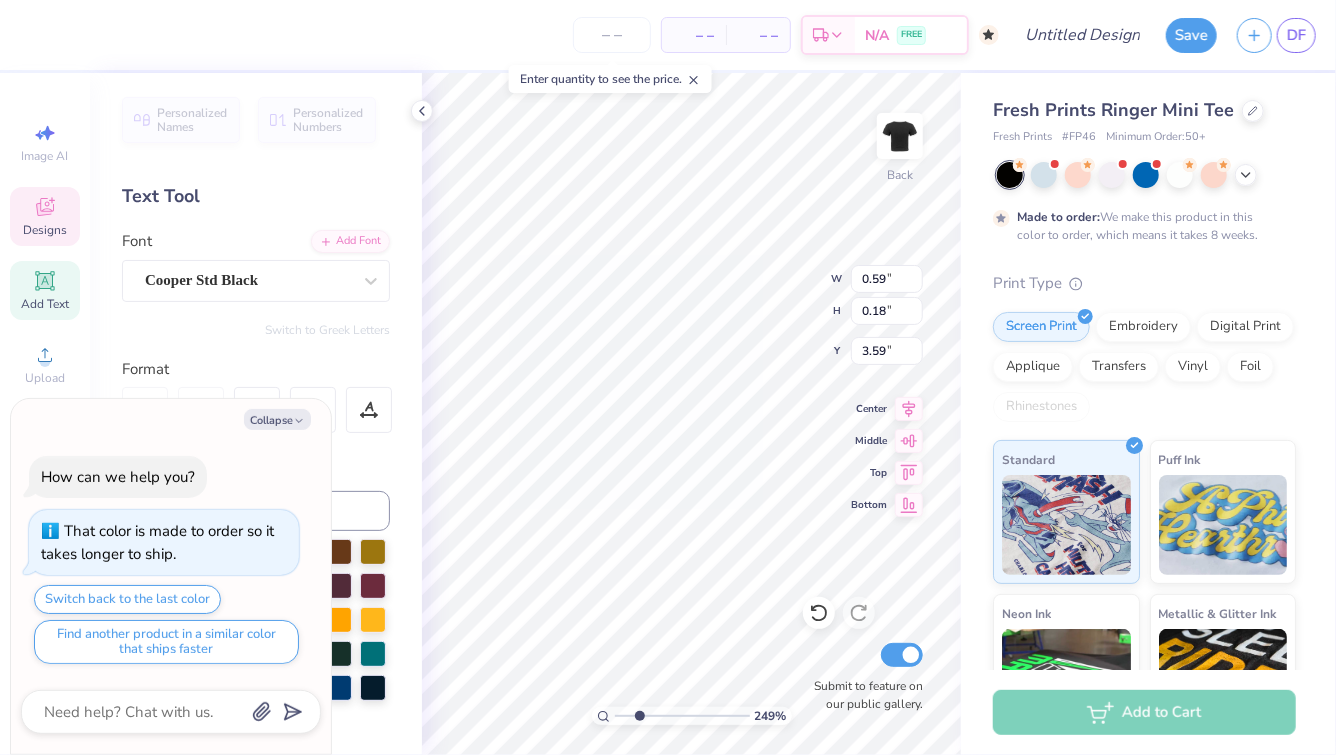 scroll, scrollTop: 0, scrollLeft: 0, axis: both 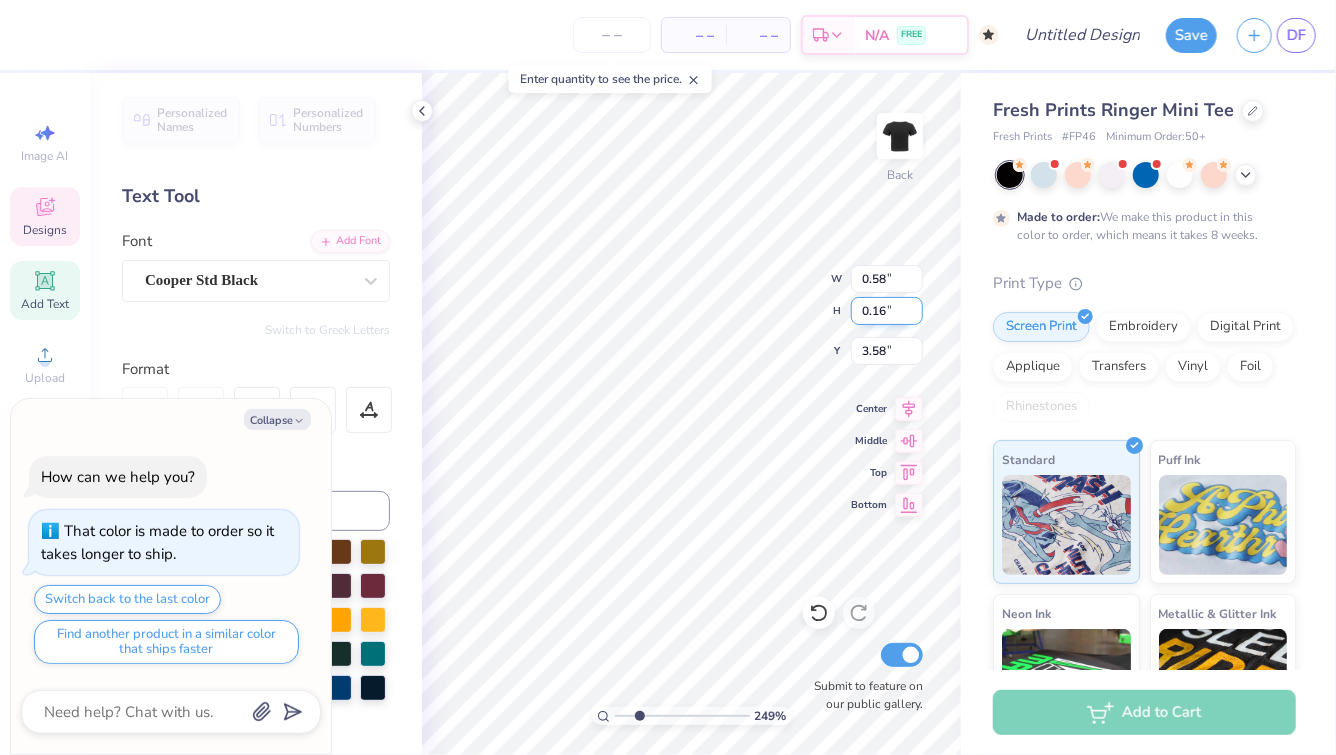 type on "x" 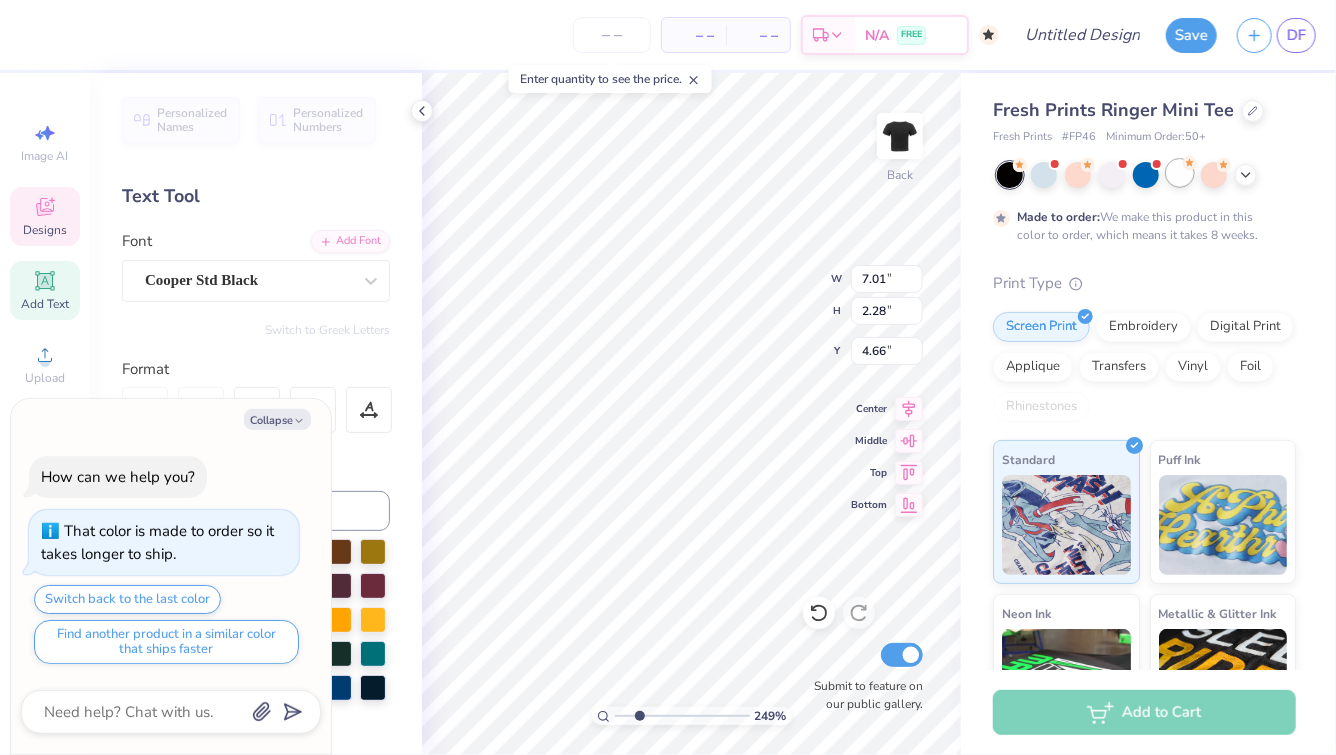 click at bounding box center (1180, 173) 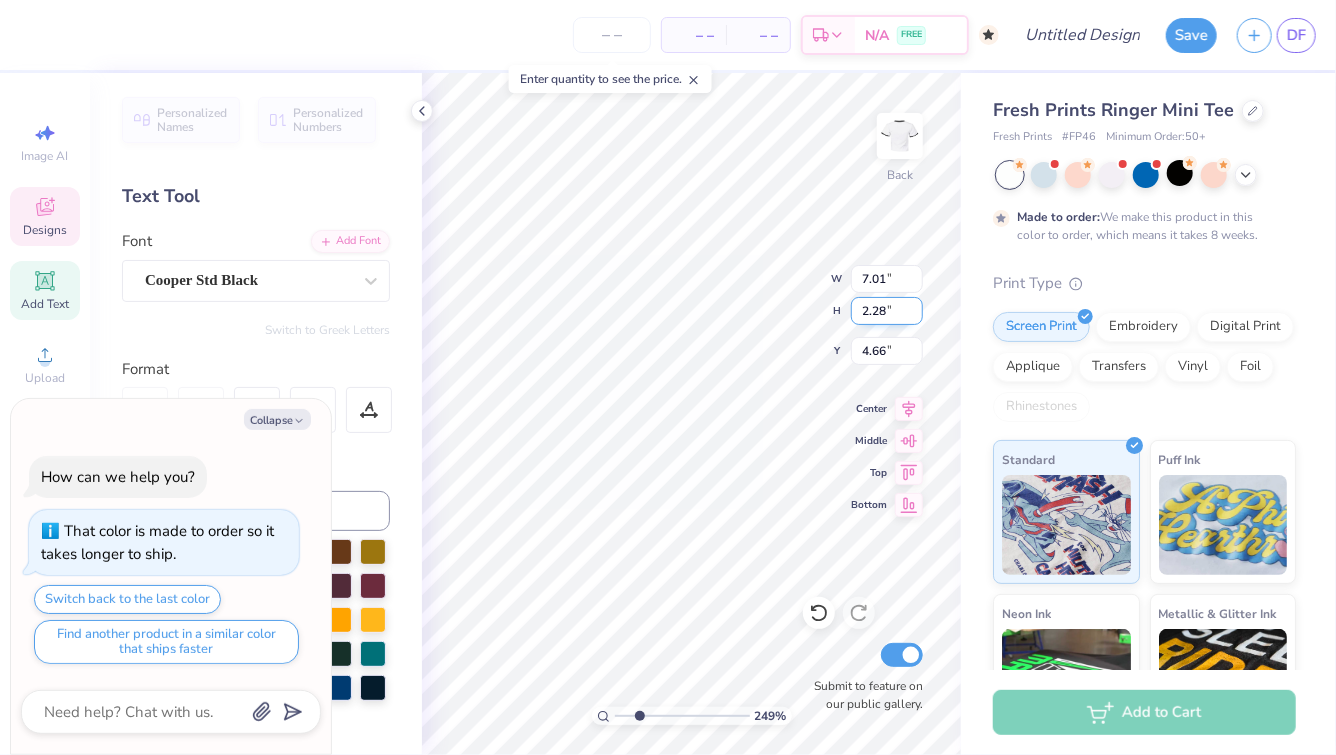 type on "x" 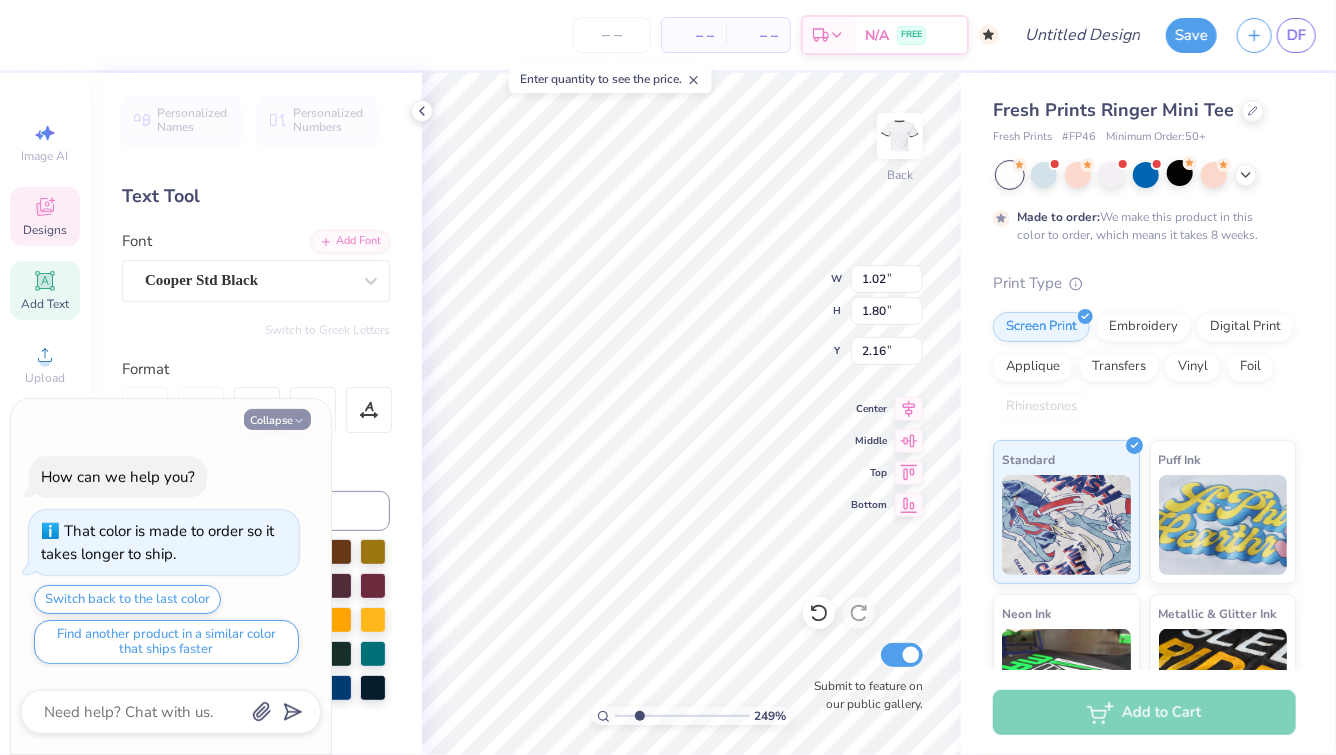 click 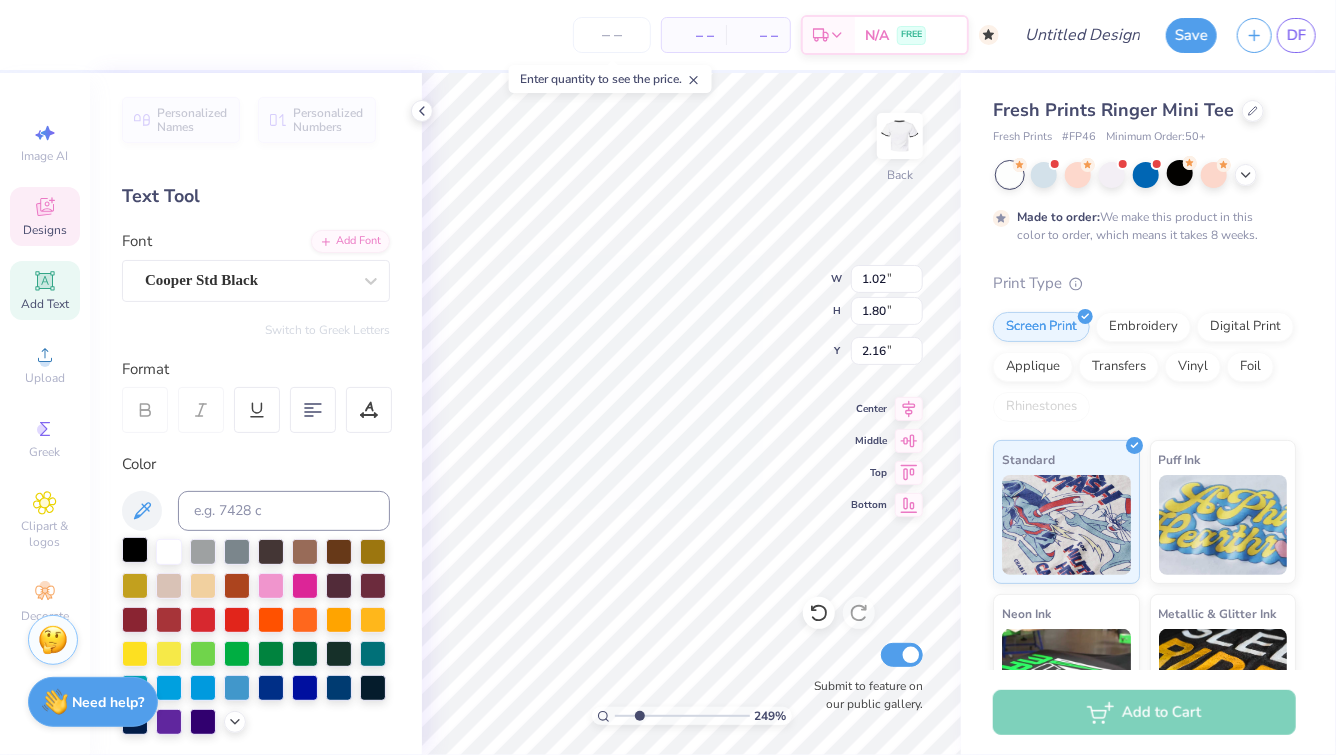 click at bounding box center [135, 550] 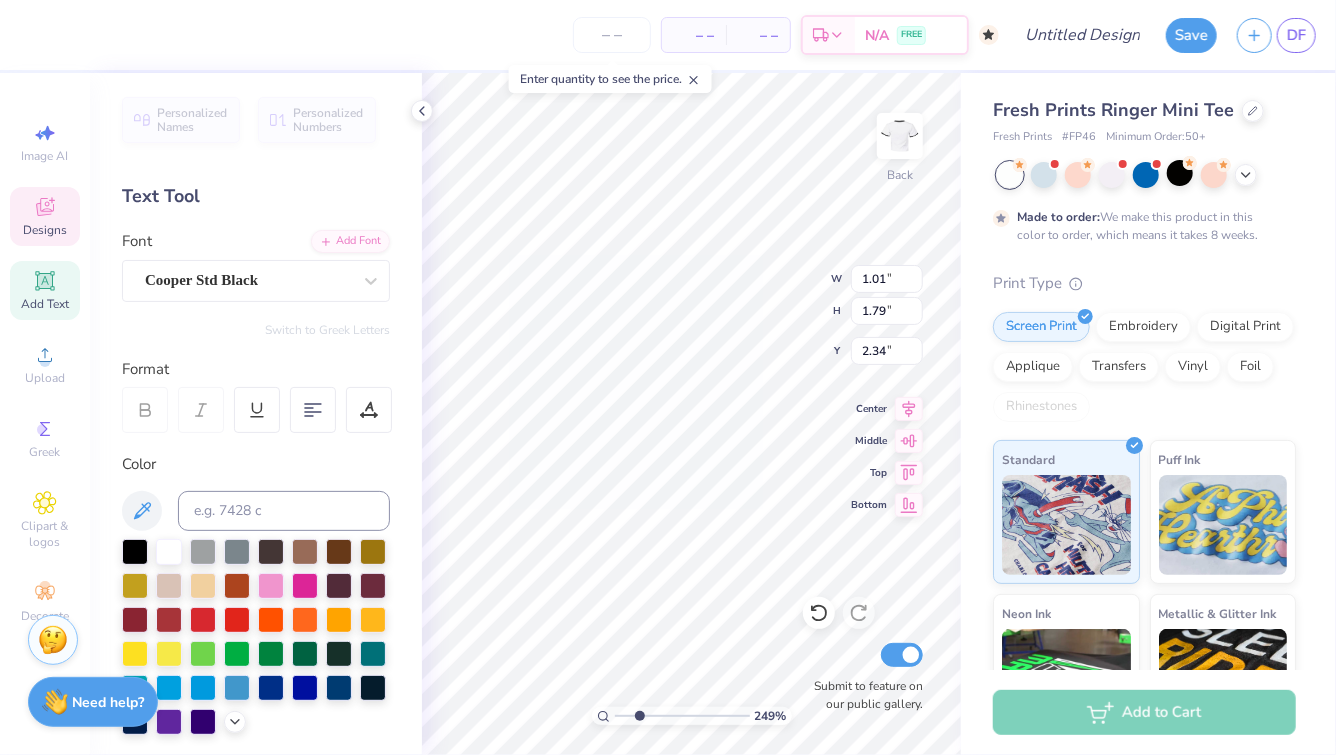 type on "7.01" 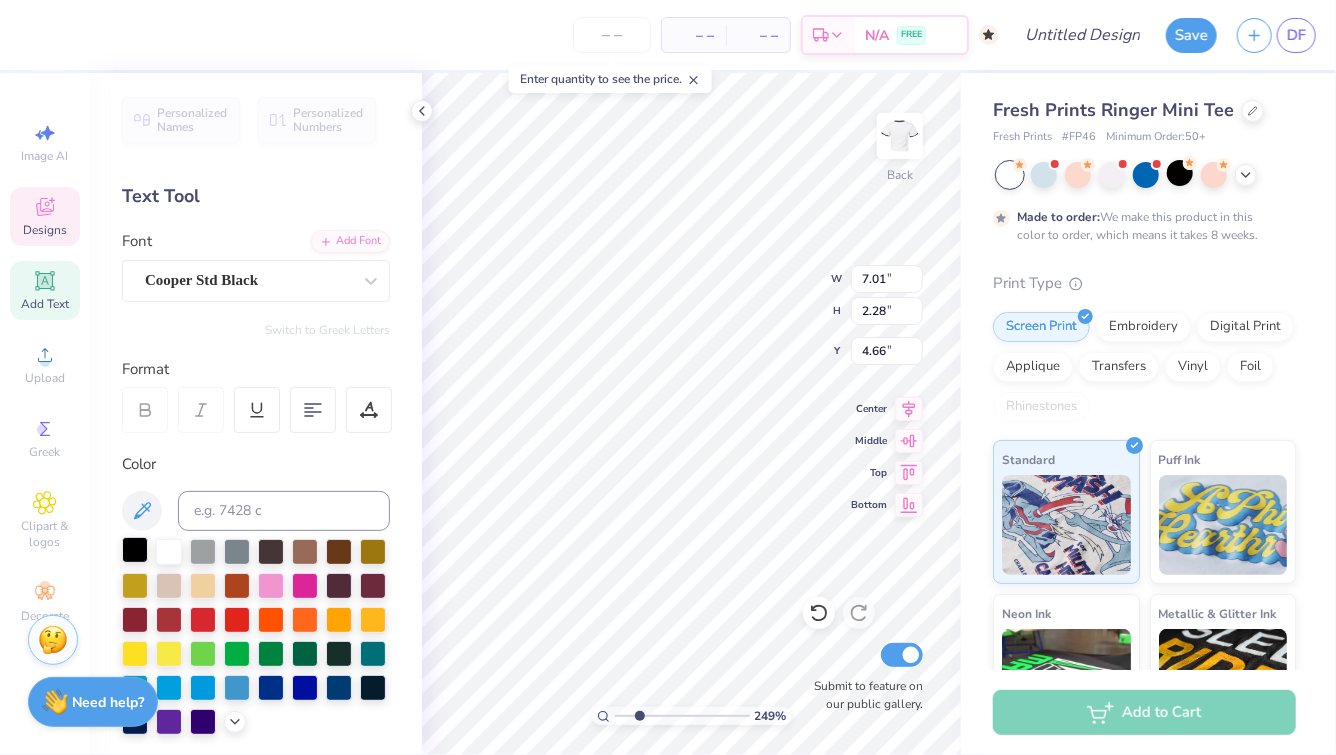 click at bounding box center [135, 550] 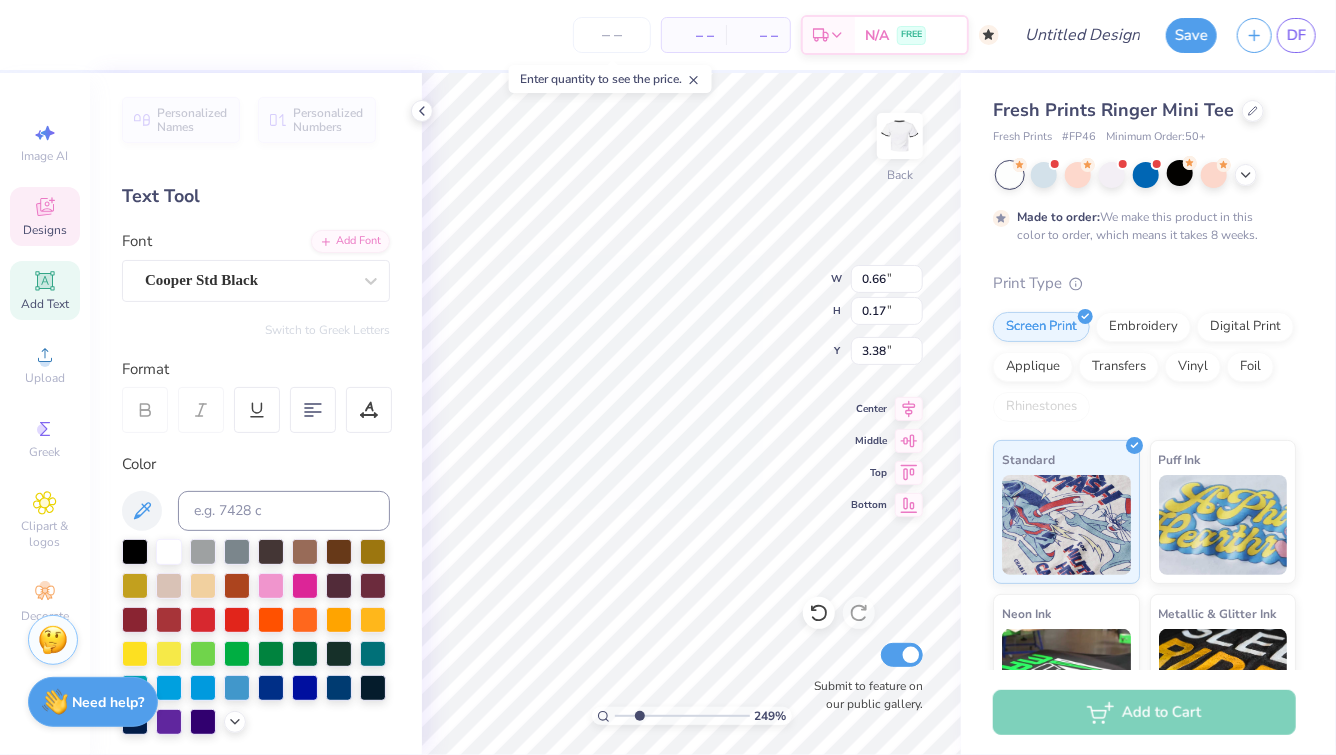 type on "2.53" 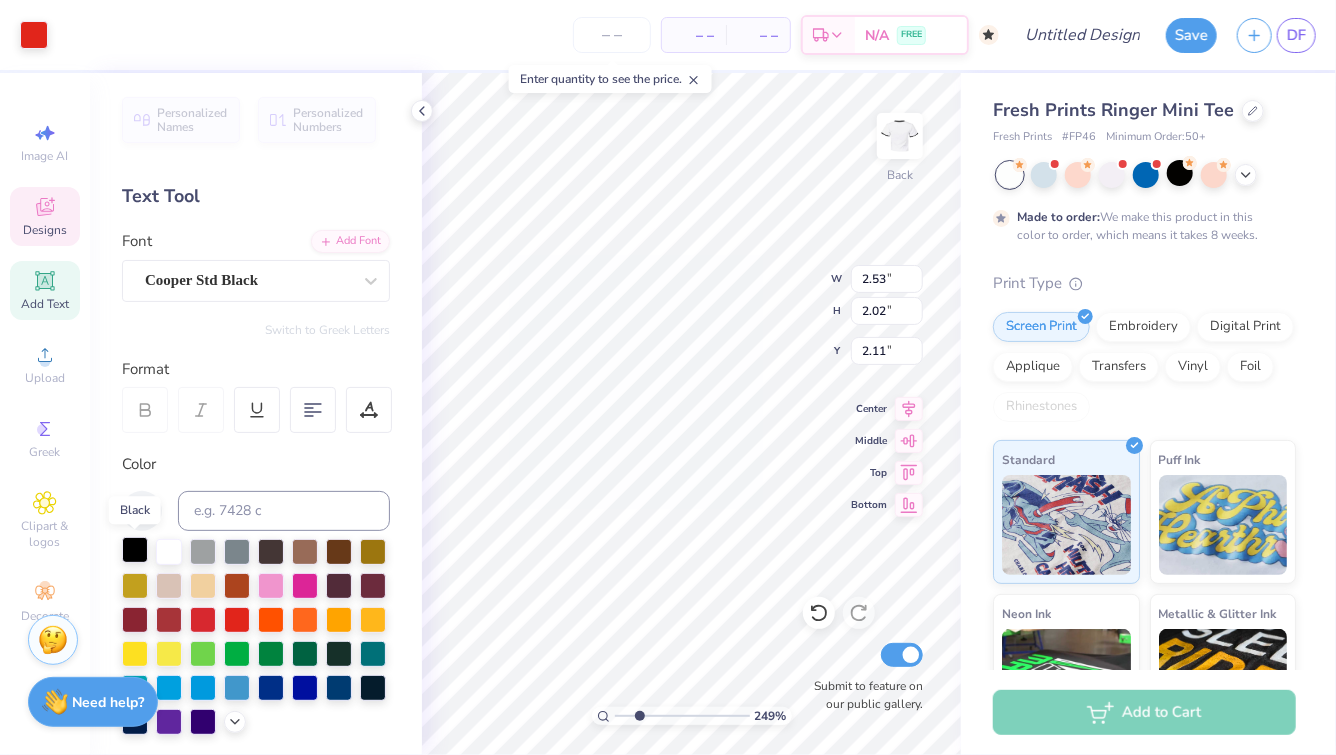 click at bounding box center [135, 550] 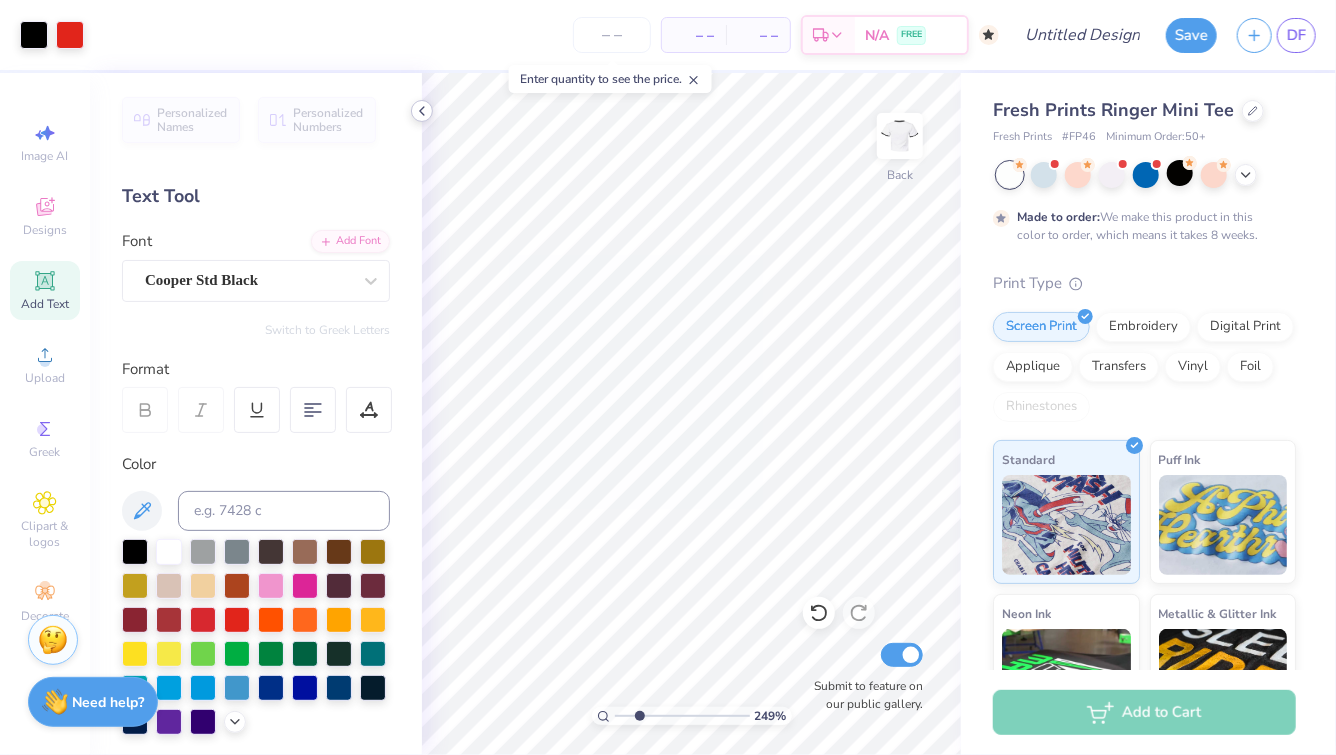 click 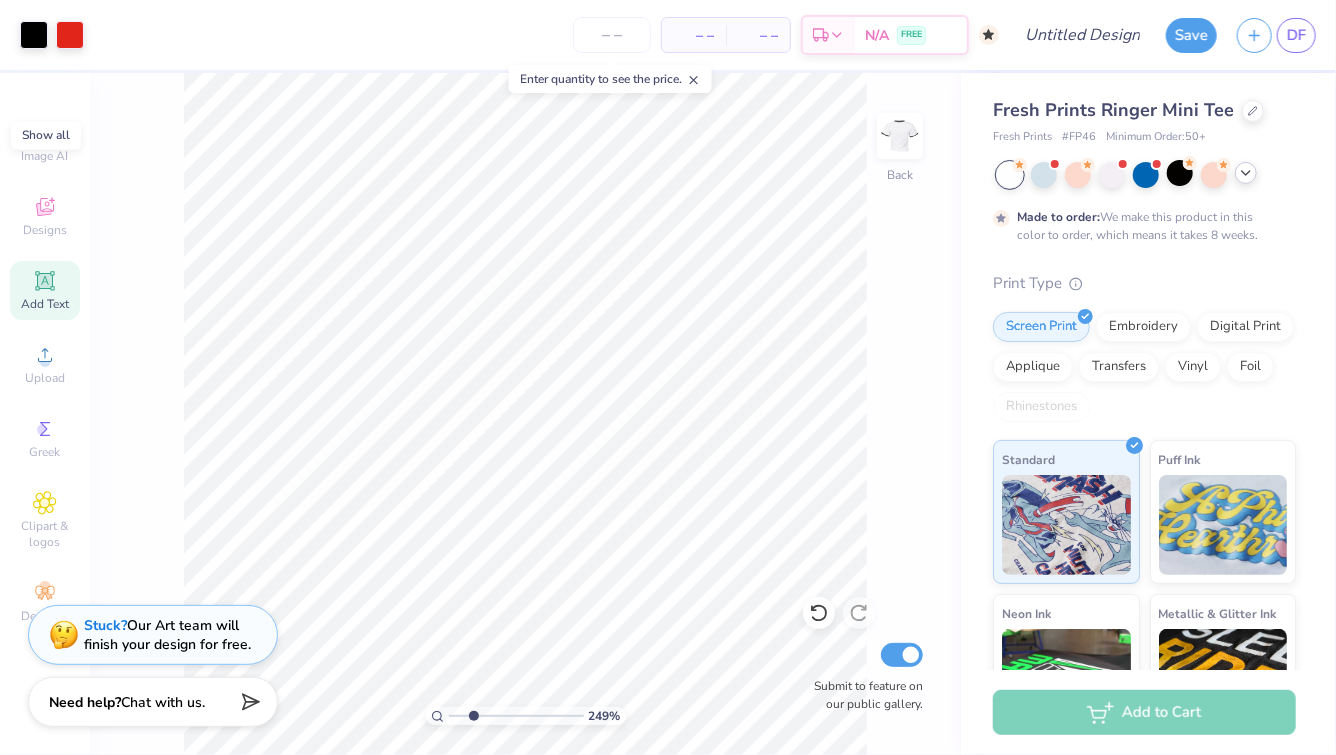 click 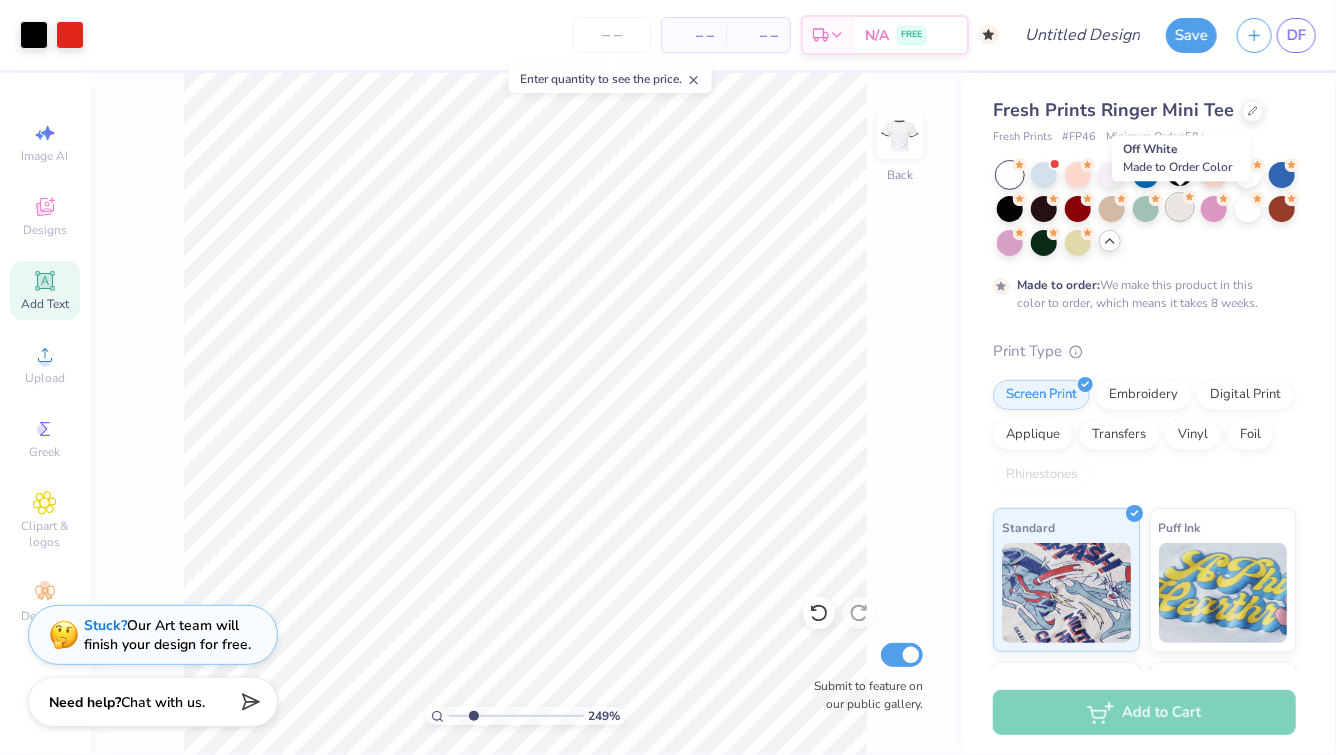 click at bounding box center [1180, 207] 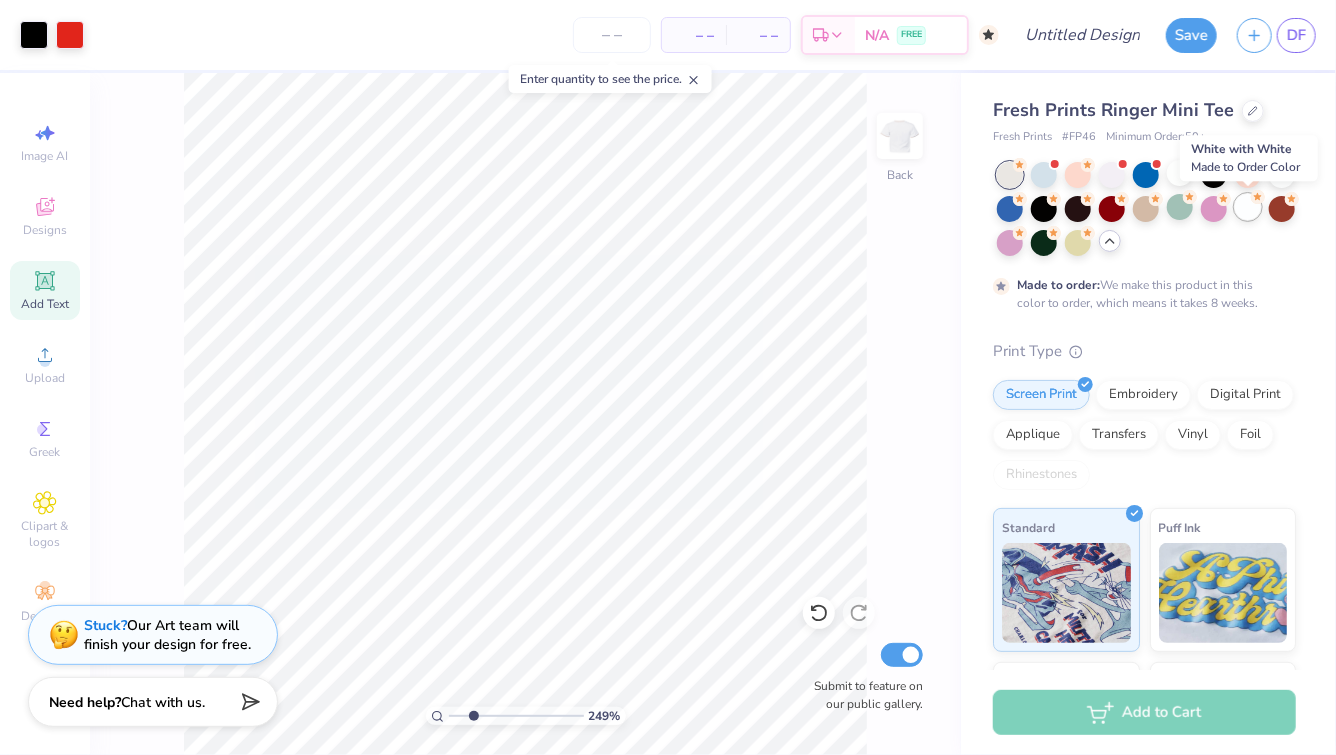 click at bounding box center (1248, 207) 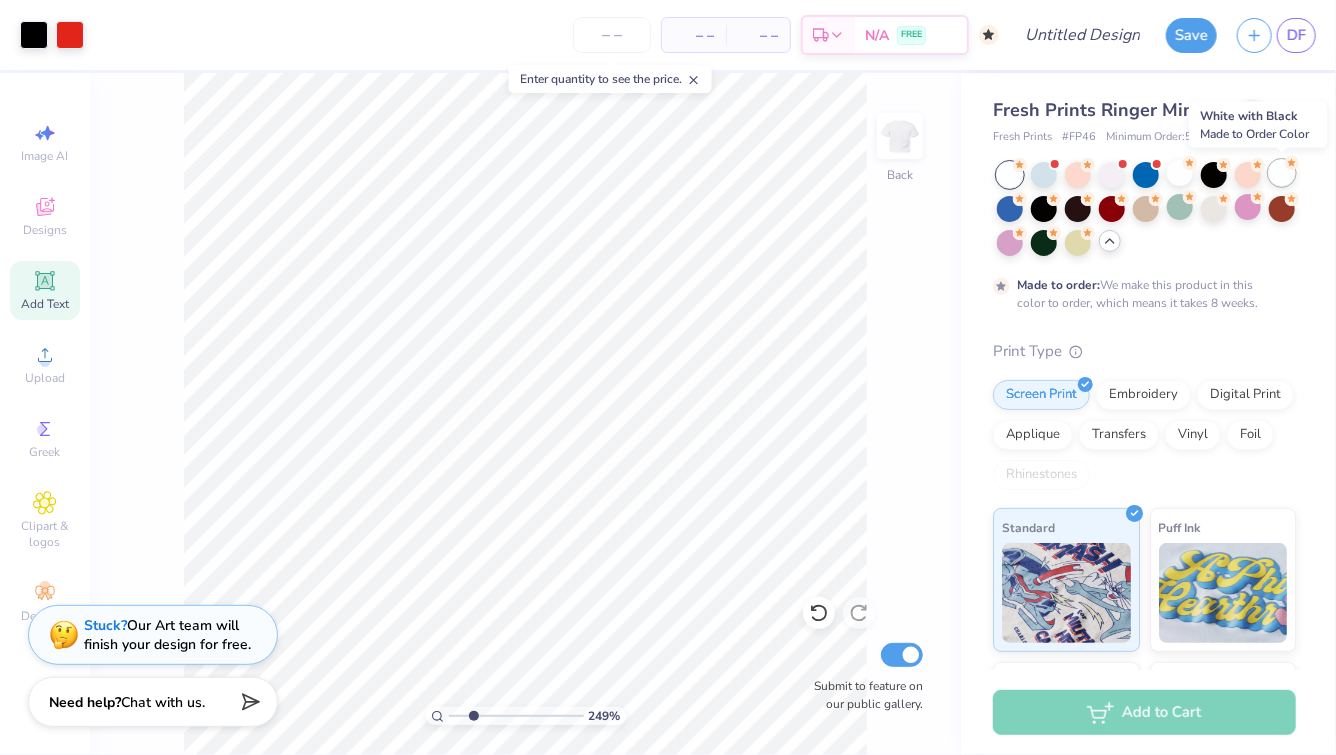 click at bounding box center (1282, 173) 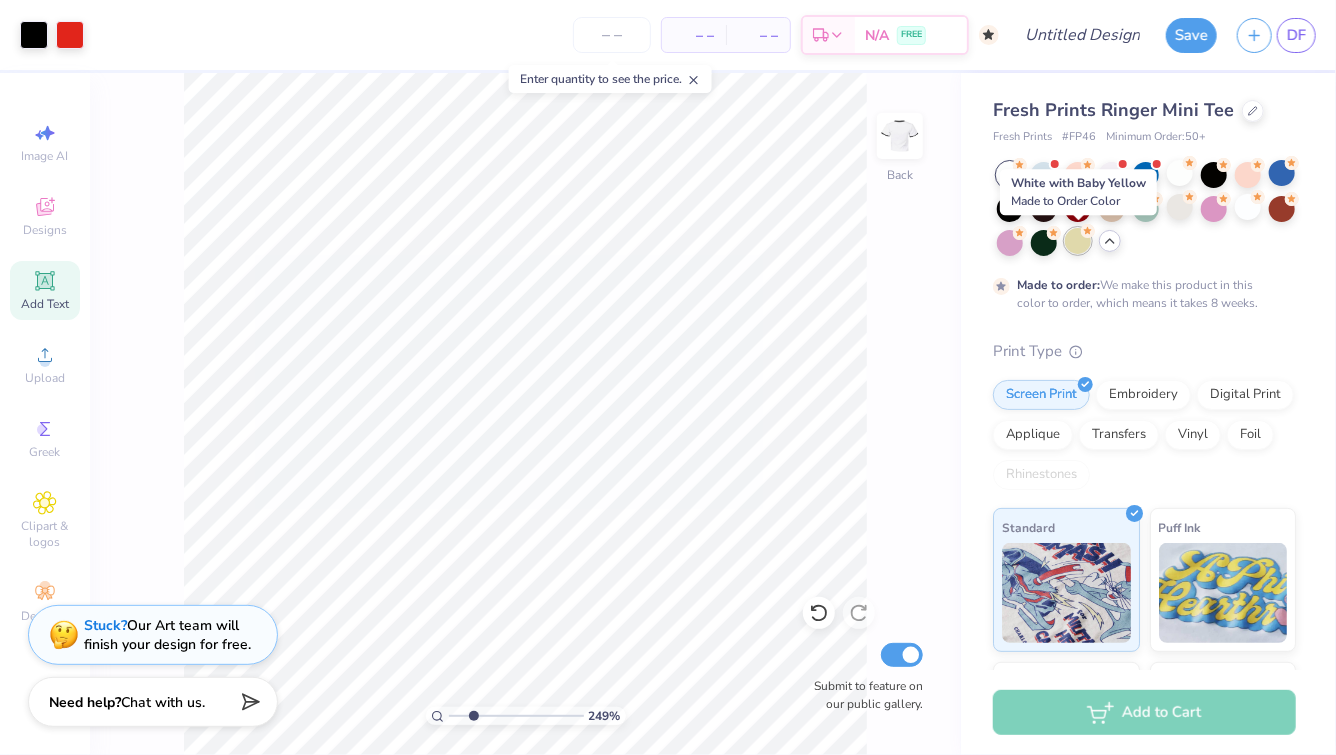 click at bounding box center [1078, 241] 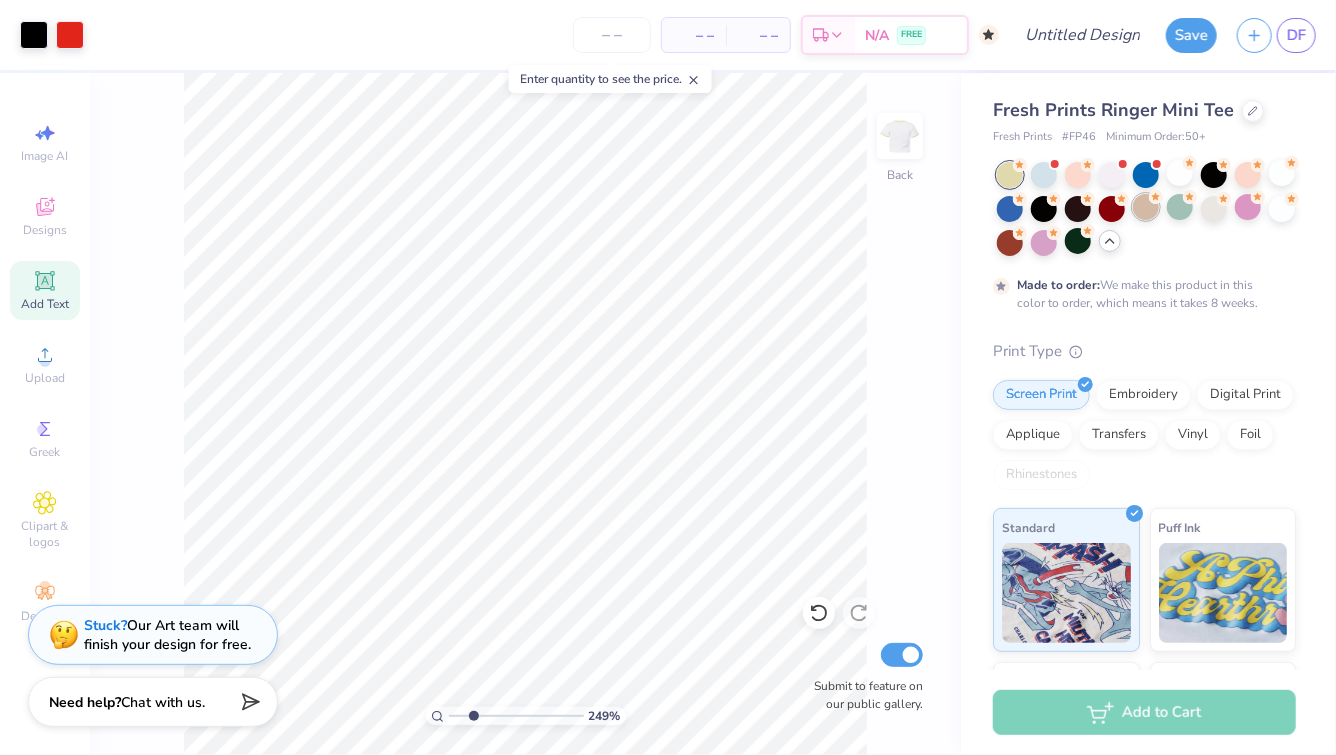 click at bounding box center [1146, 207] 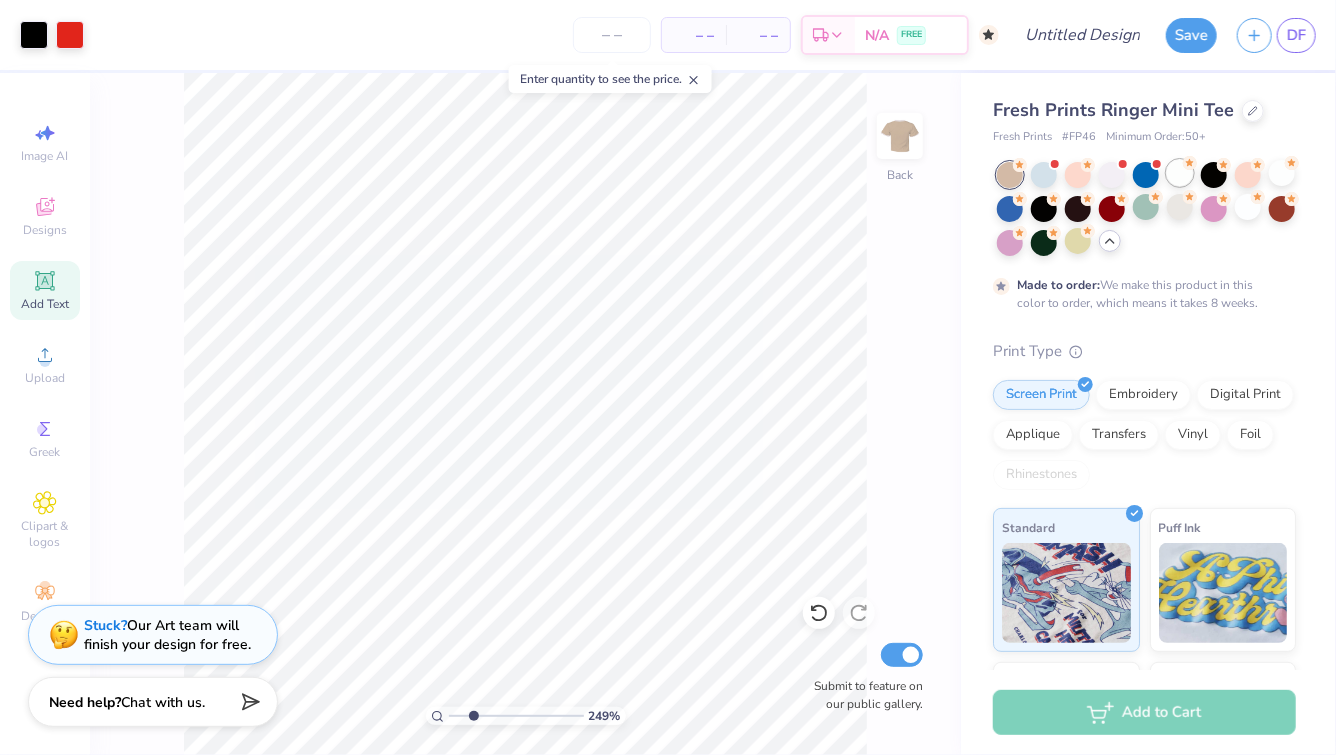 click at bounding box center (1180, 173) 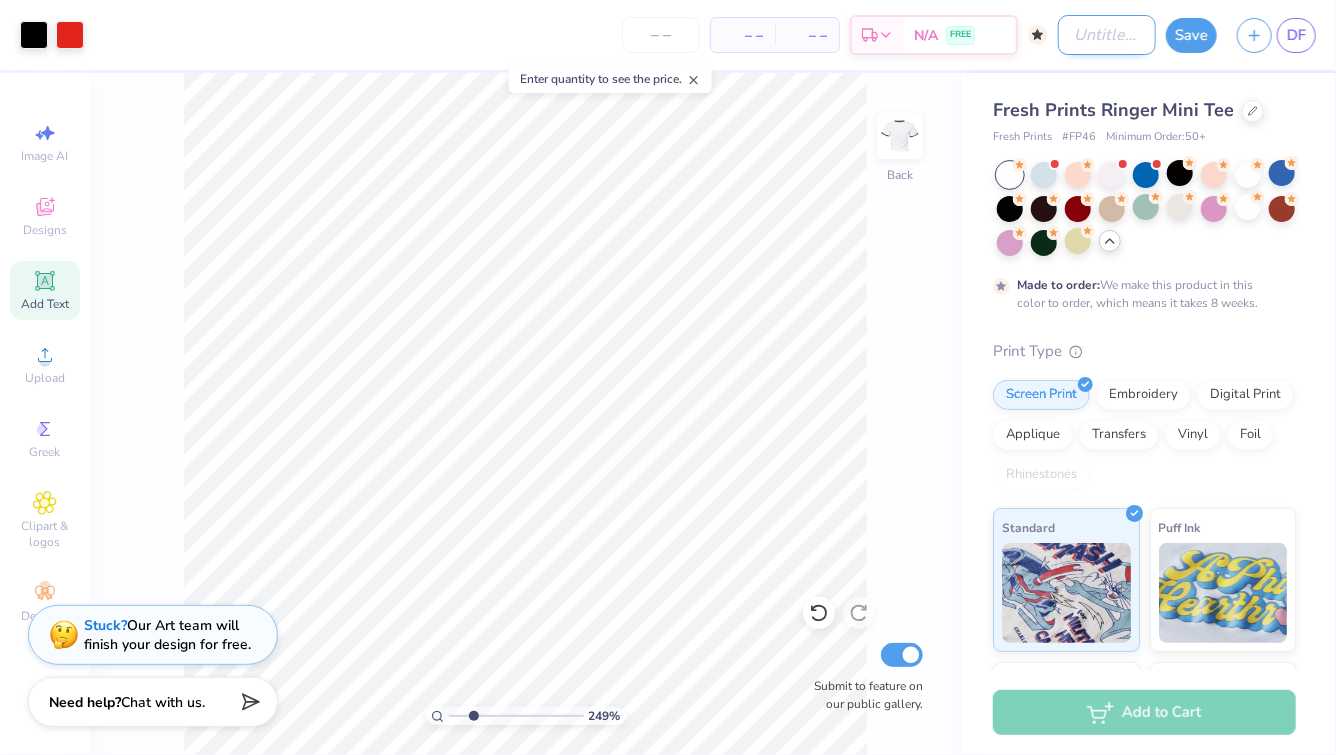 click on "Design Title" at bounding box center (1107, 35) 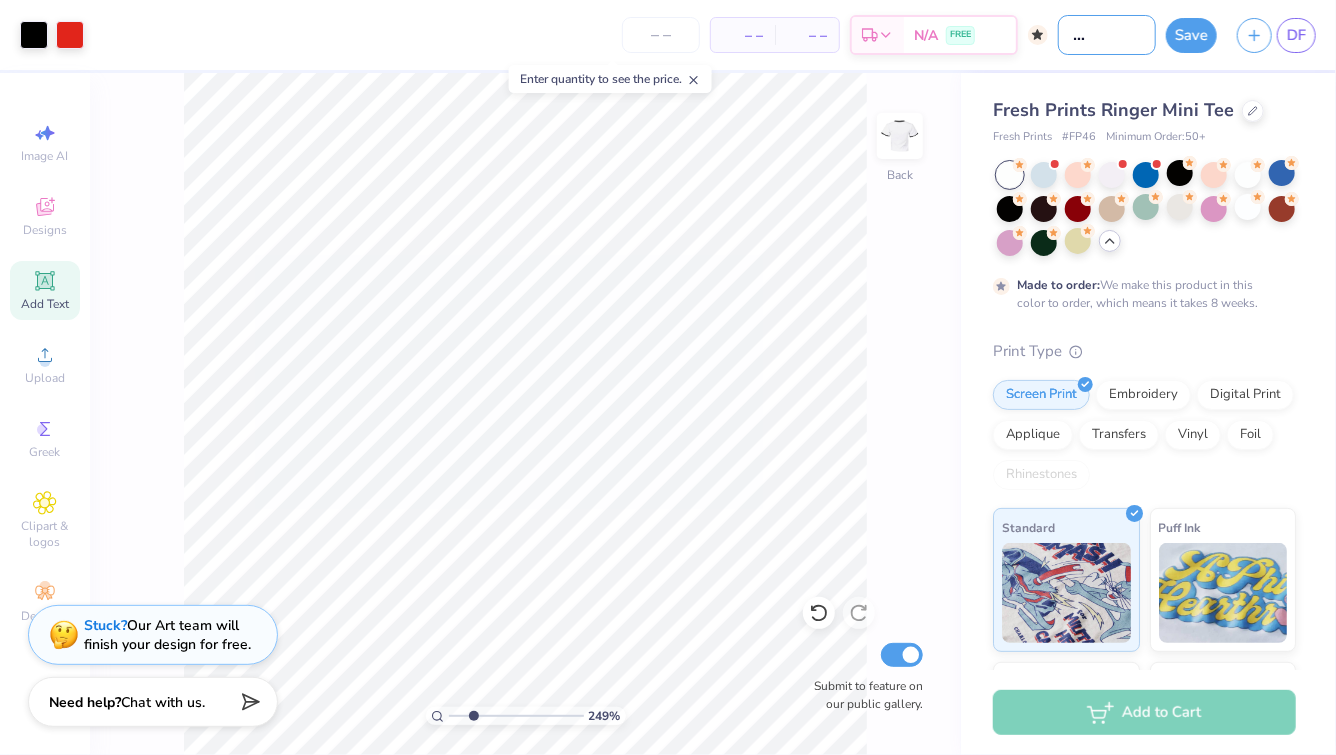 scroll, scrollTop: 0, scrollLeft: 60, axis: horizontal 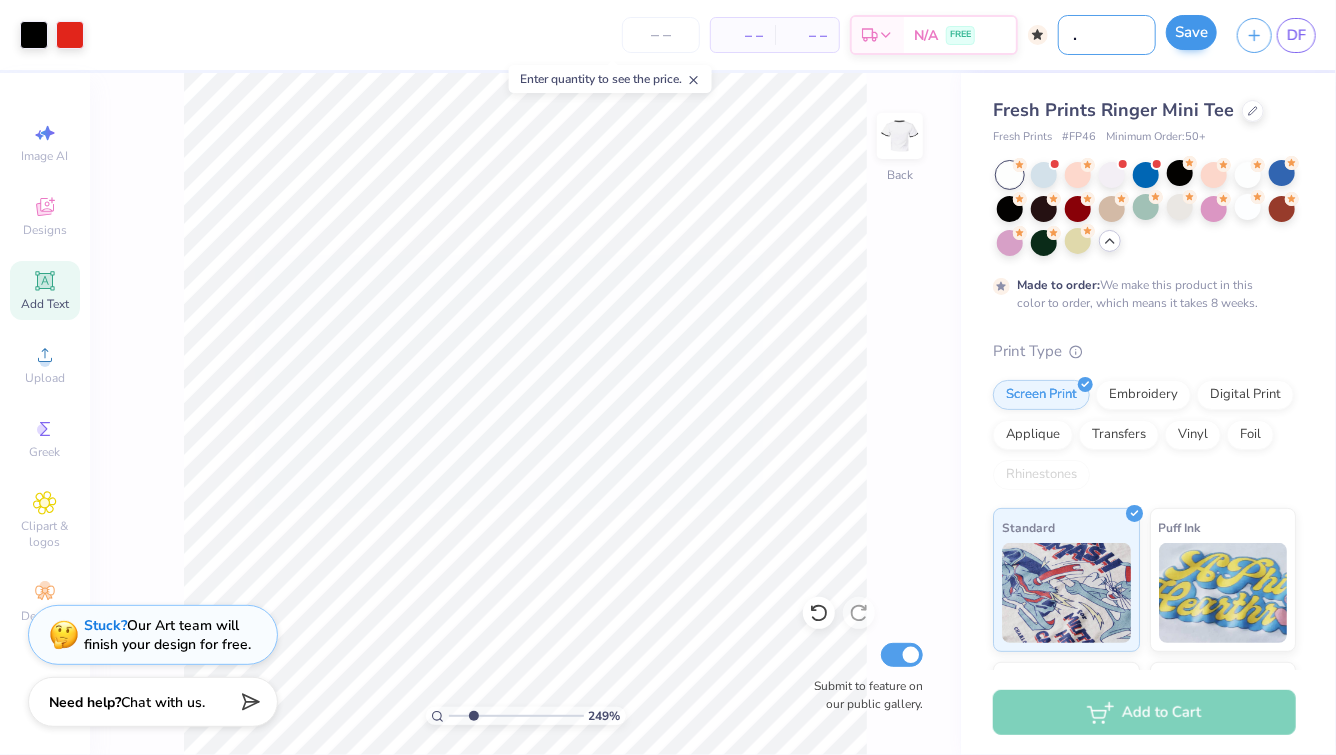 type on "Pin Option Three" 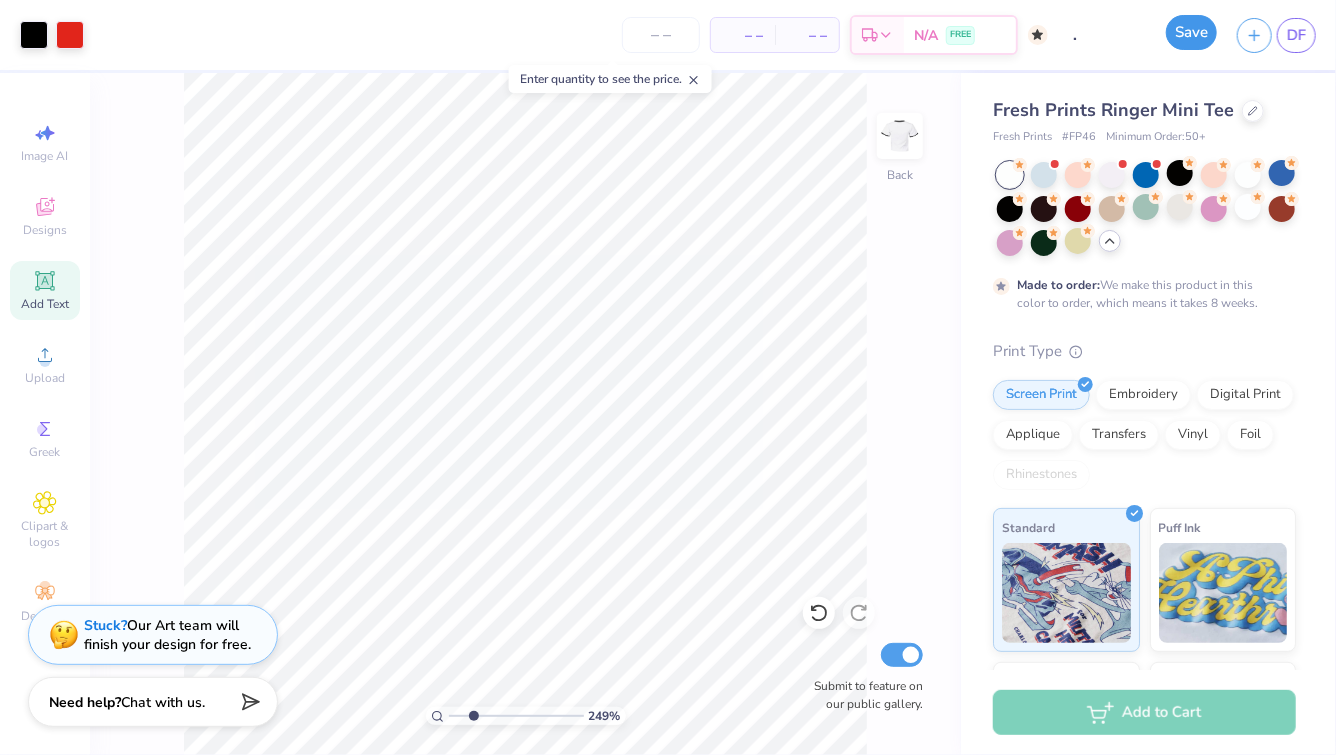 click on "Save" at bounding box center (1191, 32) 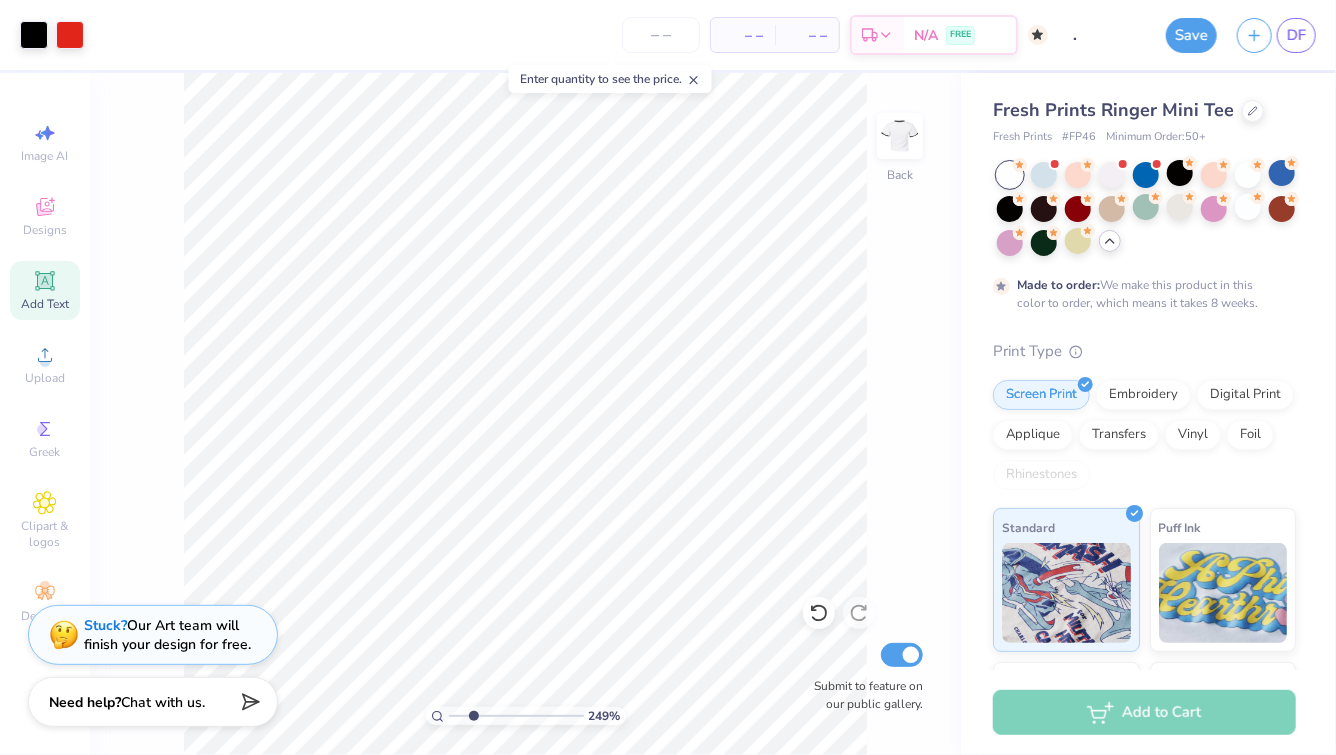 scroll, scrollTop: 0, scrollLeft: 0, axis: both 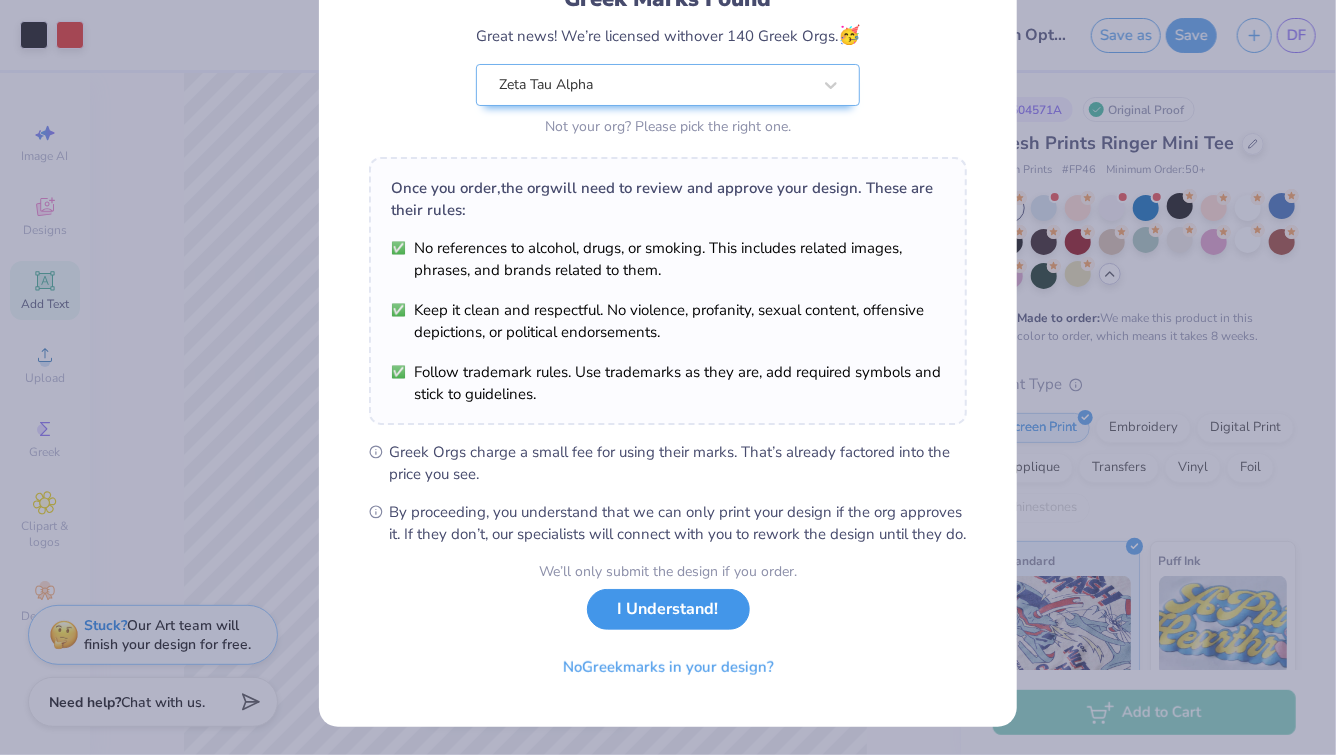 click on "I Understand!" at bounding box center [668, 609] 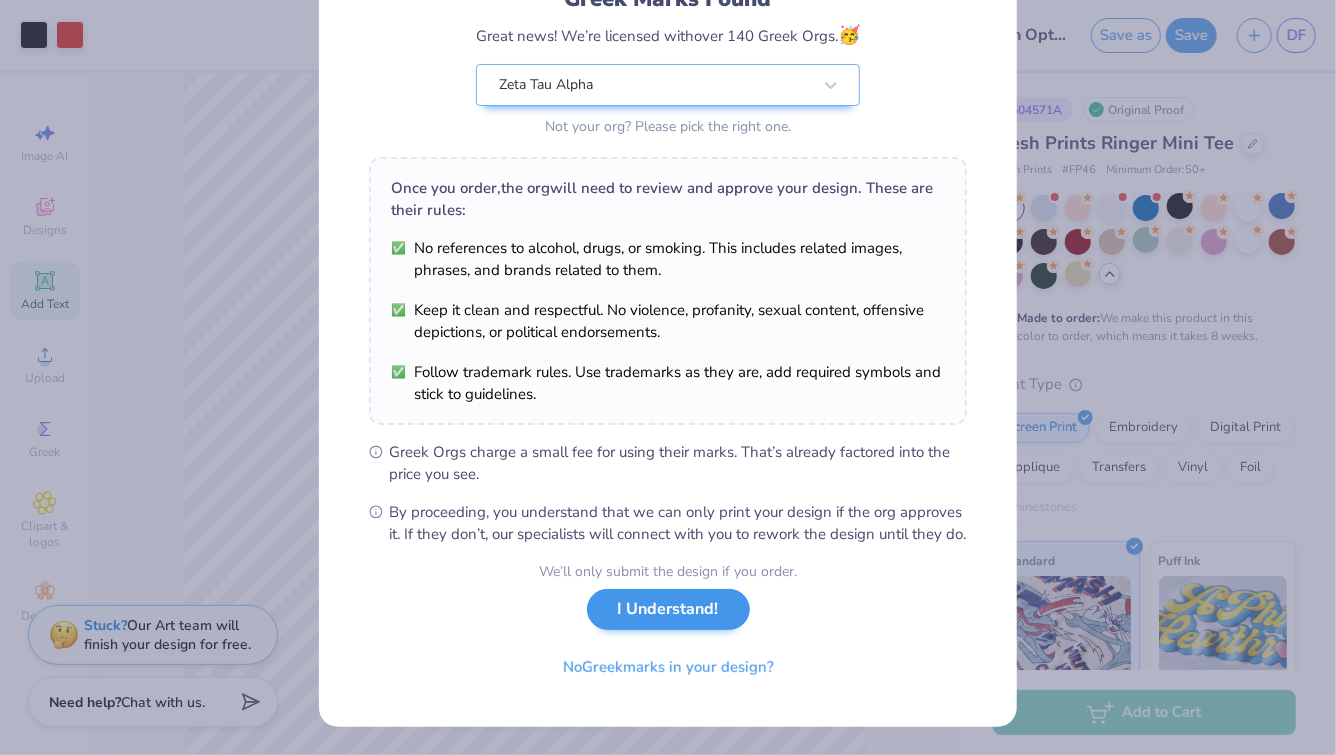 scroll, scrollTop: 0, scrollLeft: 0, axis: both 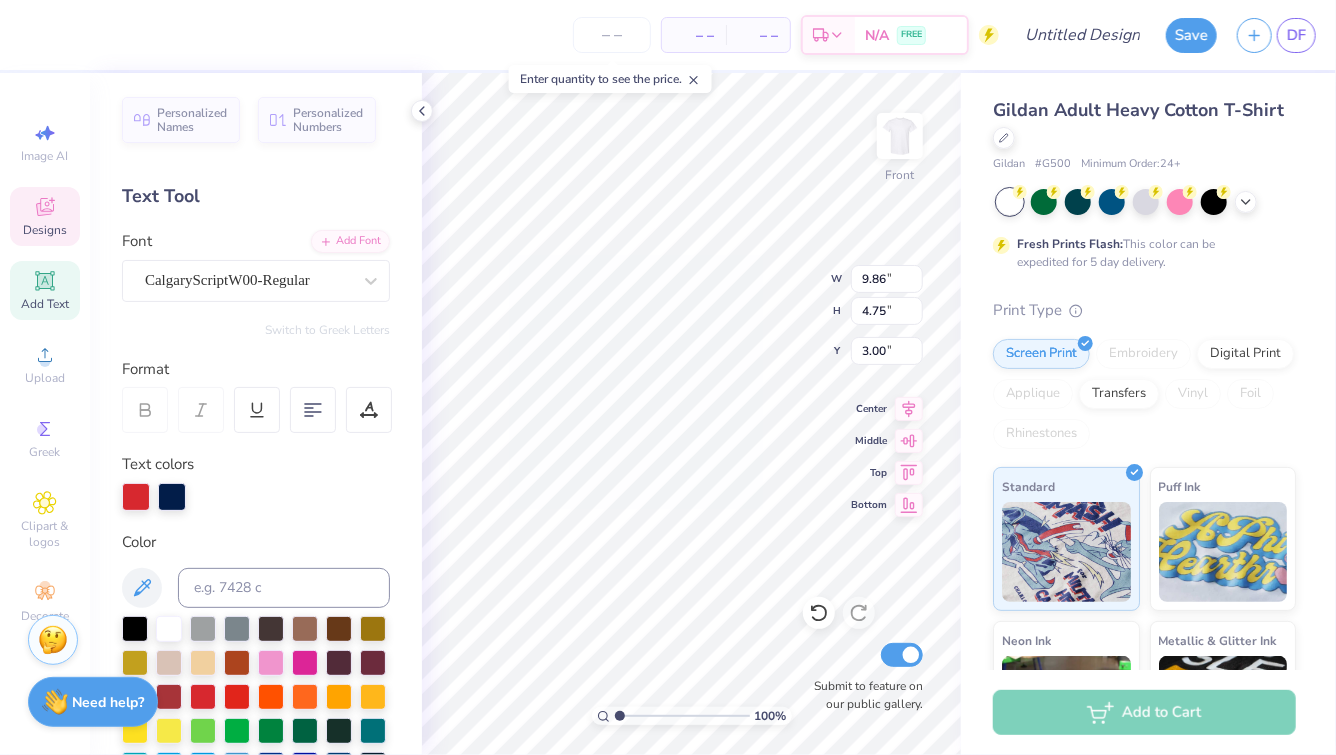 type on "S" 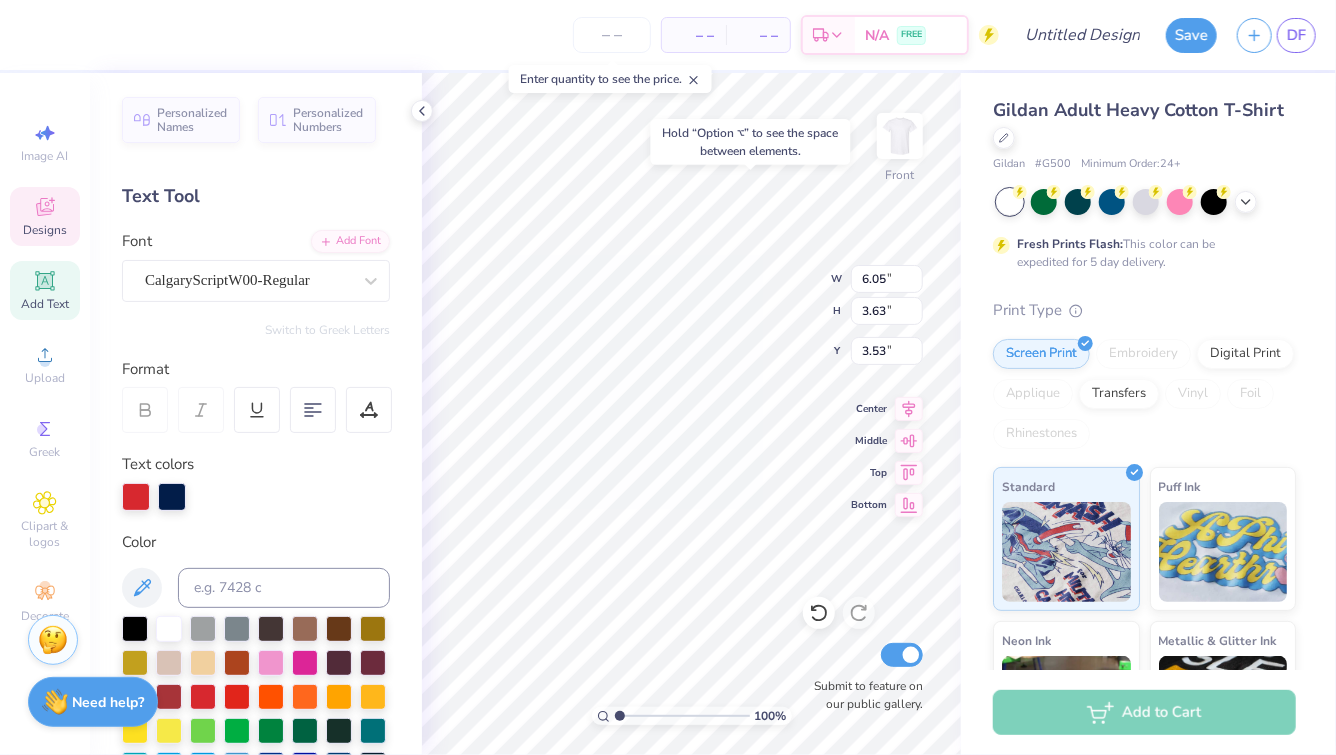 type on "3.30" 